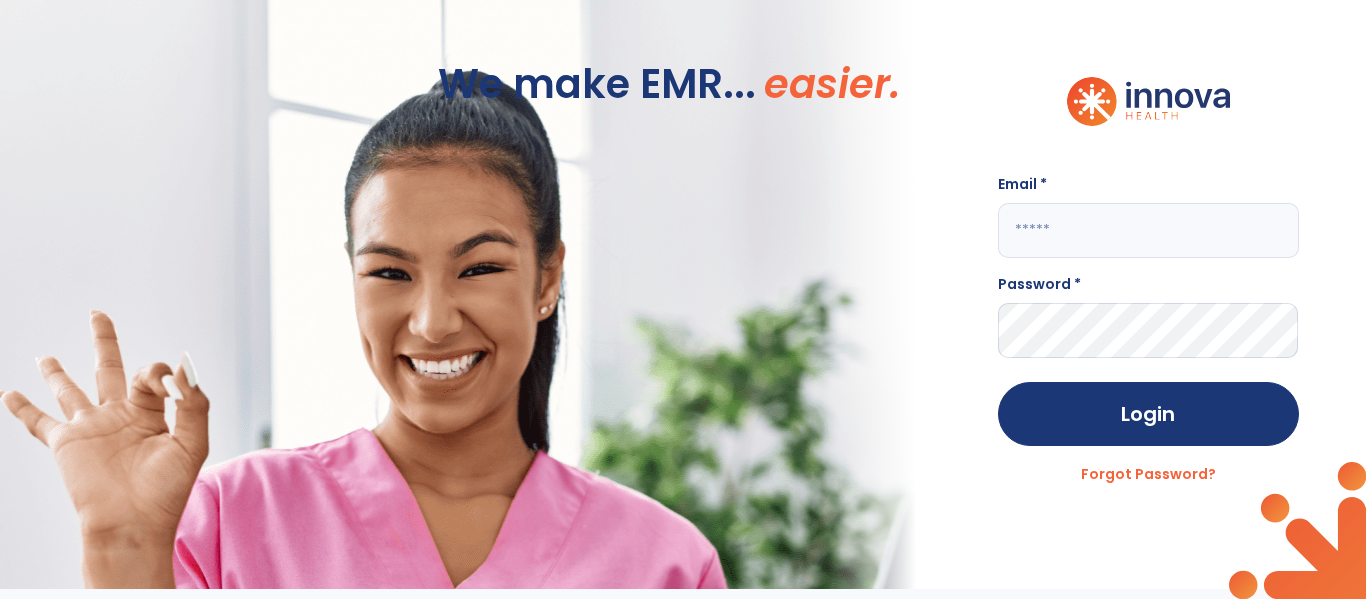 scroll, scrollTop: 0, scrollLeft: 0, axis: both 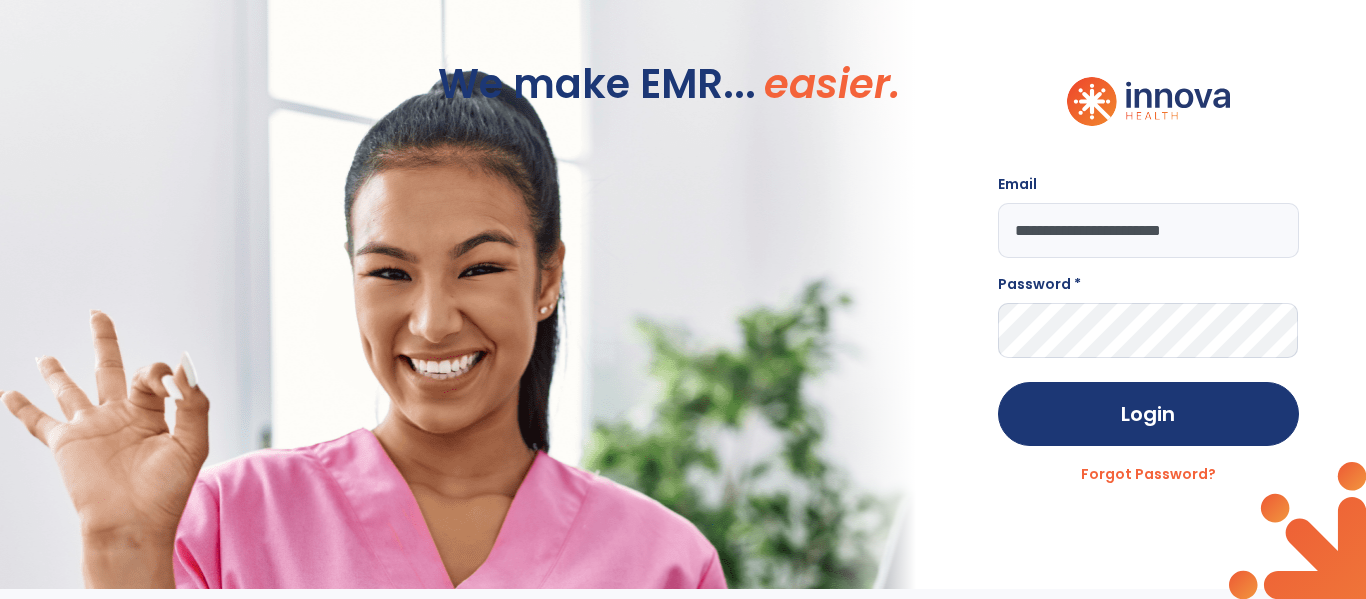 type on "**********" 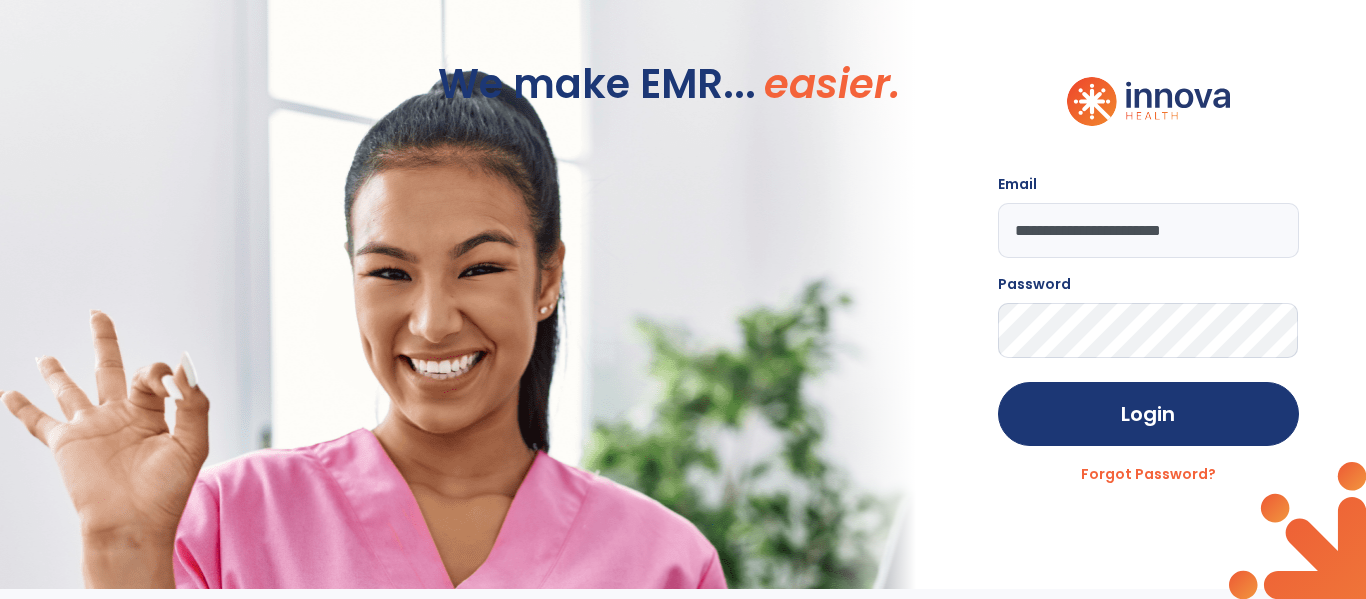 click on "Login" 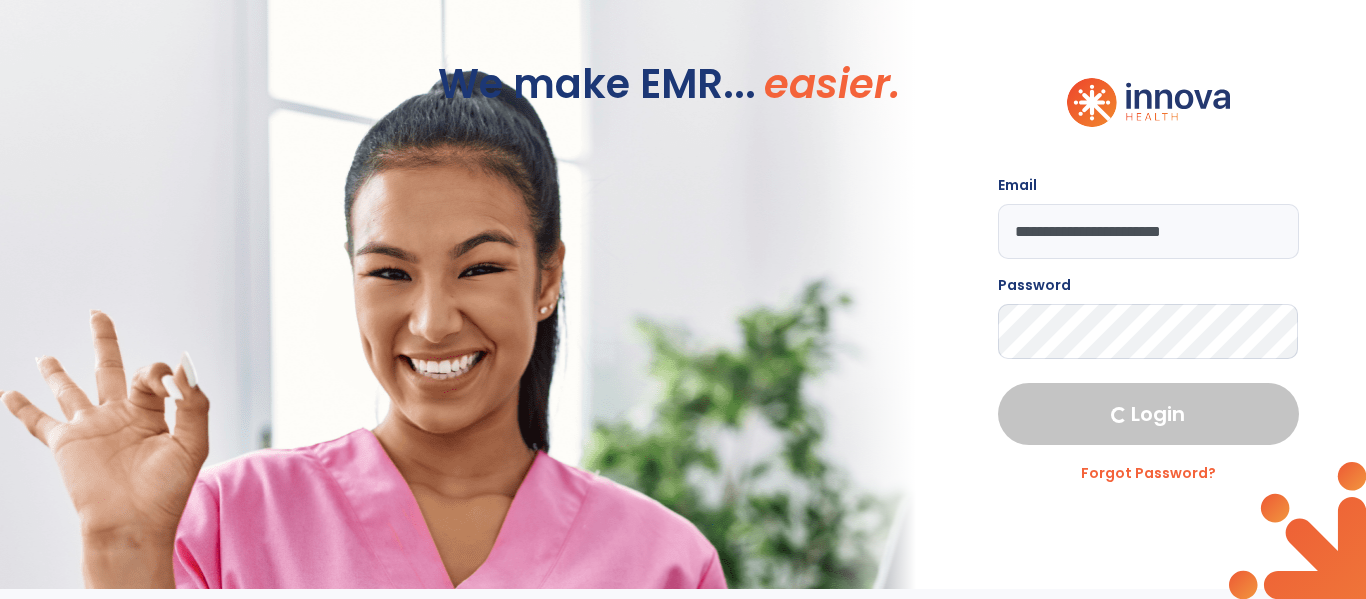 select on "****" 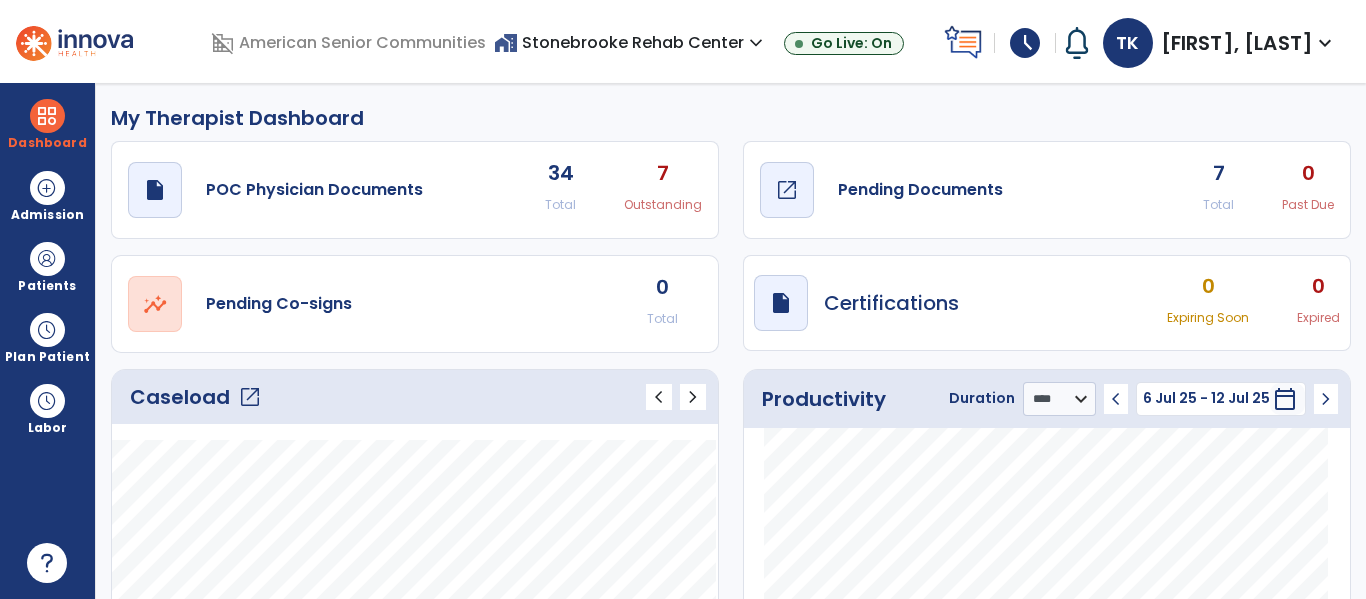 click on "Pending Documents" 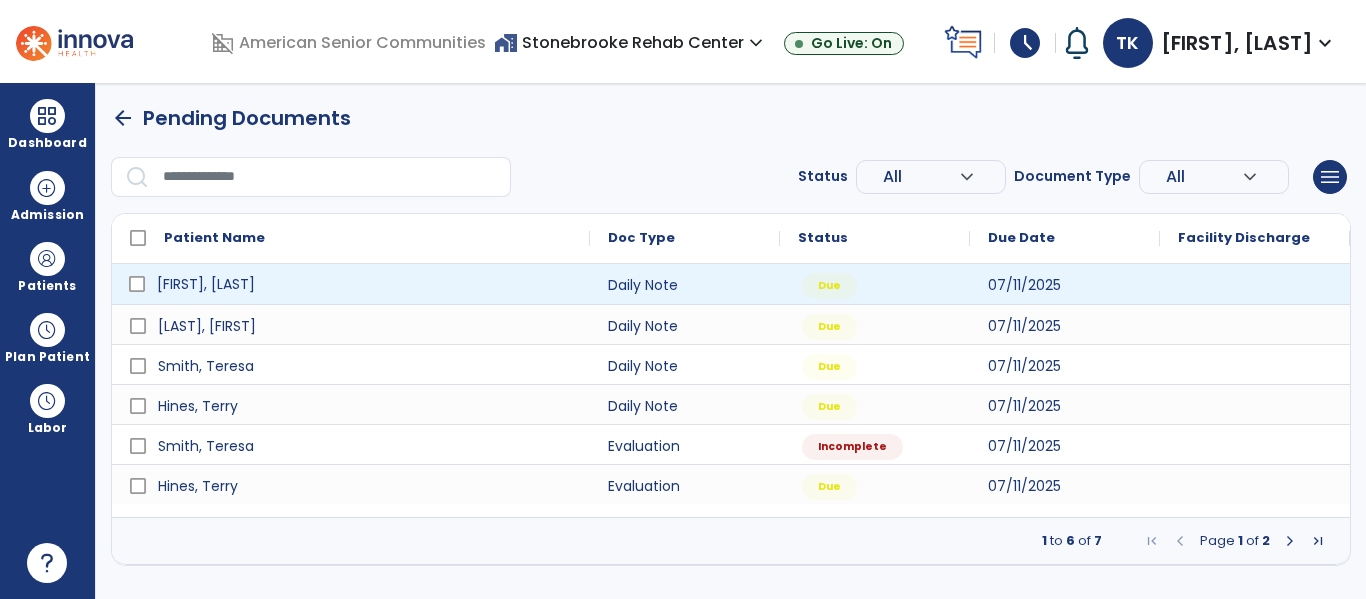 click on "[FIRST], [LAST]" at bounding box center (206, 284) 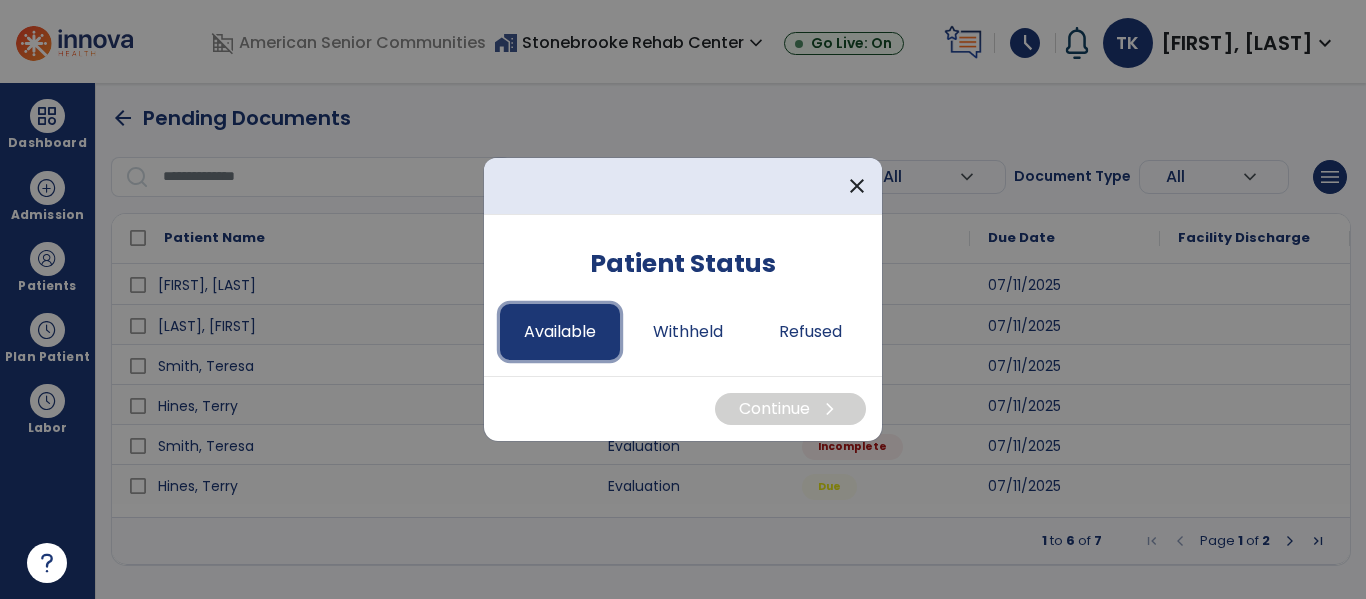 click on "Available" at bounding box center [560, 332] 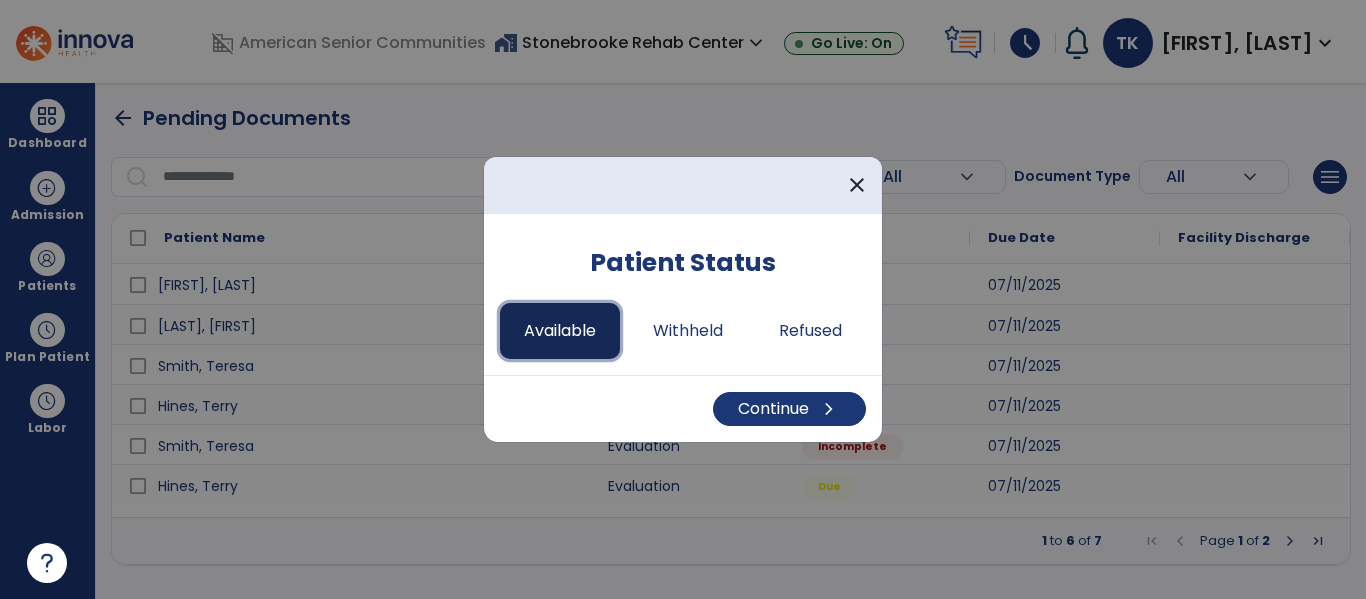 click on "Available" at bounding box center (560, 331) 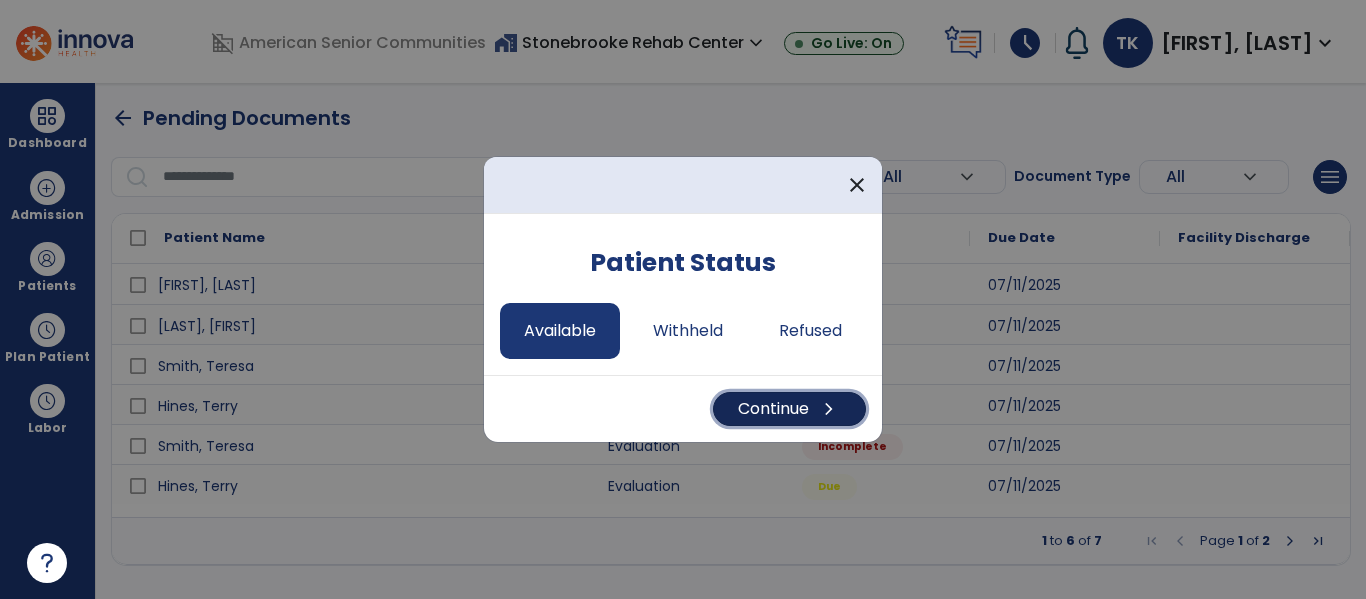 click on "Continue   chevron_right" at bounding box center [789, 409] 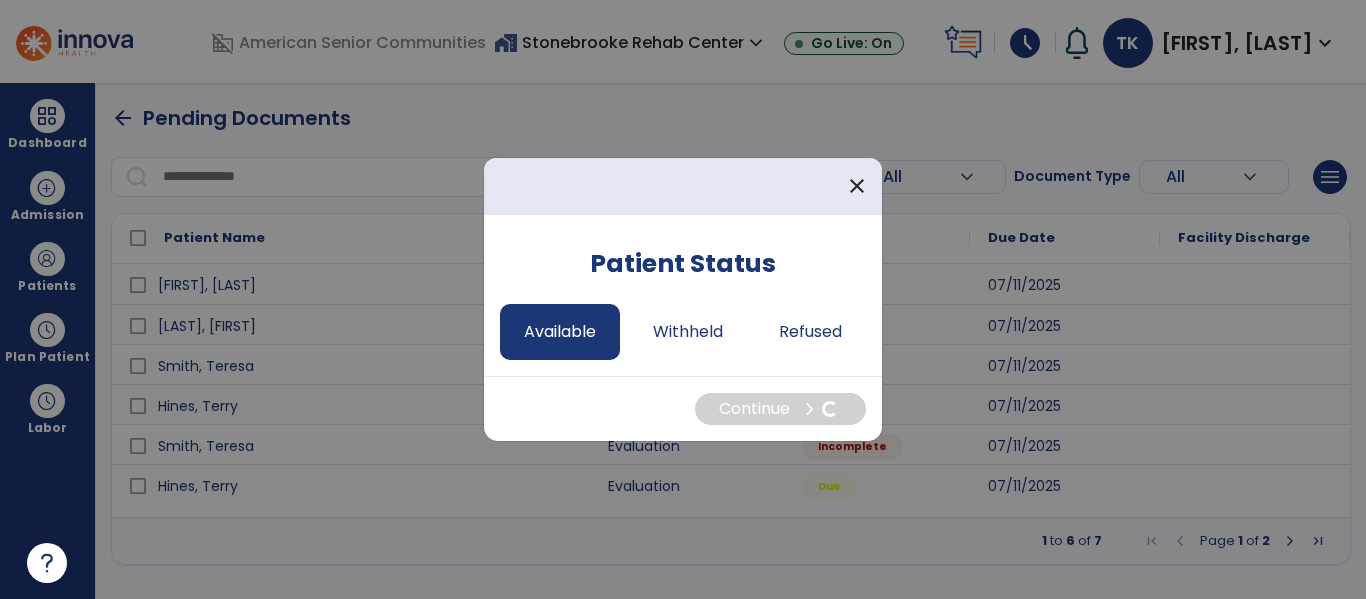 select on "*" 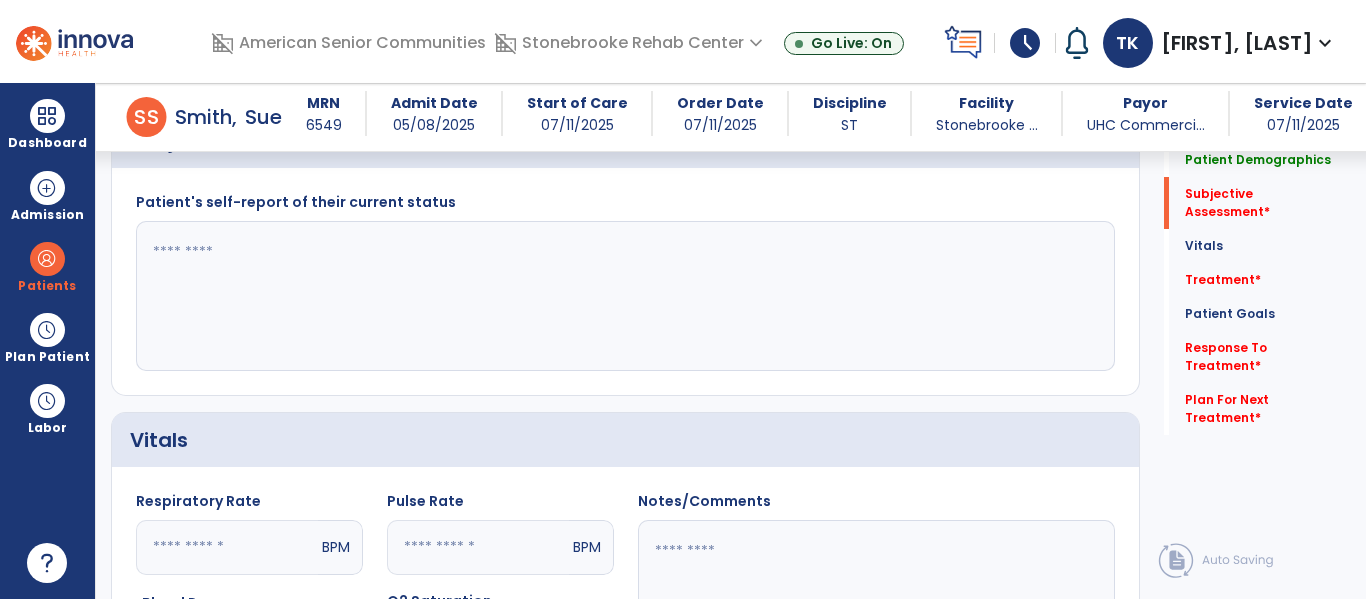 scroll, scrollTop: 454, scrollLeft: 0, axis: vertical 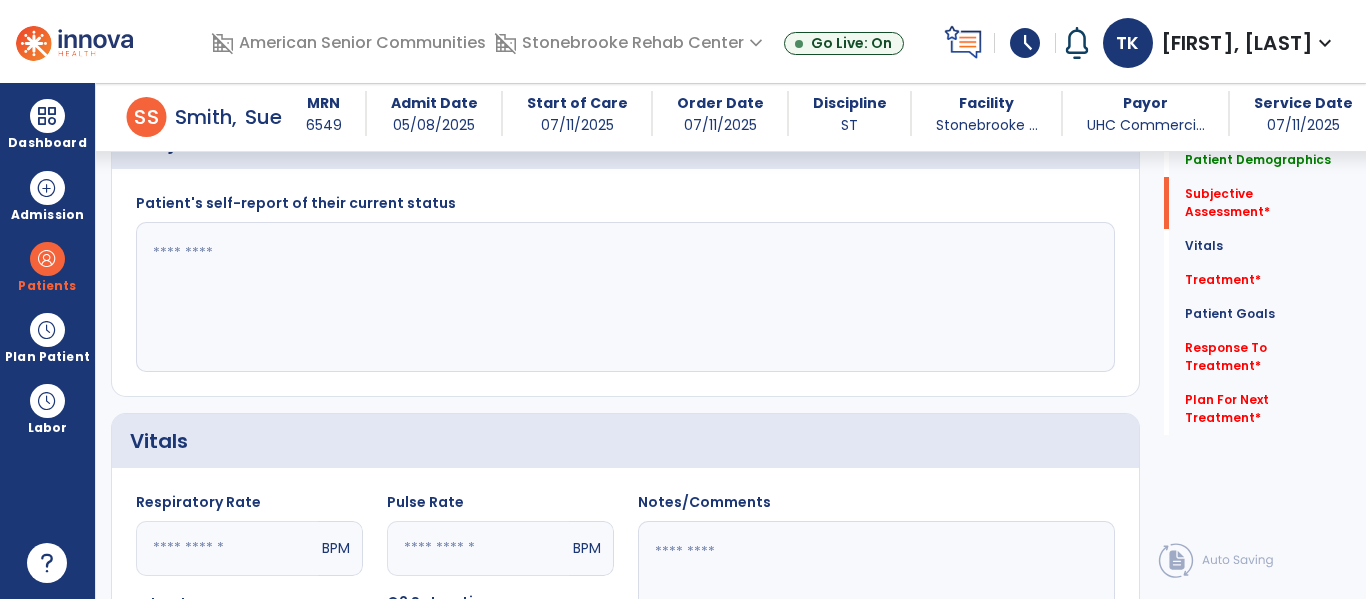 click 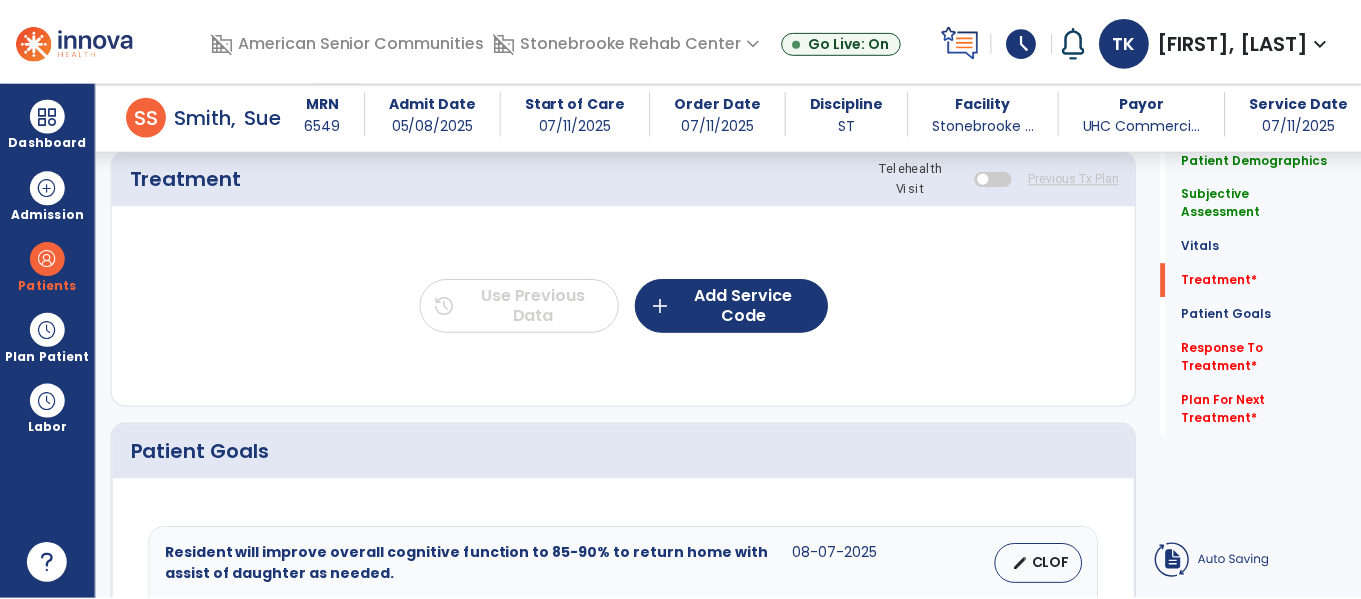 scroll, scrollTop: 1159, scrollLeft: 0, axis: vertical 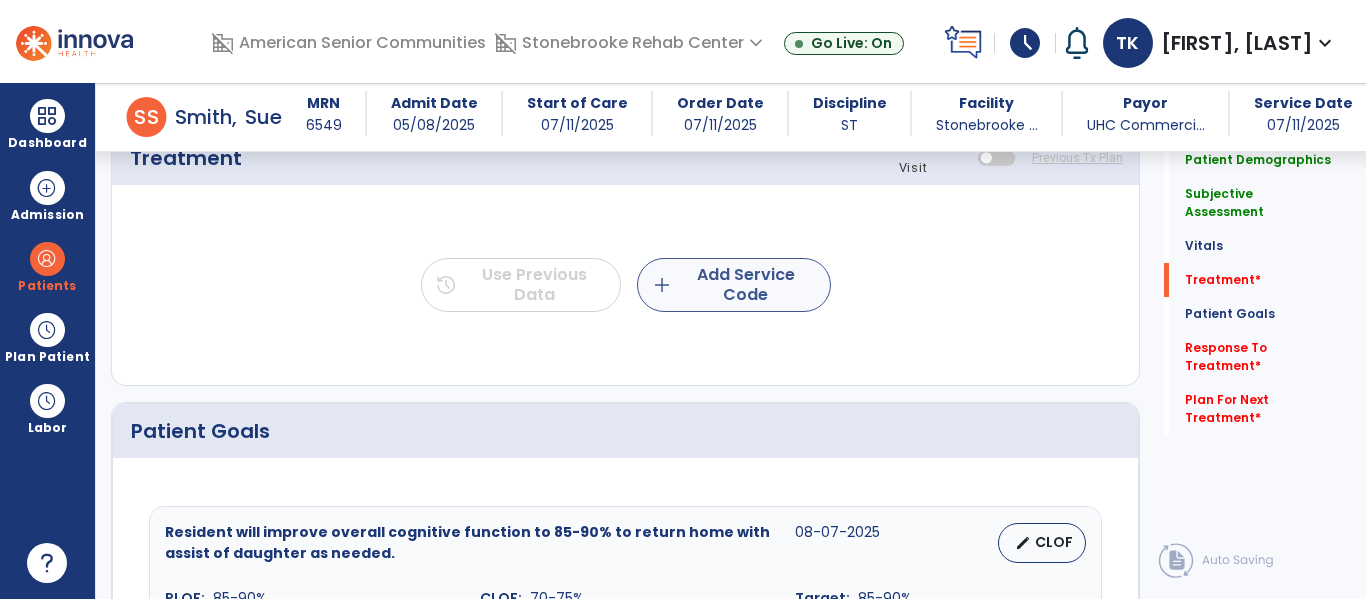 type on "**********" 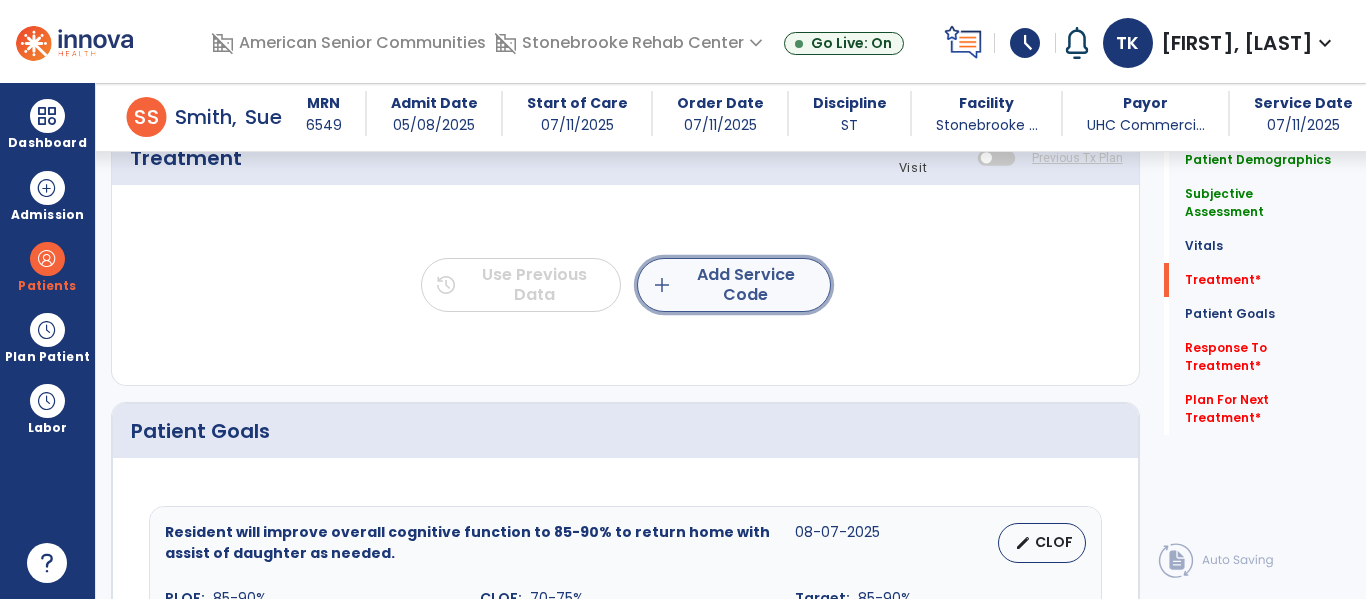 click on "add  Add Service Code" 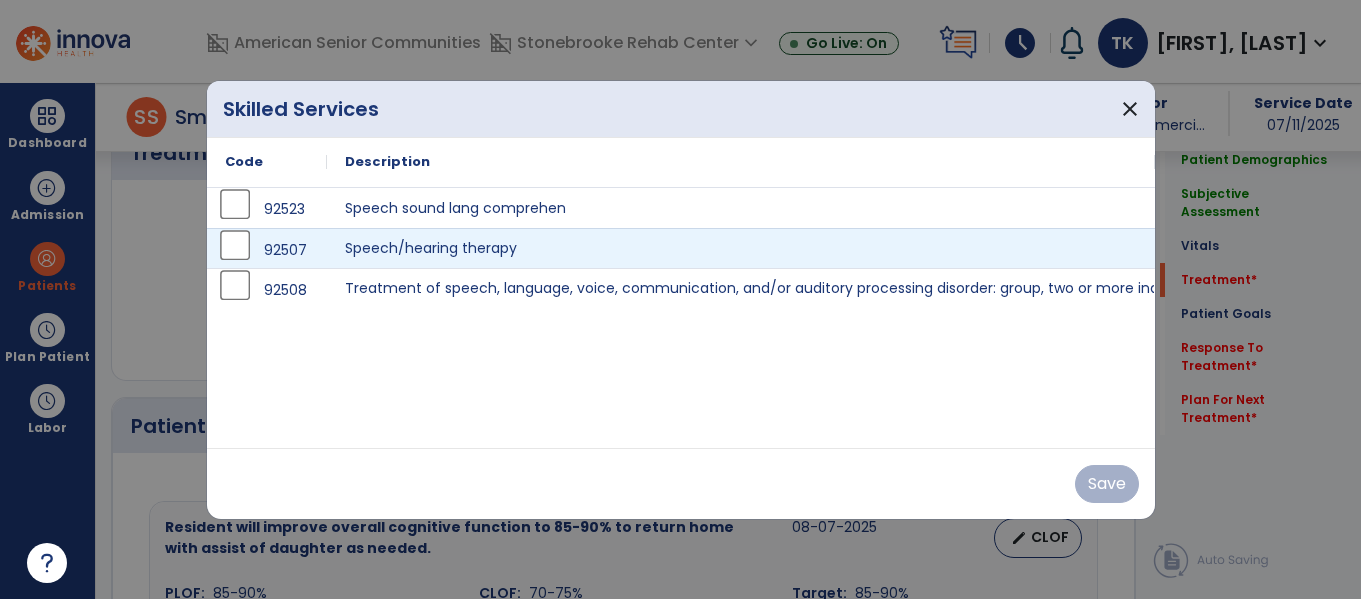 scroll, scrollTop: 1159, scrollLeft: 0, axis: vertical 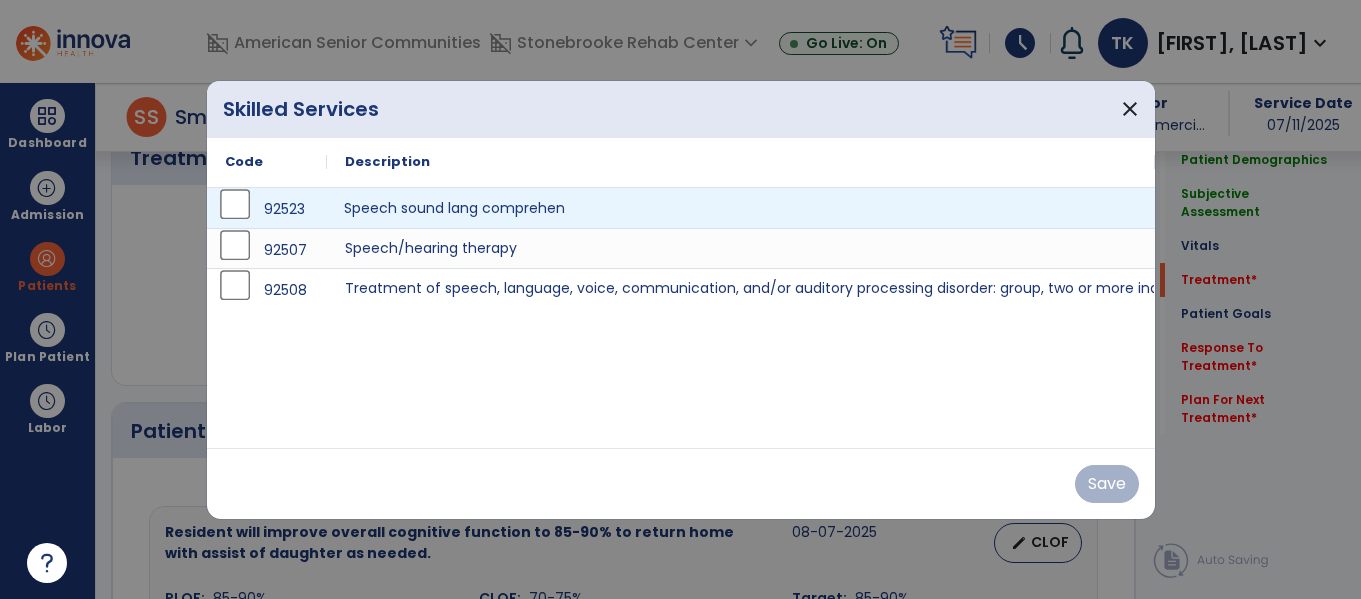 click on "Speech sound lang comprehen" at bounding box center (741, 208) 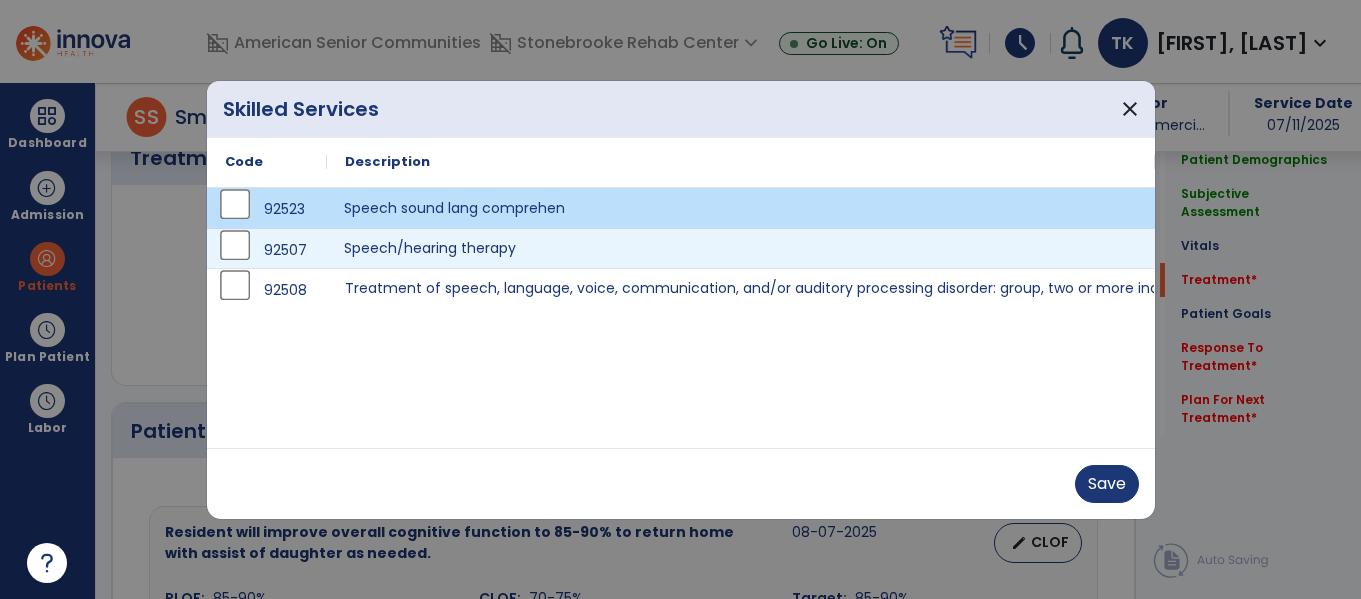 click on "Speech/hearing therapy" at bounding box center [741, 248] 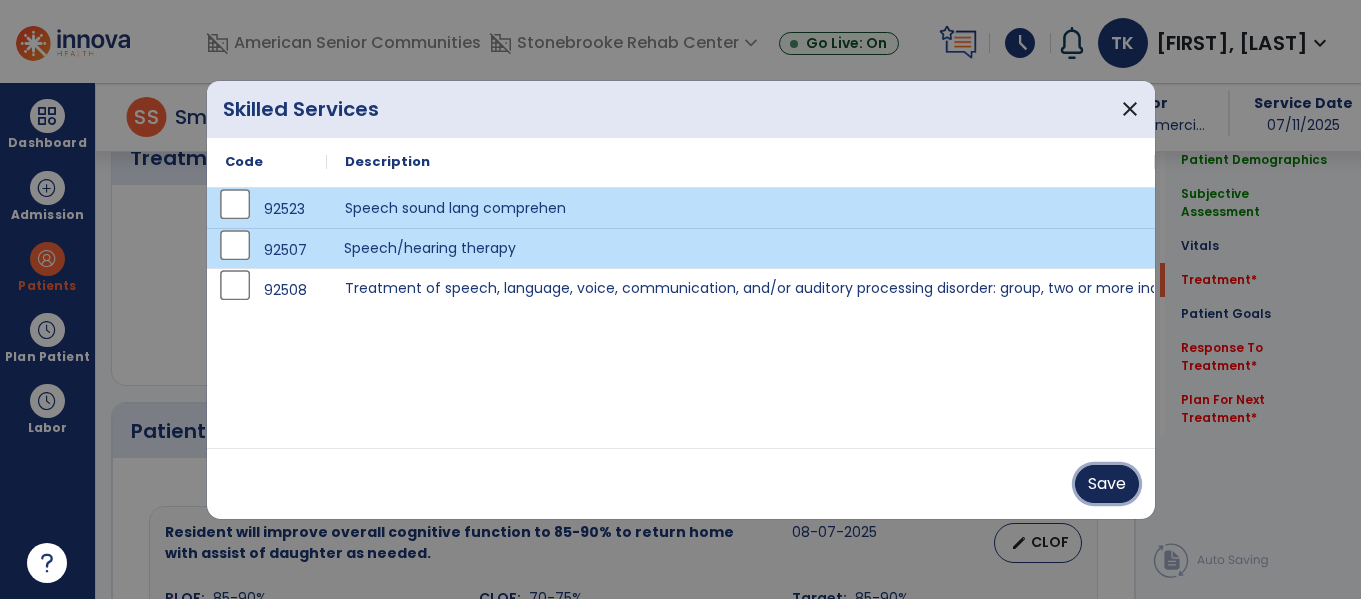 click on "Save" at bounding box center (1107, 484) 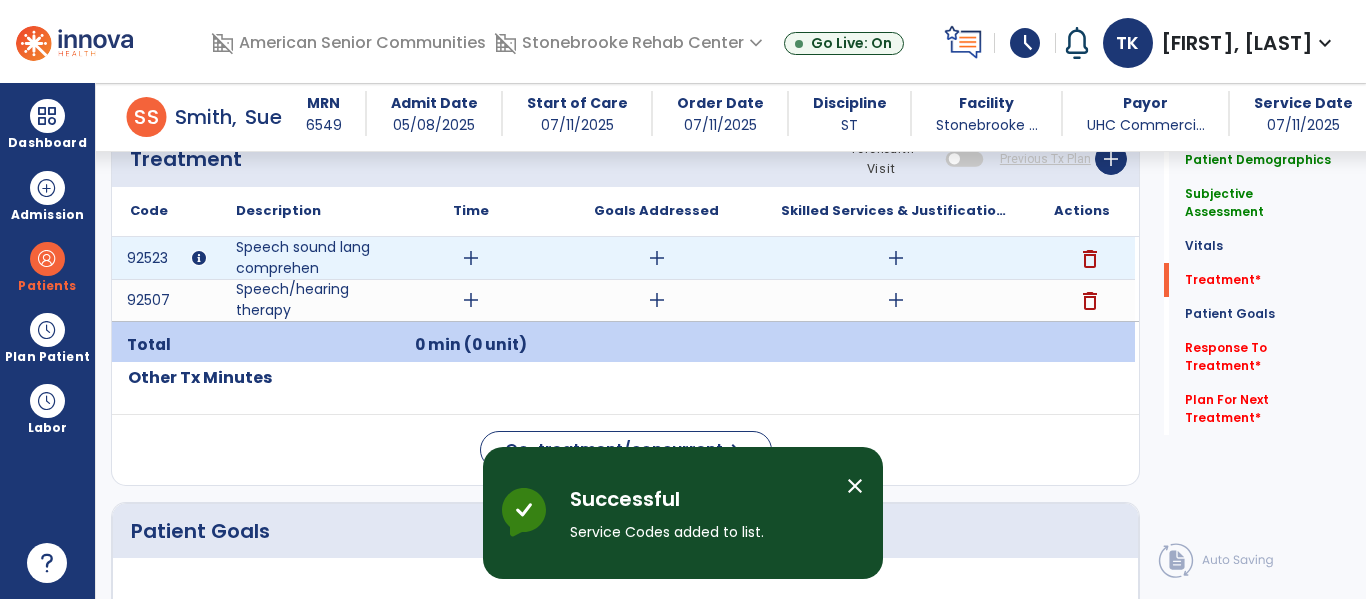 click on "add" at bounding box center (471, 258) 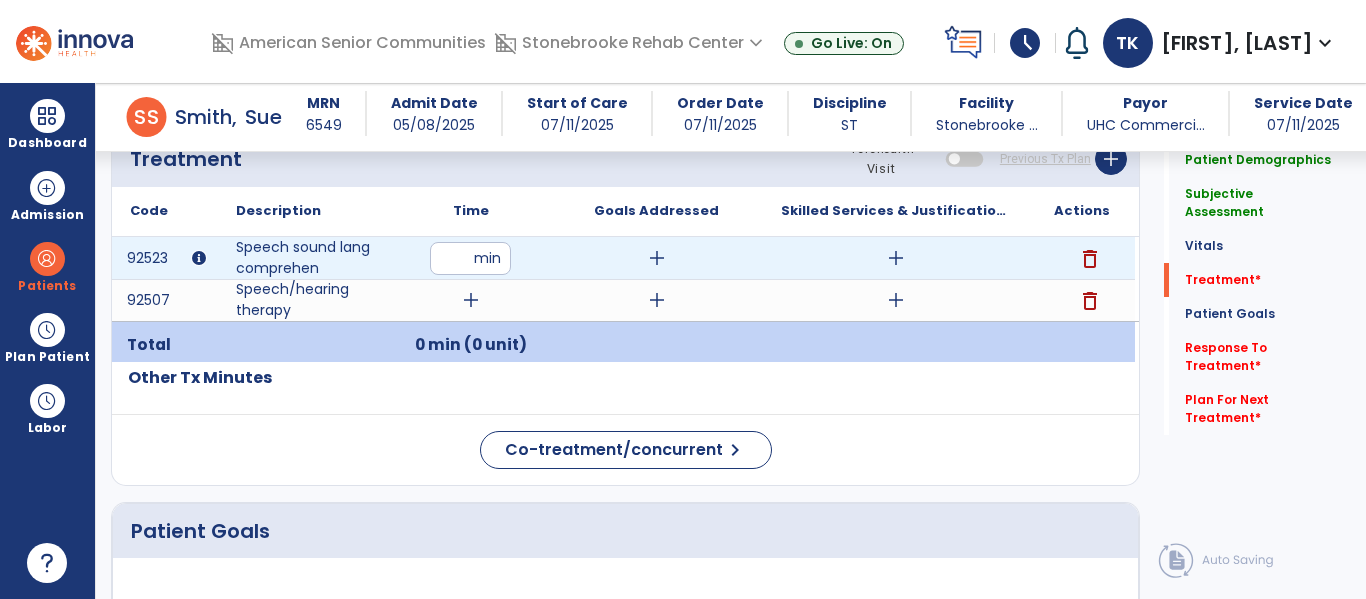 type on "**" 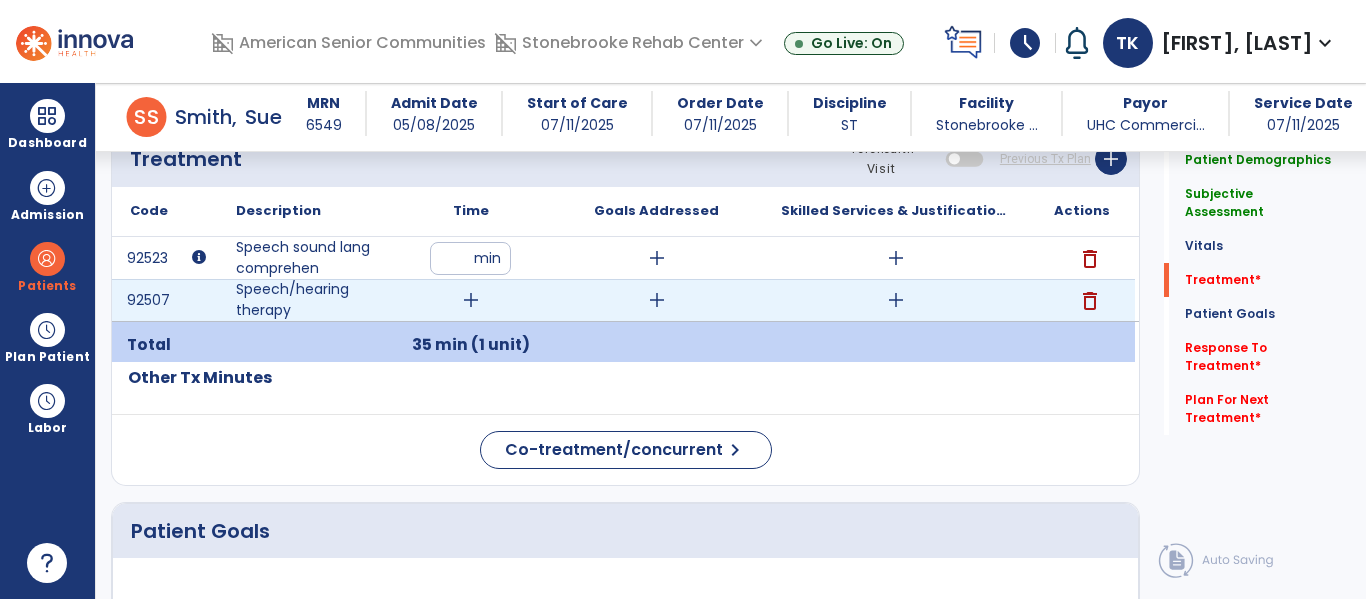 click on "add" at bounding box center (471, 300) 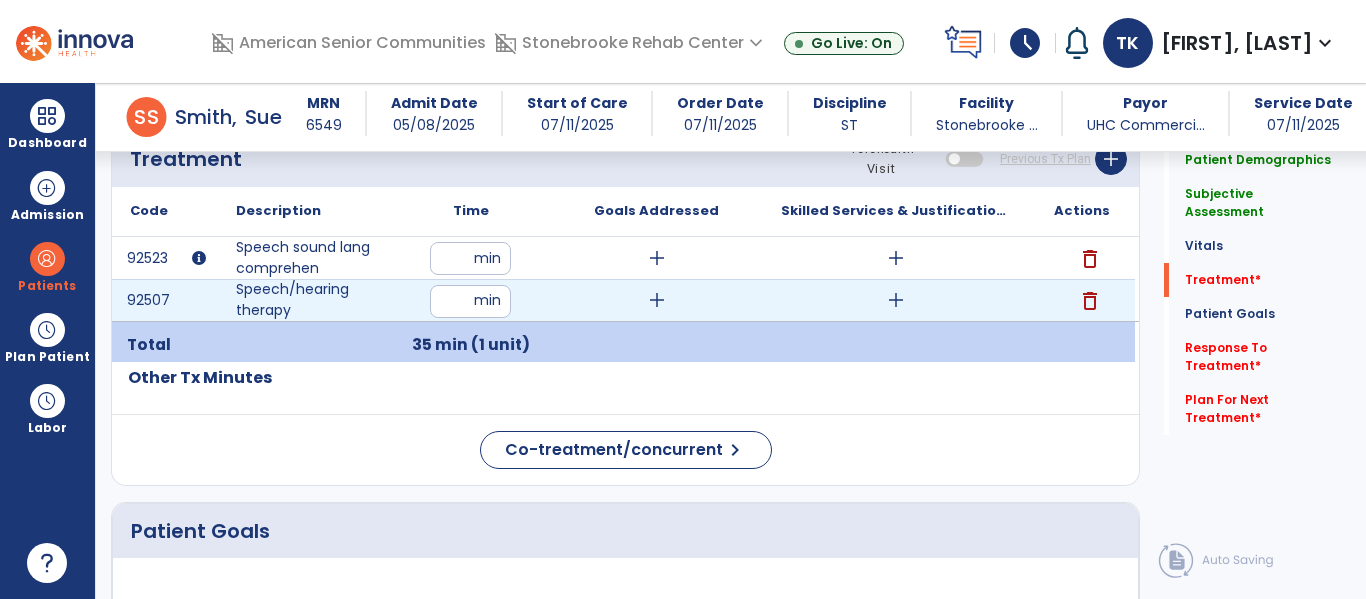 type on "**" 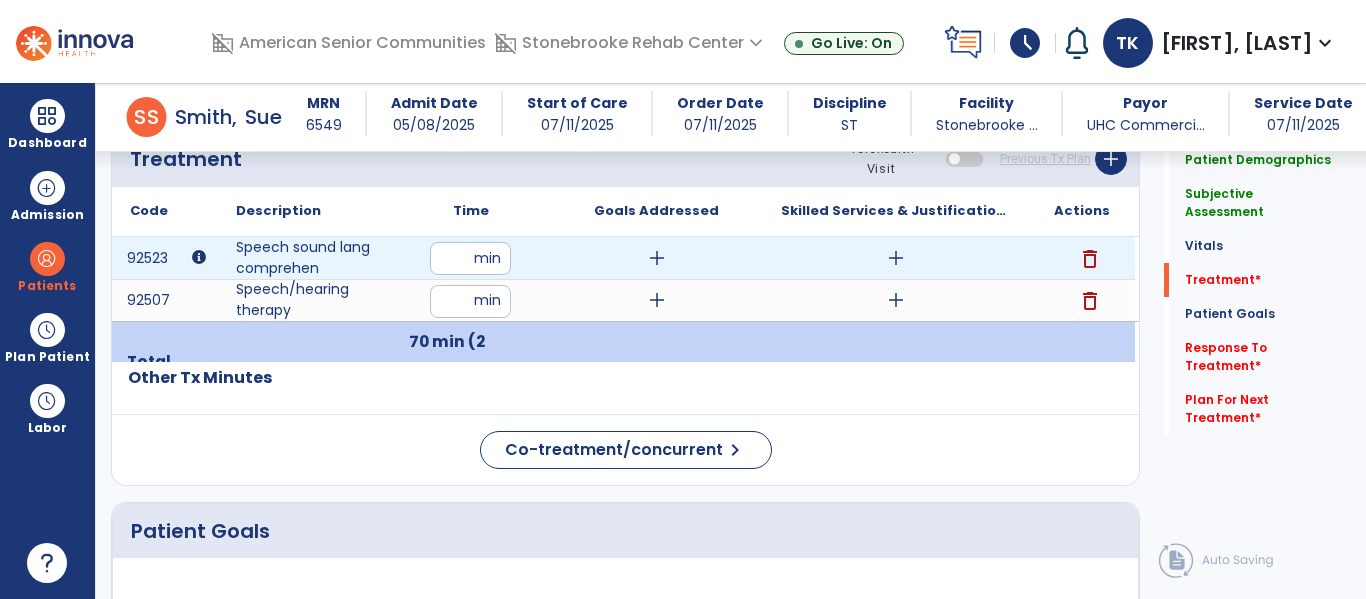 click on "add" at bounding box center [657, 258] 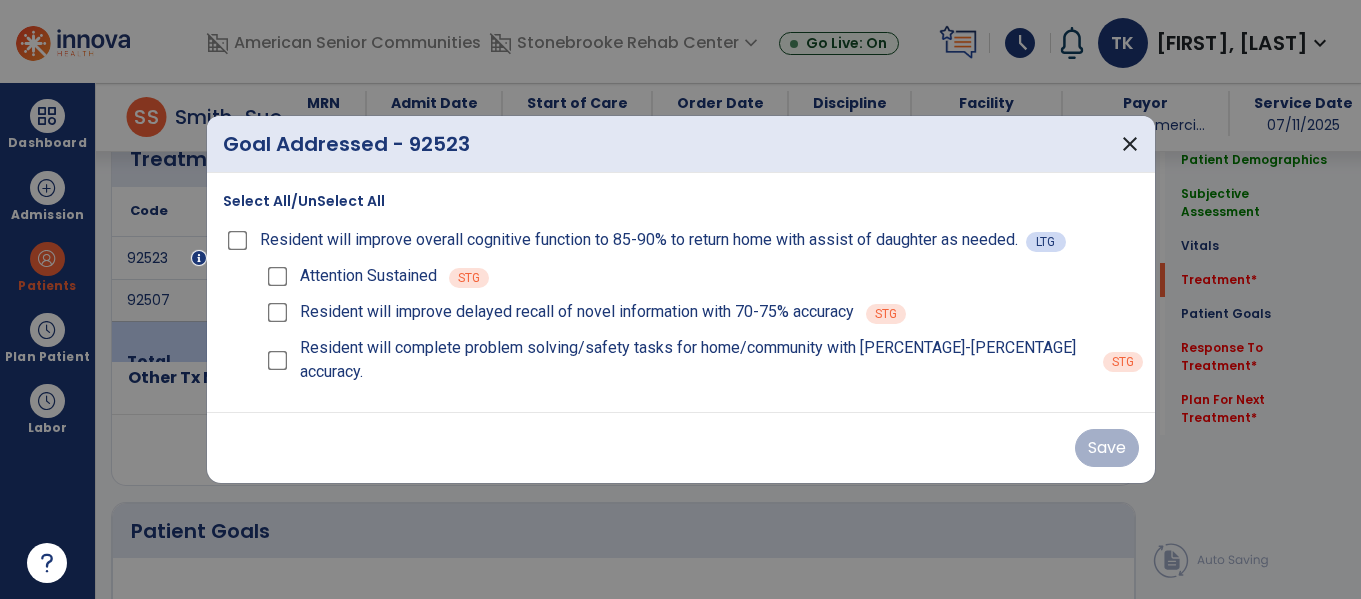 scroll, scrollTop: 1159, scrollLeft: 0, axis: vertical 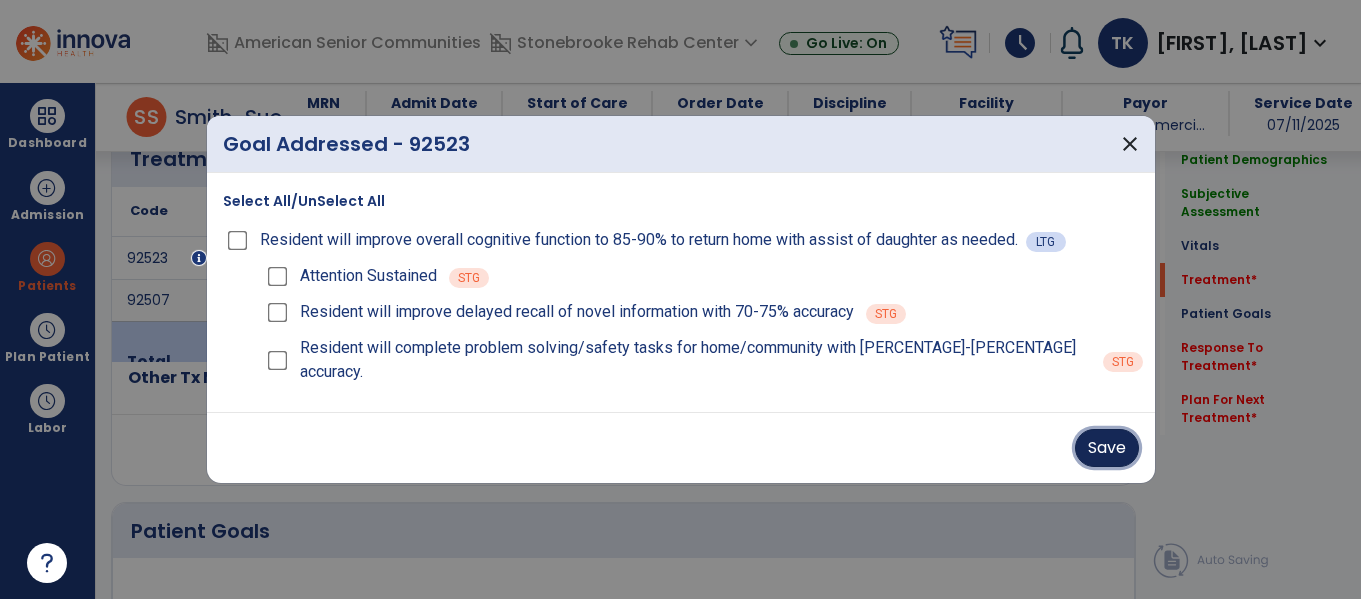 click on "Save" at bounding box center [1107, 448] 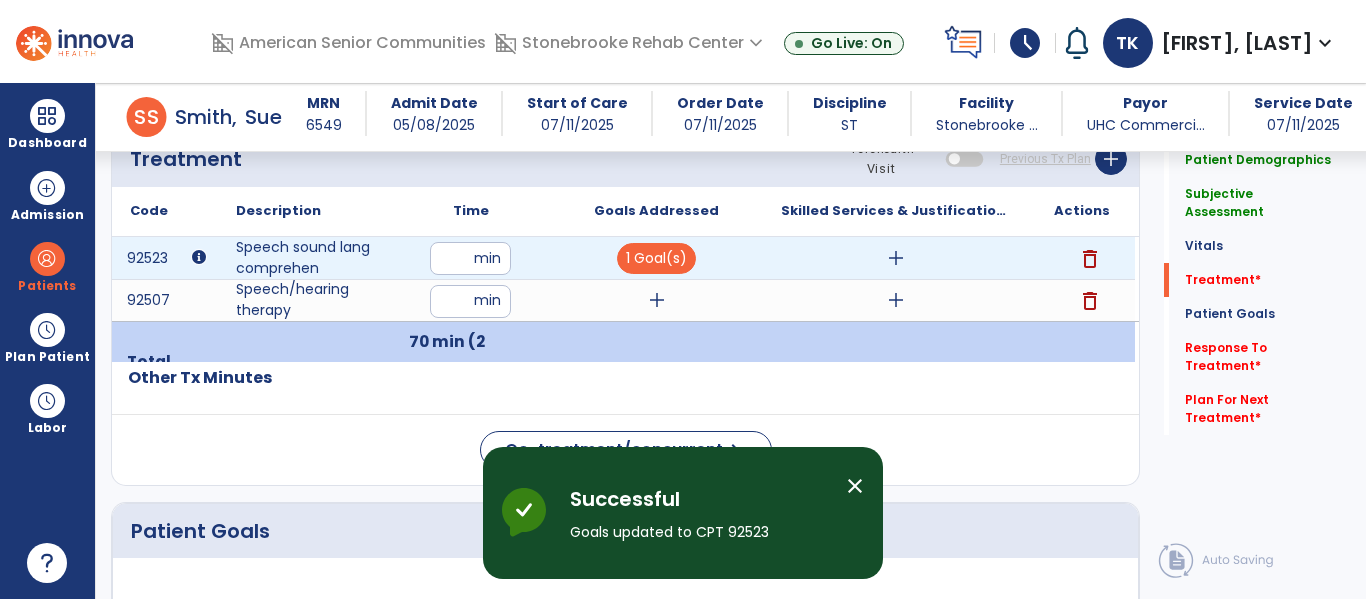 click on "add" at bounding box center (896, 258) 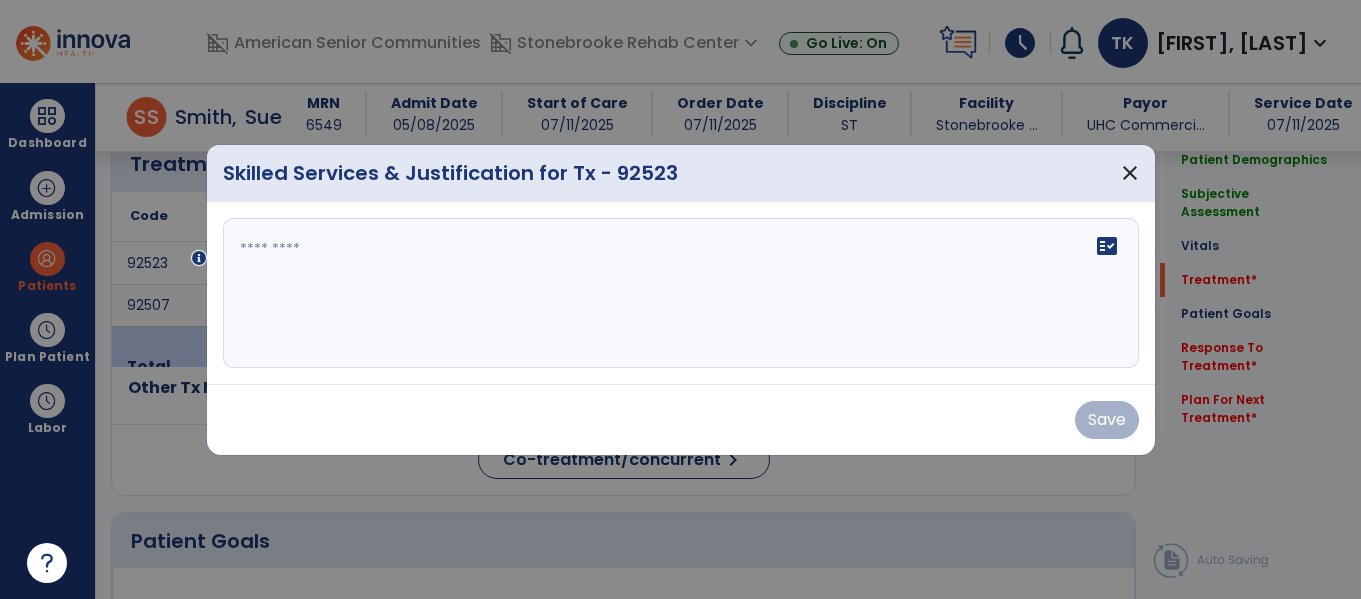 scroll, scrollTop: 1159, scrollLeft: 0, axis: vertical 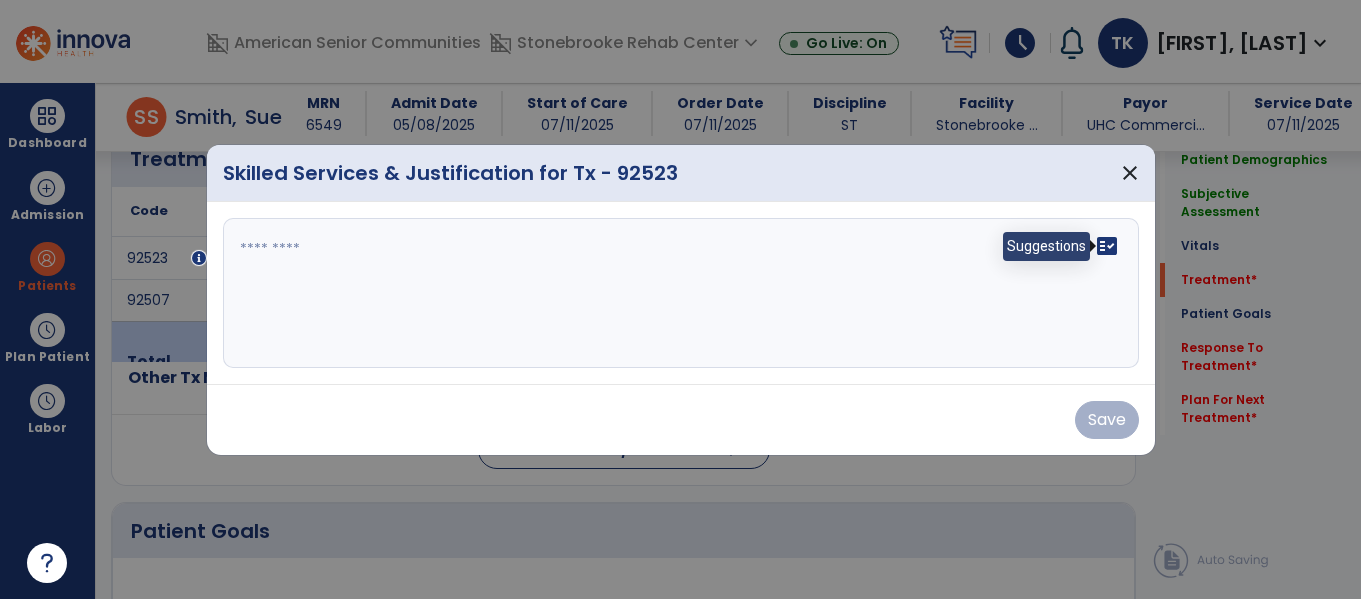 click on "fact_check" at bounding box center [1107, 246] 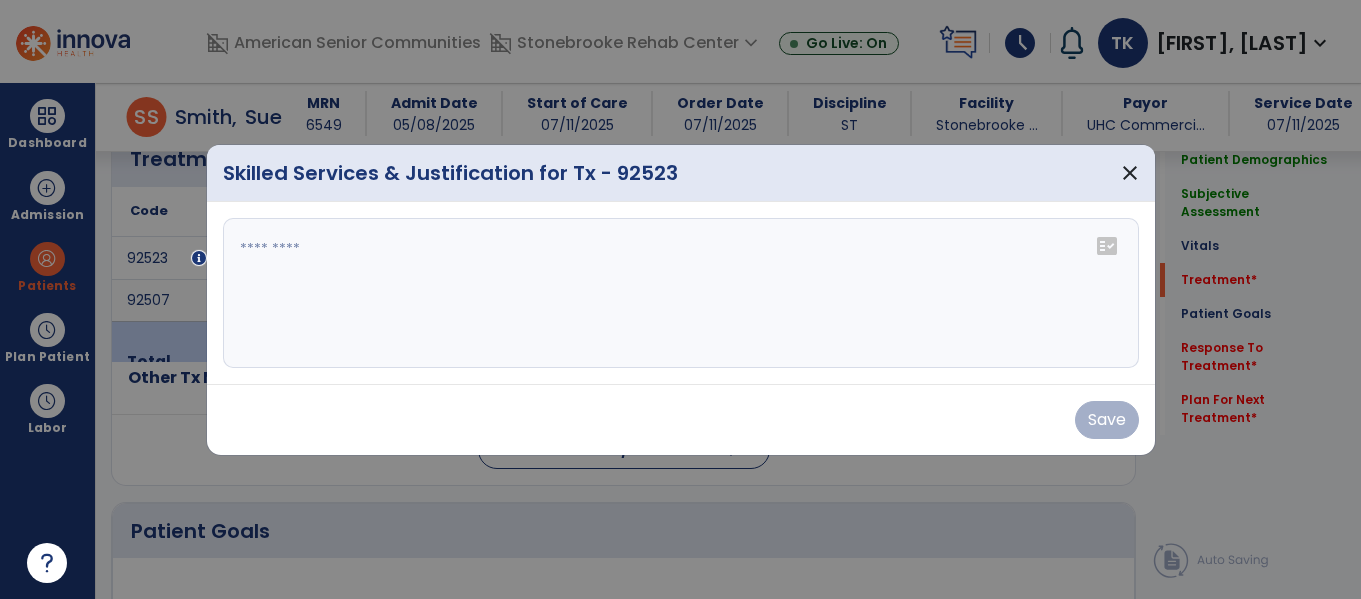 click on "fact_check" at bounding box center [1107, 246] 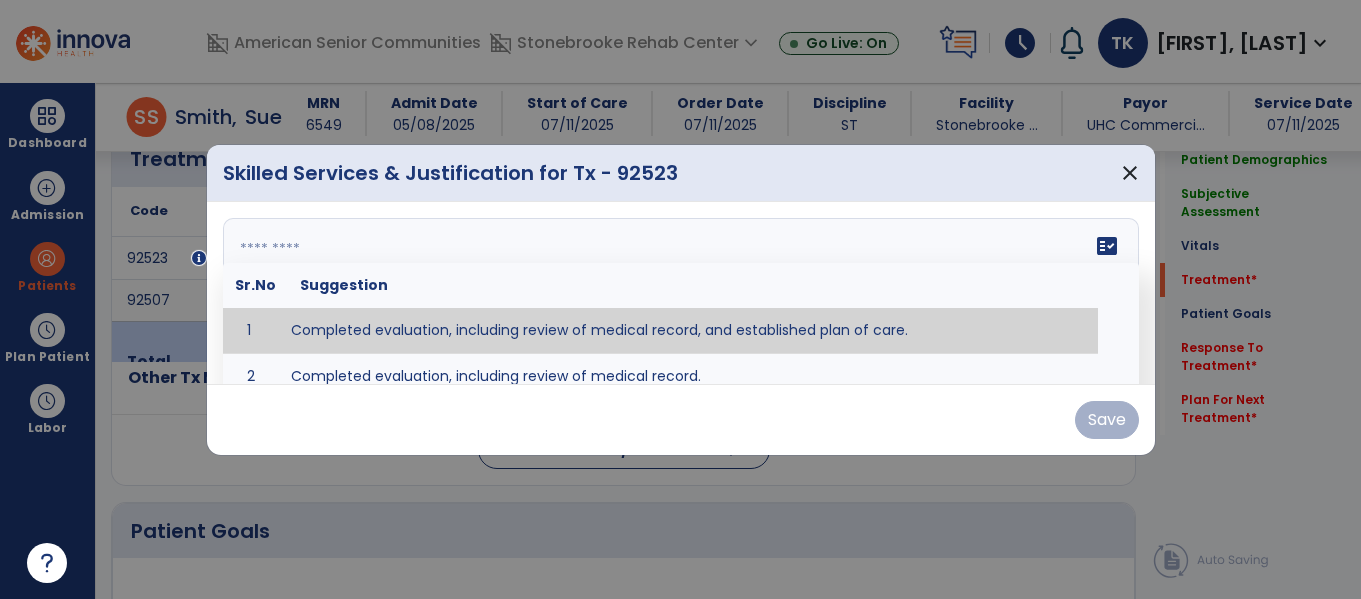 type on "**********" 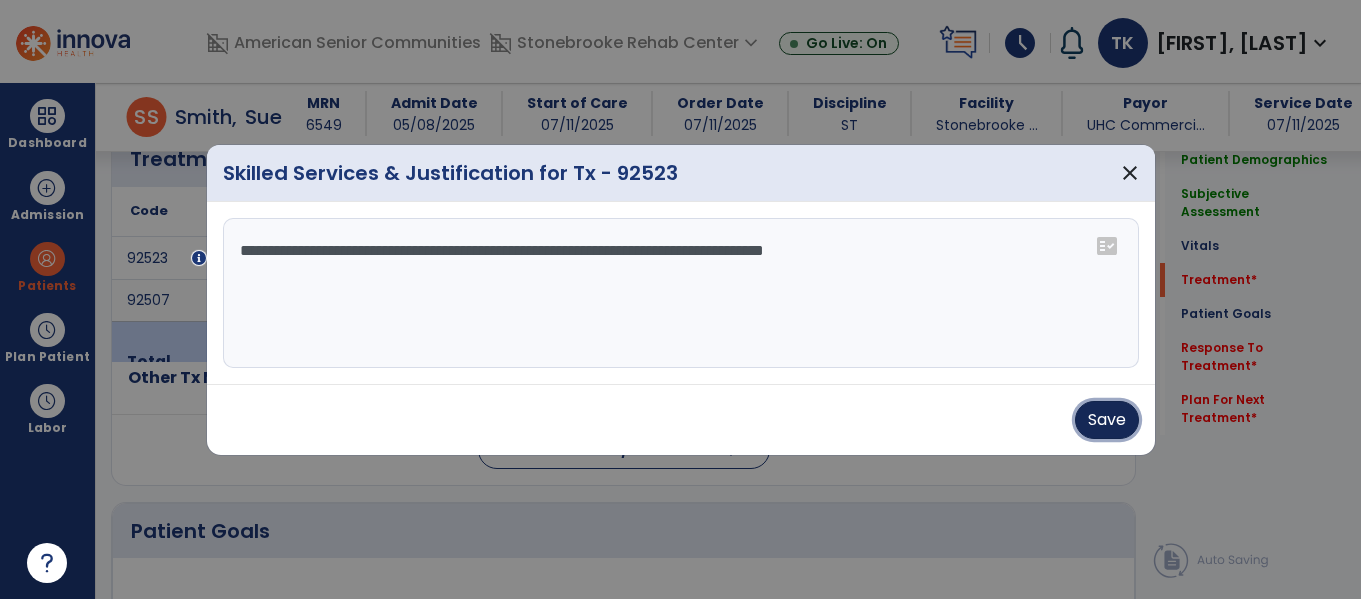 click on "Save" at bounding box center [1107, 420] 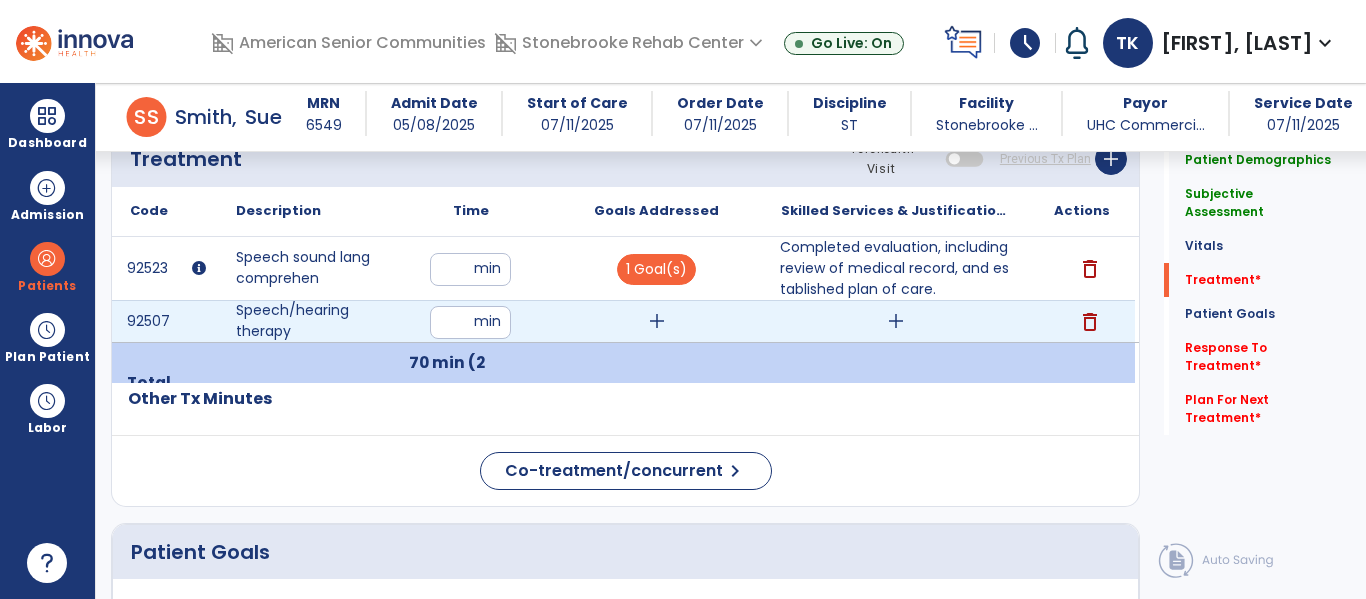 click on "add" at bounding box center (657, 321) 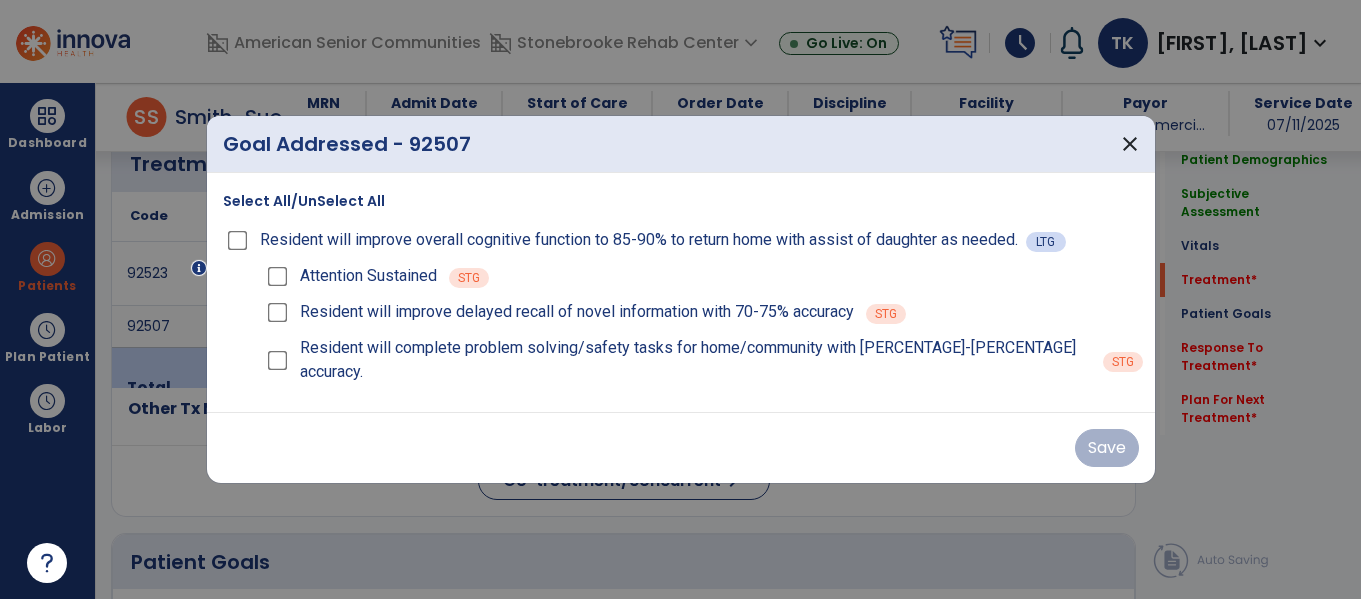 scroll, scrollTop: 1159, scrollLeft: 0, axis: vertical 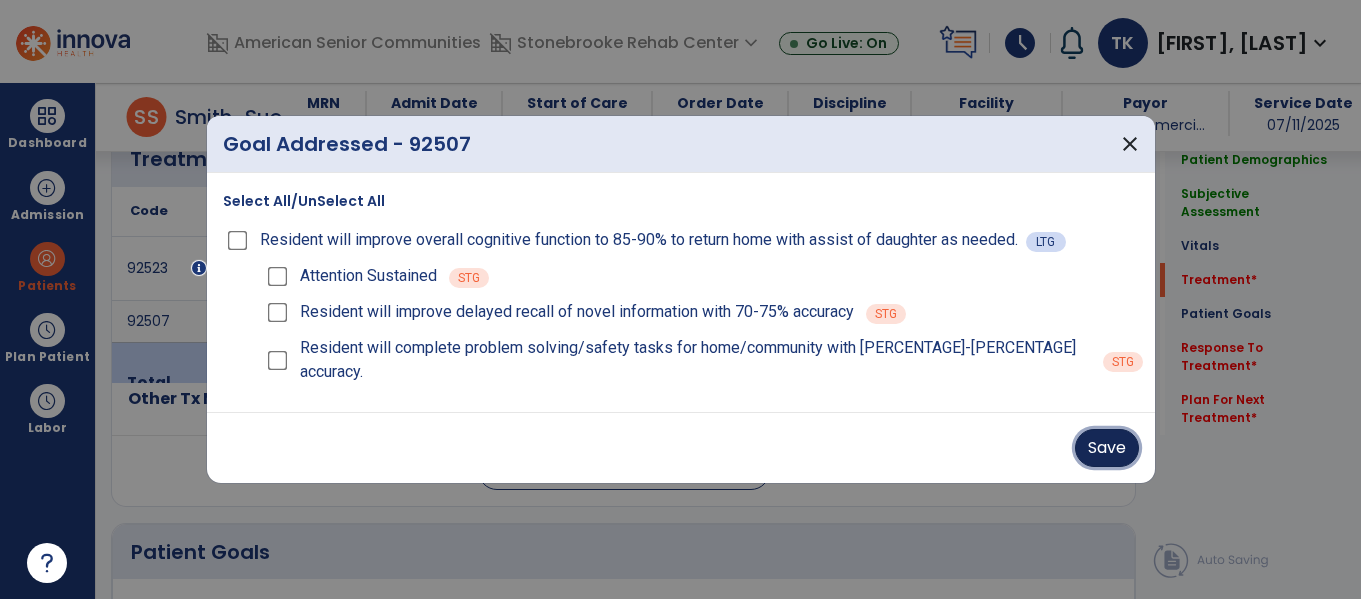 click on "Save" at bounding box center (1107, 448) 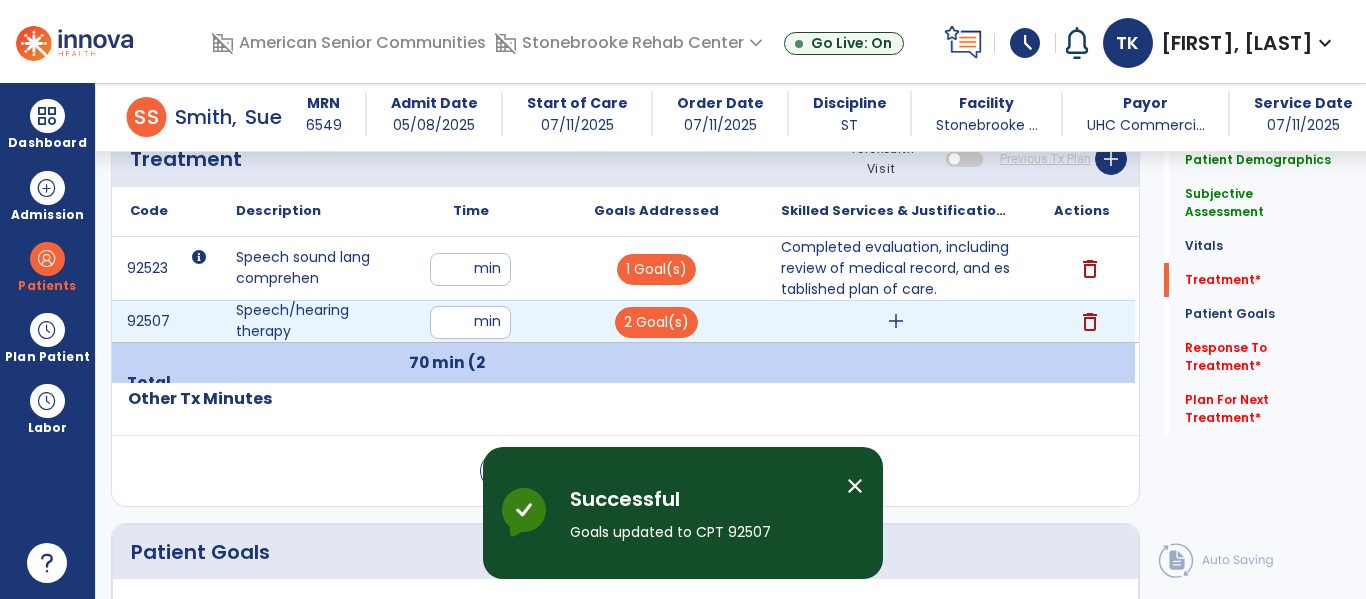 click on "add" at bounding box center [896, 321] 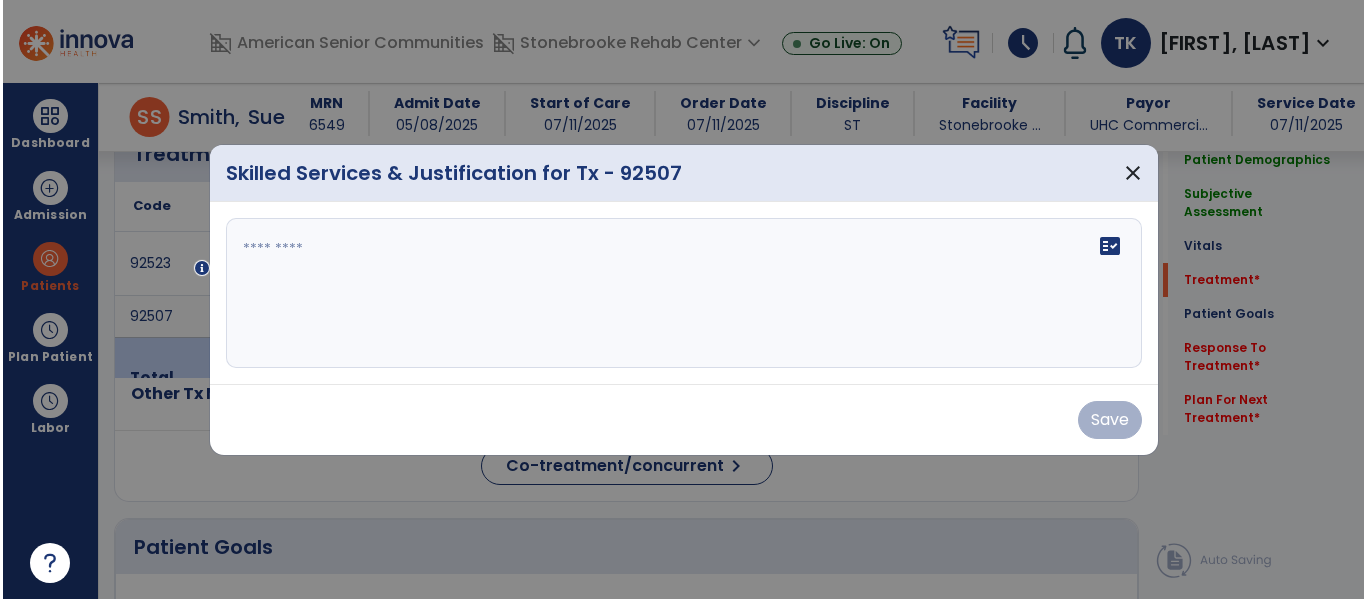 scroll, scrollTop: 1159, scrollLeft: 0, axis: vertical 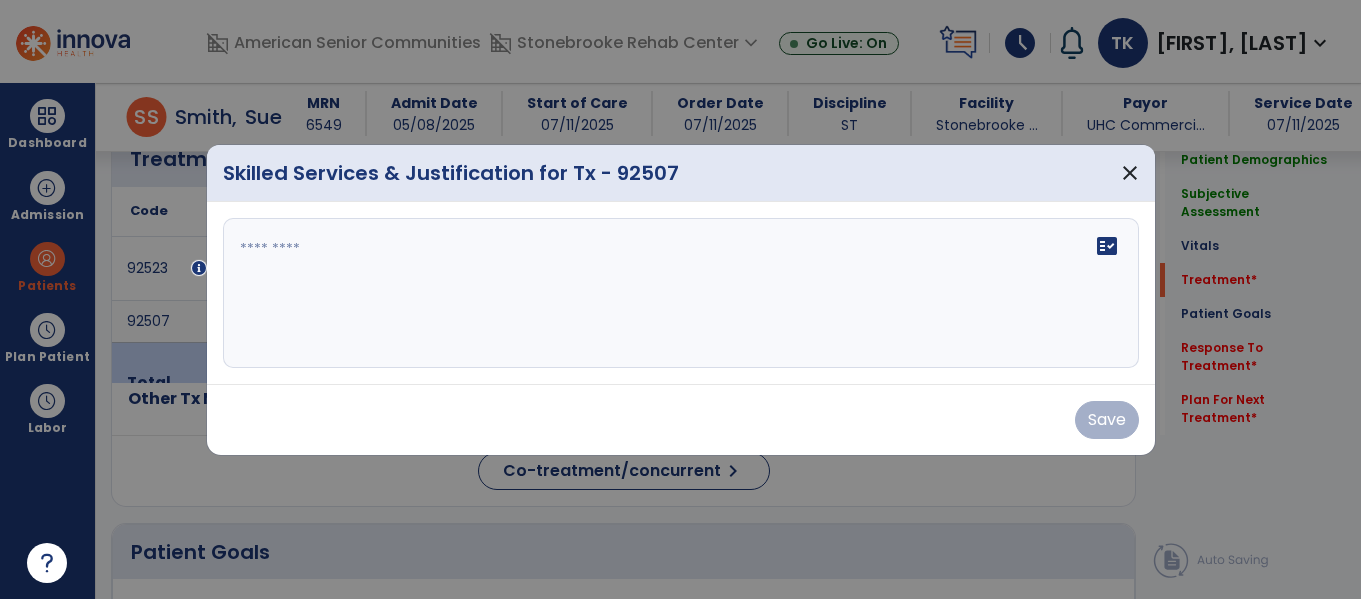 click on "fact_check" at bounding box center (681, 293) 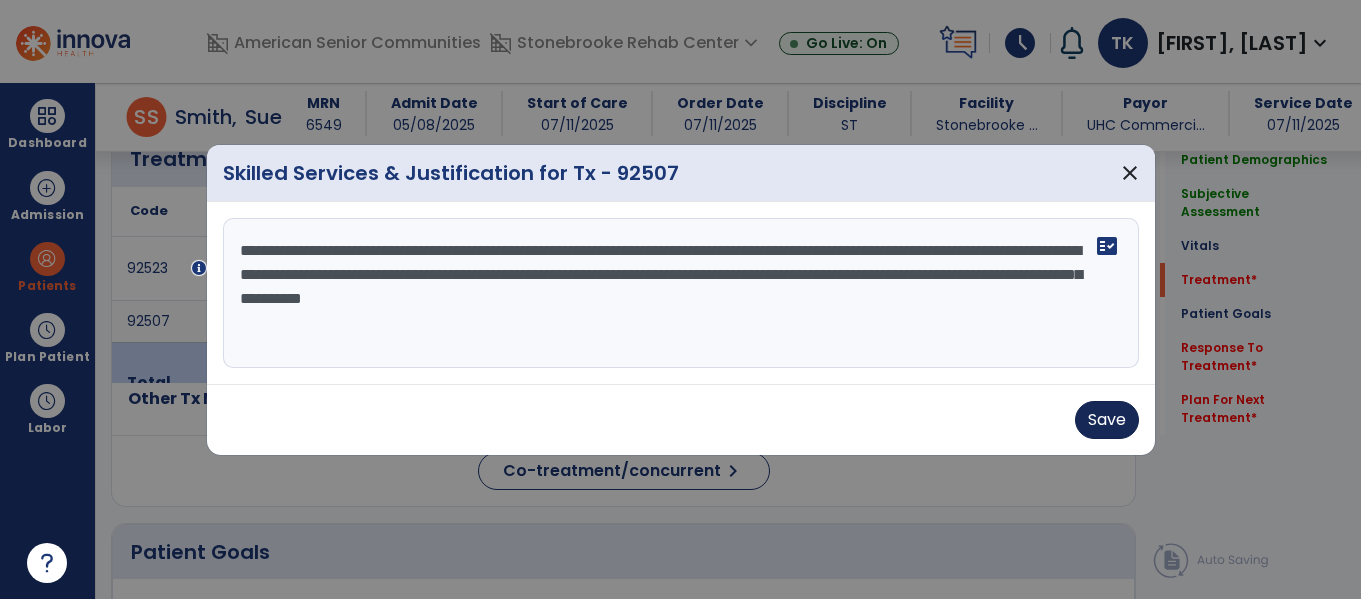 type on "**********" 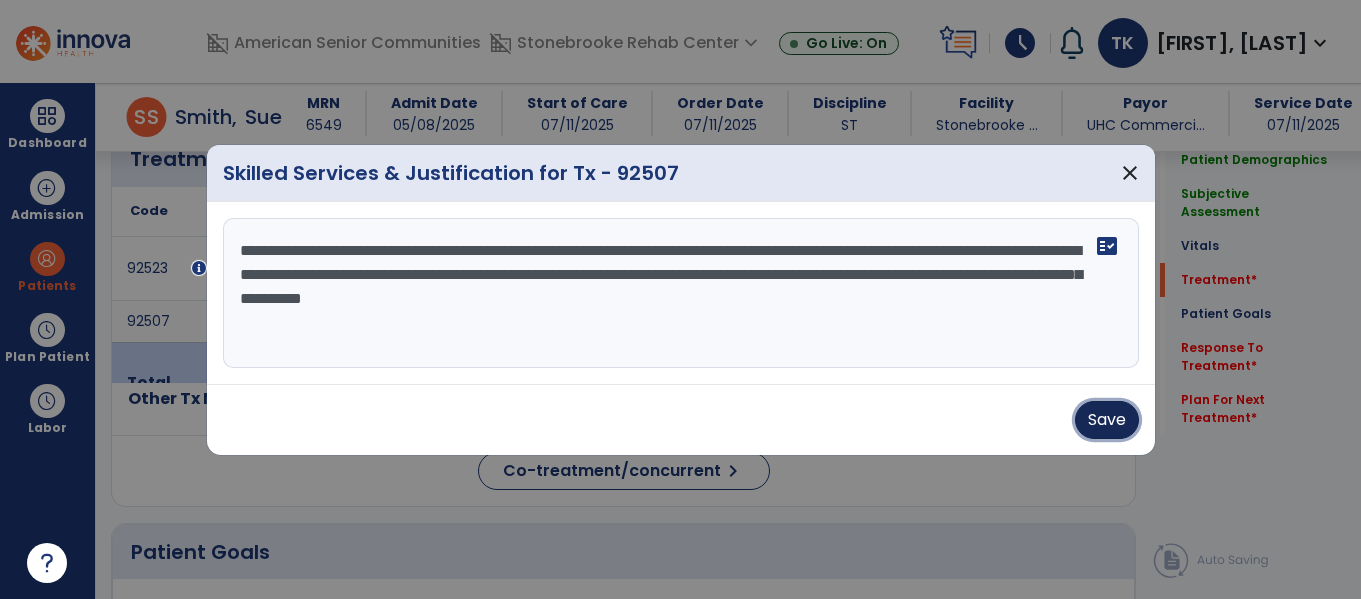 click on "Save" at bounding box center (1107, 420) 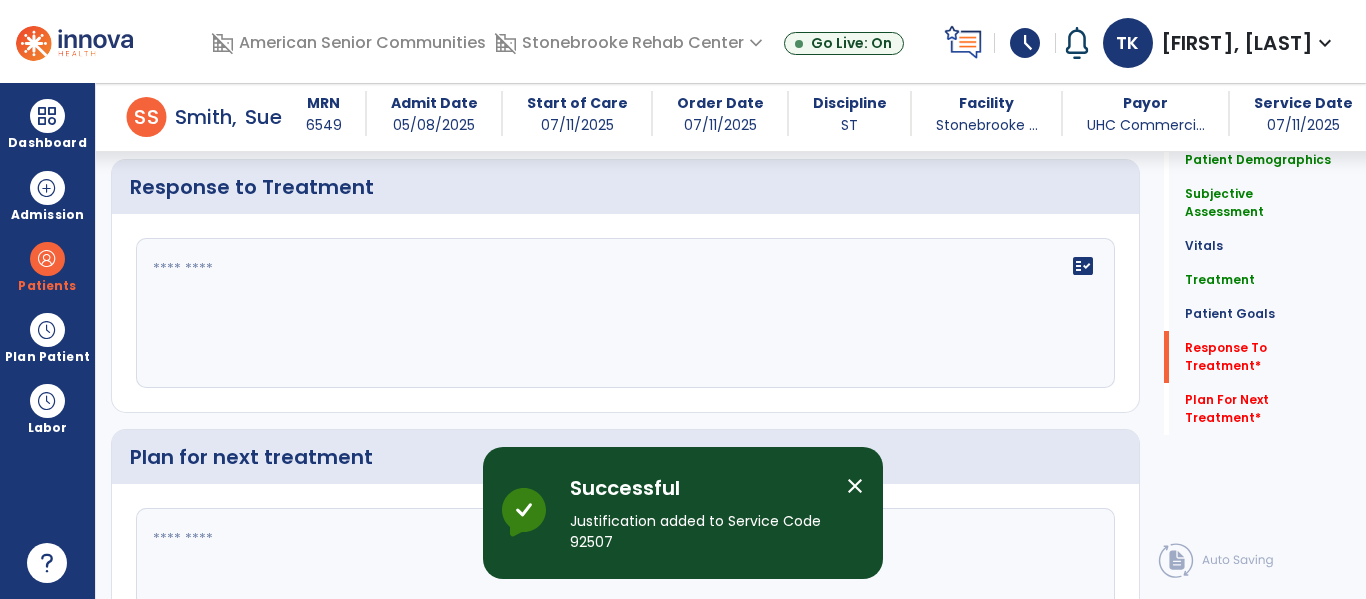 scroll, scrollTop: 2304, scrollLeft: 0, axis: vertical 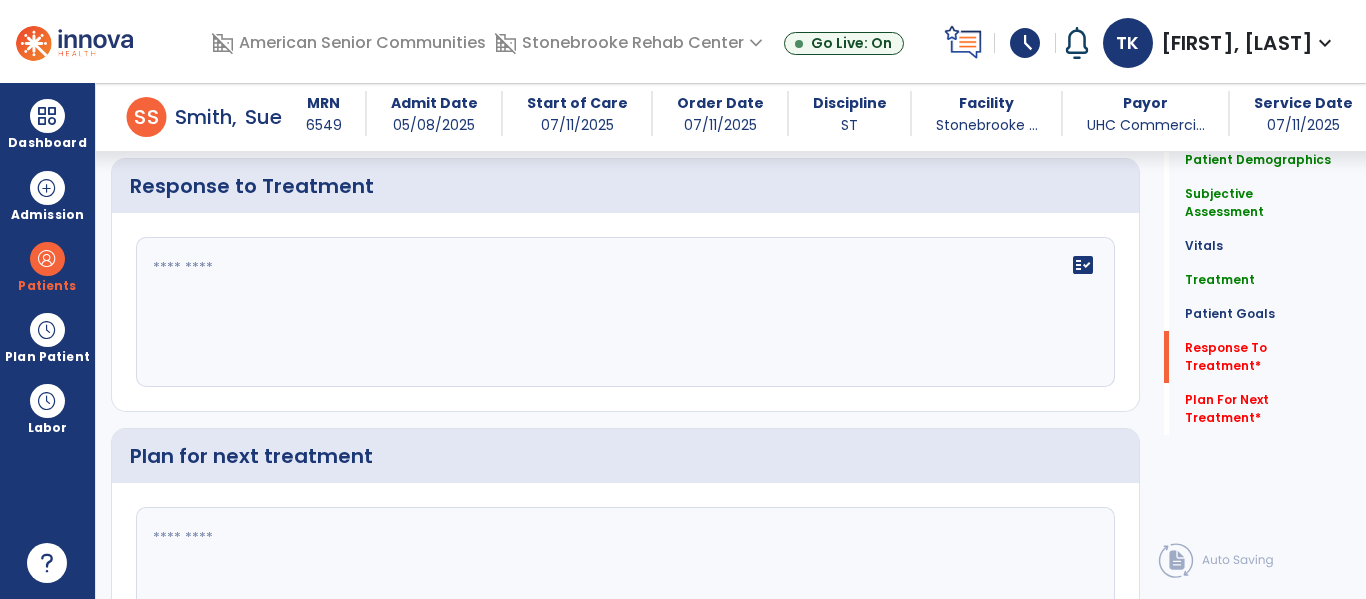 click on "fact_check" 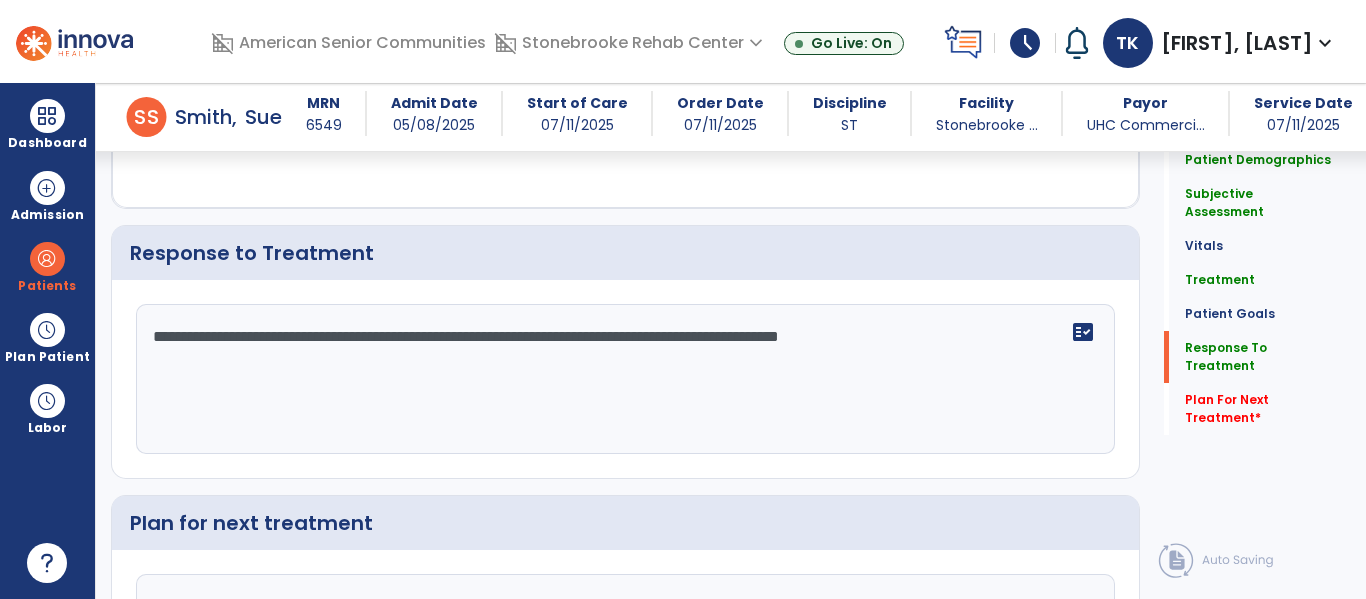 scroll, scrollTop: 2304, scrollLeft: 0, axis: vertical 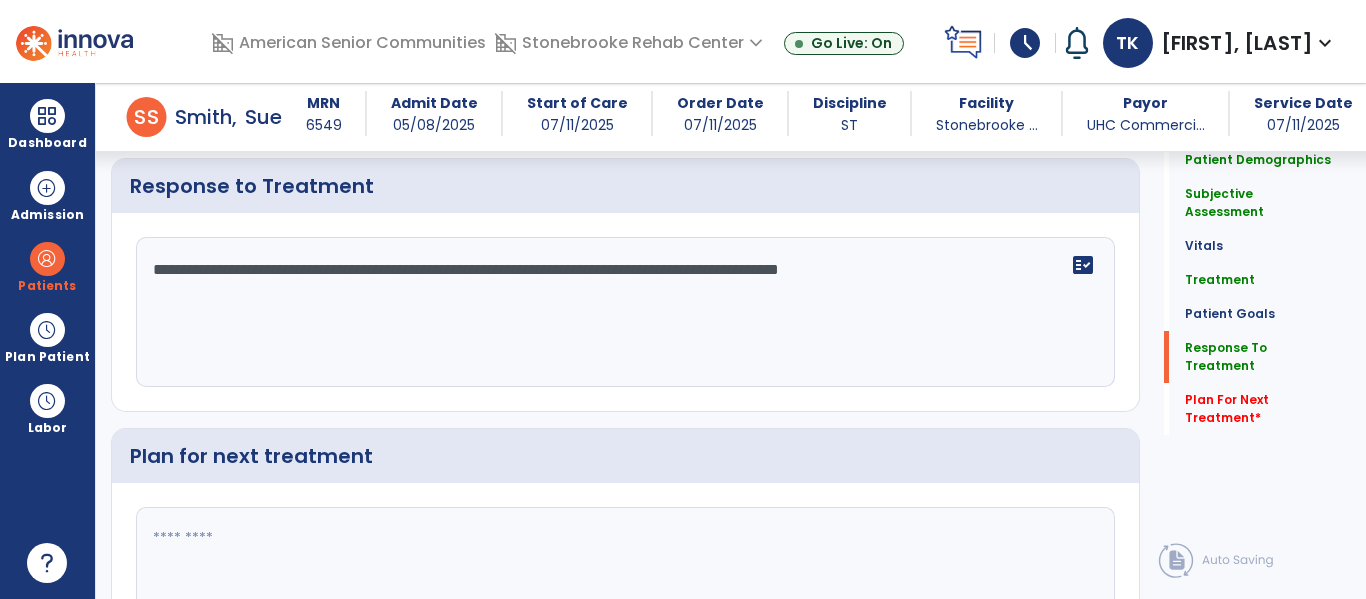 type on "**********" 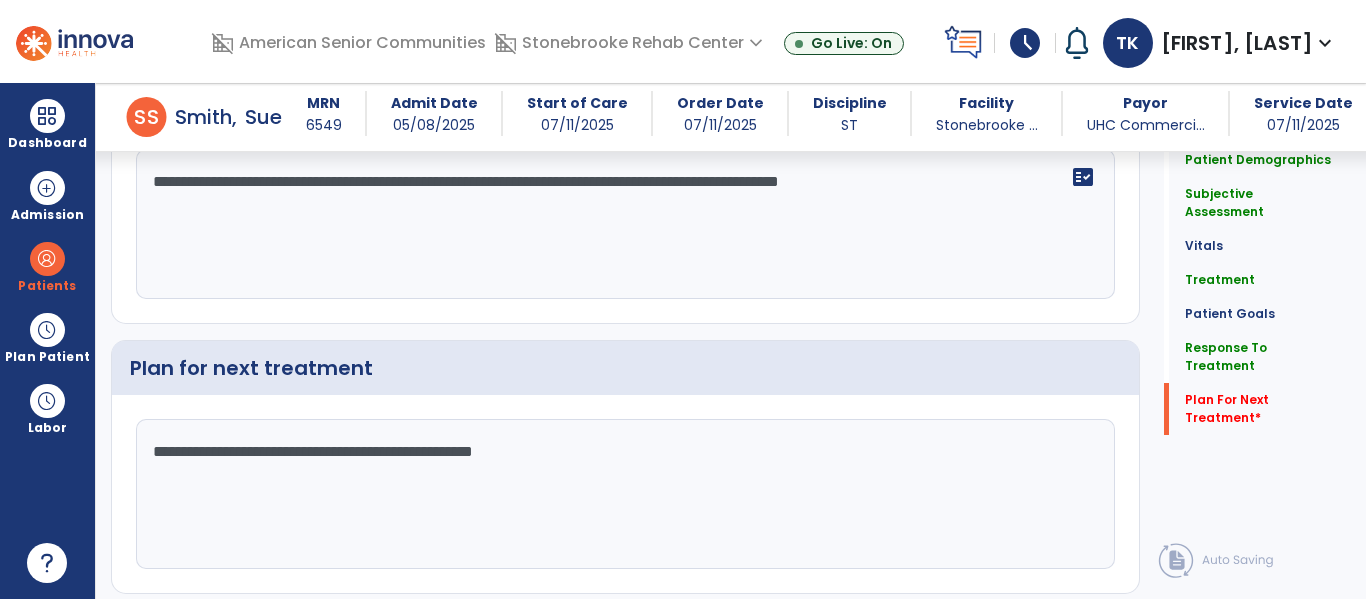 scroll, scrollTop: 2432, scrollLeft: 0, axis: vertical 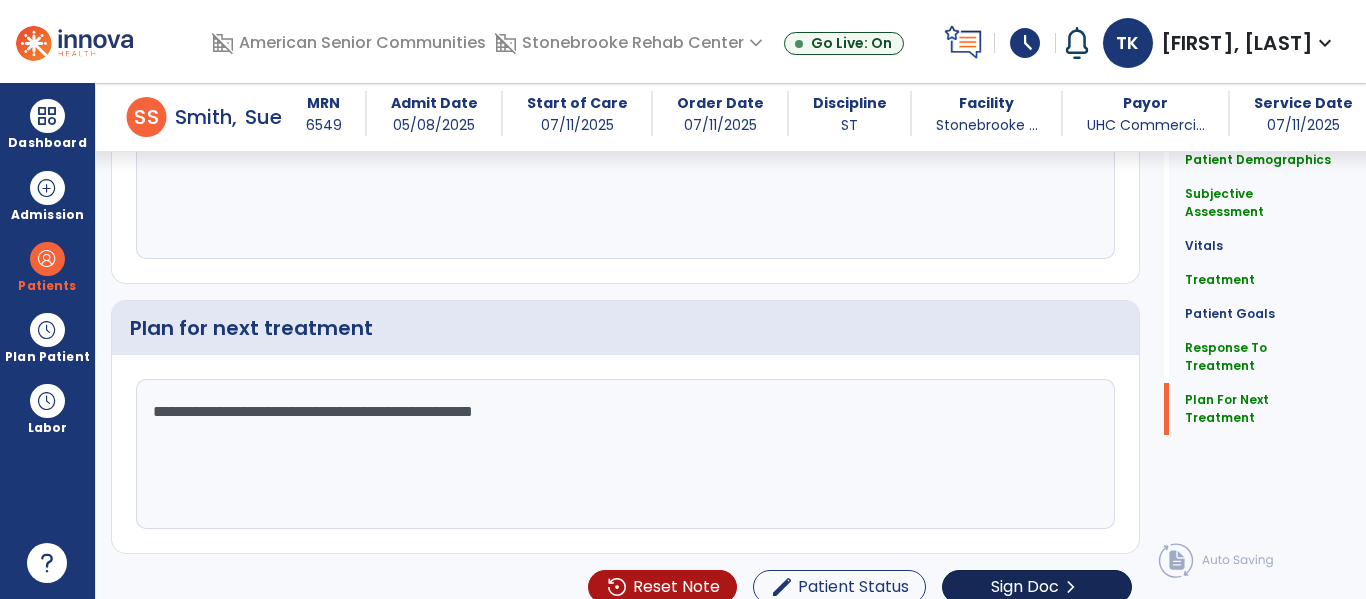 type on "**********" 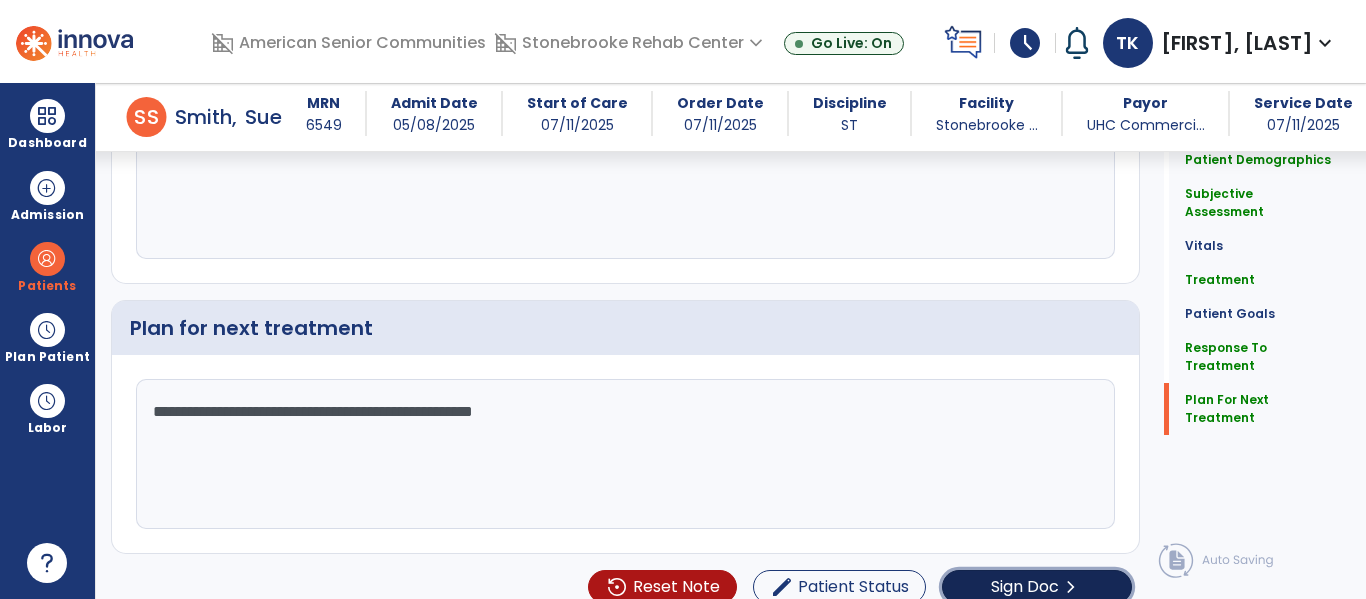 click on "Sign Doc  chevron_right" 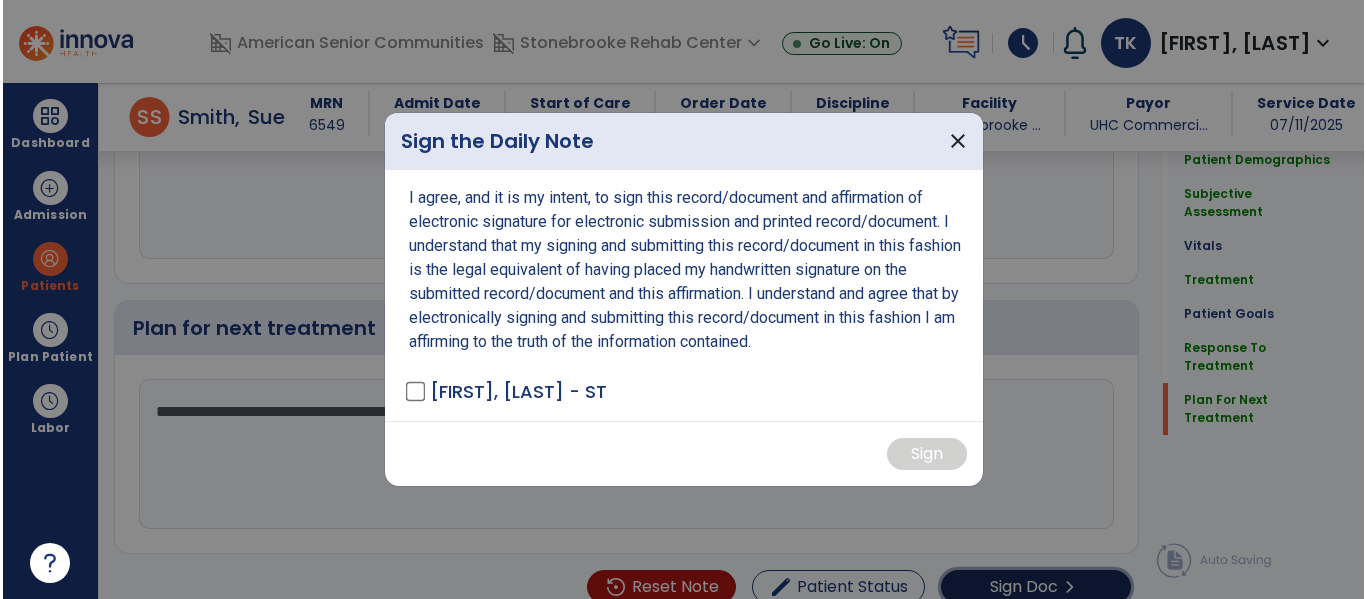 scroll, scrollTop: 2432, scrollLeft: 0, axis: vertical 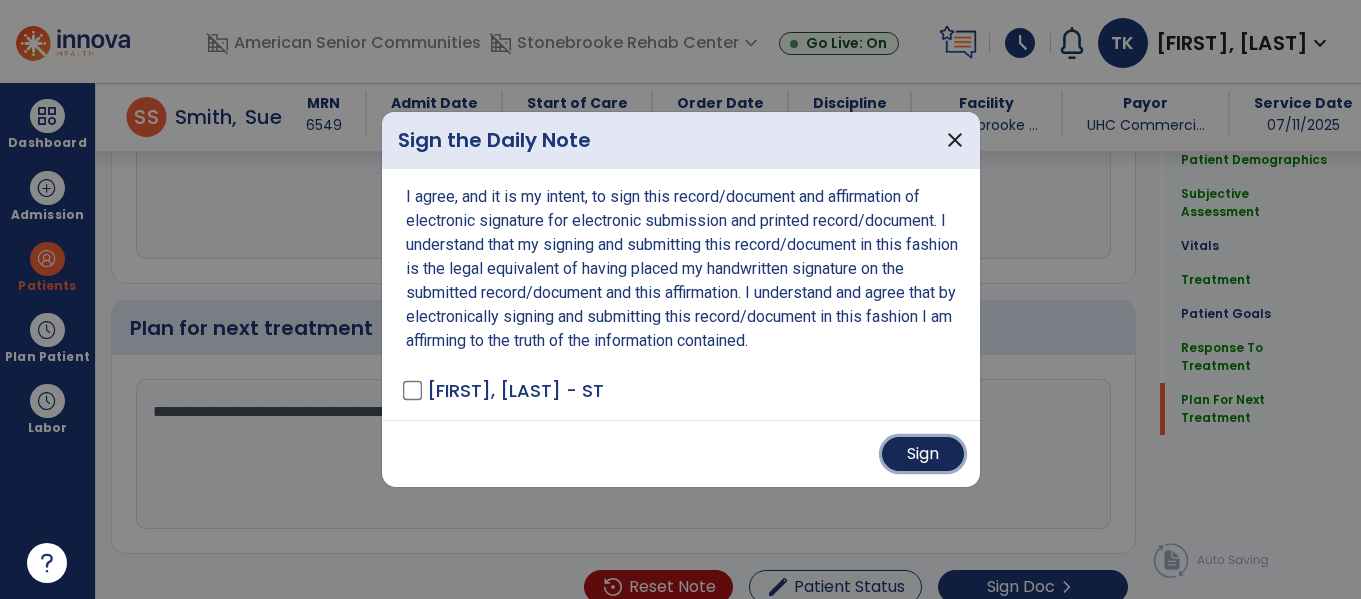 click on "Sign" at bounding box center (923, 454) 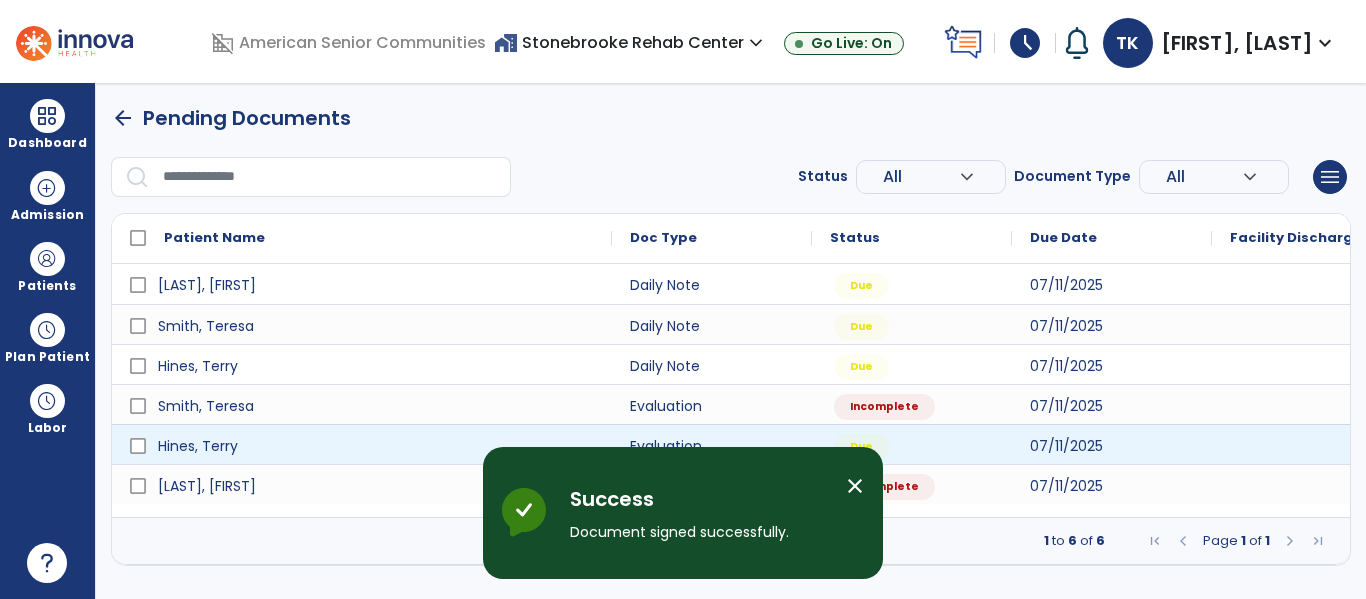 scroll, scrollTop: 0, scrollLeft: 0, axis: both 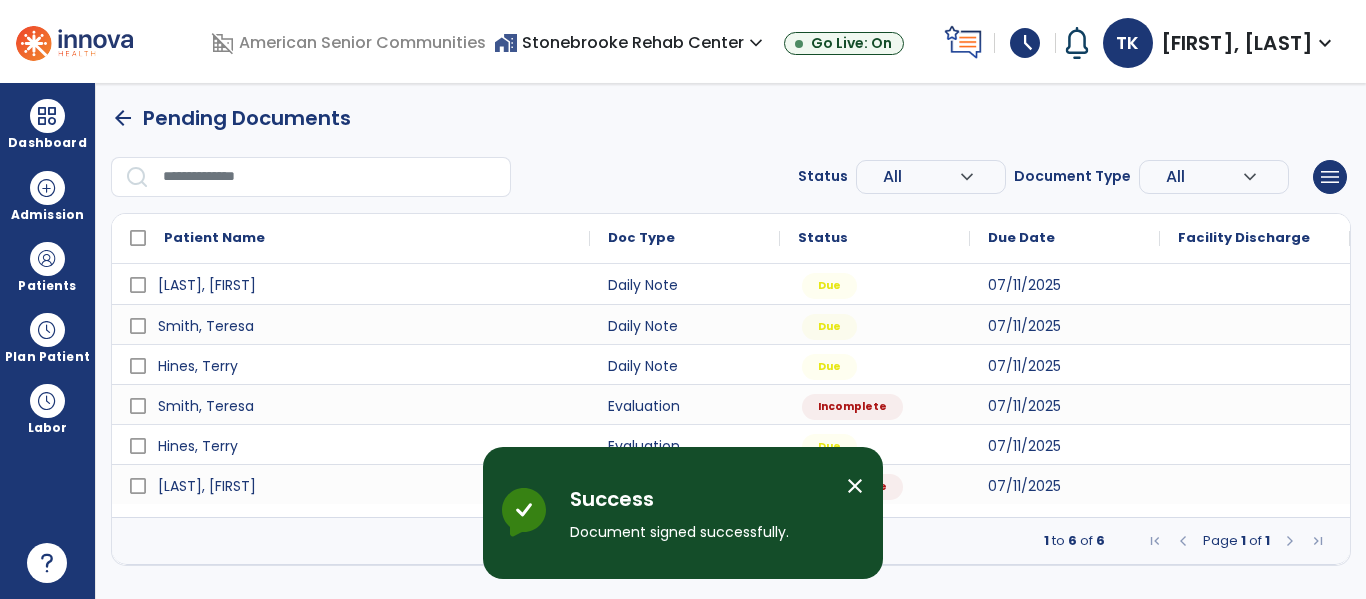 click on "close" at bounding box center (855, 486) 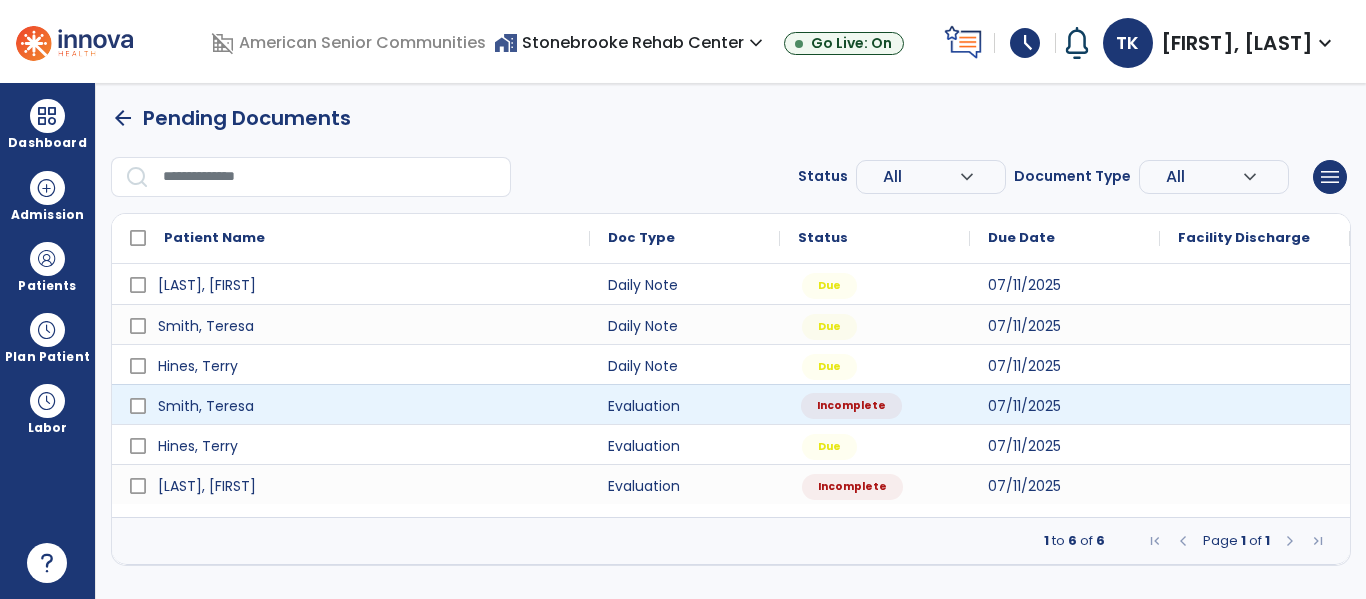 click on "Incomplete" at bounding box center [851, 406] 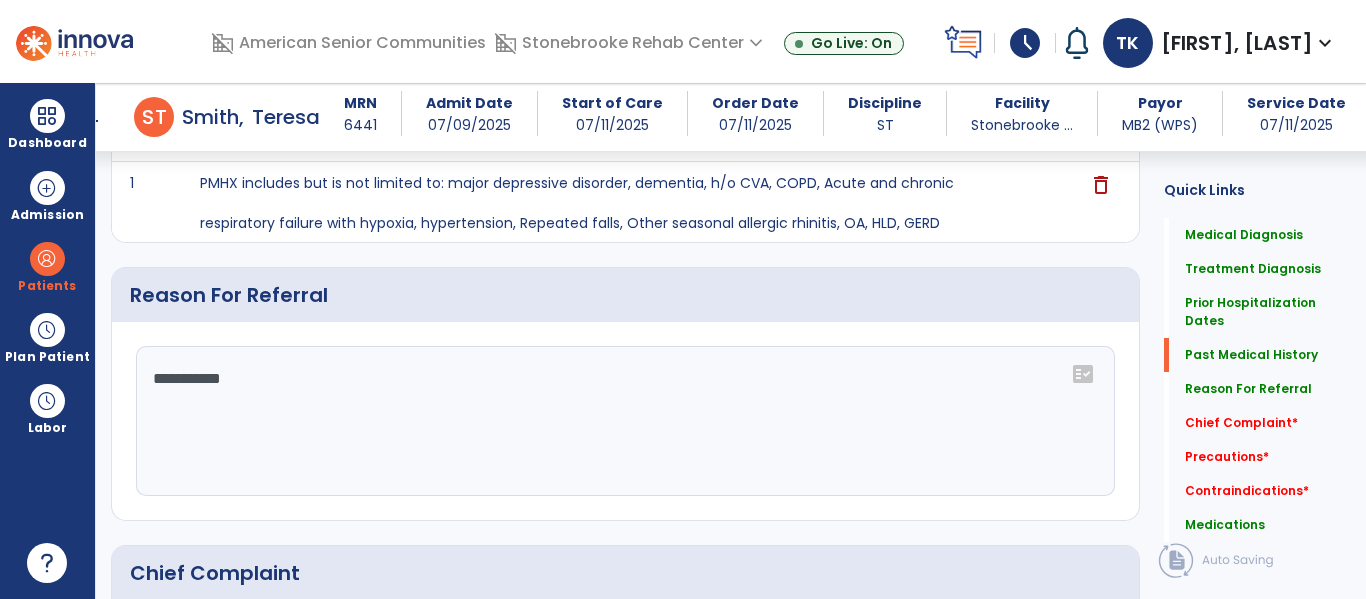 scroll, scrollTop: 970, scrollLeft: 0, axis: vertical 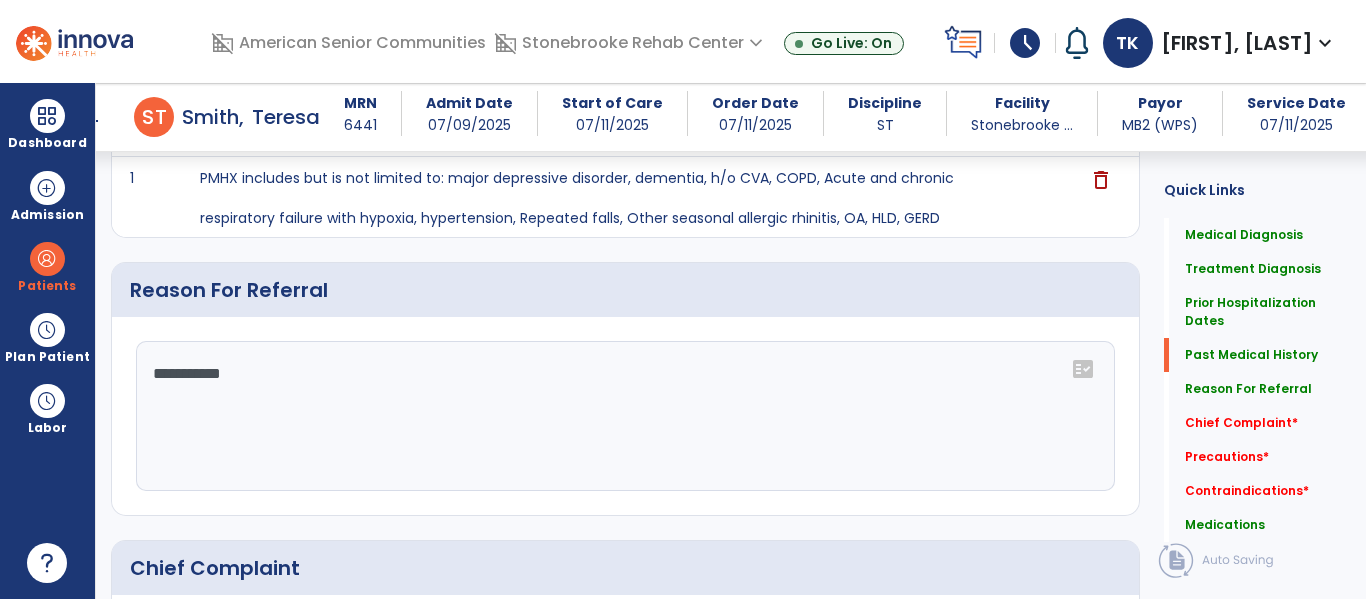 click on "**********" 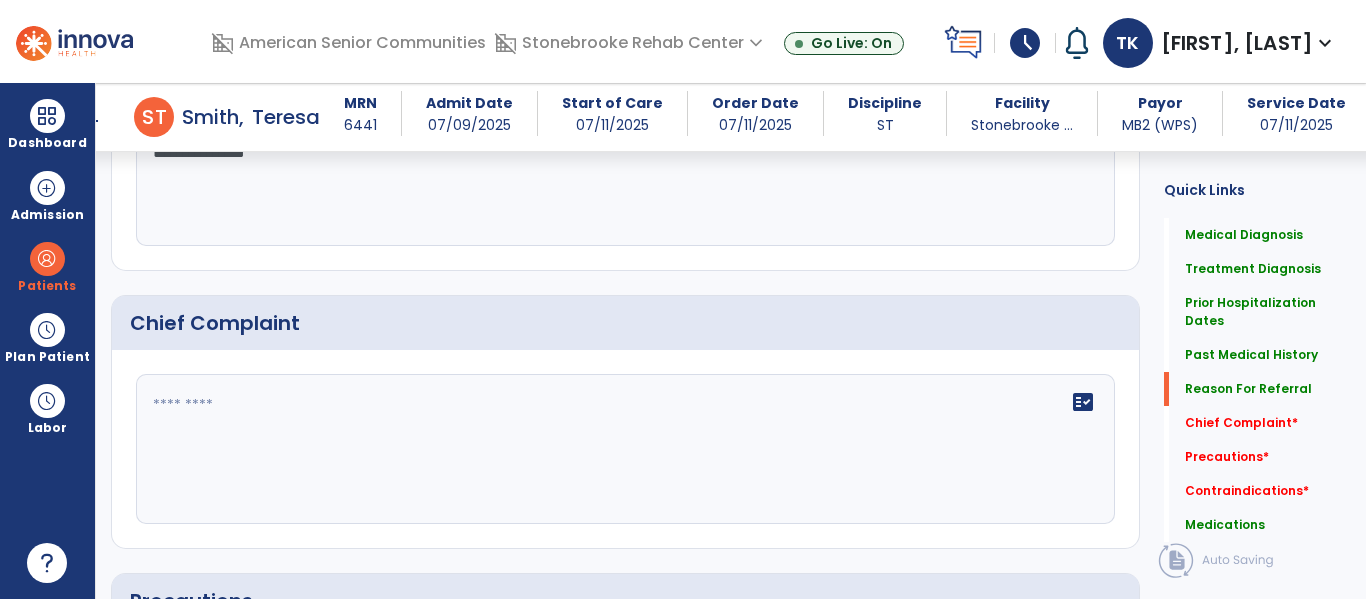 type on "**********" 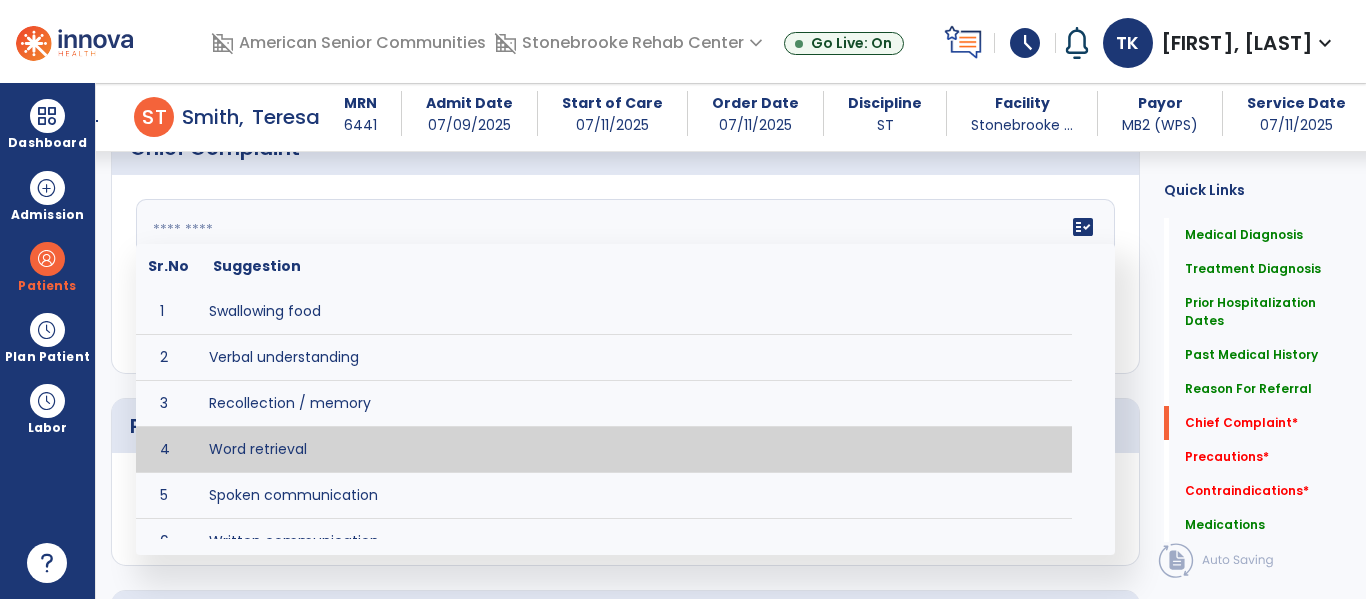 scroll, scrollTop: 1391, scrollLeft: 0, axis: vertical 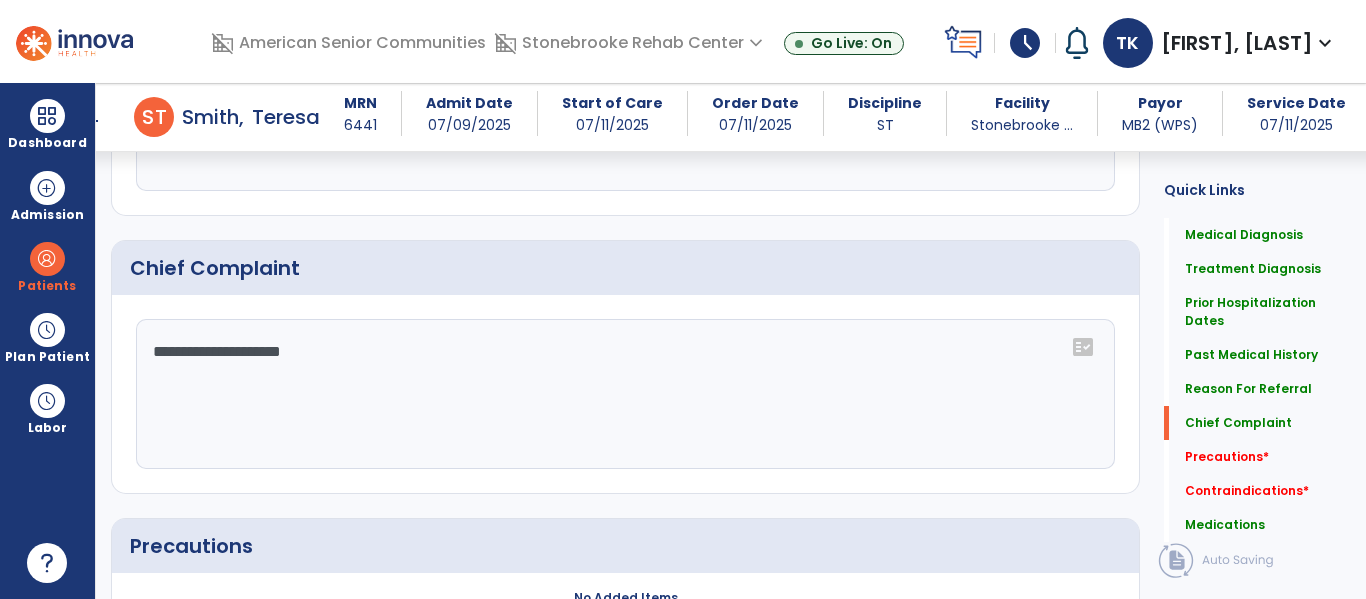 click on "**********" 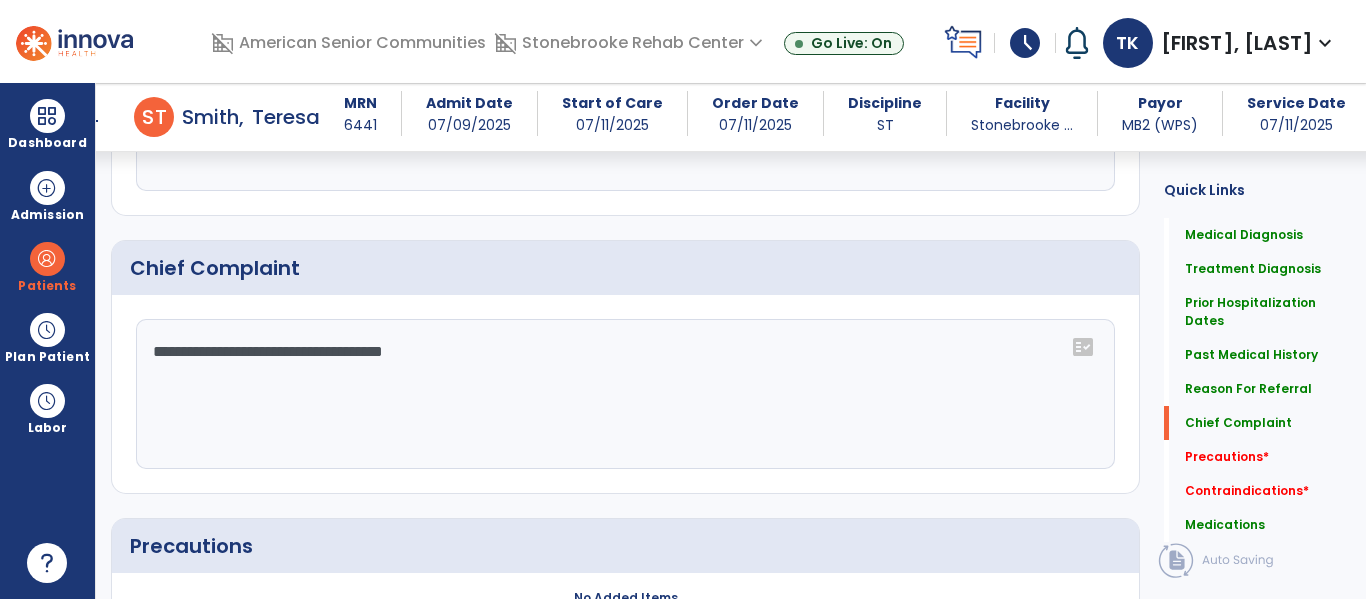scroll, scrollTop: 1270, scrollLeft: 0, axis: vertical 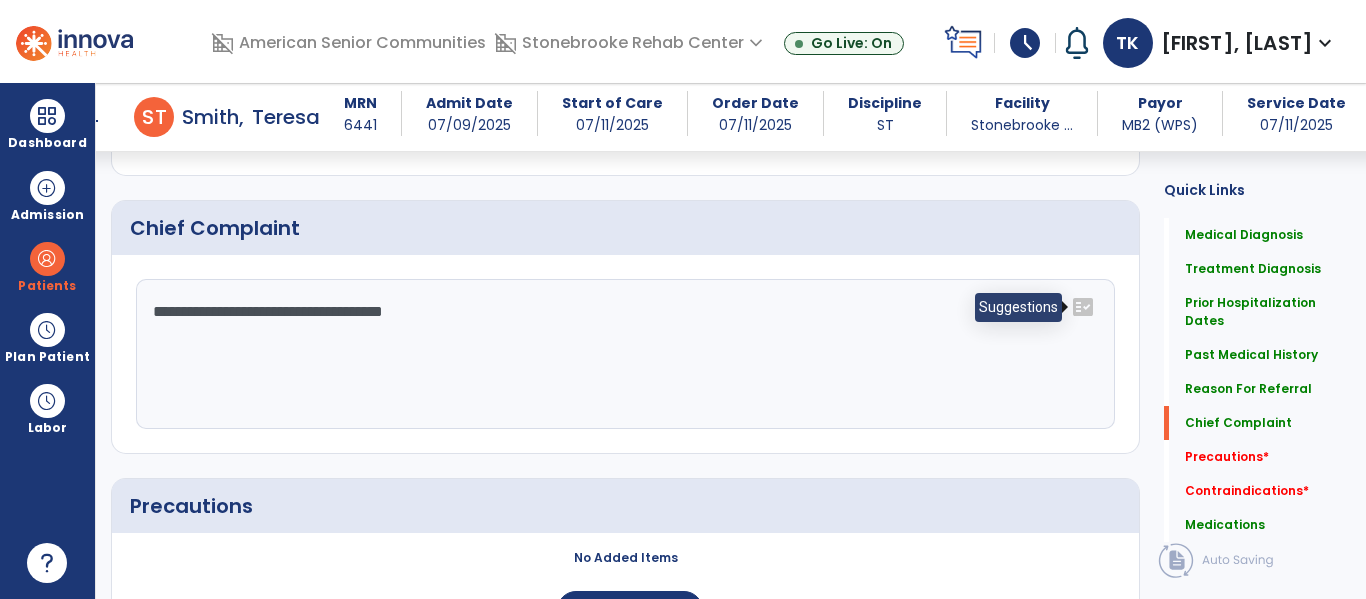 click on "fact_check" 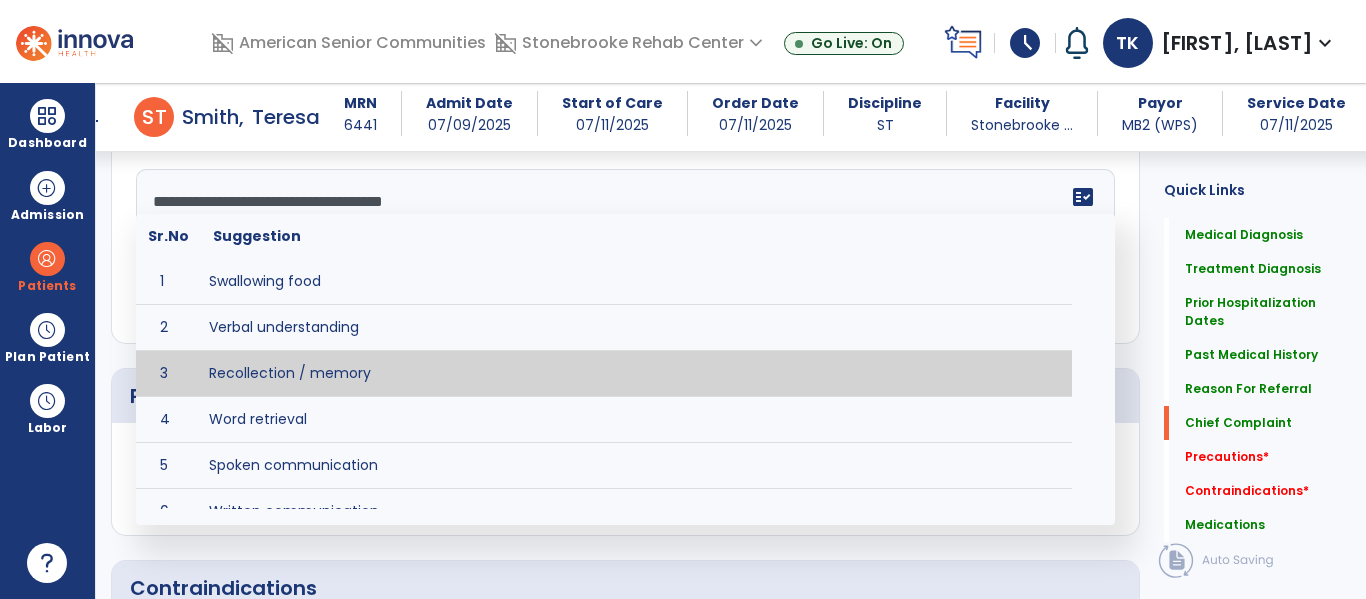 scroll, scrollTop: 1427, scrollLeft: 0, axis: vertical 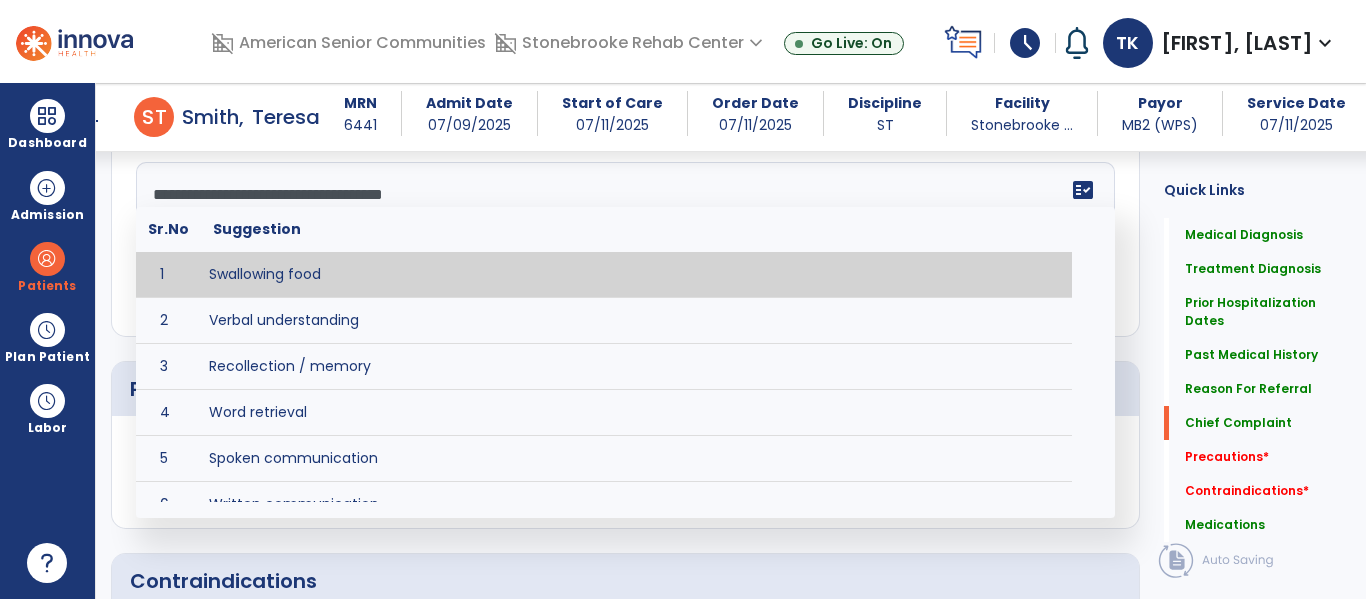 click on "**********" 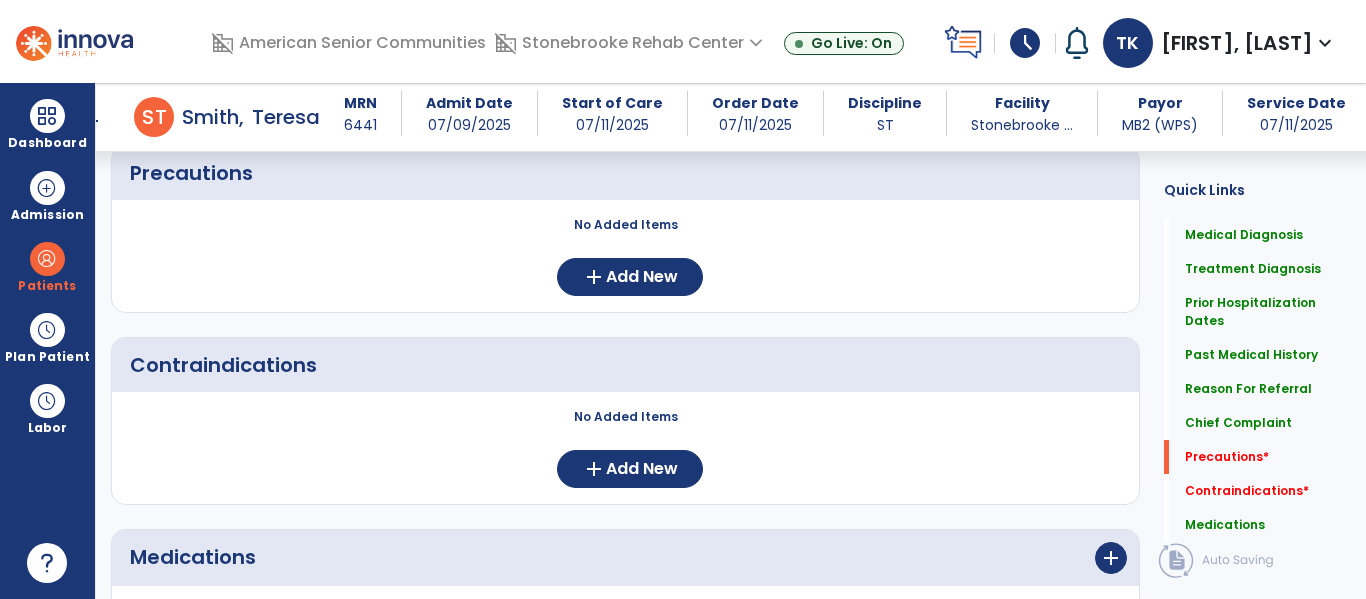scroll, scrollTop: 1641, scrollLeft: 0, axis: vertical 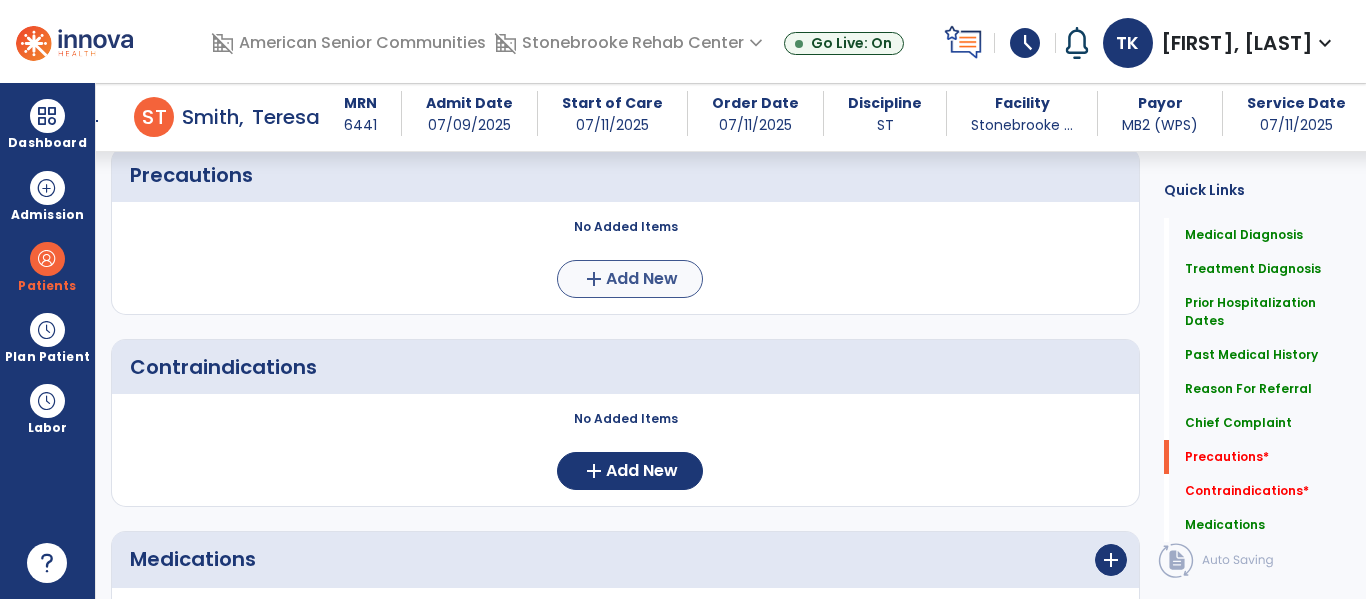 type on "**********" 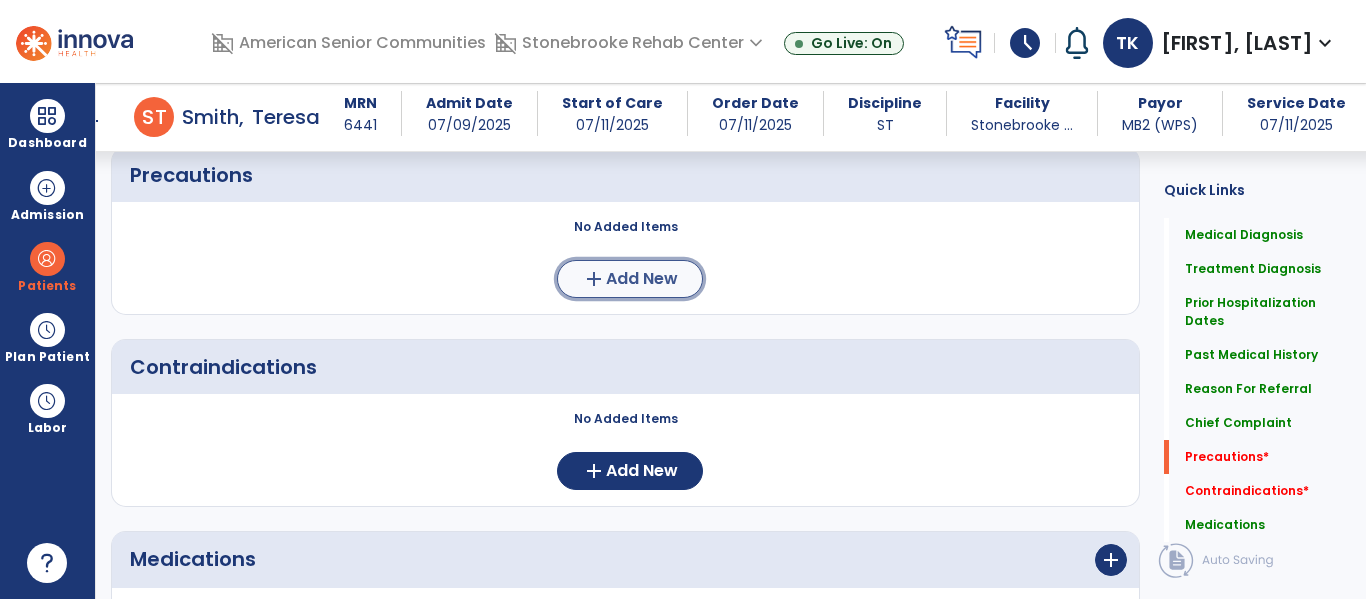 click on "Add New" 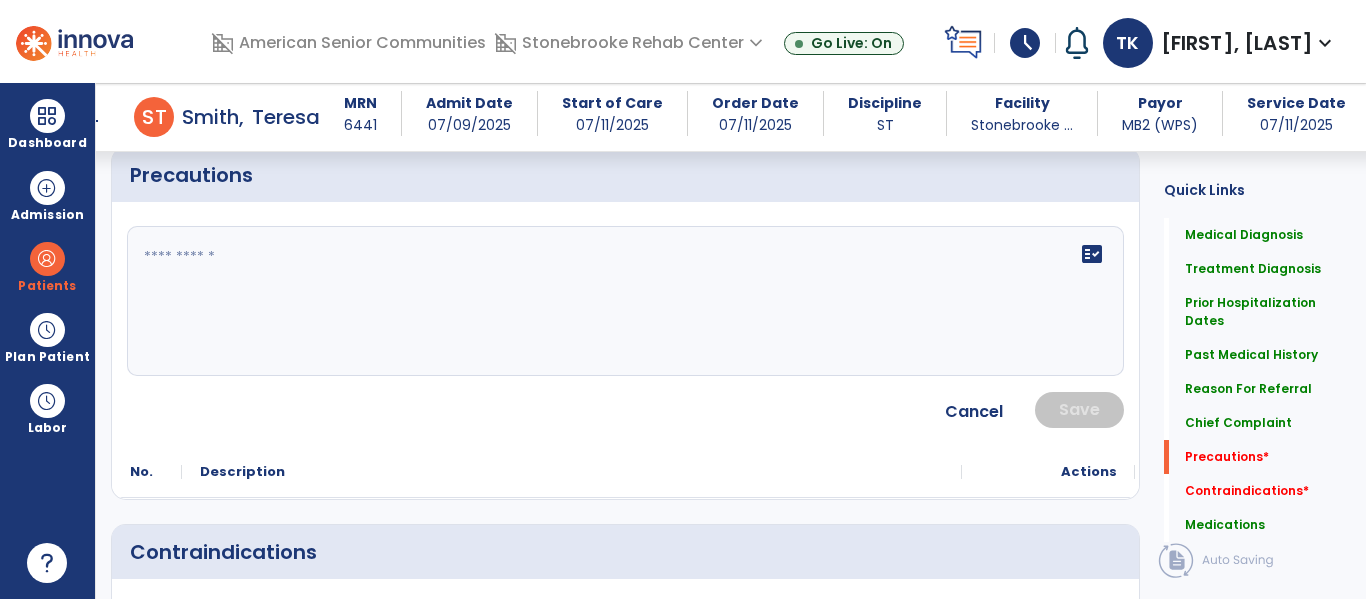 click 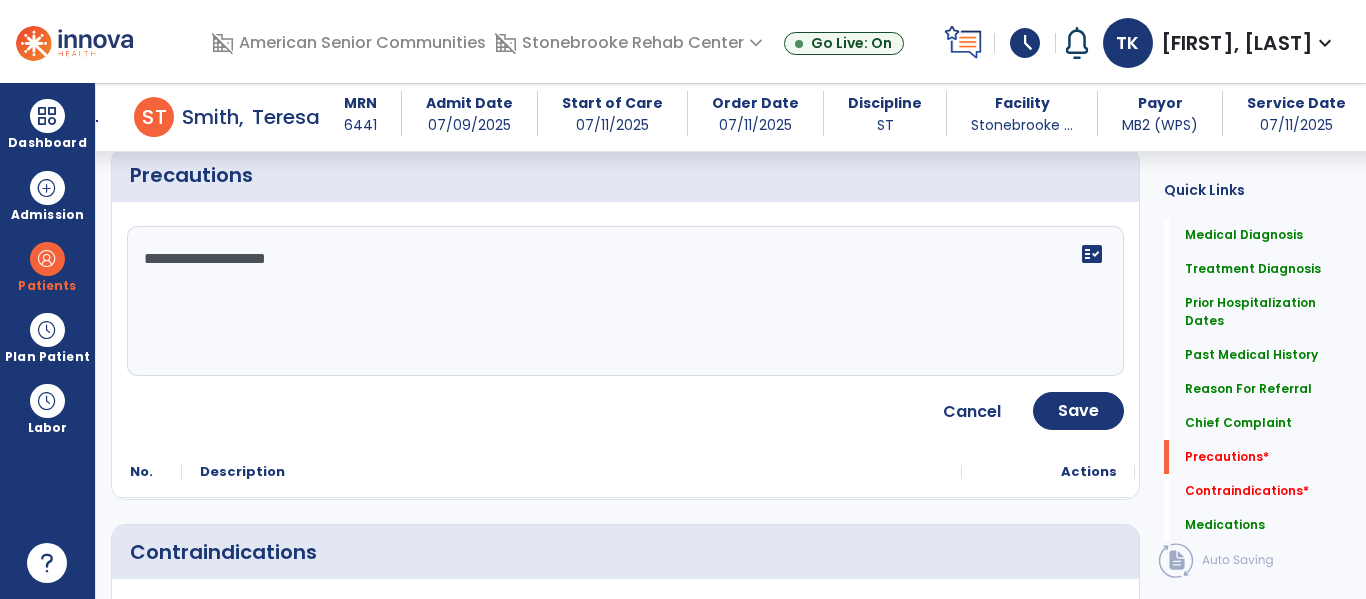 type on "**********" 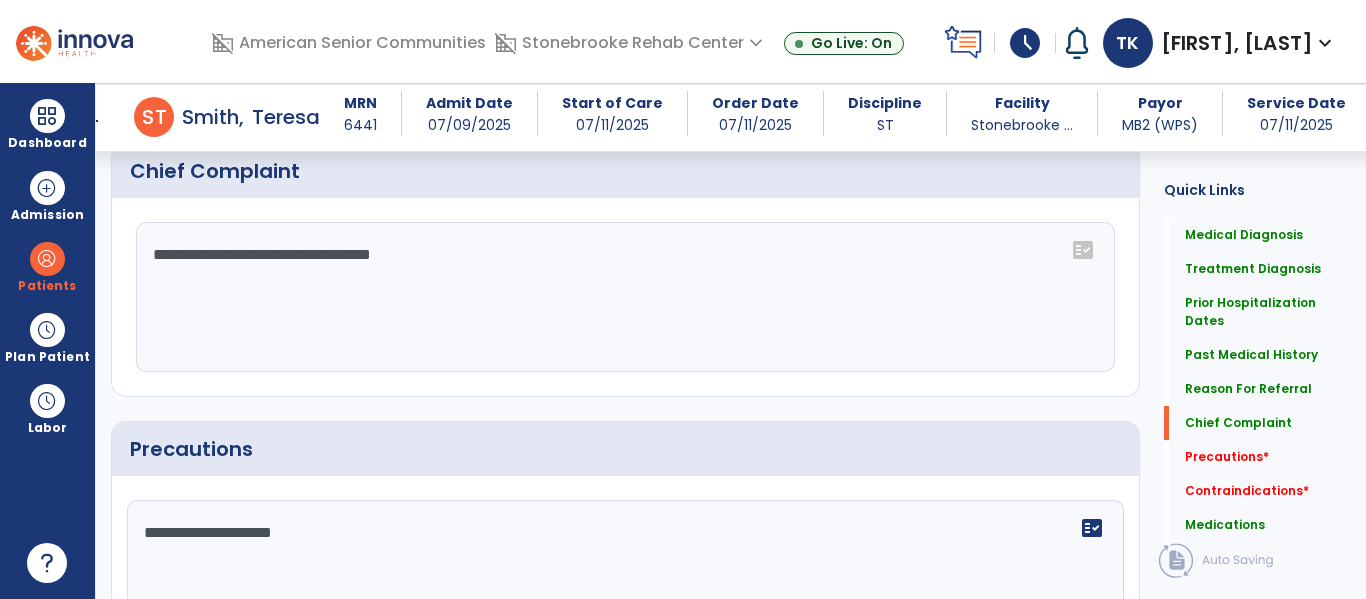 scroll, scrollTop: 1369, scrollLeft: 0, axis: vertical 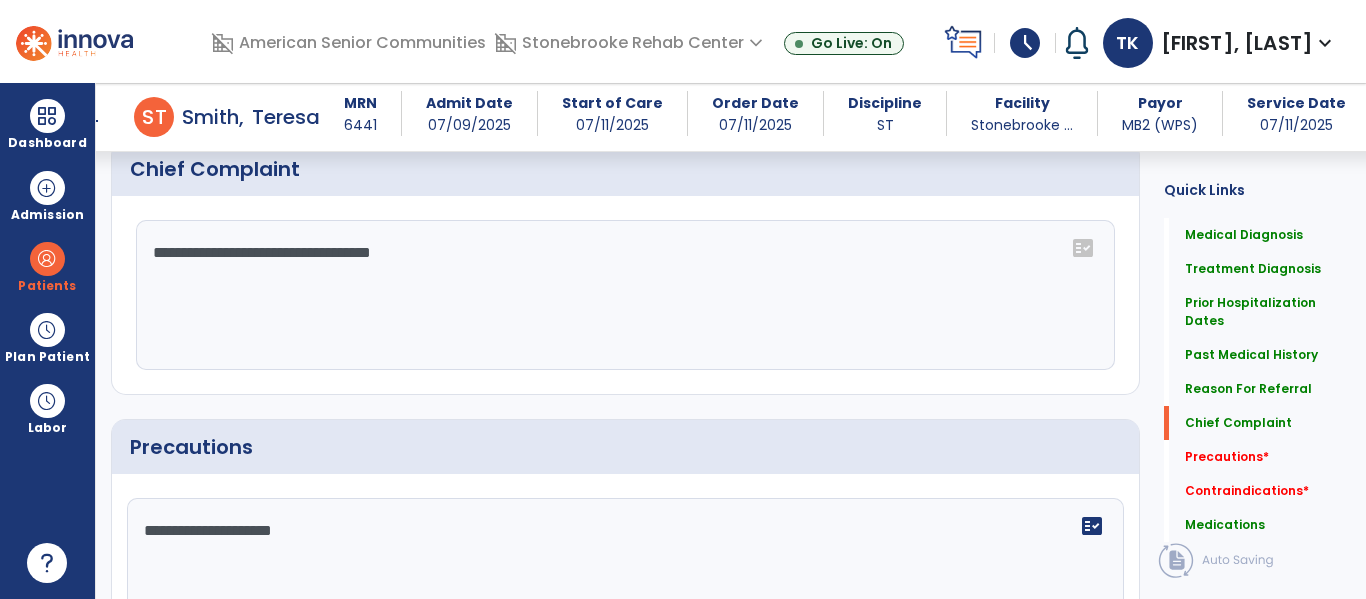 click on "**********" 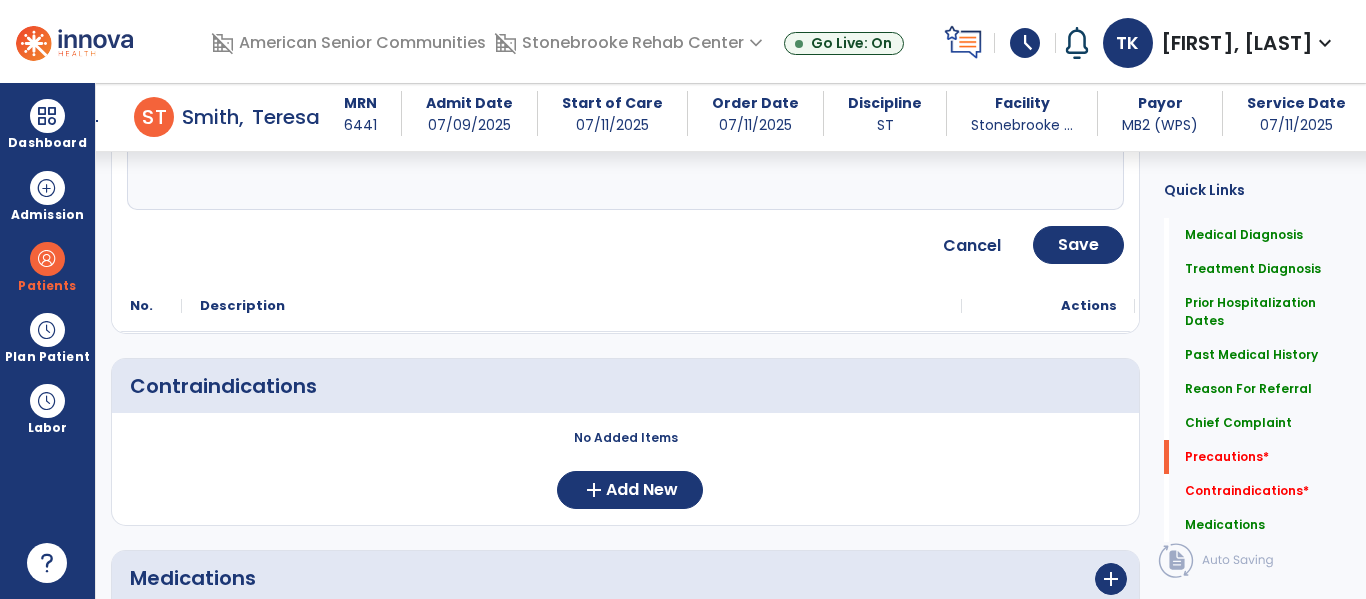 scroll, scrollTop: 1805, scrollLeft: 0, axis: vertical 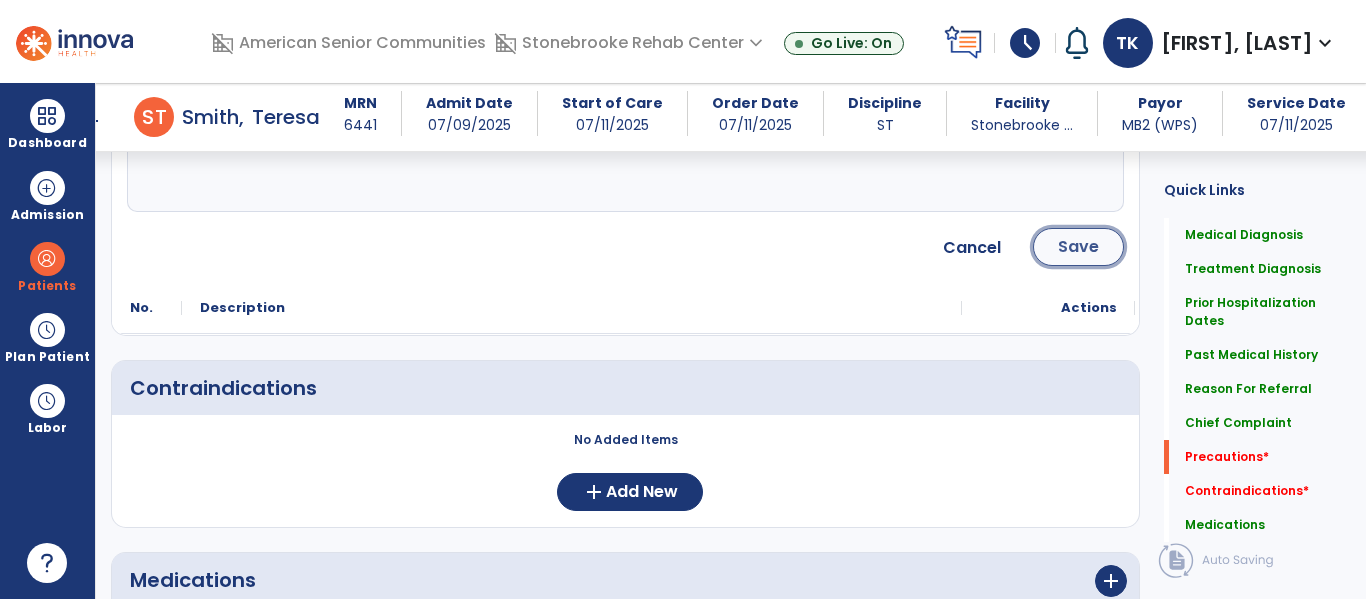 click on "Save" 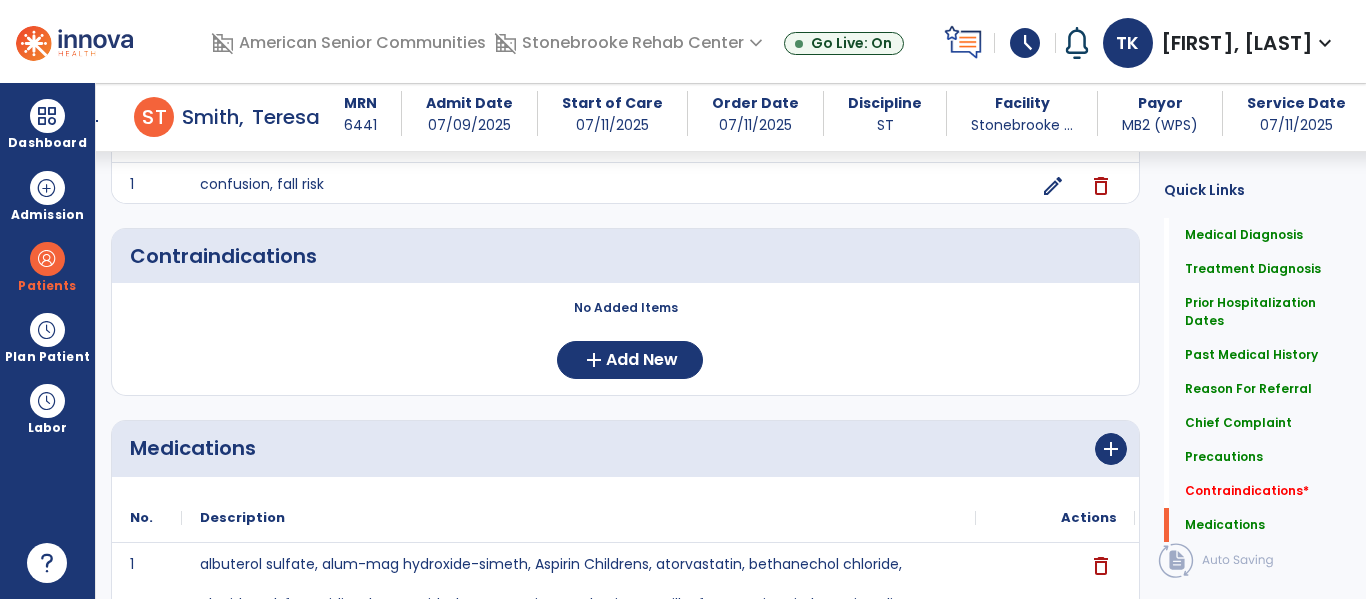 scroll, scrollTop: 1756, scrollLeft: 0, axis: vertical 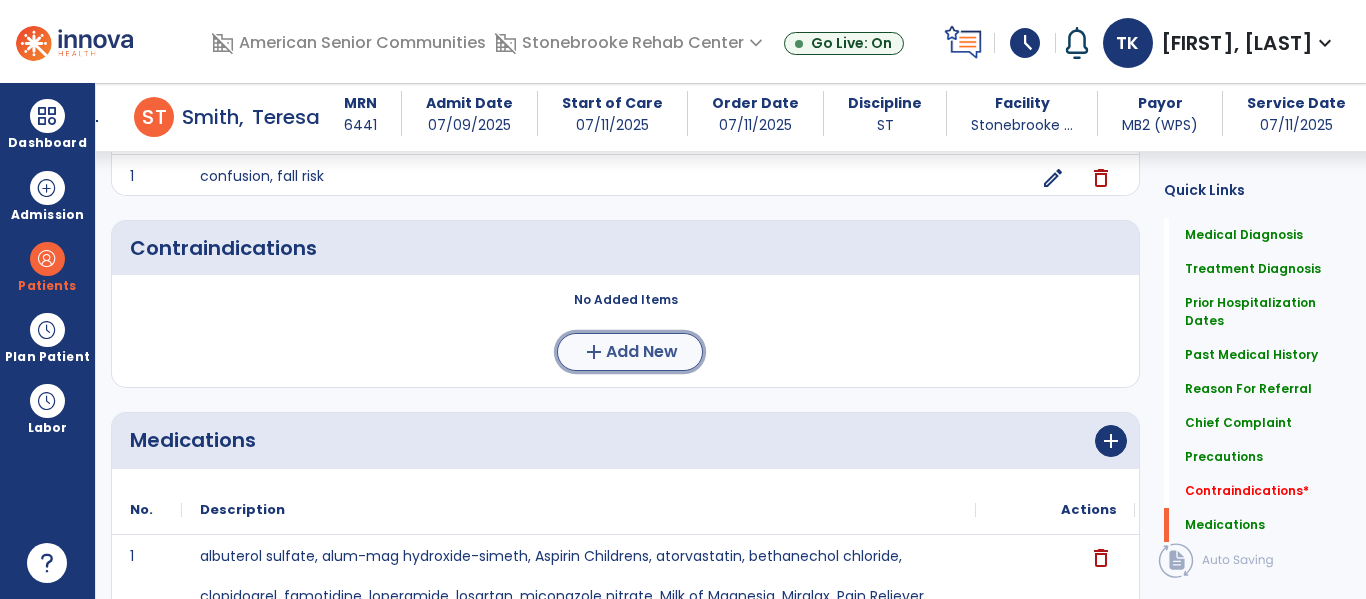 click on "Add New" 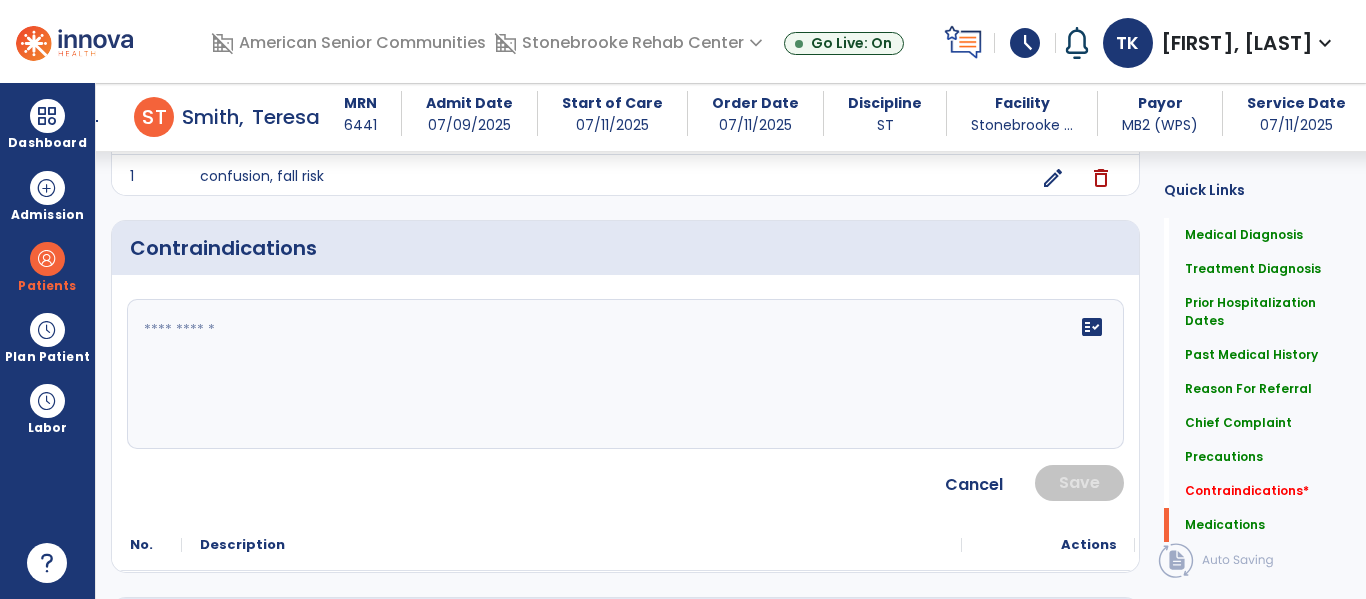 click 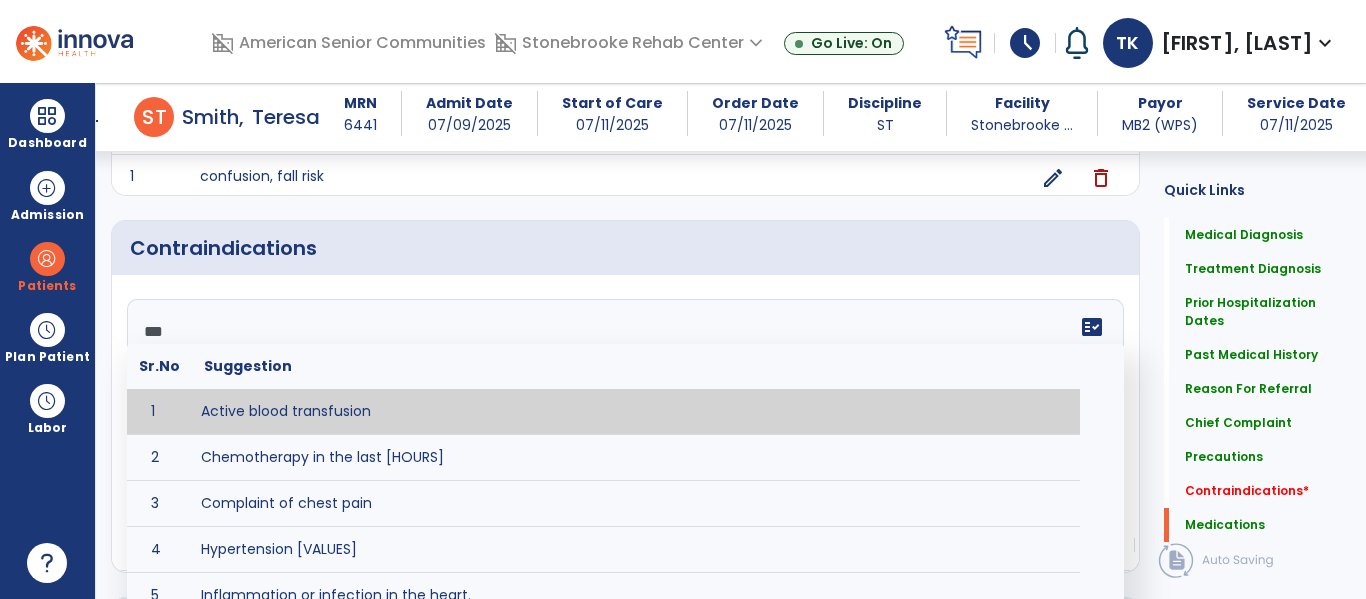 type on "****" 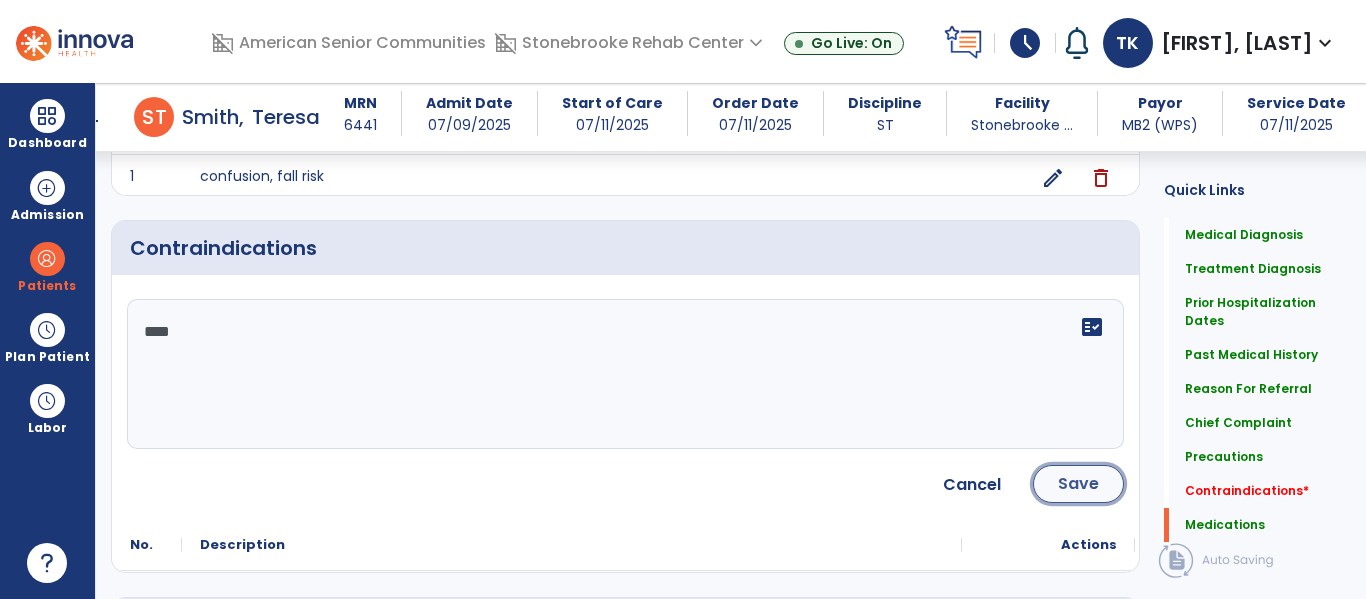click on "Save" 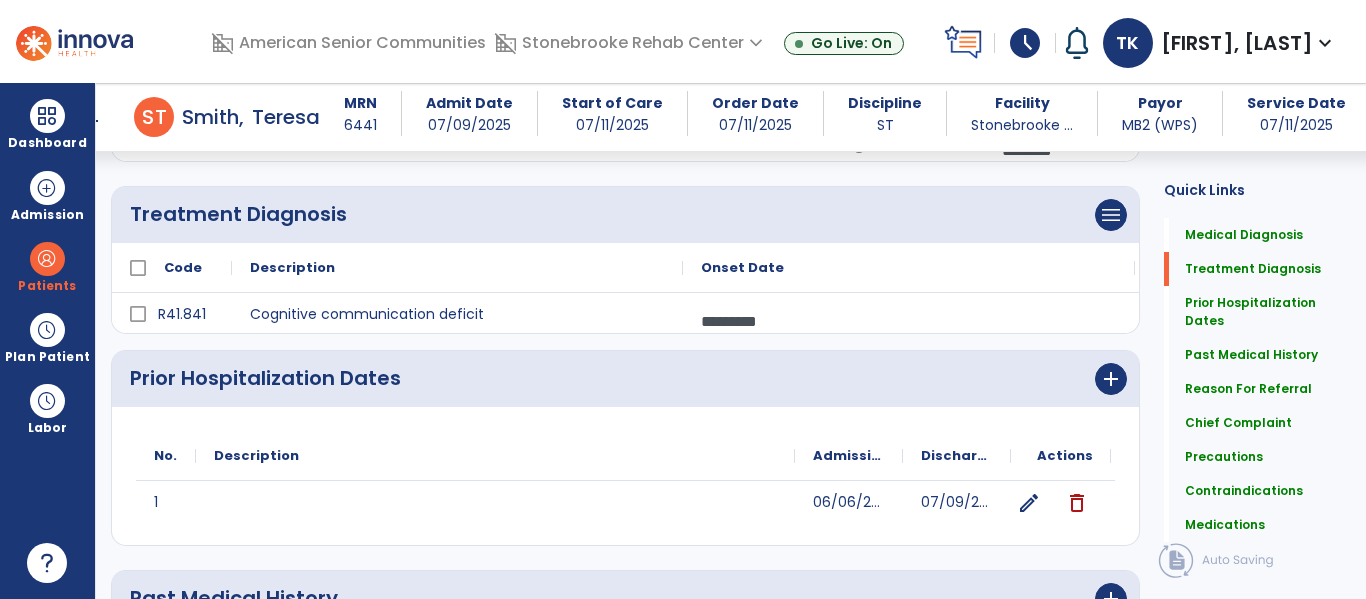scroll, scrollTop: 0, scrollLeft: 0, axis: both 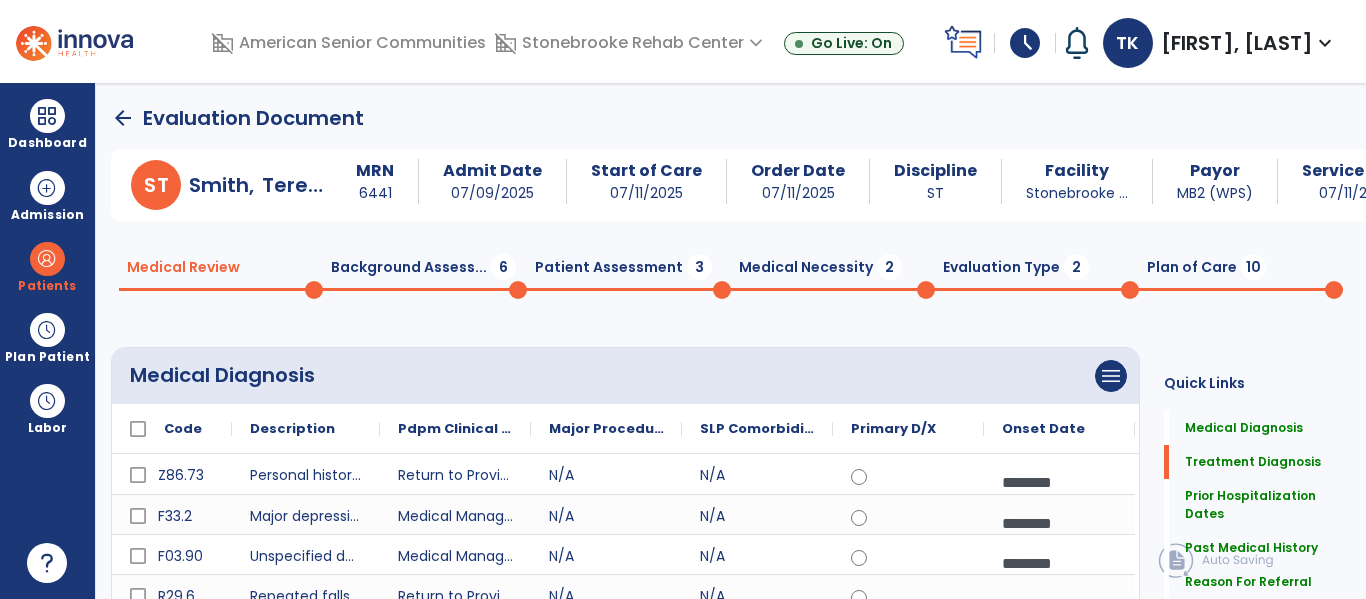 click on "Background Assess...  6" 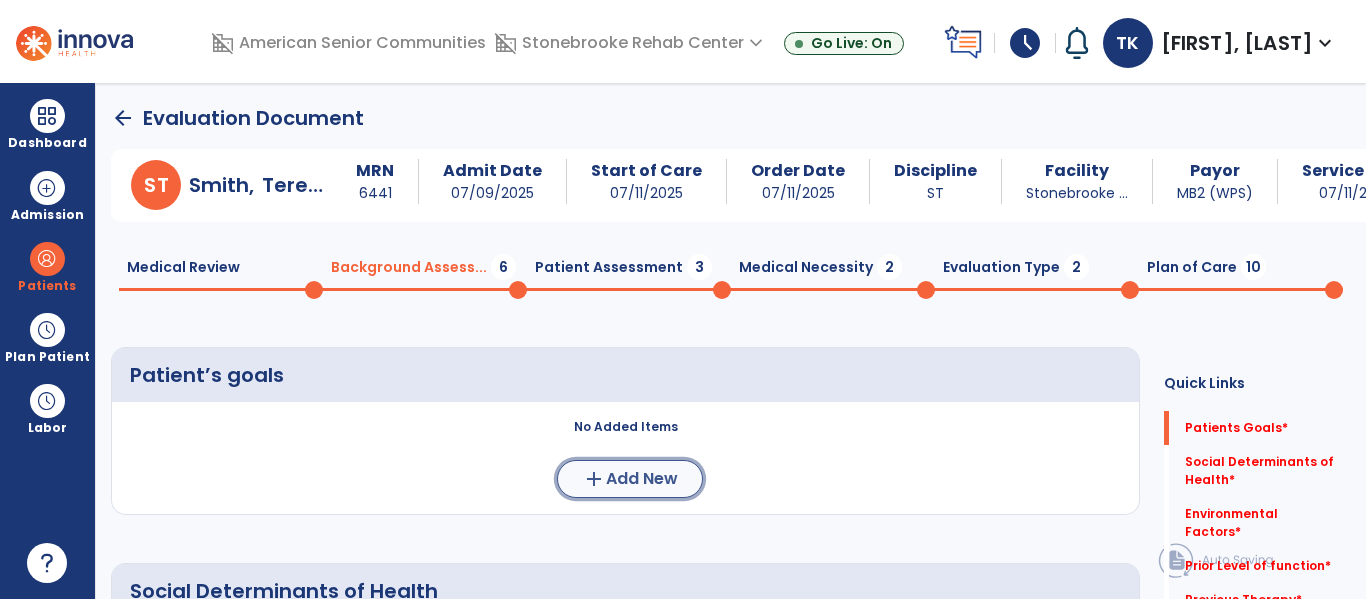 click on "add" 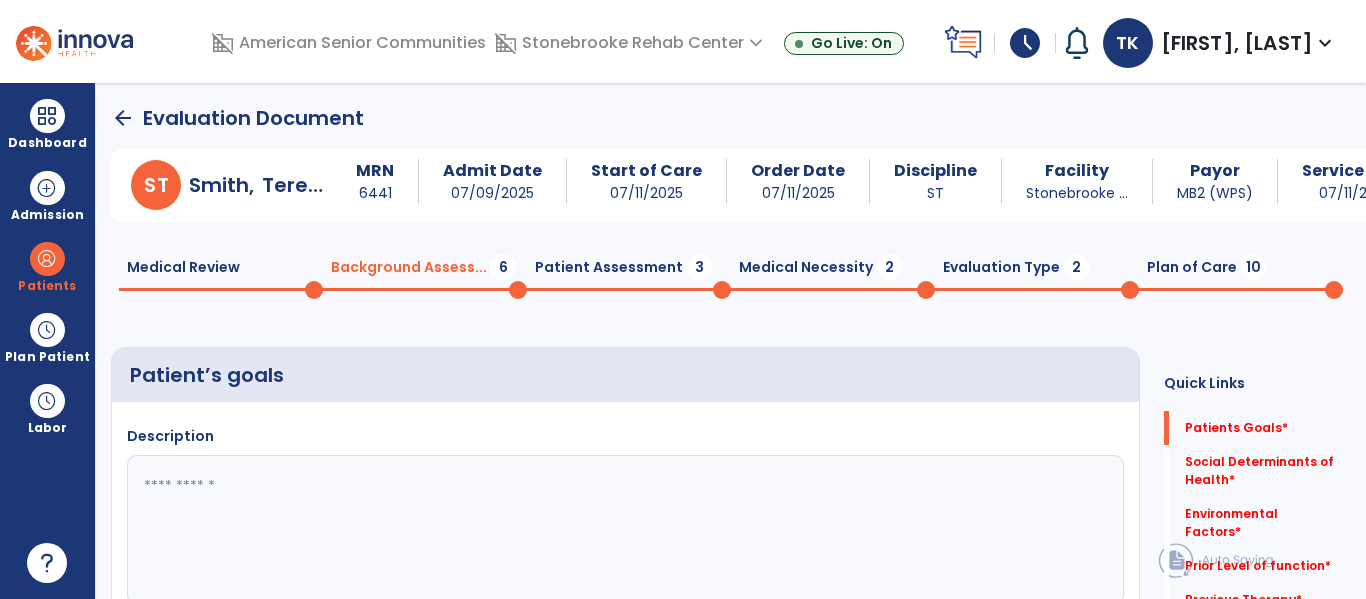click 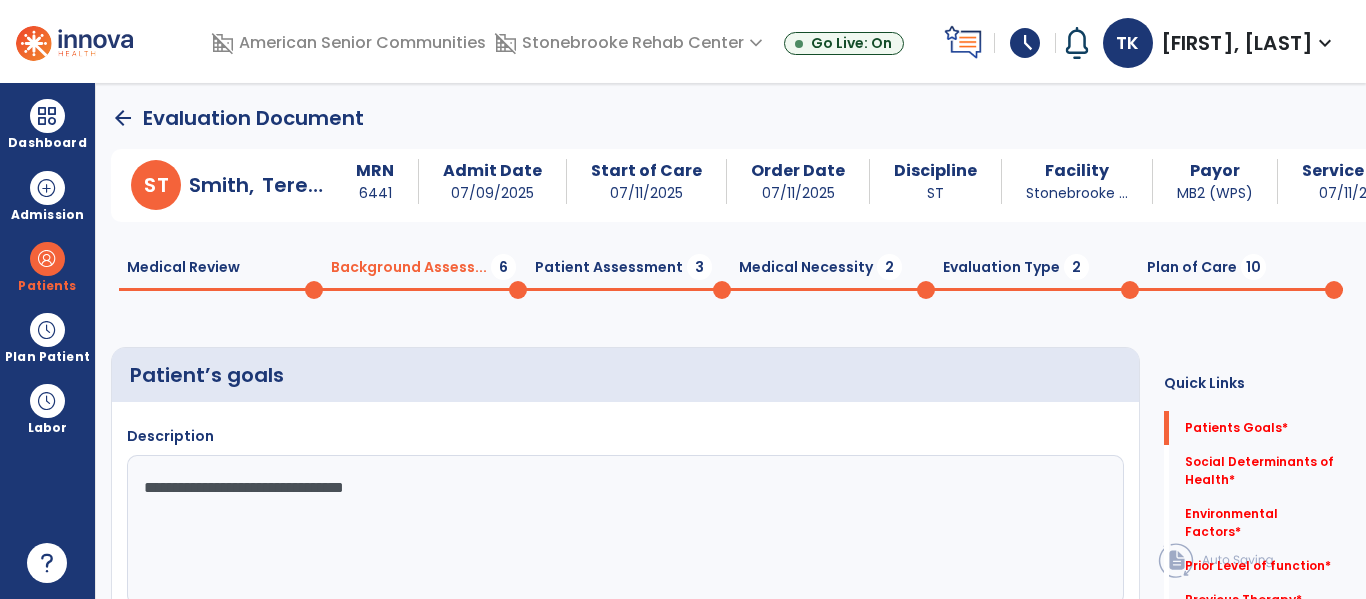 type on "**********" 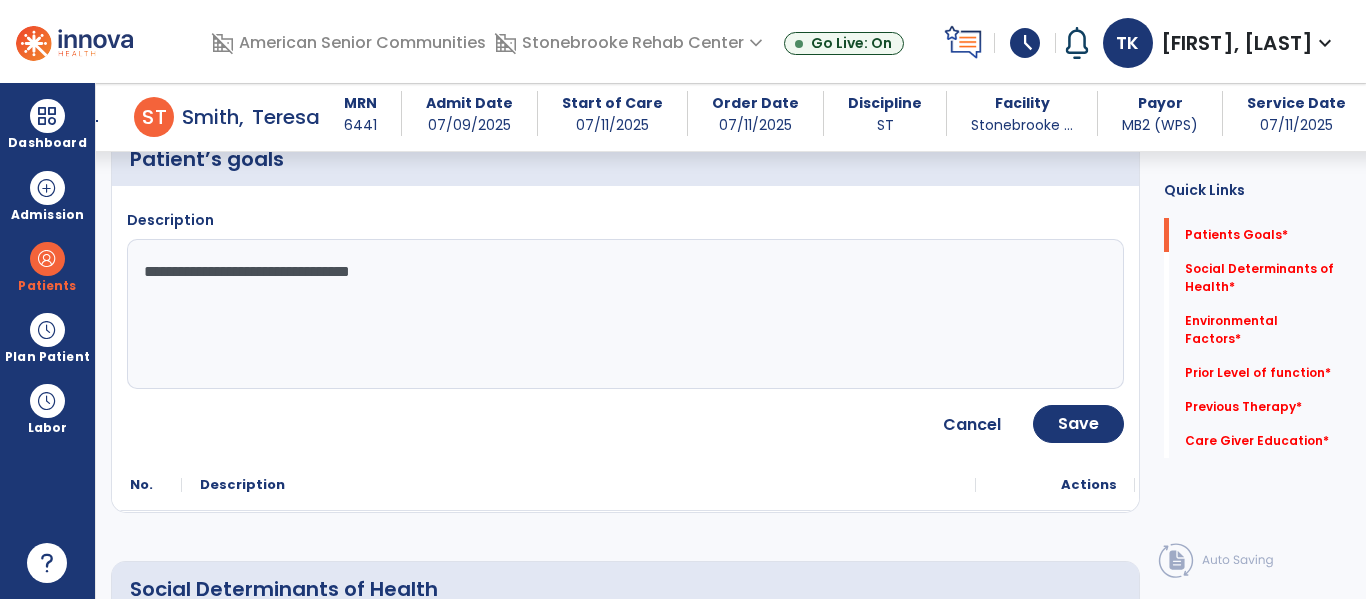 scroll, scrollTop: 202, scrollLeft: 0, axis: vertical 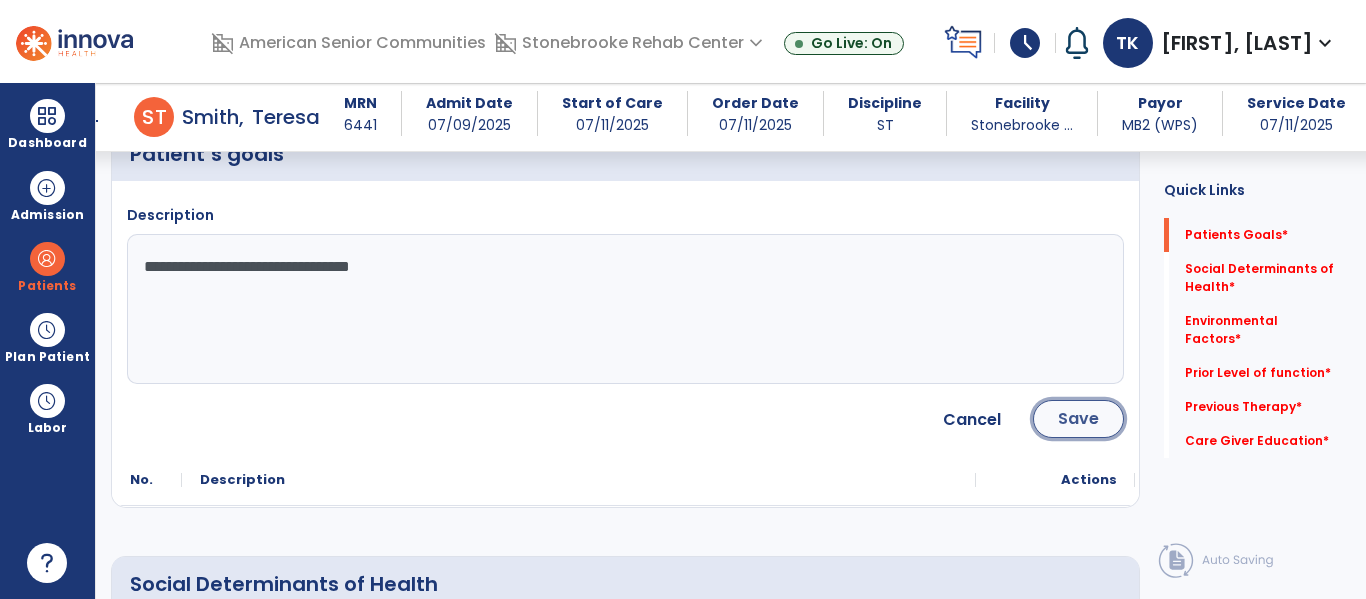 click on "Save" 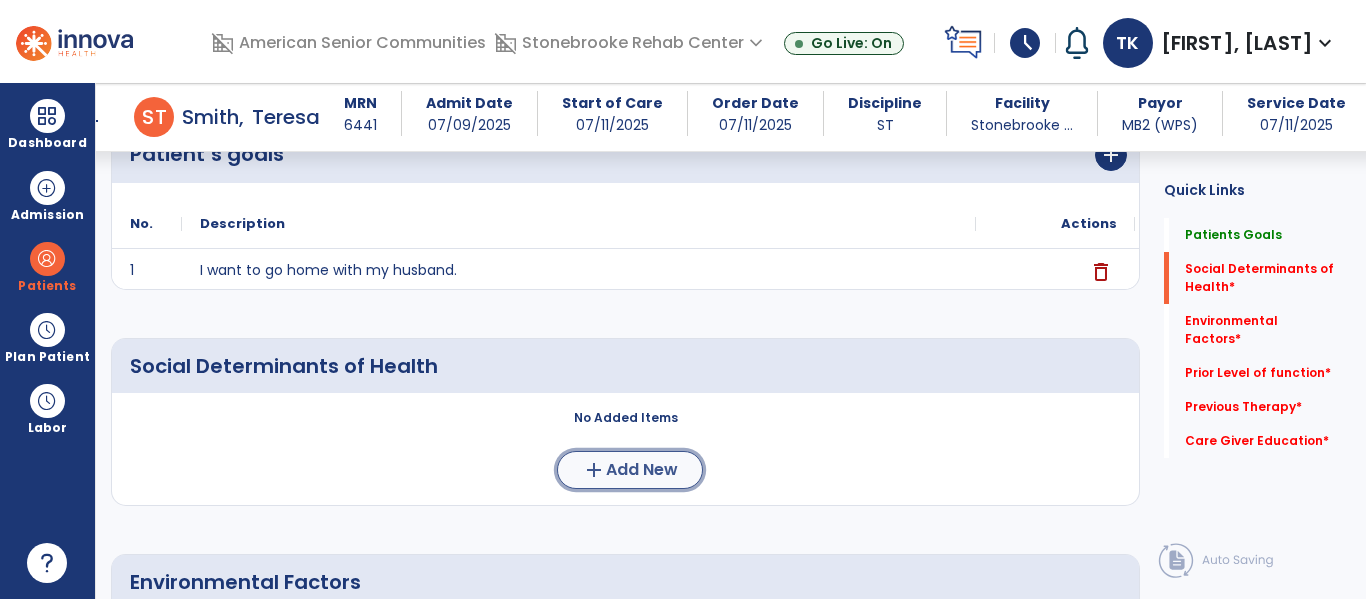 click on "Add New" 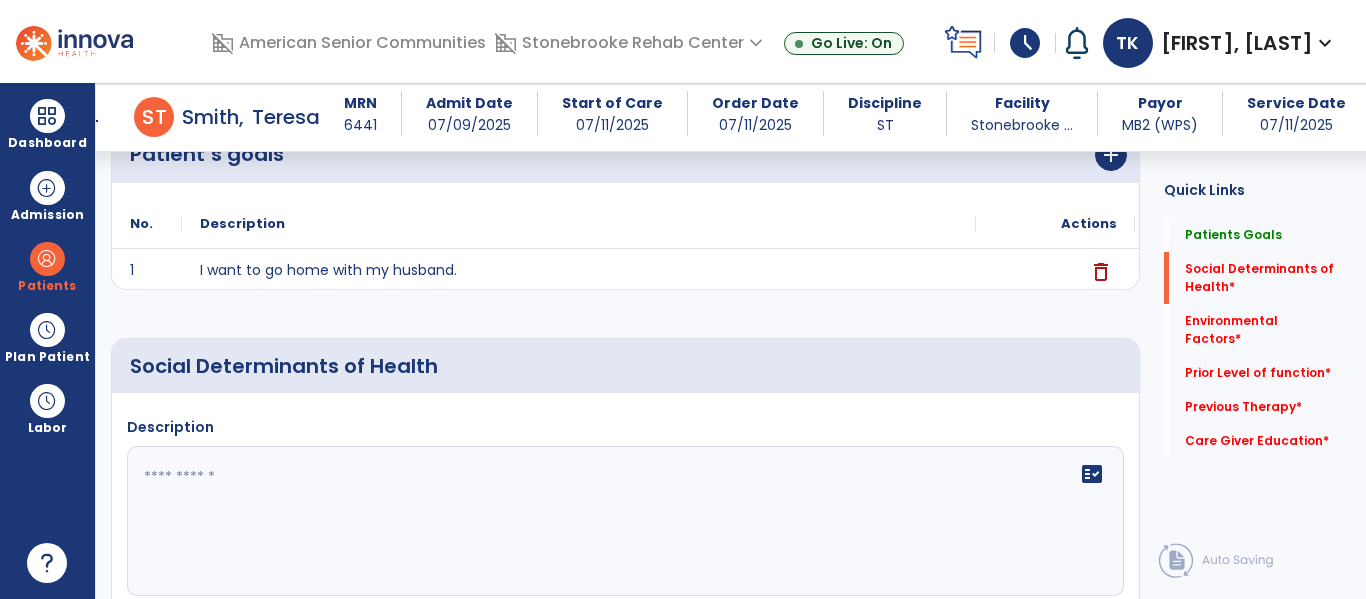 click 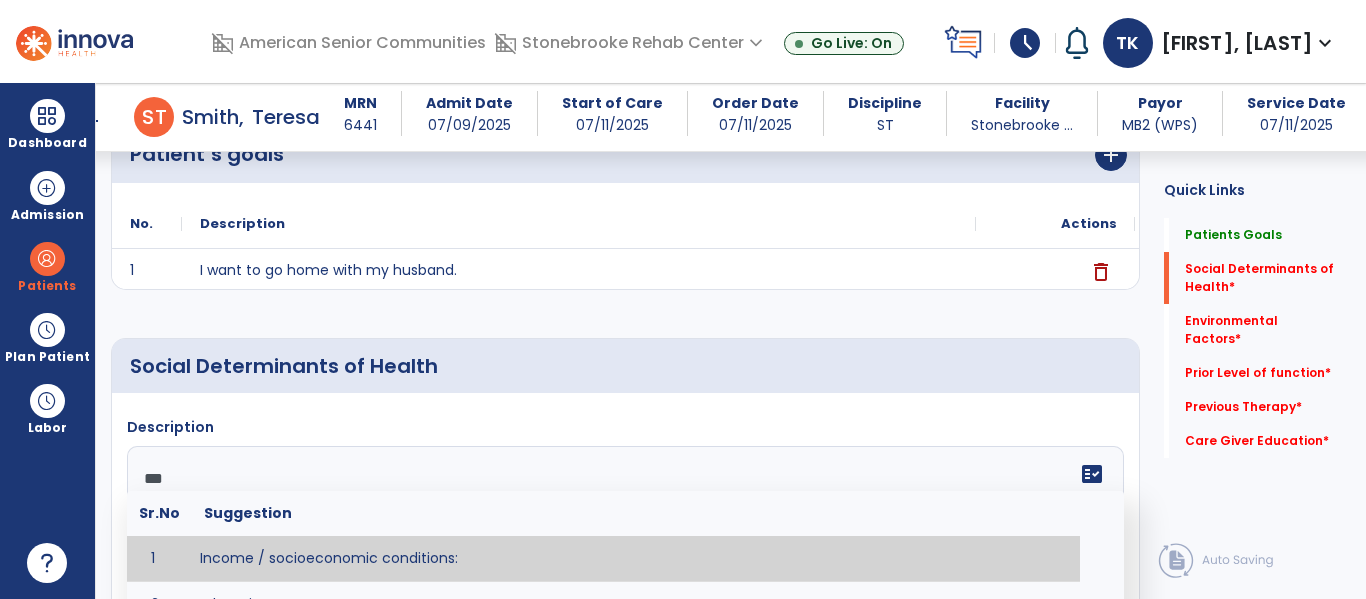 type on "****" 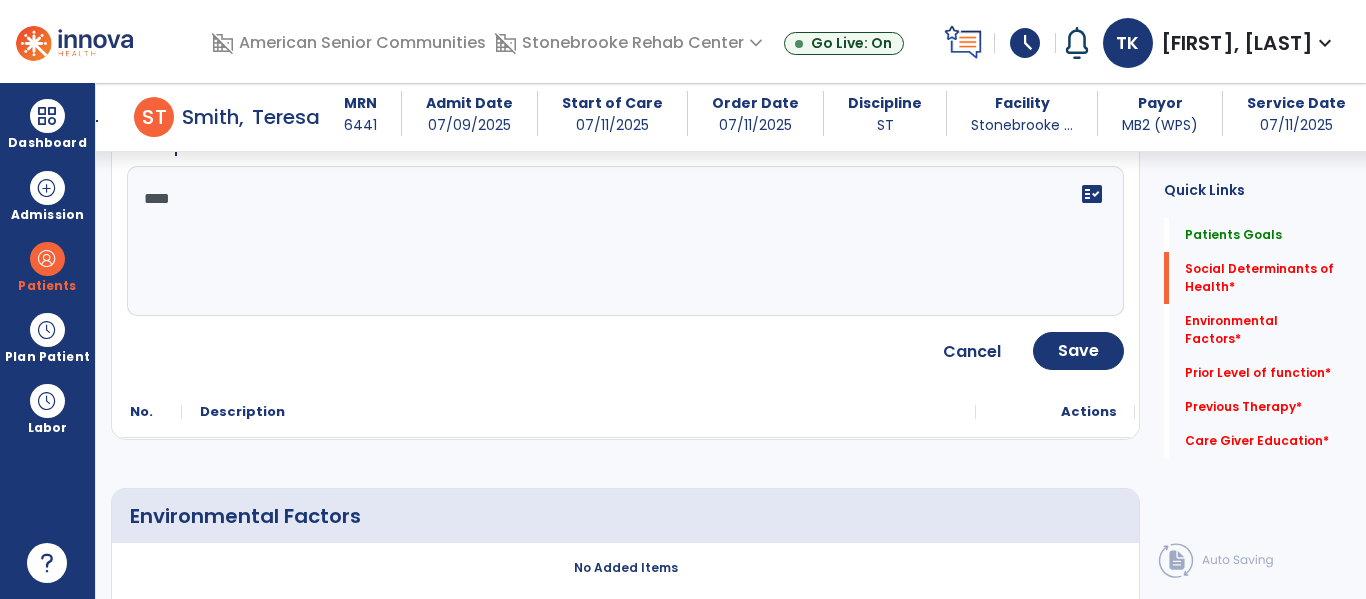 scroll, scrollTop: 484, scrollLeft: 0, axis: vertical 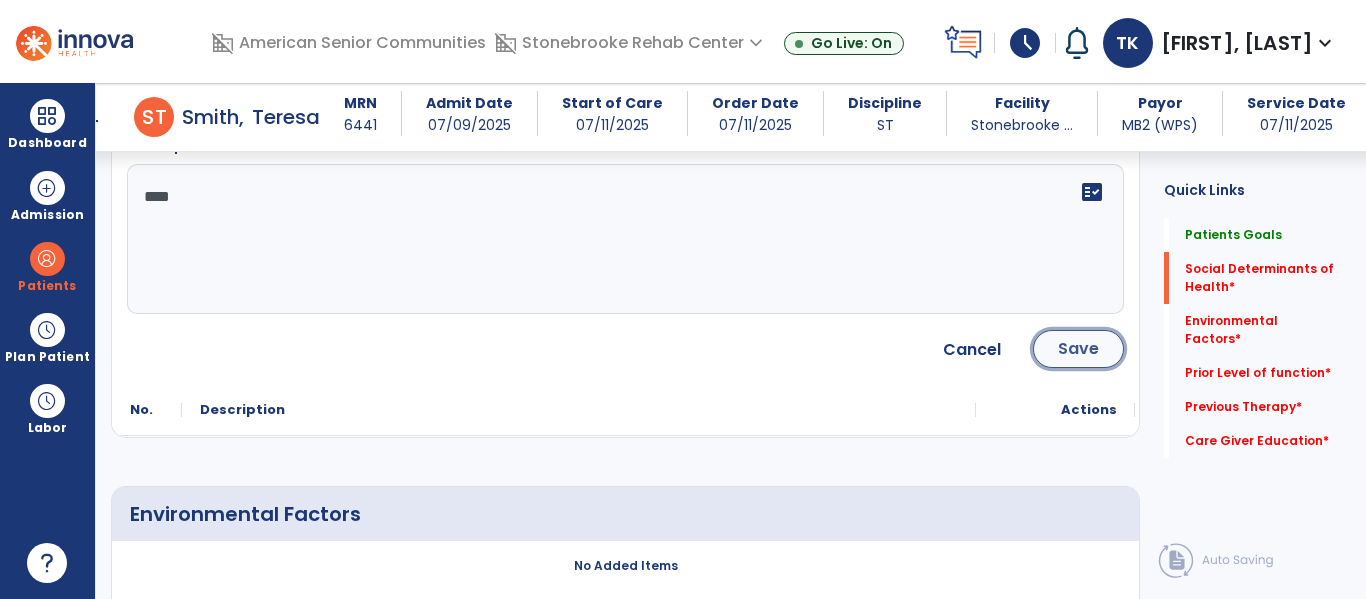 click on "Save" 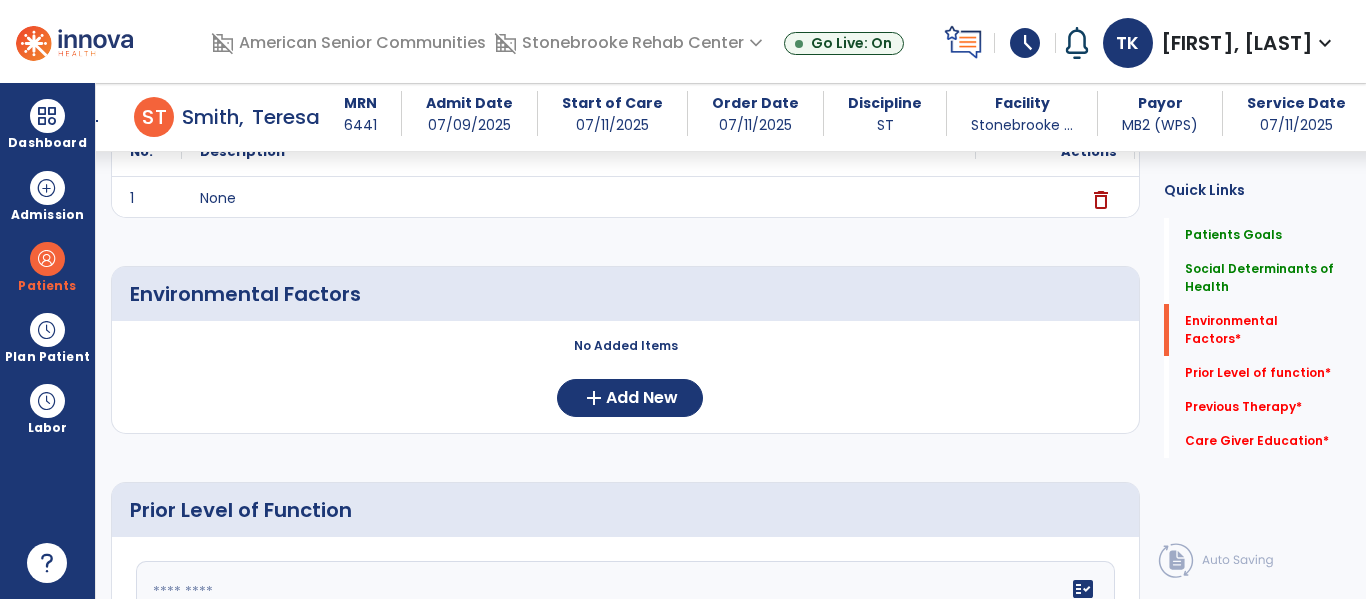scroll, scrollTop: 478, scrollLeft: 0, axis: vertical 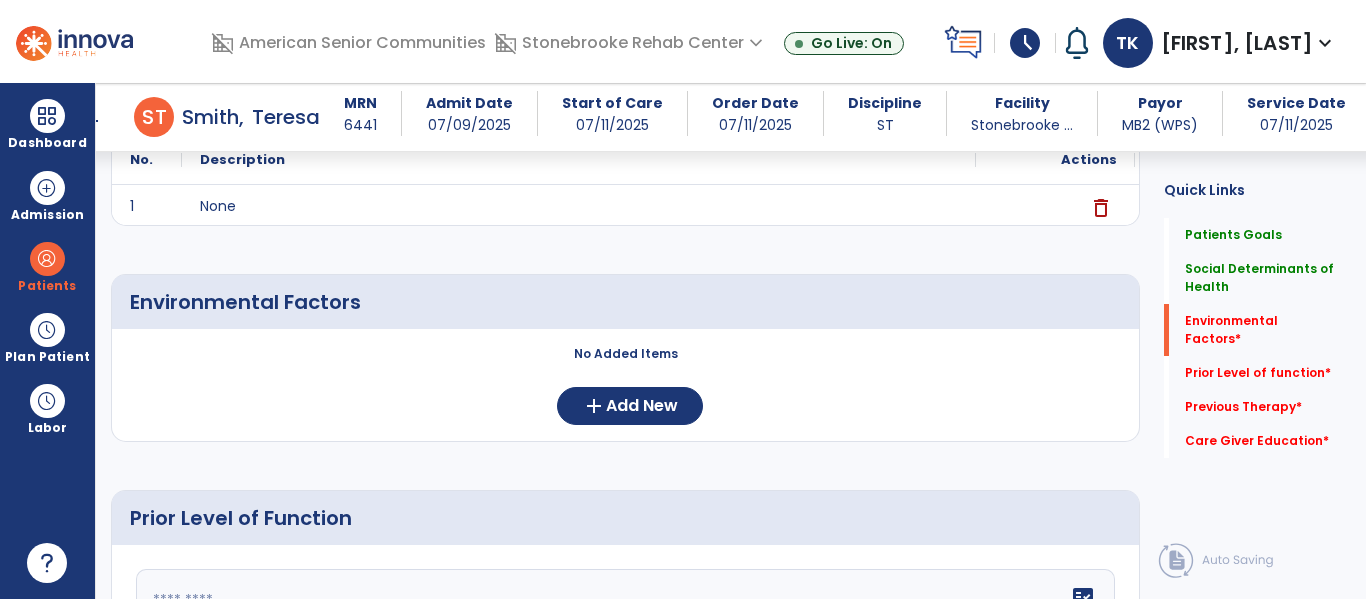 click on "No Added Items" 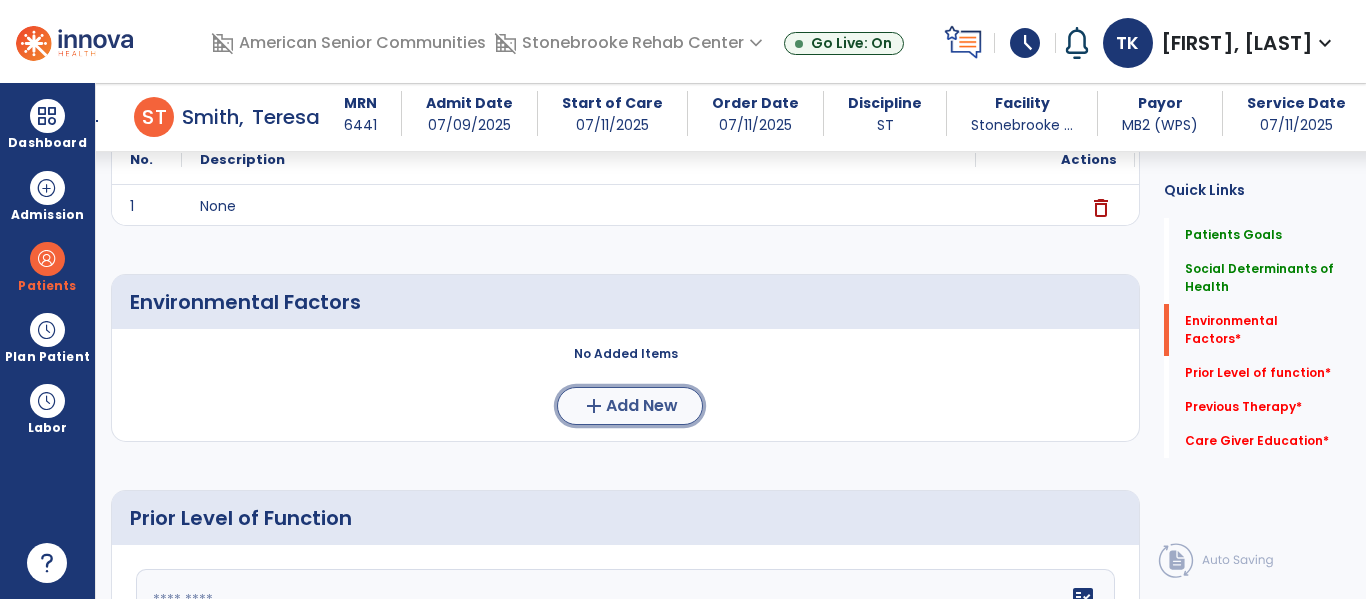 click on "add  Add New" 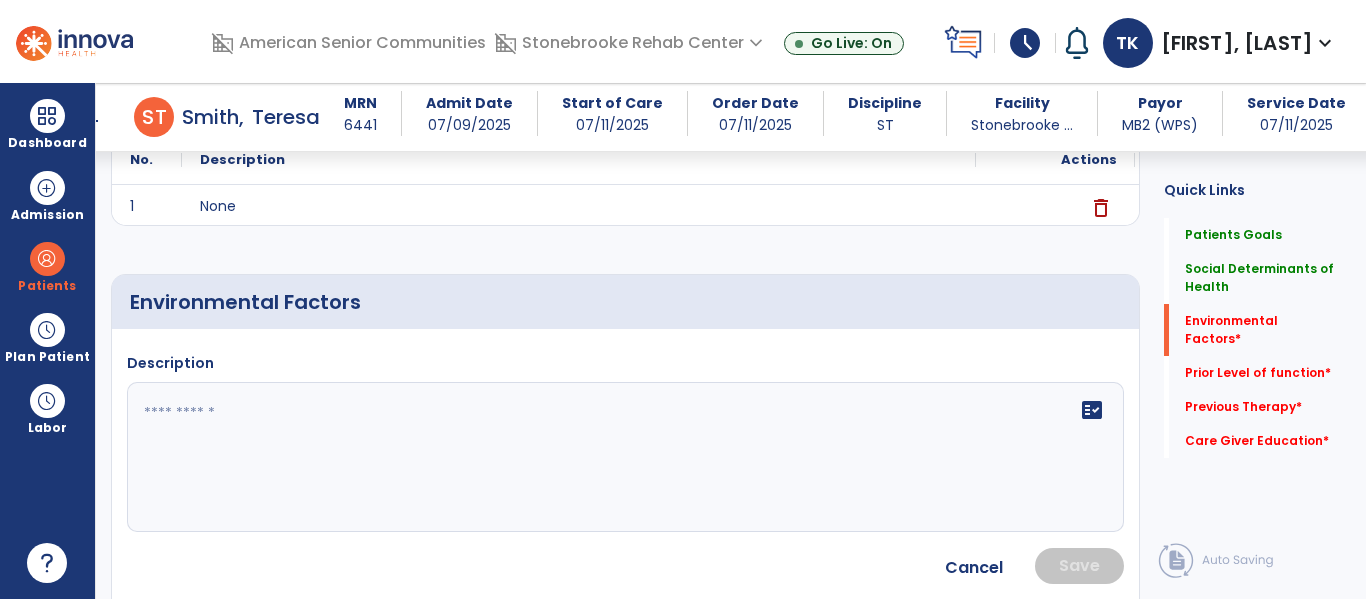 click 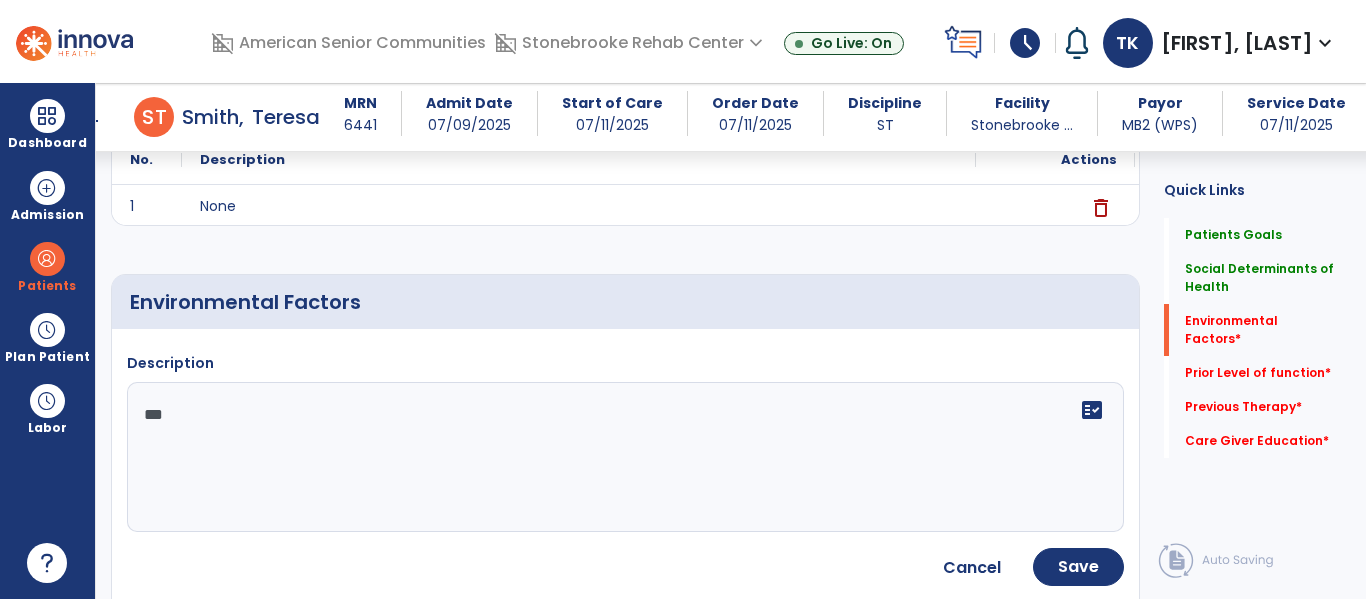 type on "****" 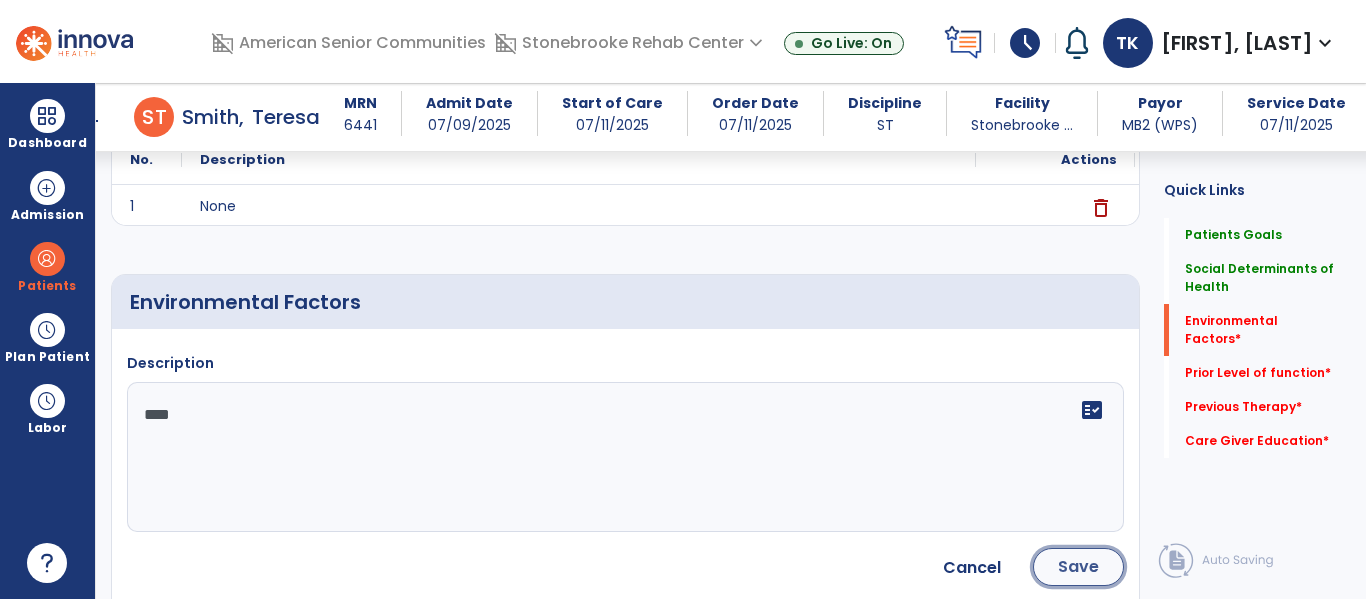 click on "Save" 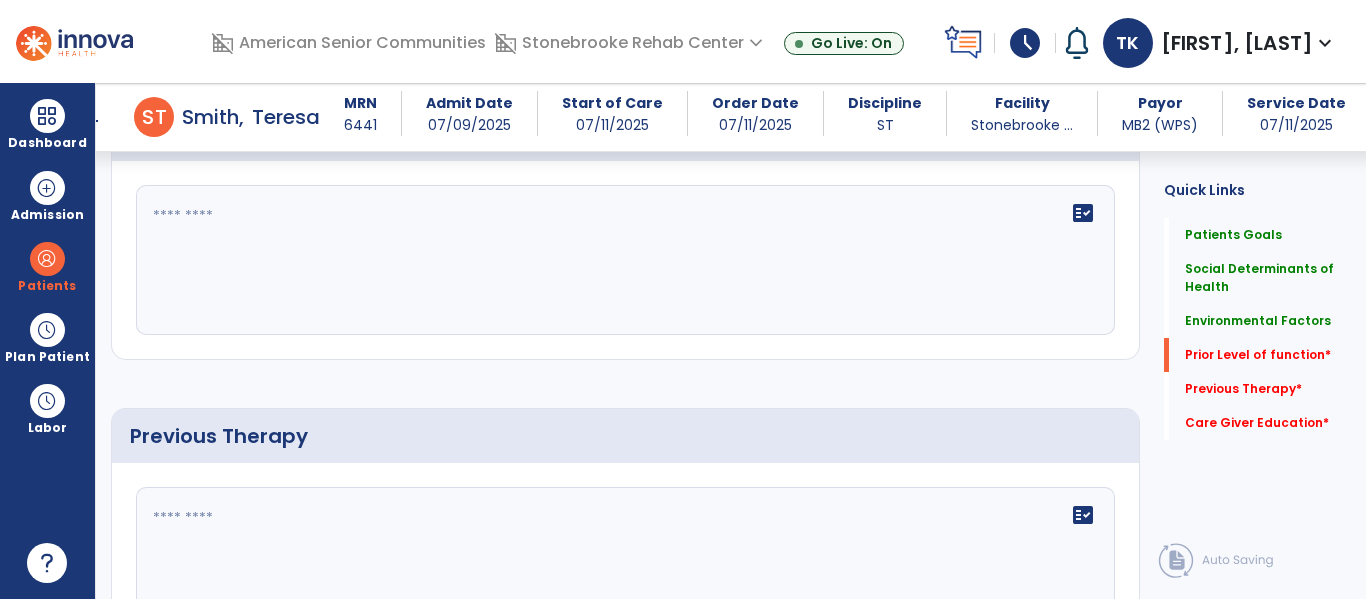 scroll, scrollTop: 859, scrollLeft: 0, axis: vertical 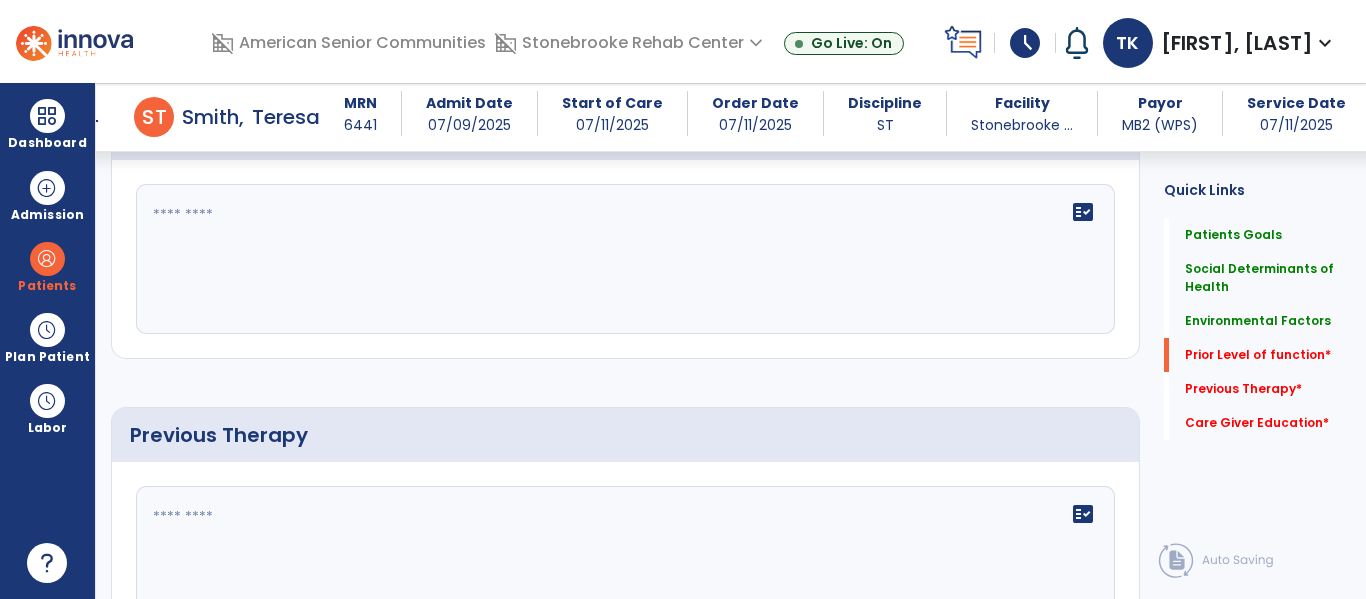 click on "fact_check" 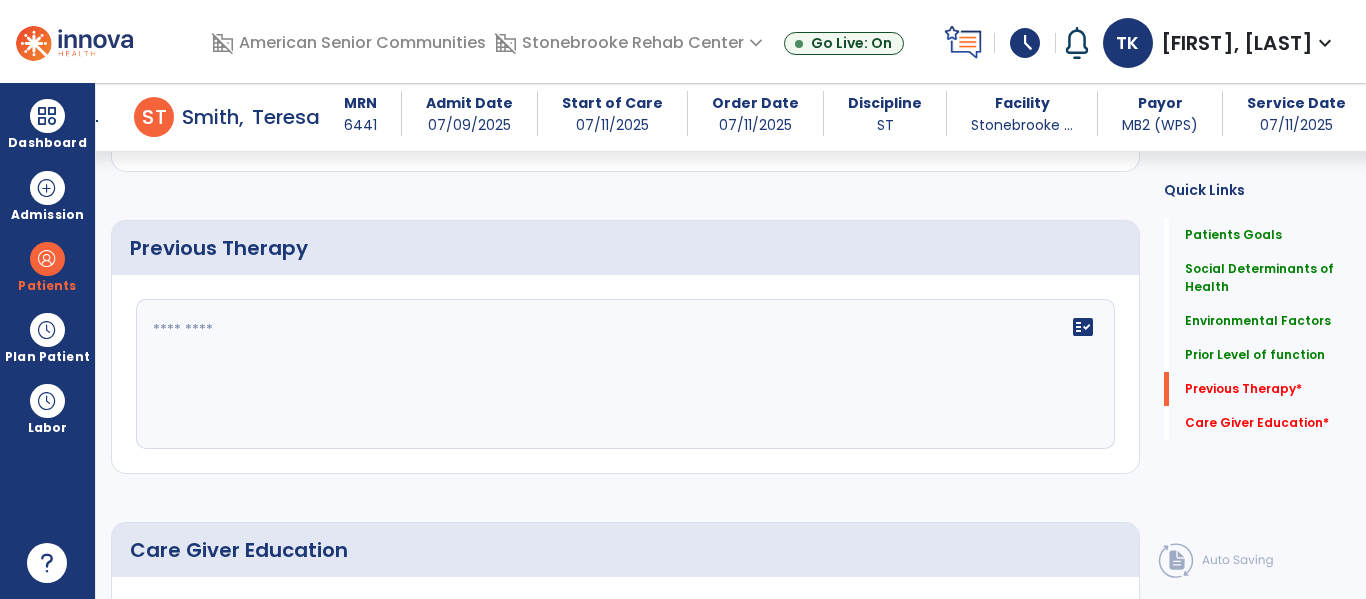 scroll, scrollTop: 1118, scrollLeft: 0, axis: vertical 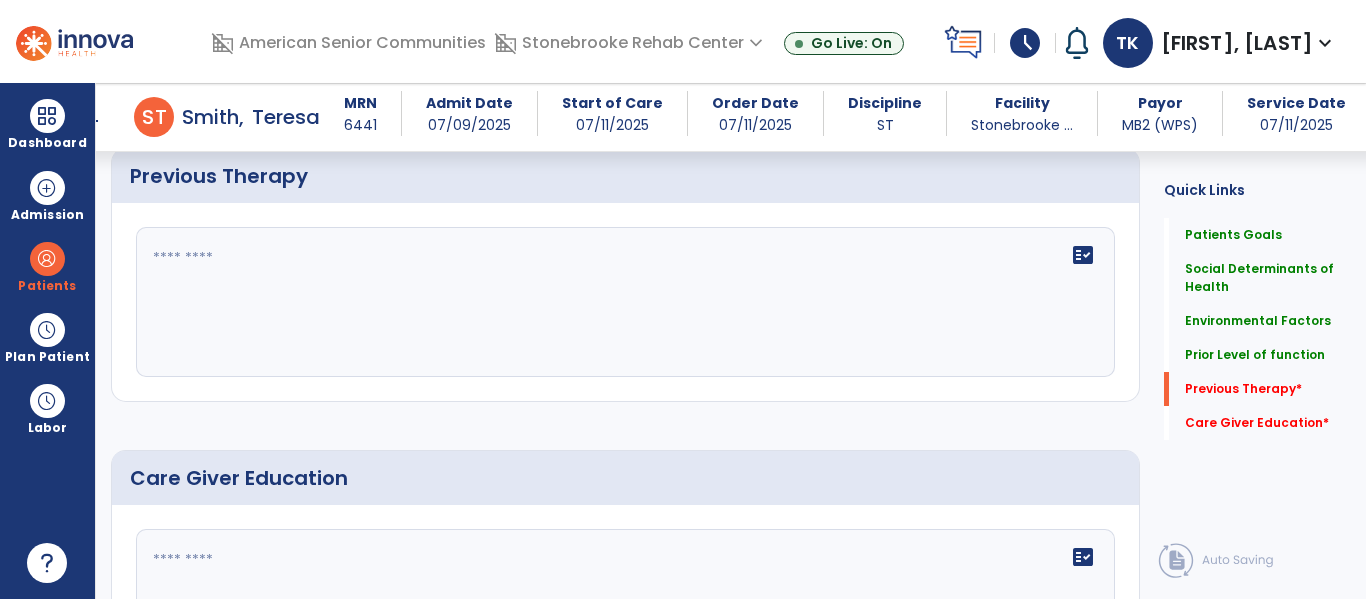 type on "**********" 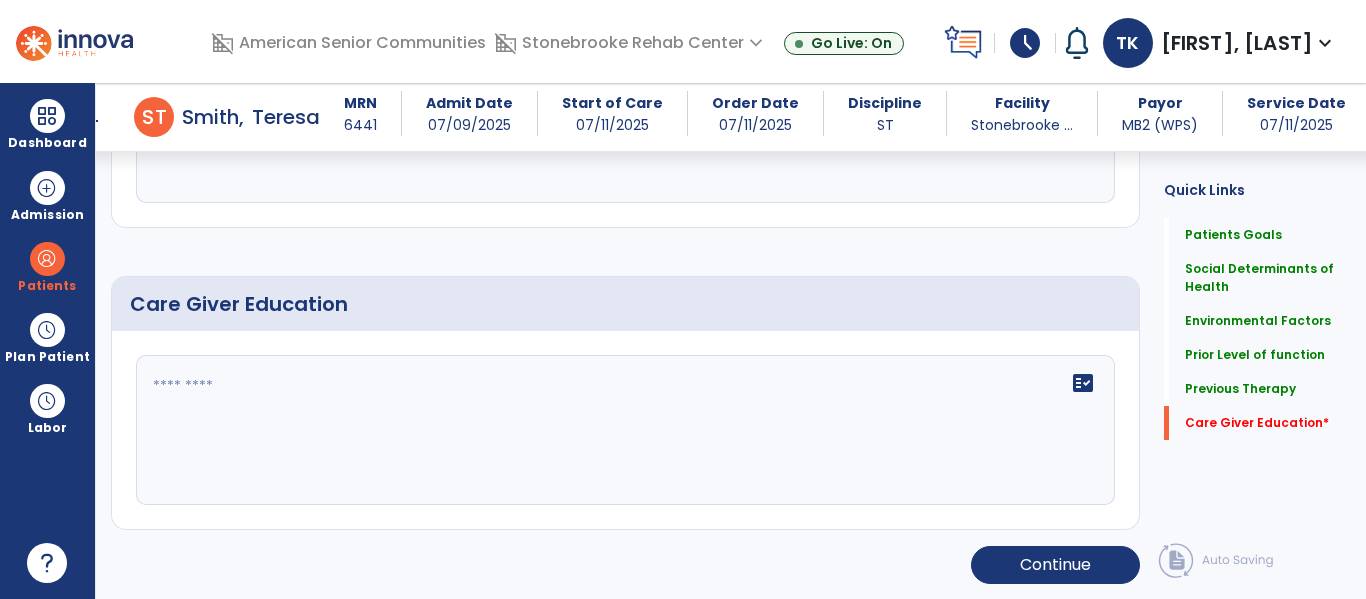 scroll, scrollTop: 1293, scrollLeft: 0, axis: vertical 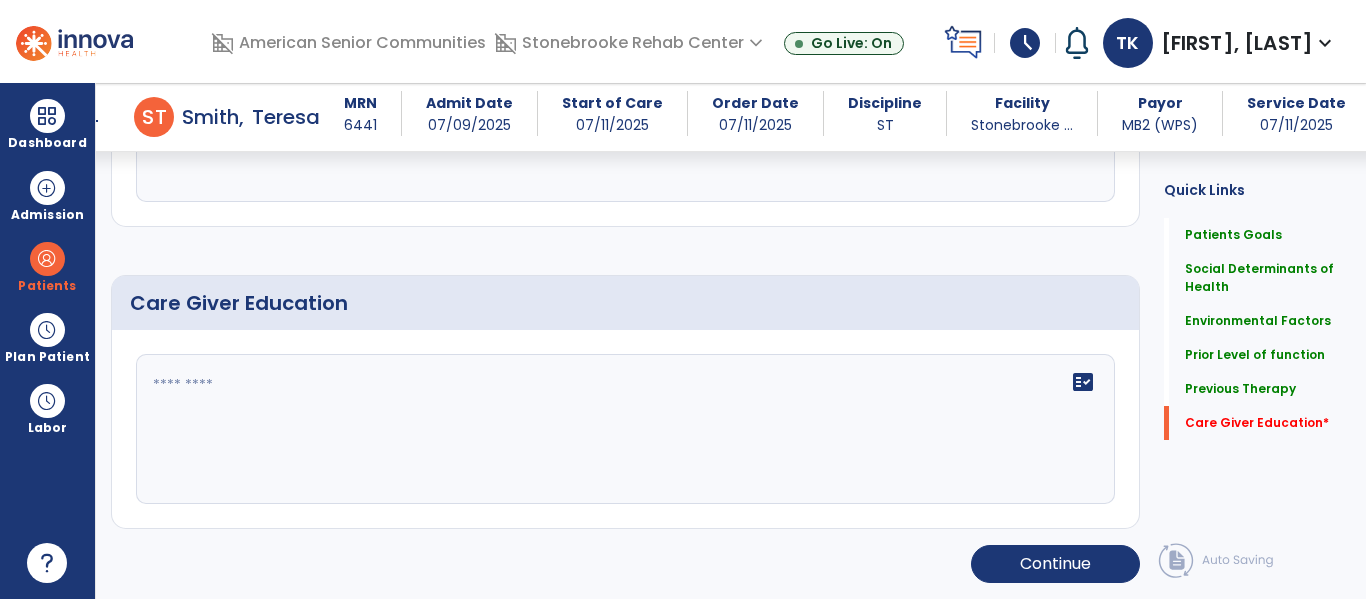 type on "**********" 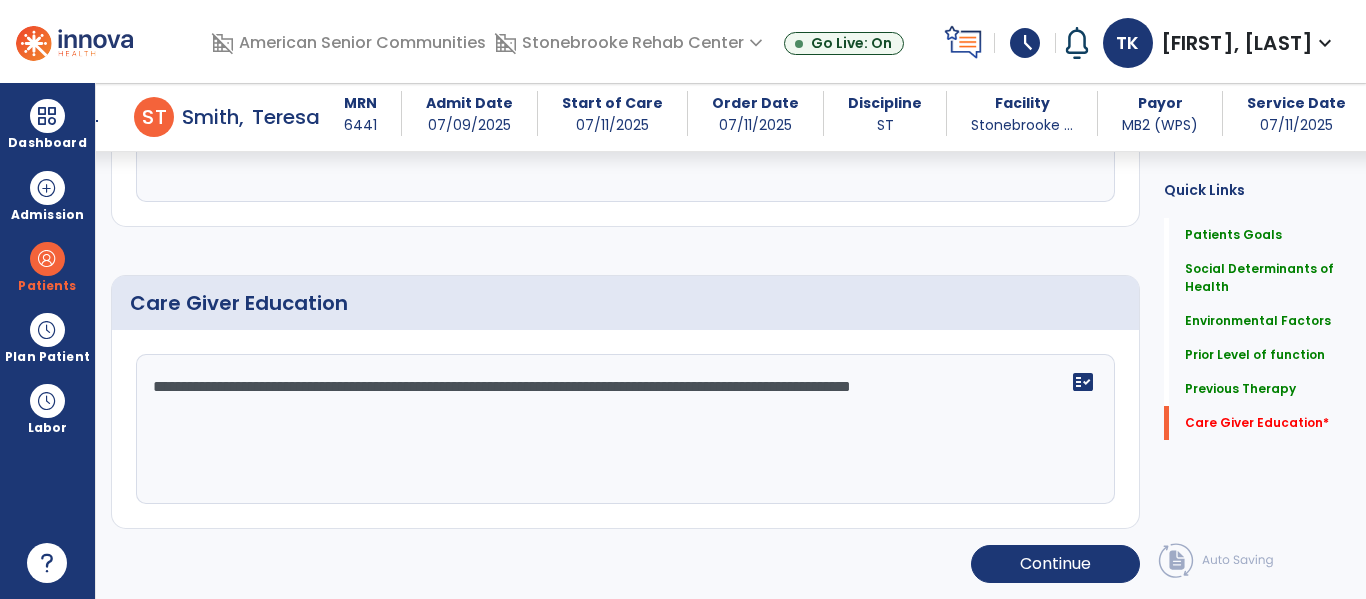 type on "**********" 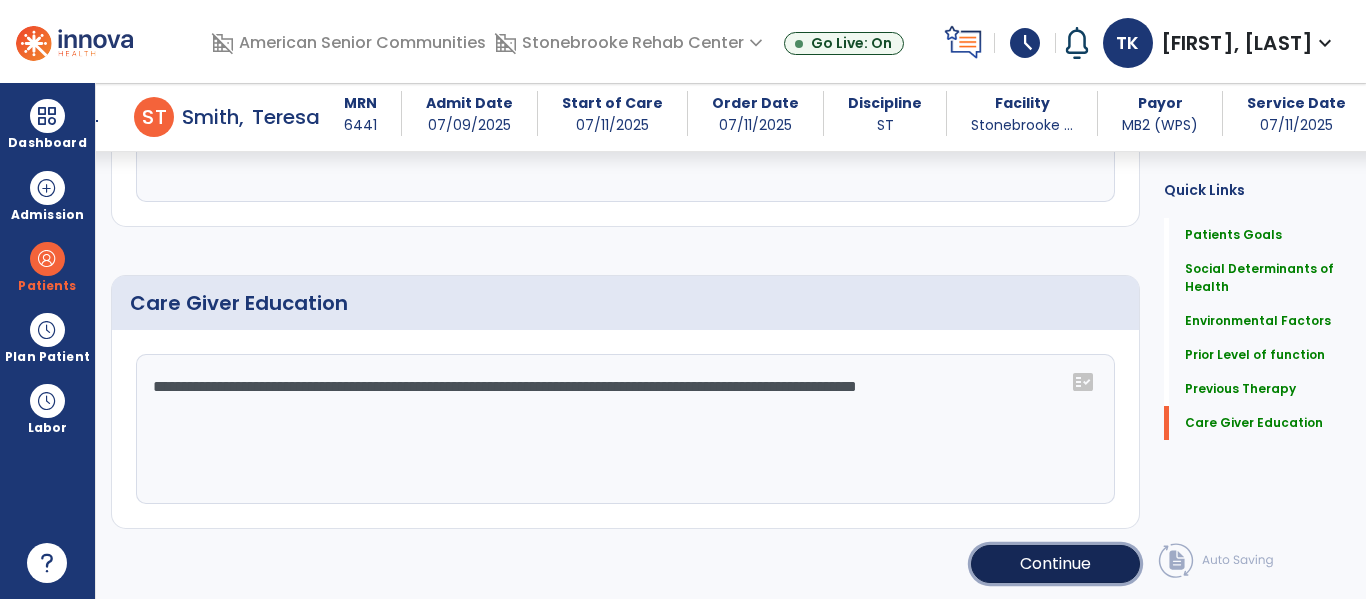 click on "Continue" 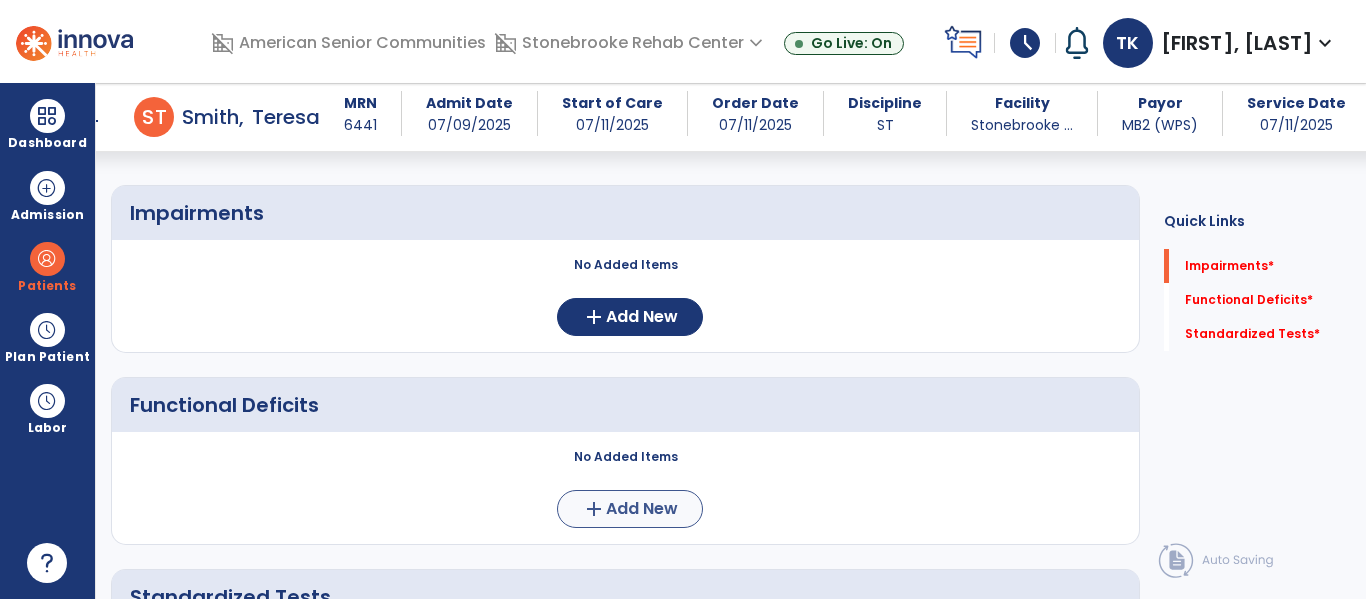 scroll, scrollTop: 141, scrollLeft: 0, axis: vertical 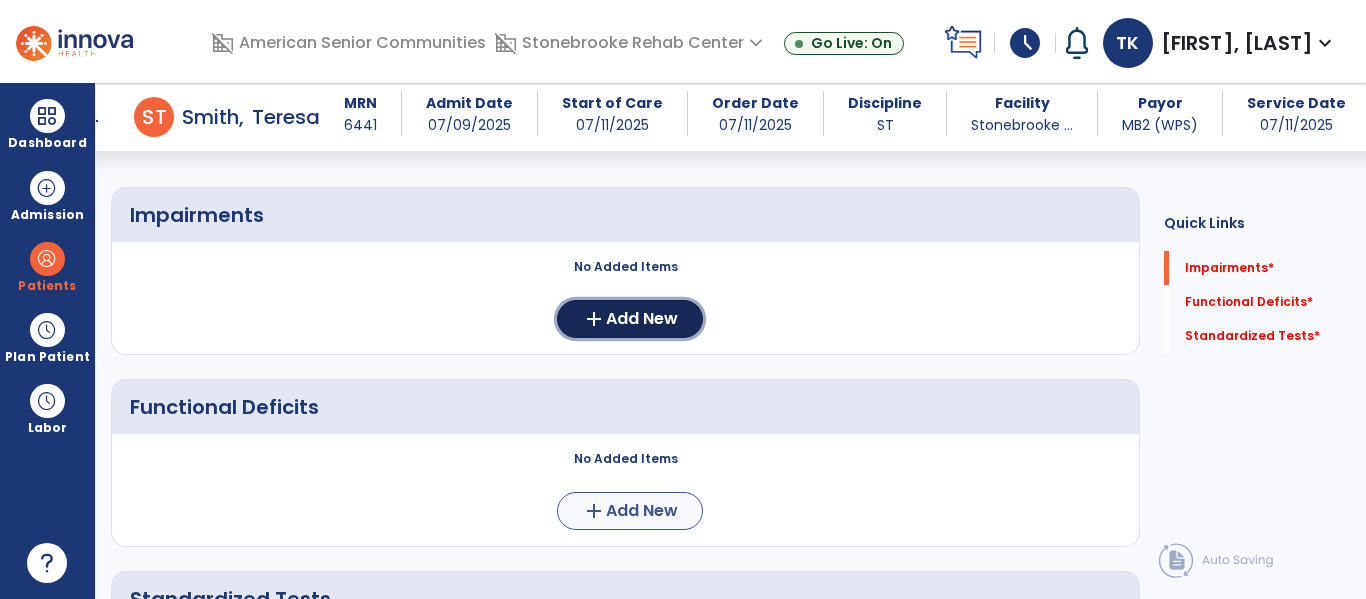 click on "add  Add New" 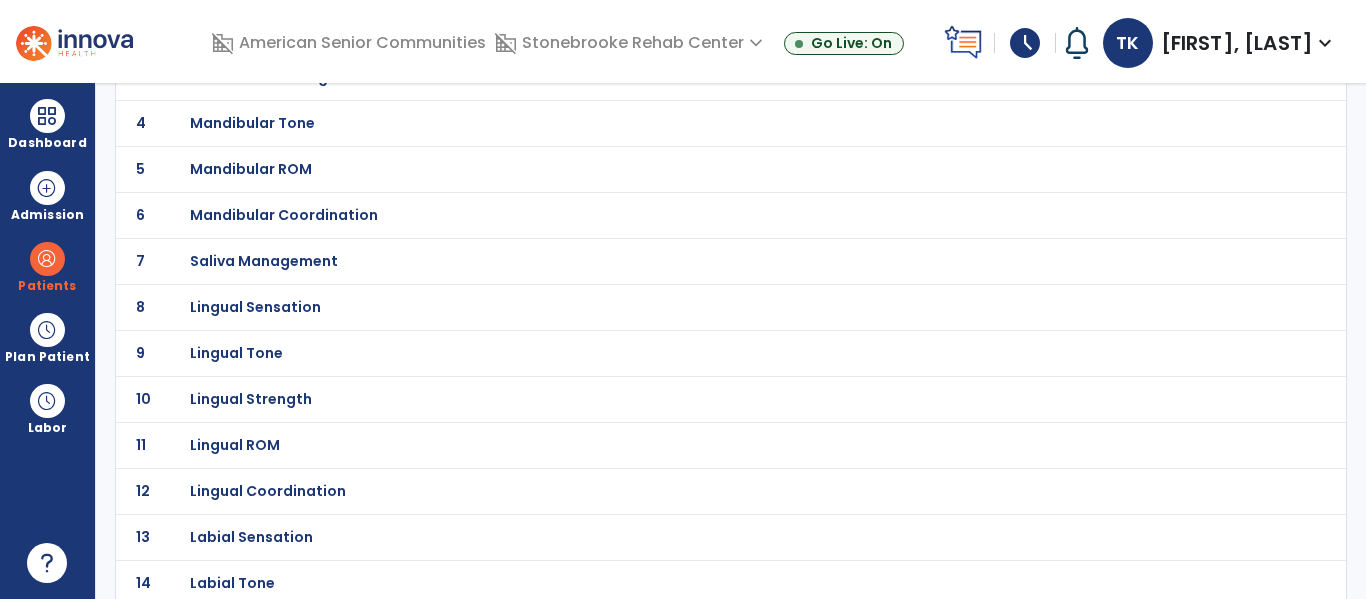 scroll, scrollTop: 0, scrollLeft: 0, axis: both 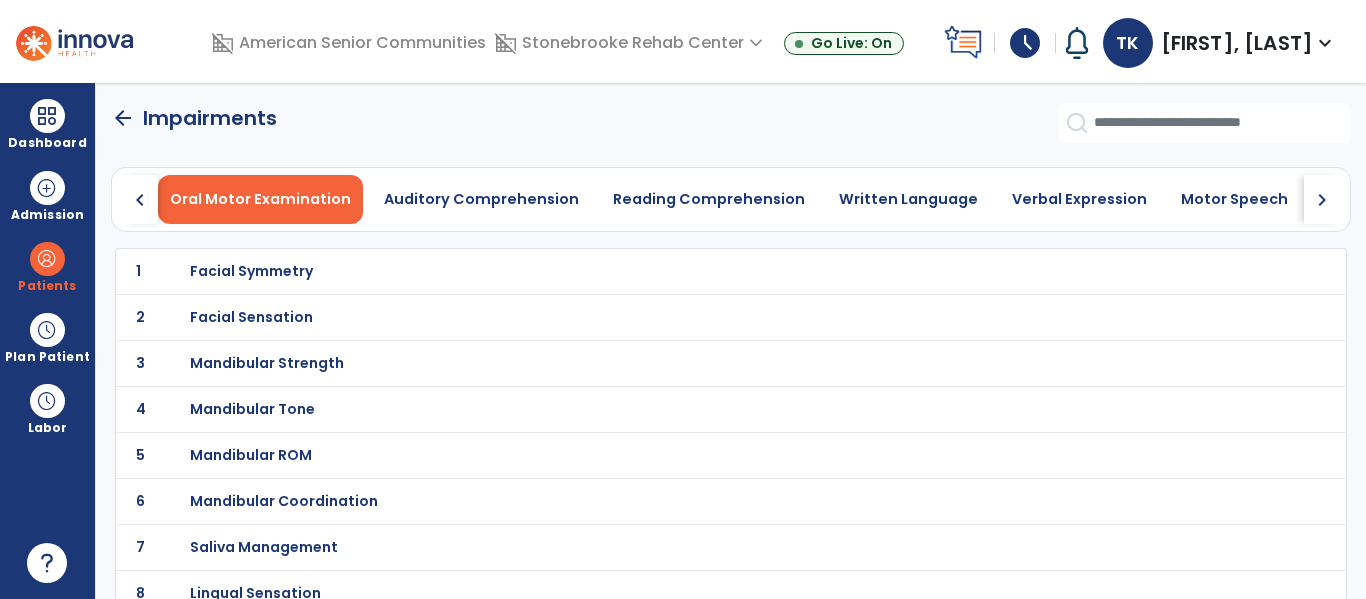click on "chevron_right" 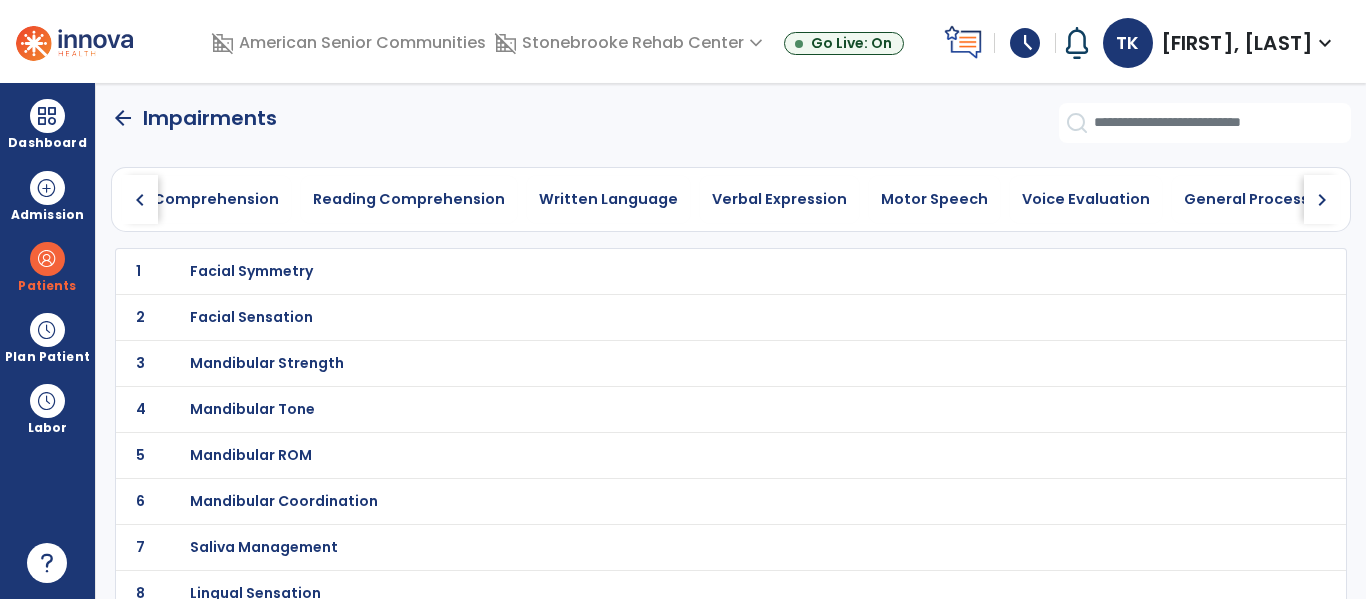 click on "chevron_right" 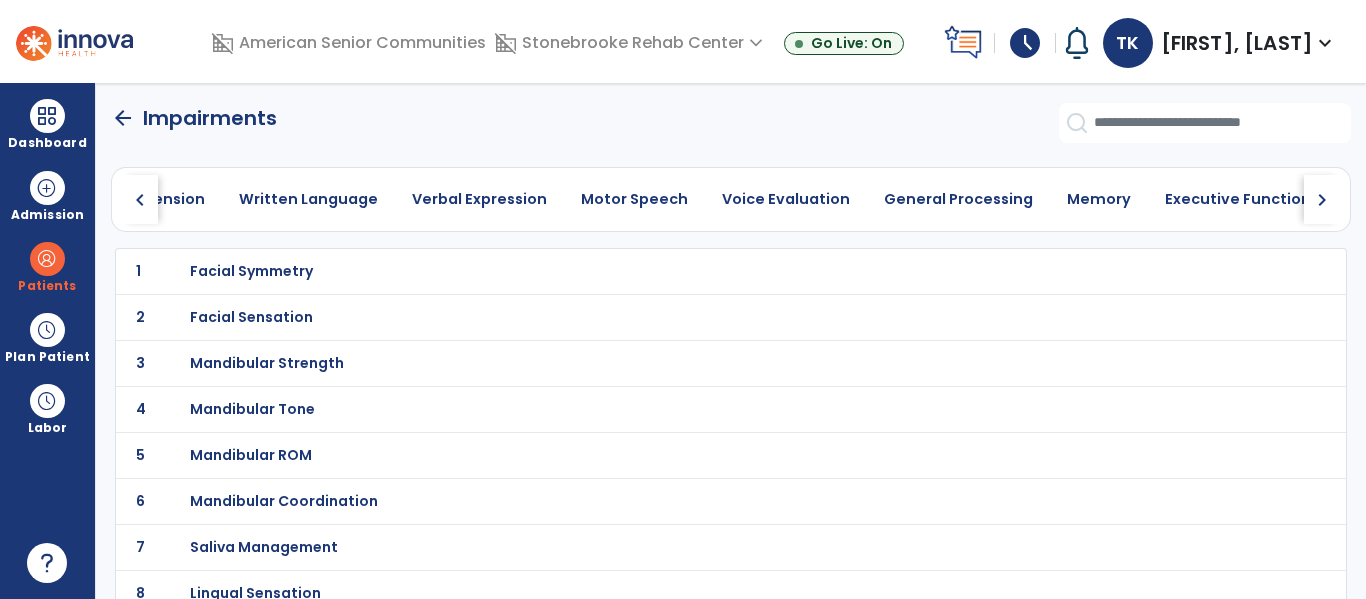 click on "chevron_right" 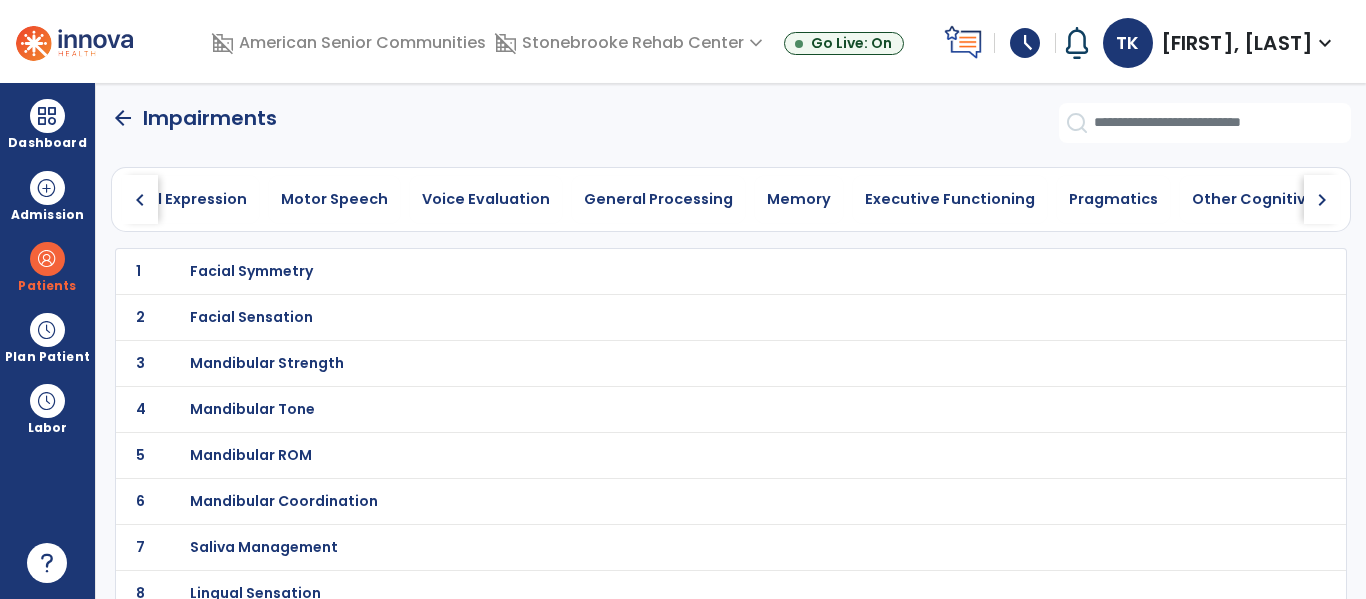 click on "chevron_right" 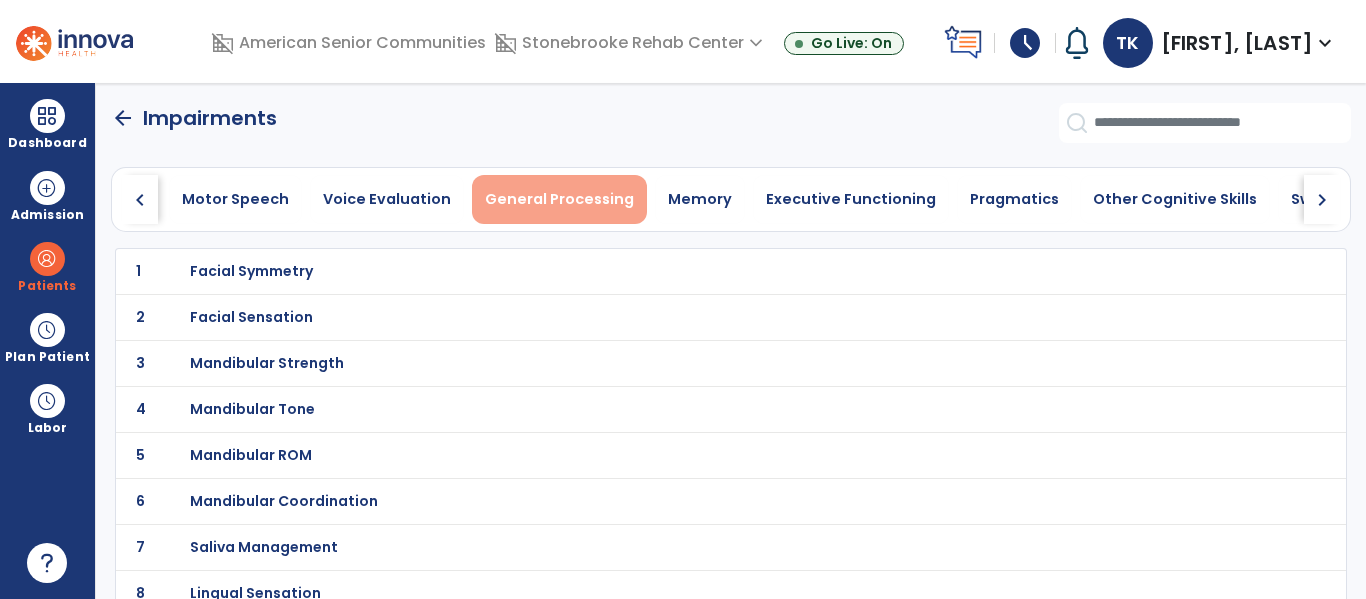 click on "General Processing" at bounding box center [559, 199] 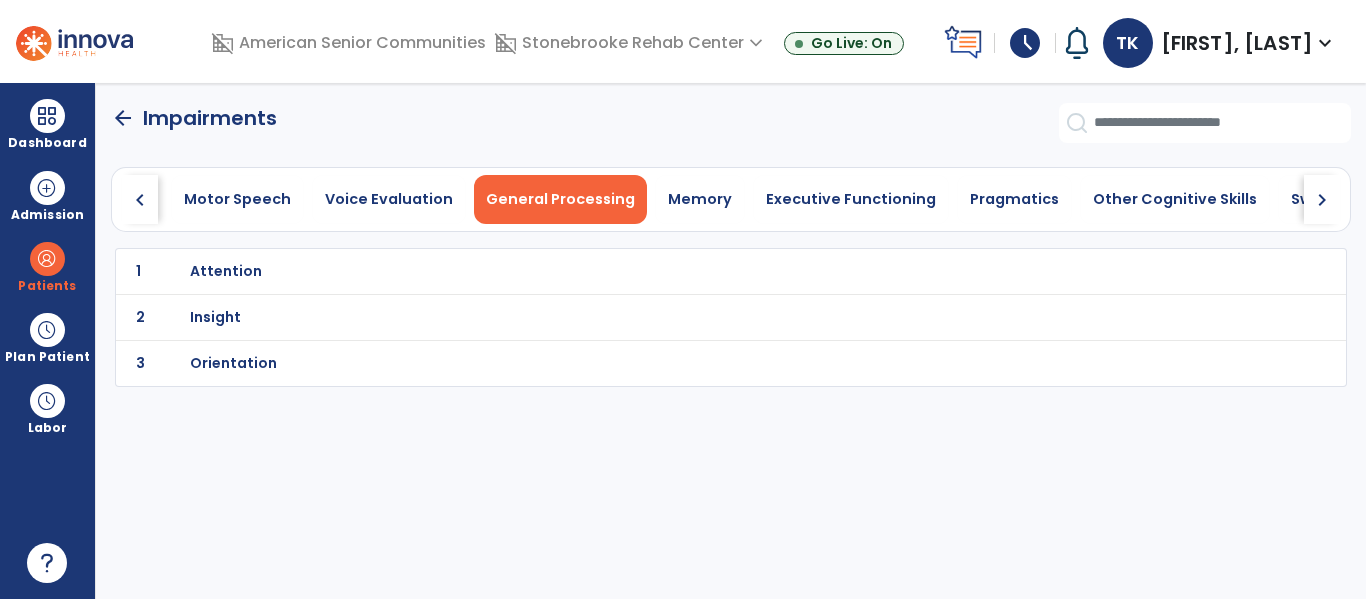 scroll, scrollTop: 0, scrollLeft: 992, axis: horizontal 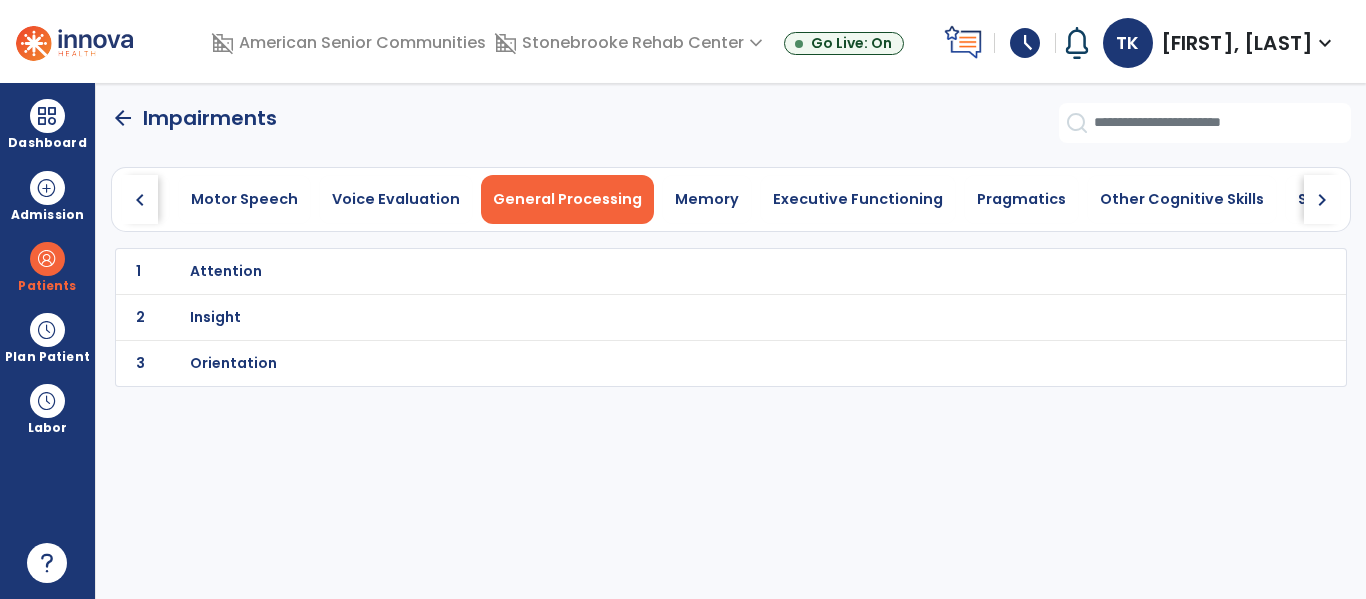 click on "Attention" at bounding box center (226, 271) 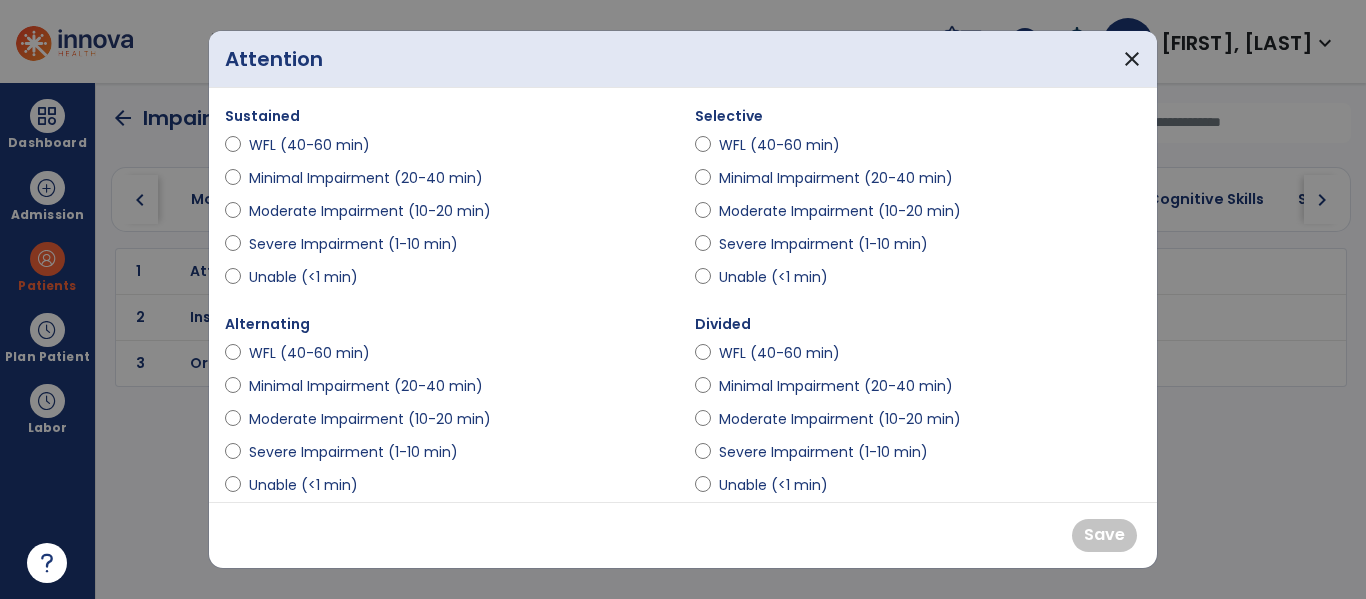 click on "Severe Impairment (1-10 min)" at bounding box center [353, 244] 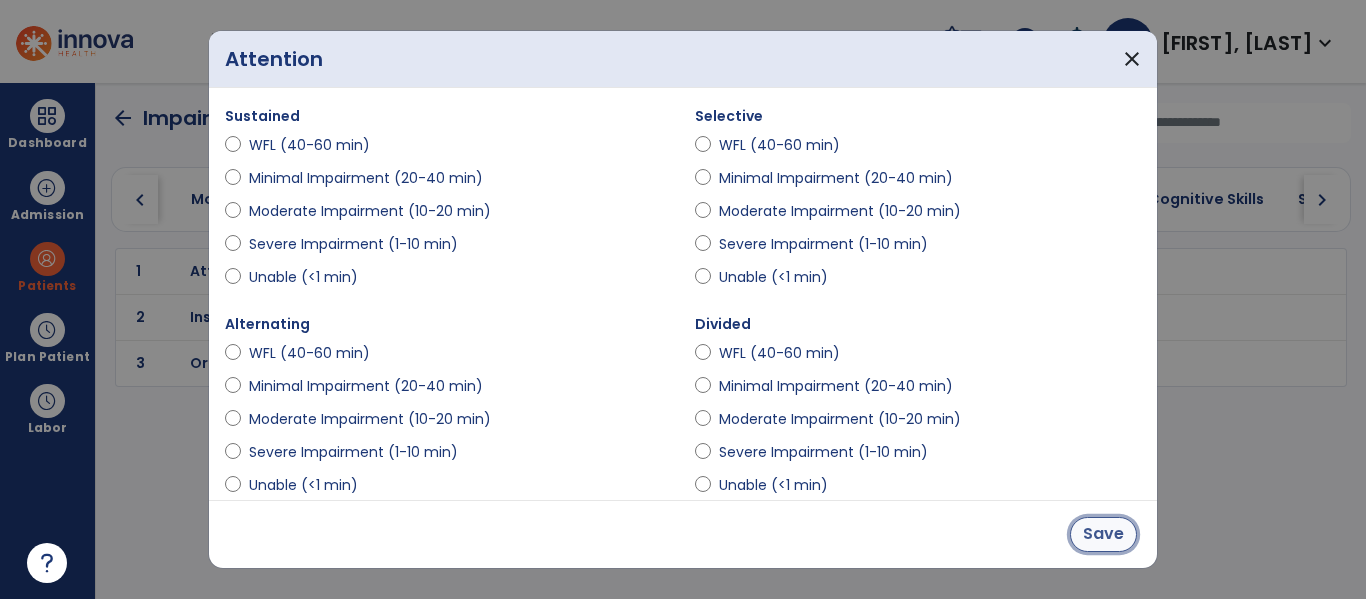 click on "Save" at bounding box center [1103, 534] 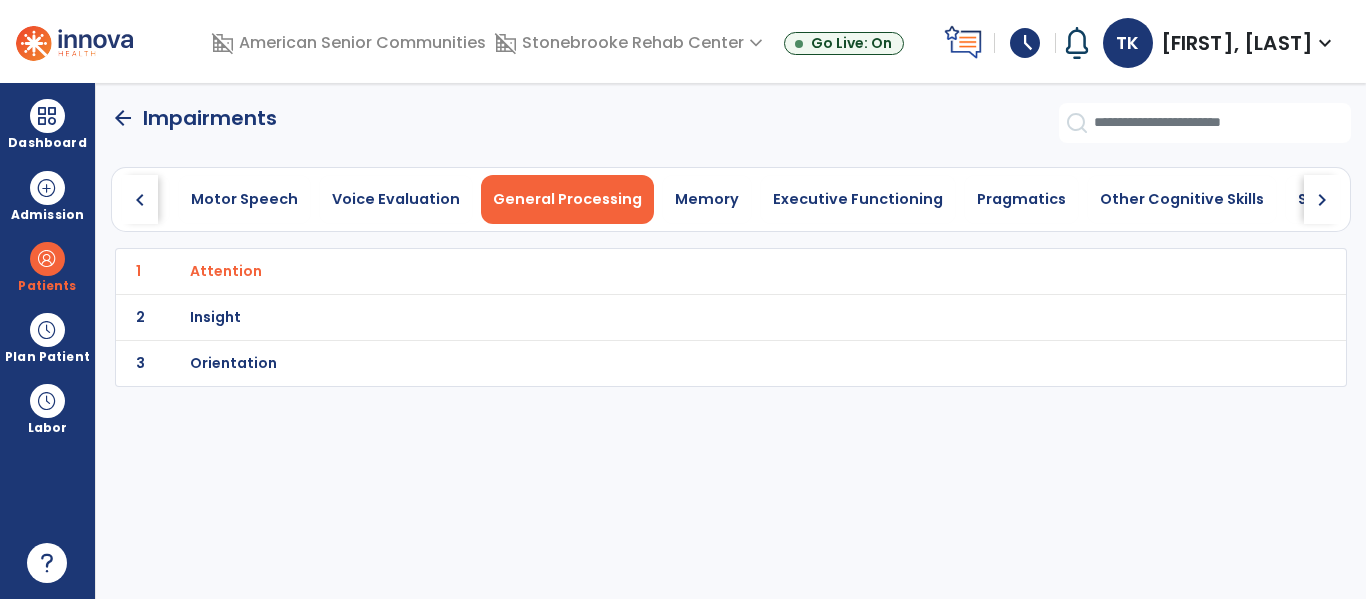 click on "Orientation" at bounding box center [226, 271] 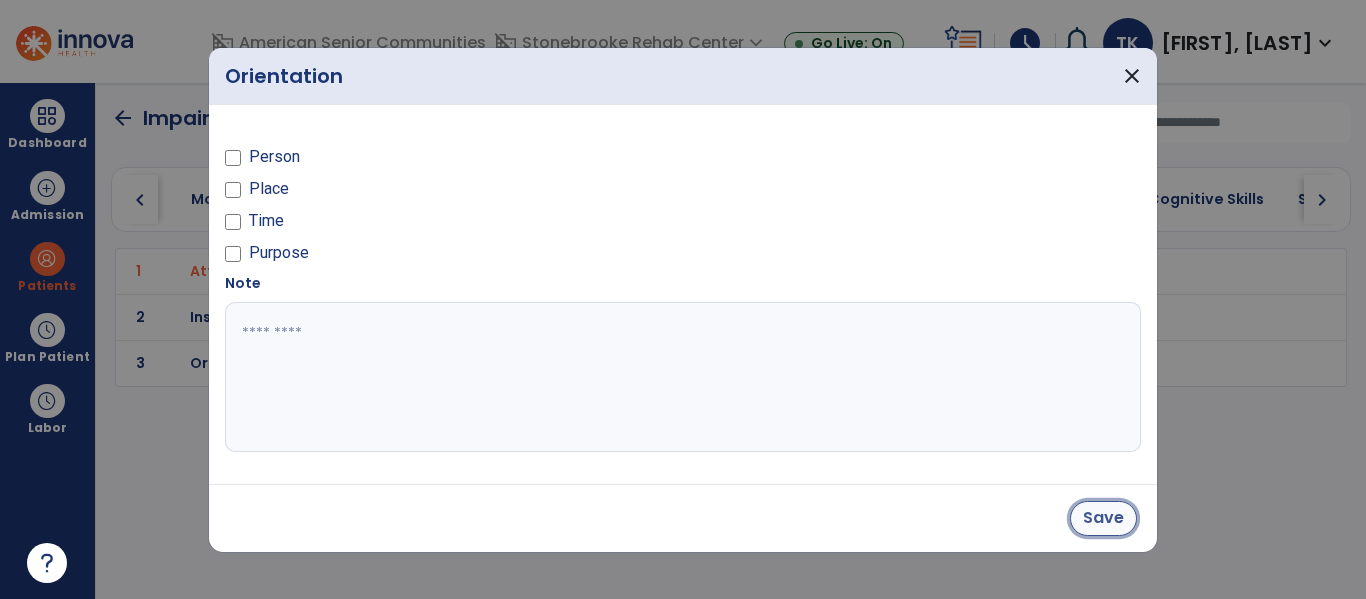 click on "Save" at bounding box center [1103, 518] 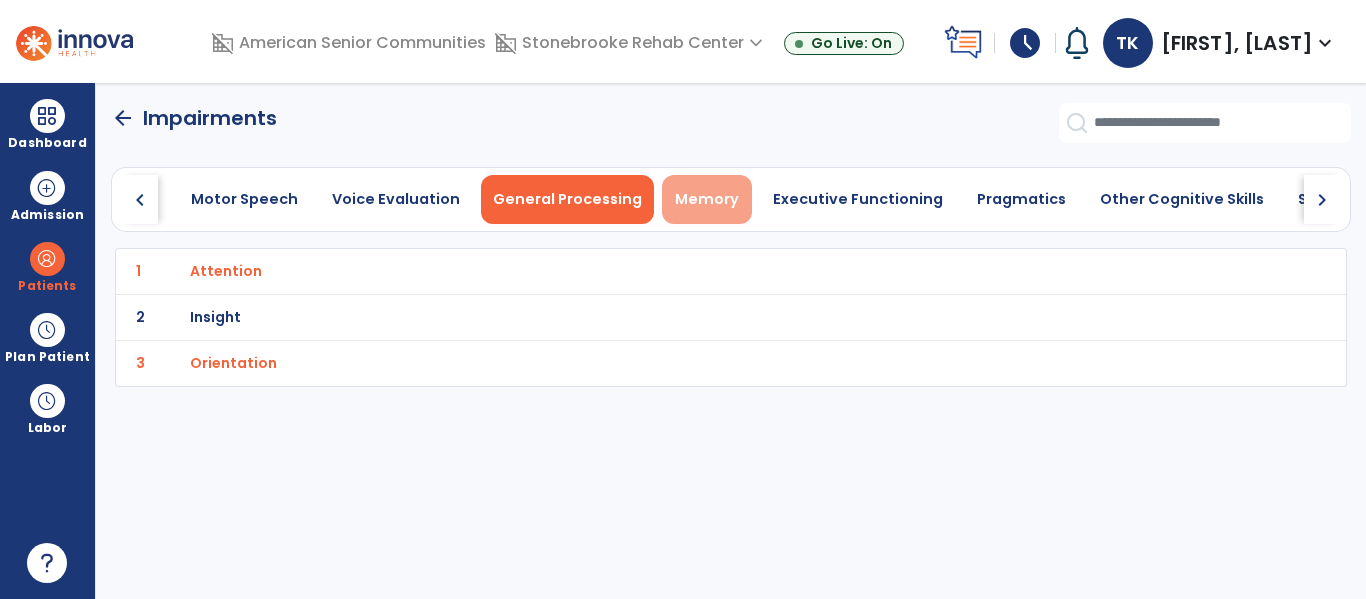 click on "Memory" at bounding box center (707, 199) 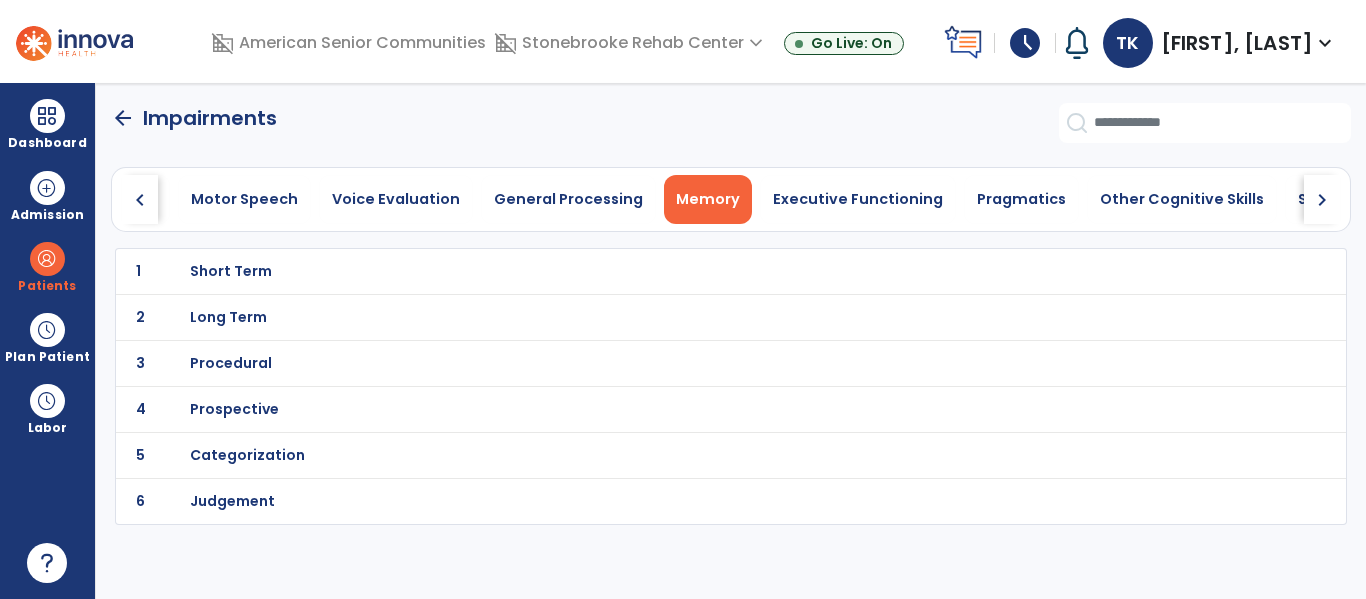 click on "Short Term" at bounding box center (231, 271) 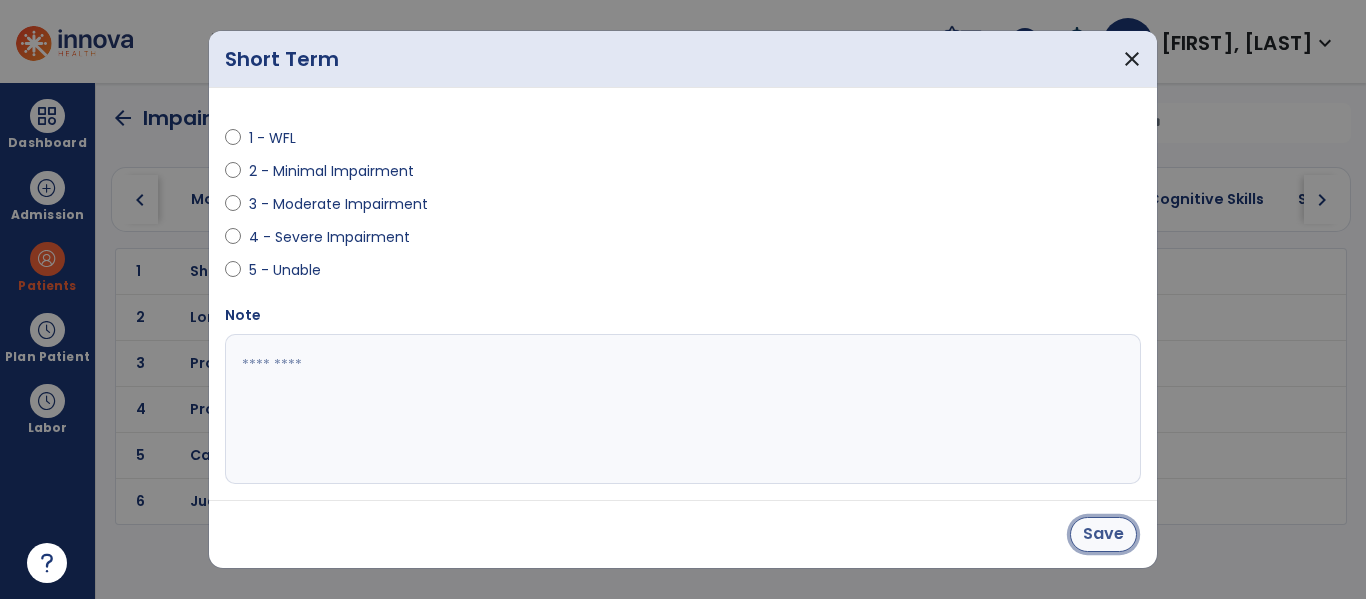 click on "Save" at bounding box center [1103, 534] 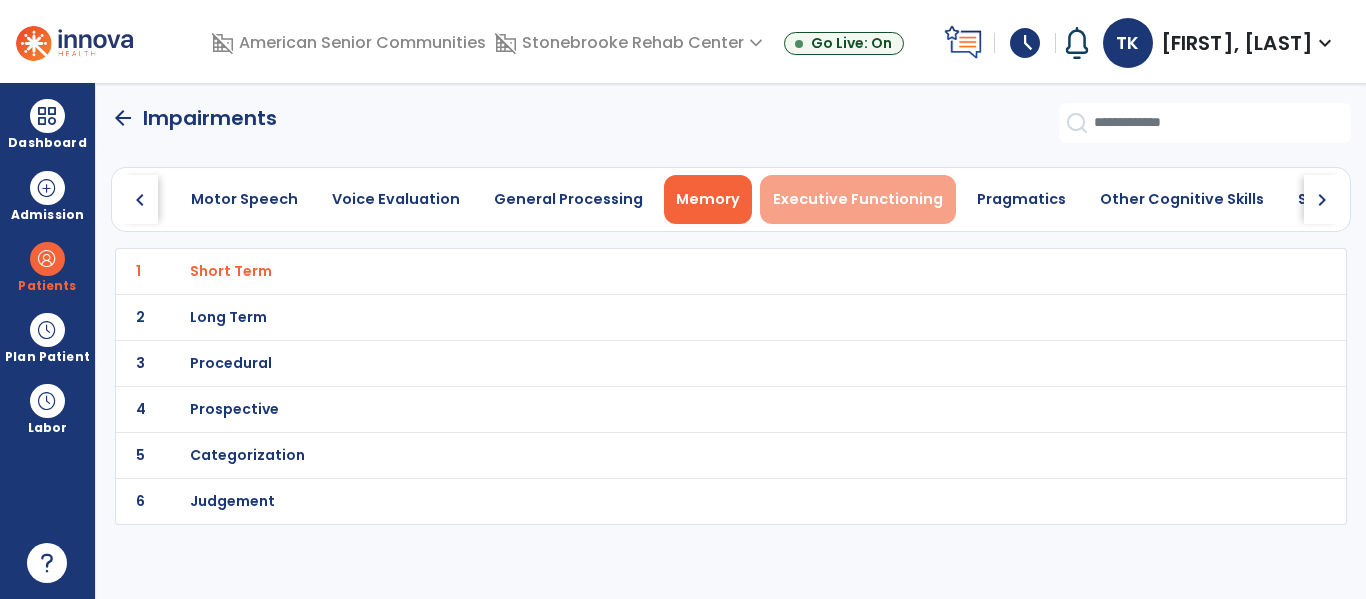click on "Executive Functioning" at bounding box center (858, 199) 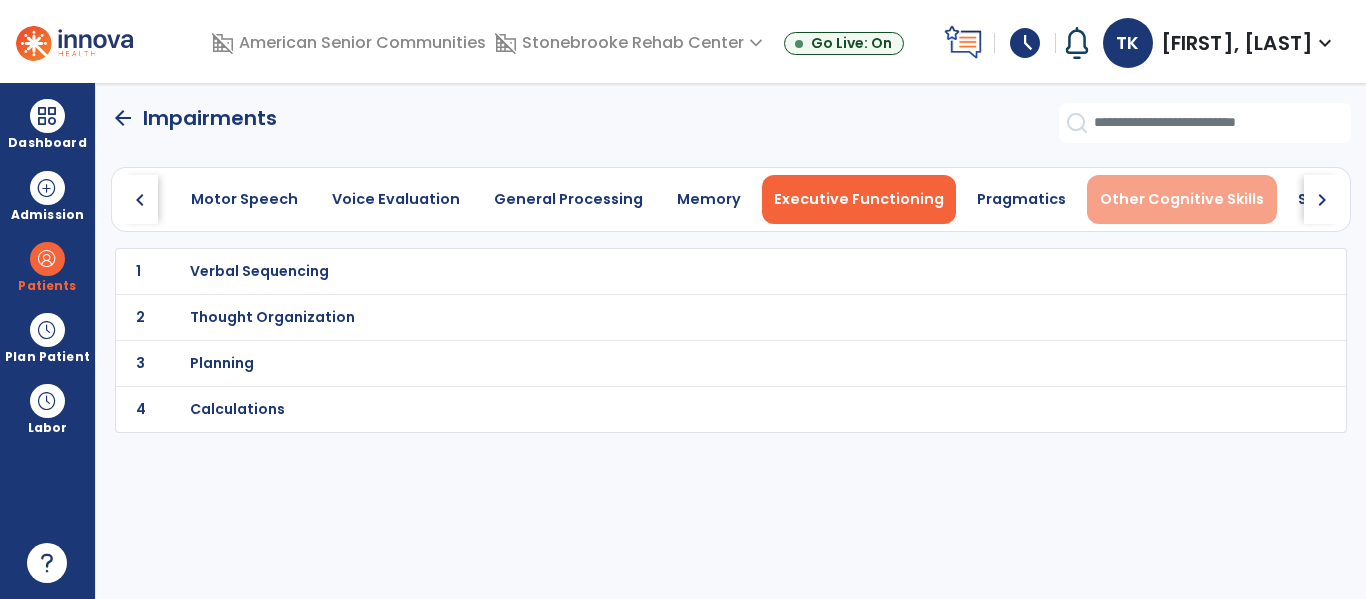 click on "Other Cognitive Skills" at bounding box center [1182, 199] 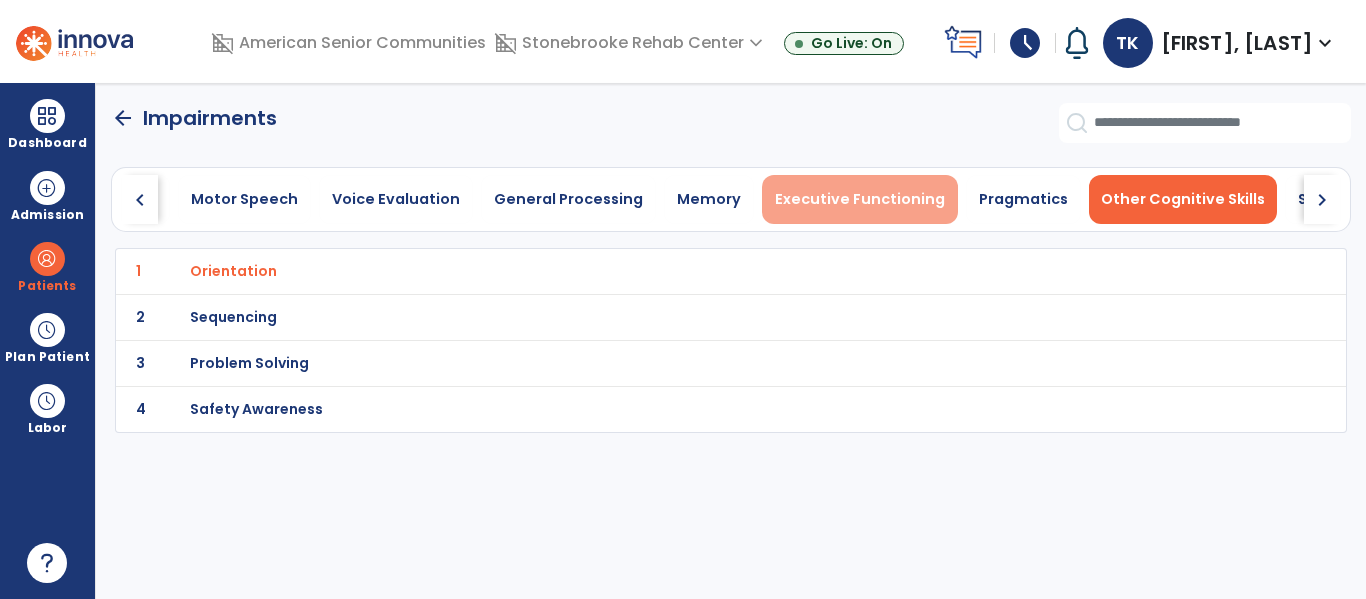 click on "Executive Functioning" at bounding box center (860, 199) 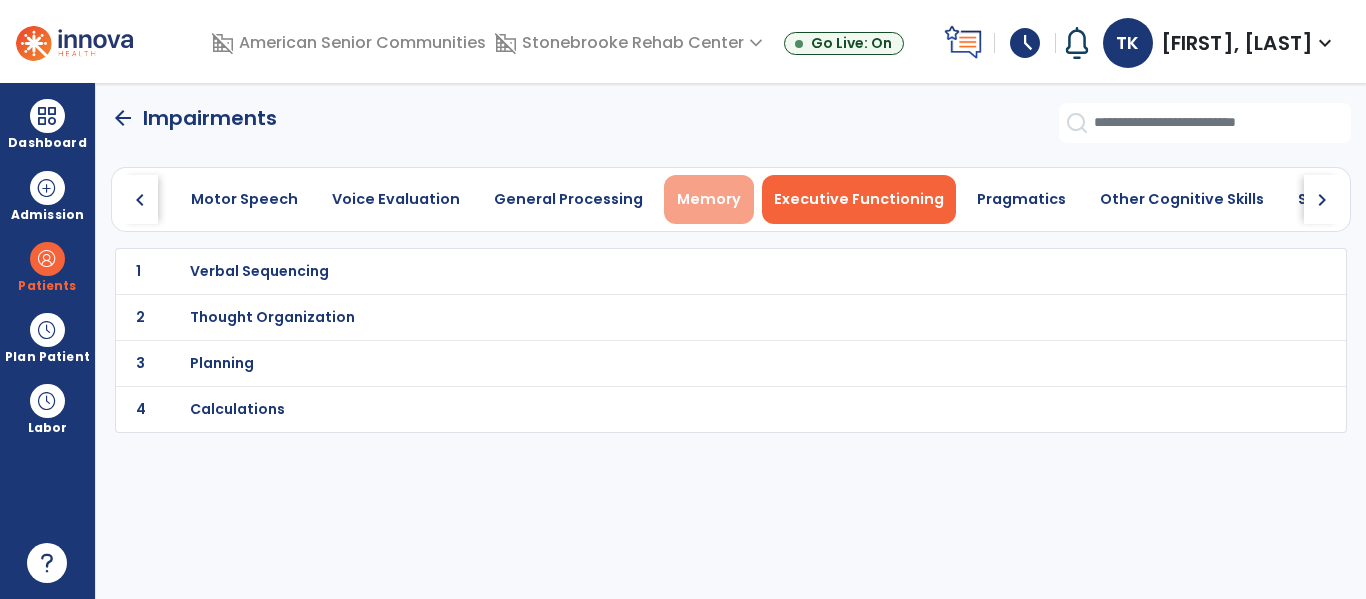 click on "Memory" at bounding box center [709, 199] 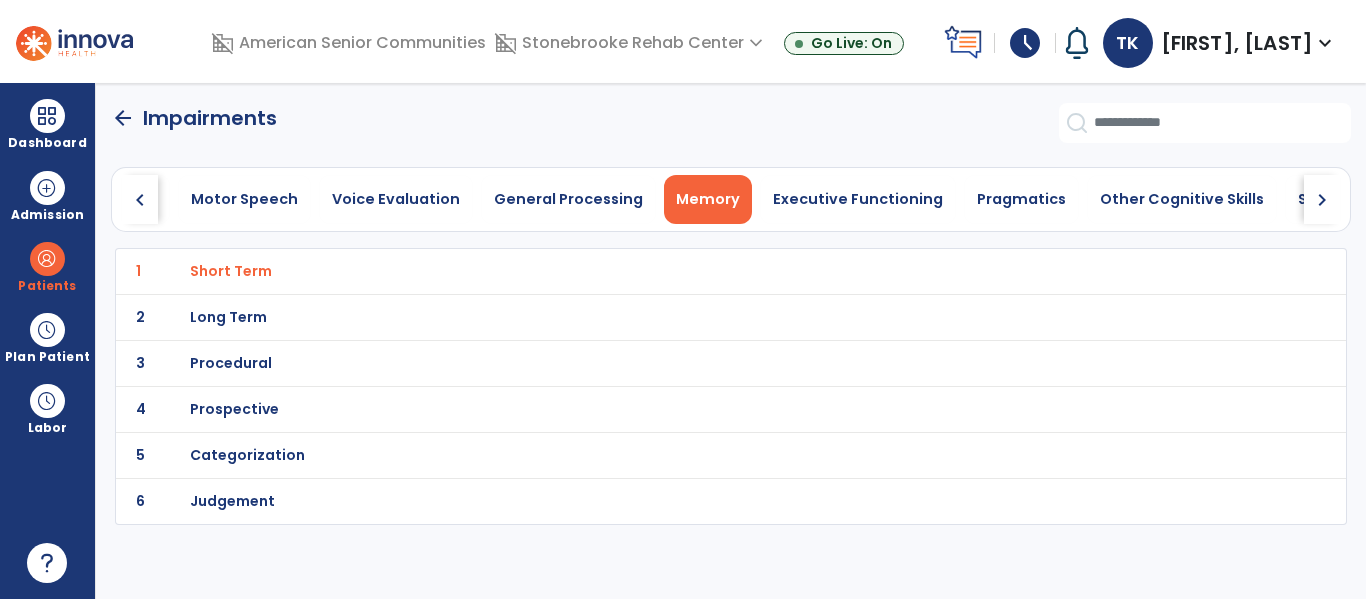 click on "Categorization" at bounding box center [231, 271] 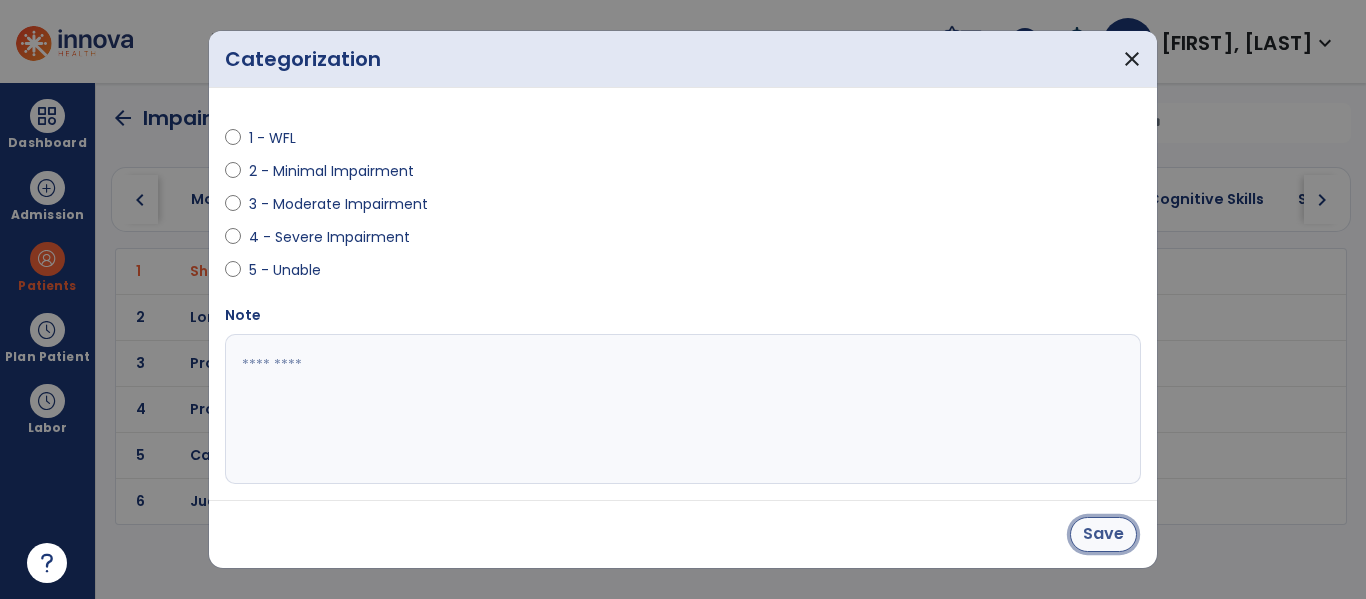 click on "Save" at bounding box center [1103, 534] 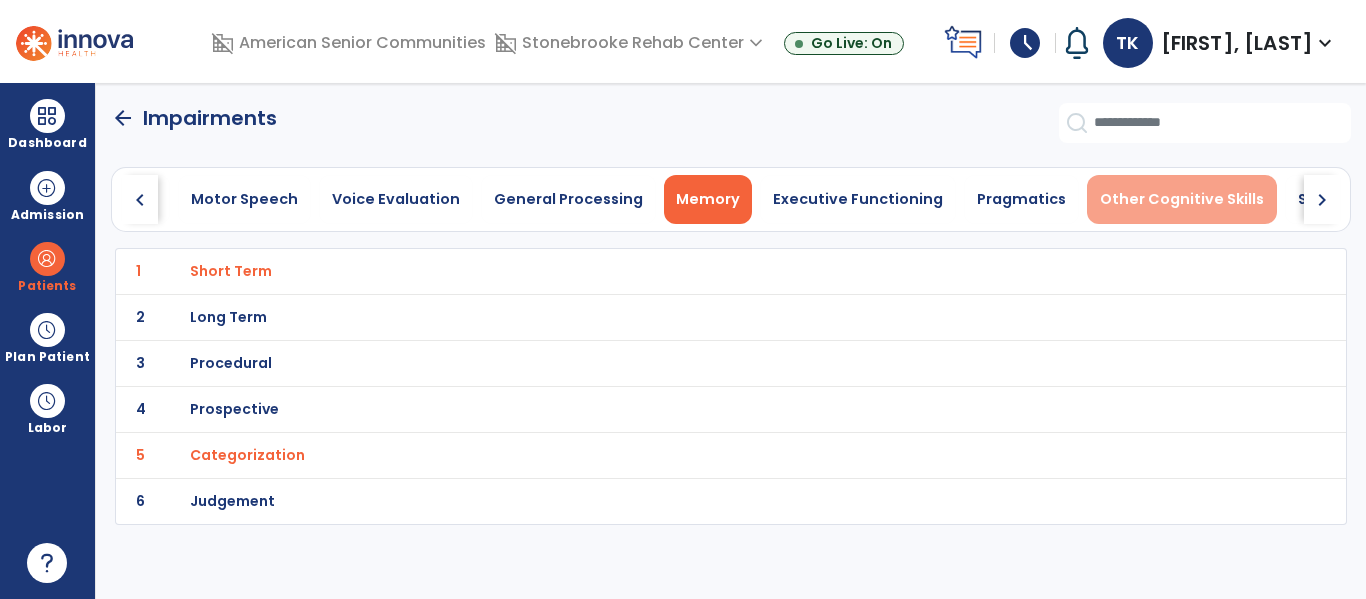click on "Other Cognitive Skills" at bounding box center (1182, 199) 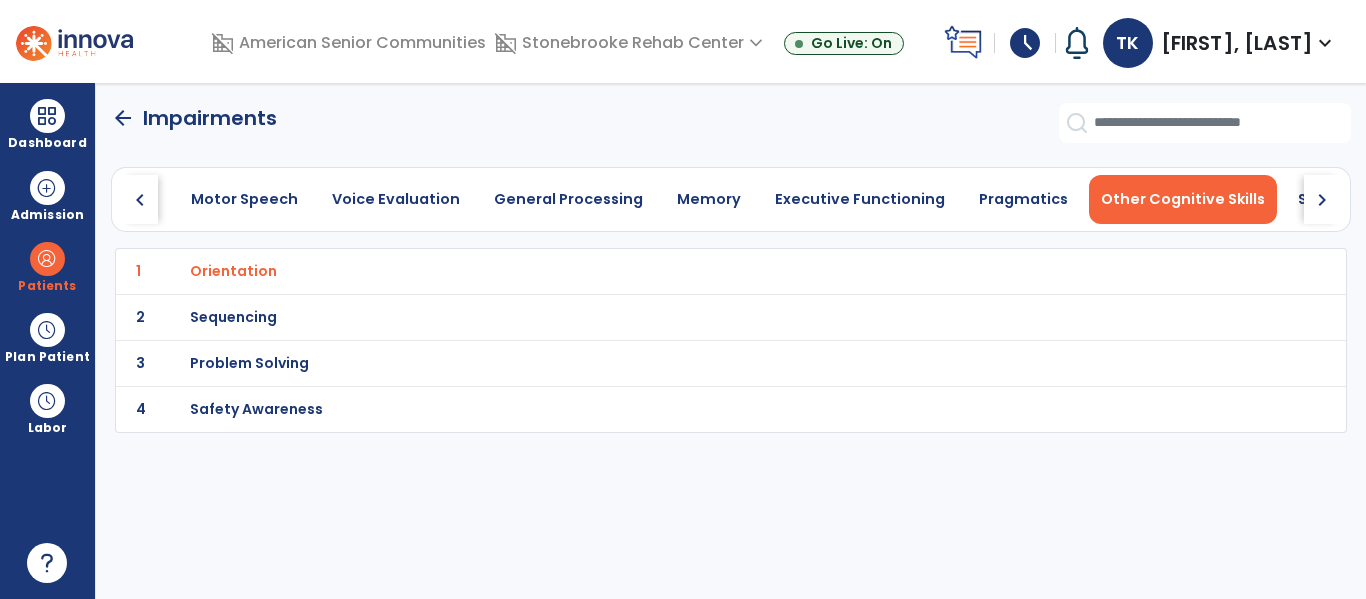 click on "Problem Solving" at bounding box center [233, 271] 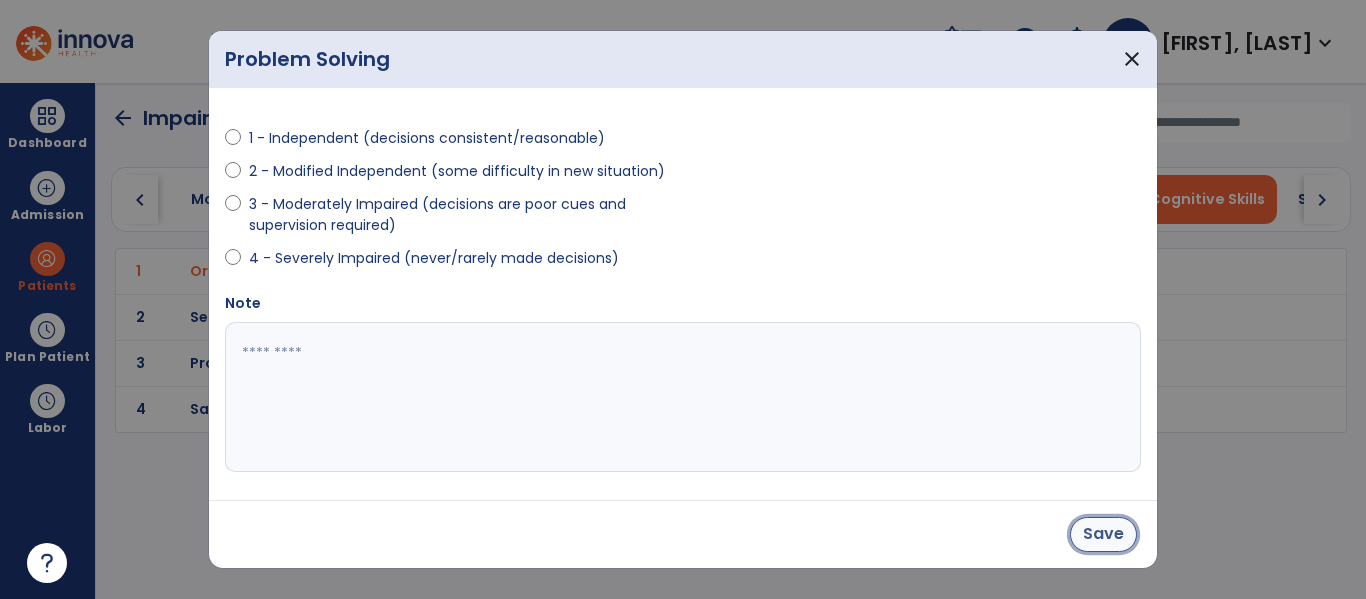 click on "Save" at bounding box center [1103, 534] 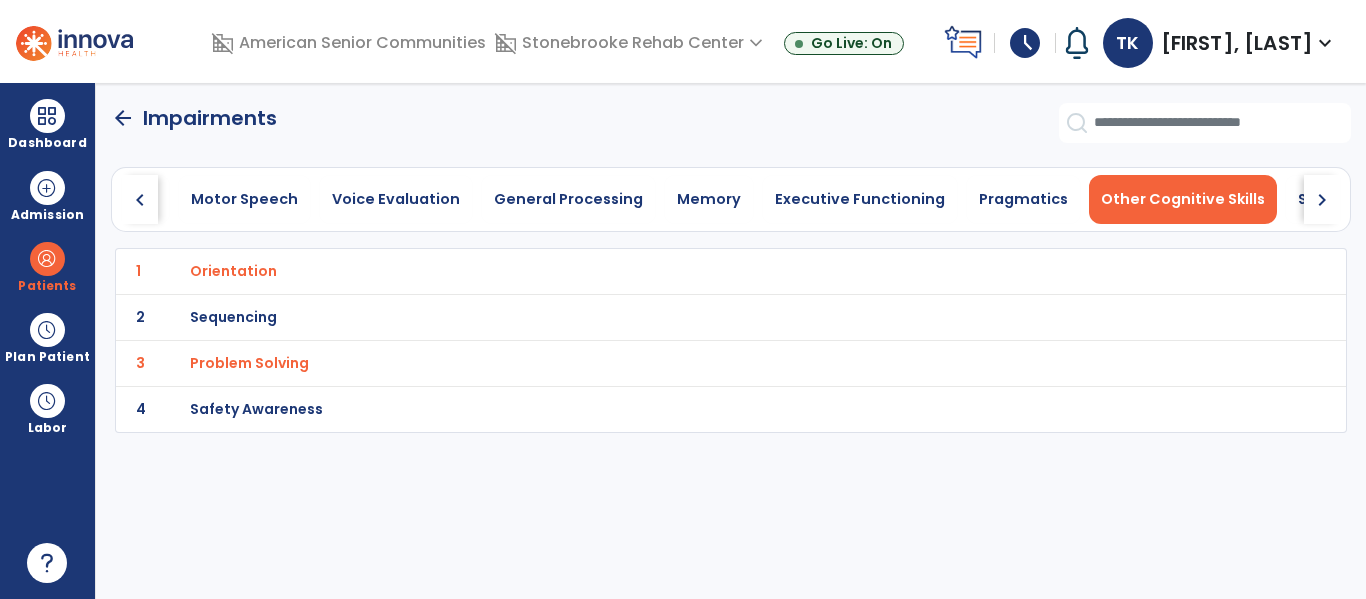 click on "arrow_back" 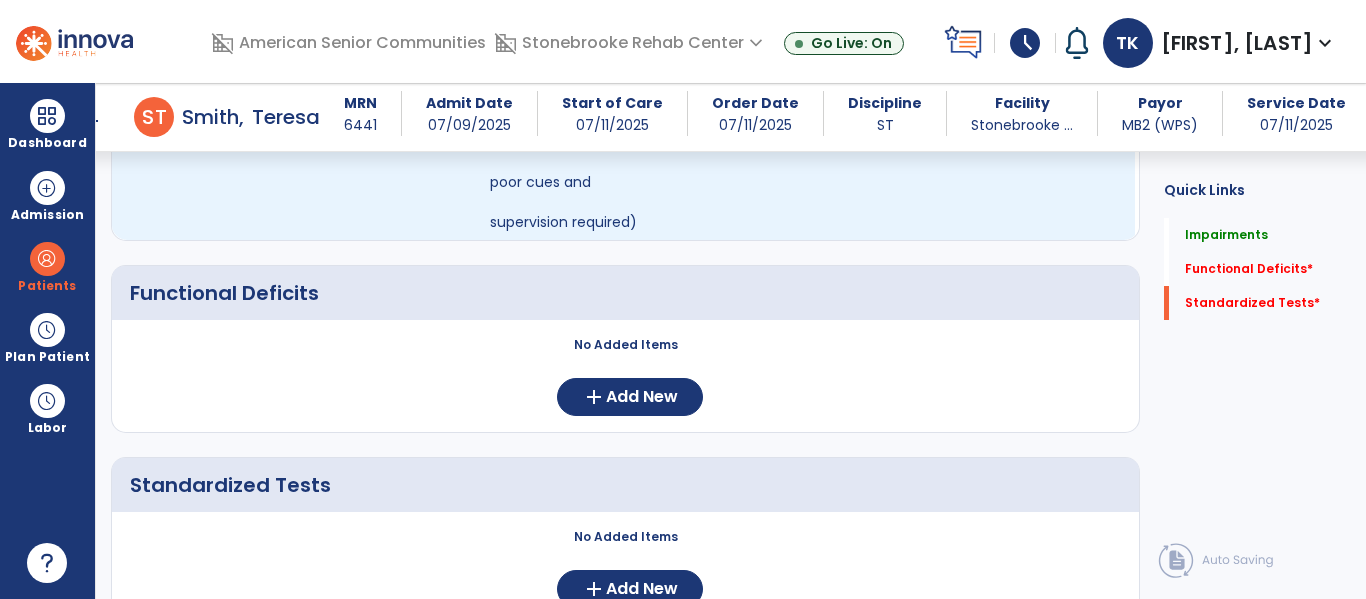scroll, scrollTop: 699, scrollLeft: 0, axis: vertical 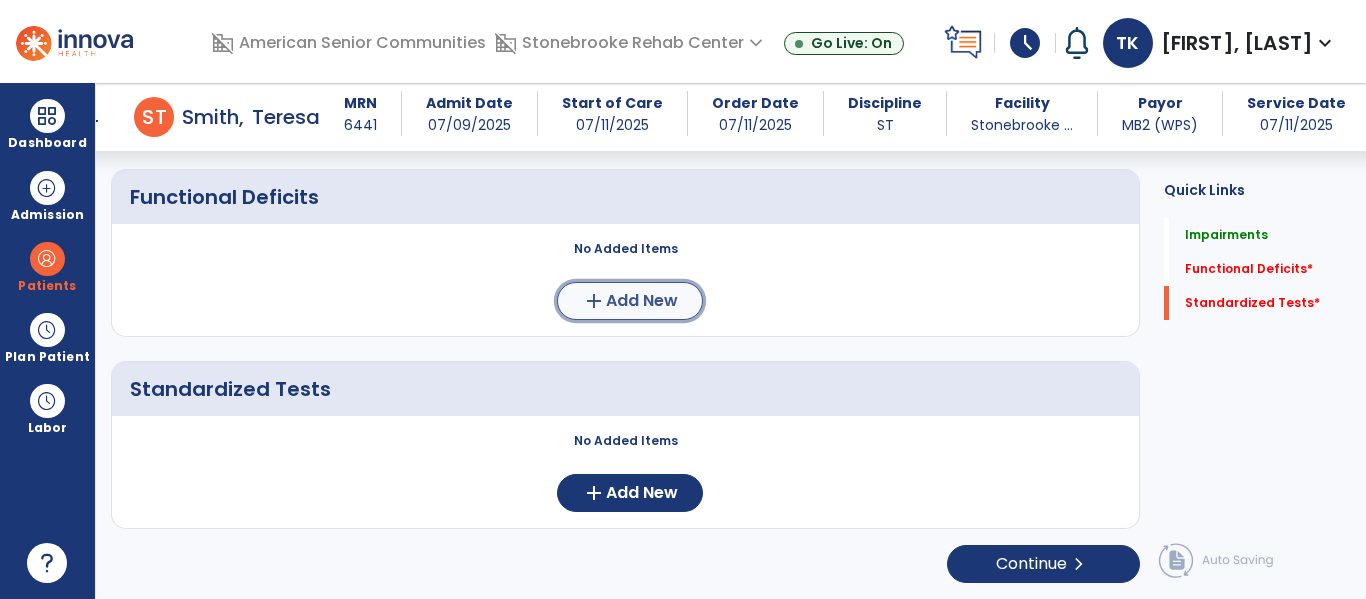 click on "add  Add New" 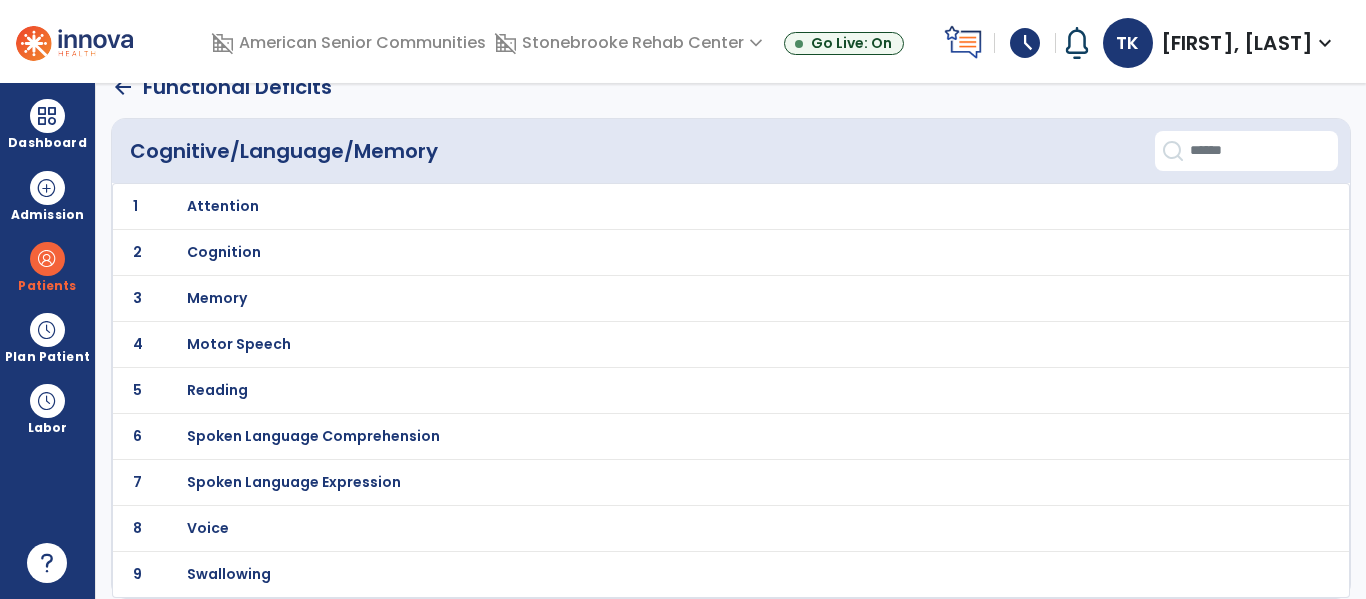 scroll, scrollTop: 0, scrollLeft: 0, axis: both 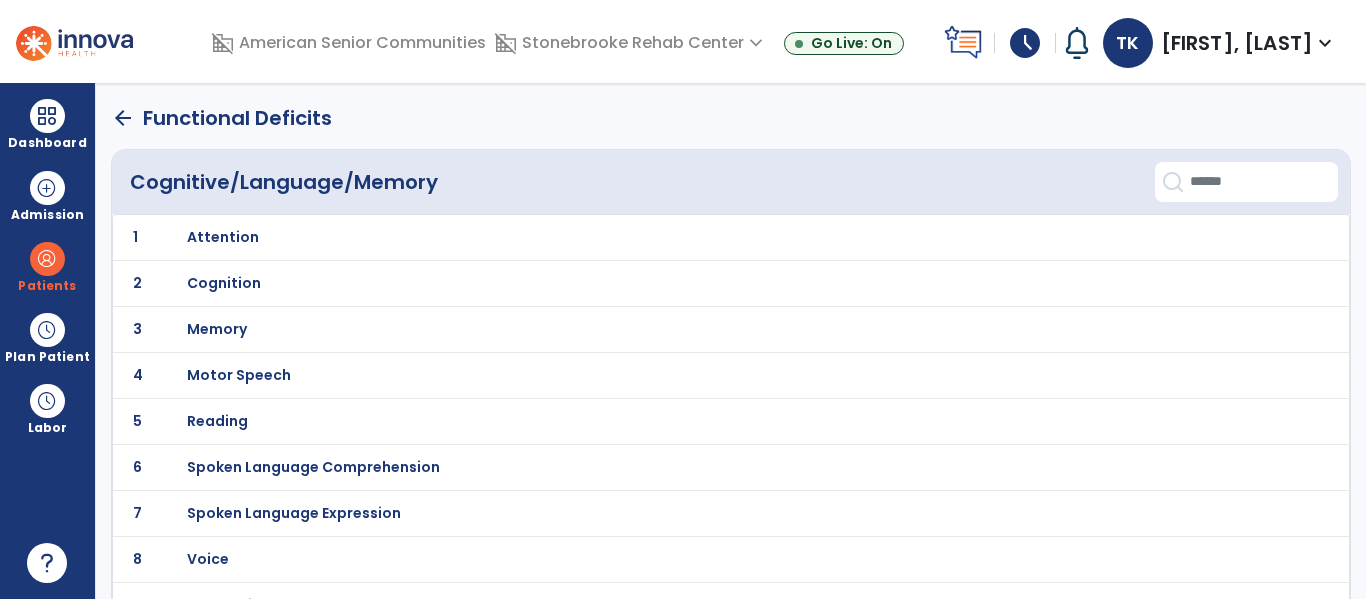 click on "Attention" at bounding box center [223, 237] 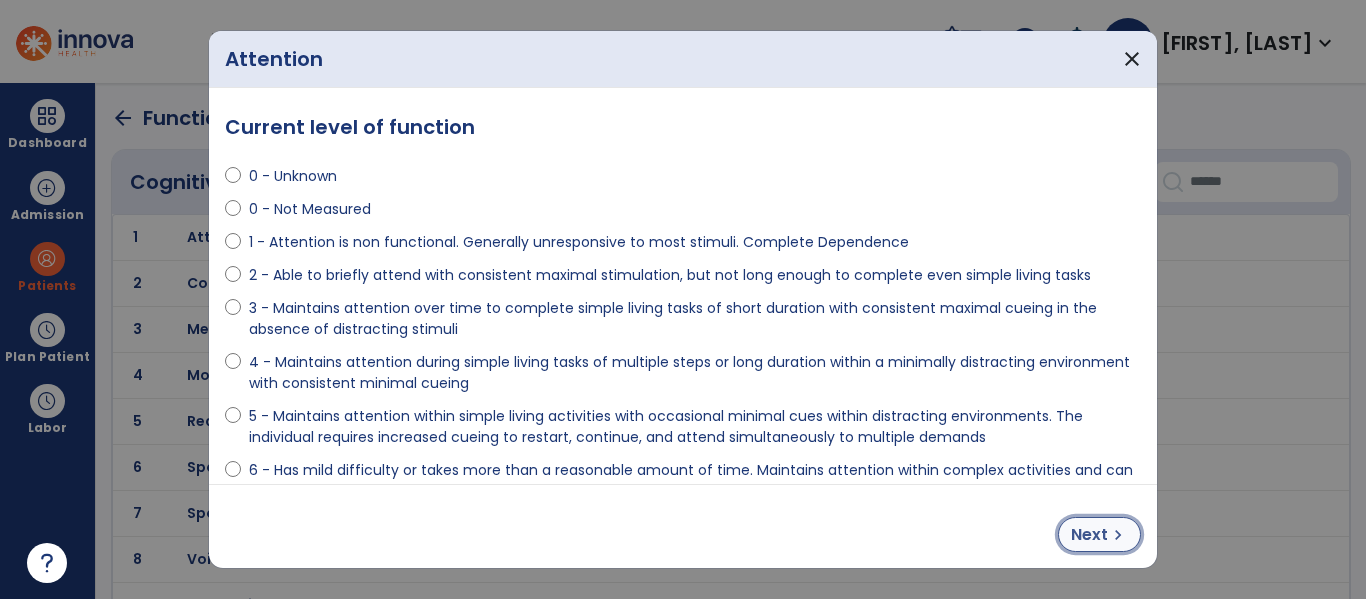 click on "Next" at bounding box center [1089, 535] 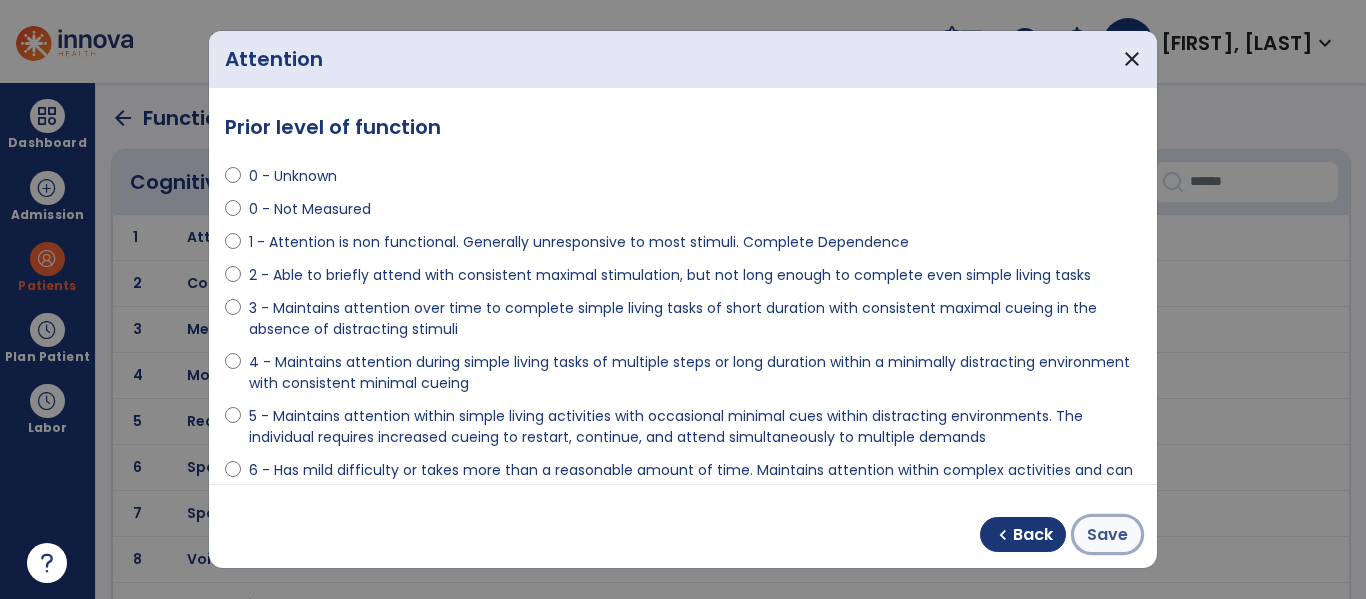 click on "Save" at bounding box center (1107, 535) 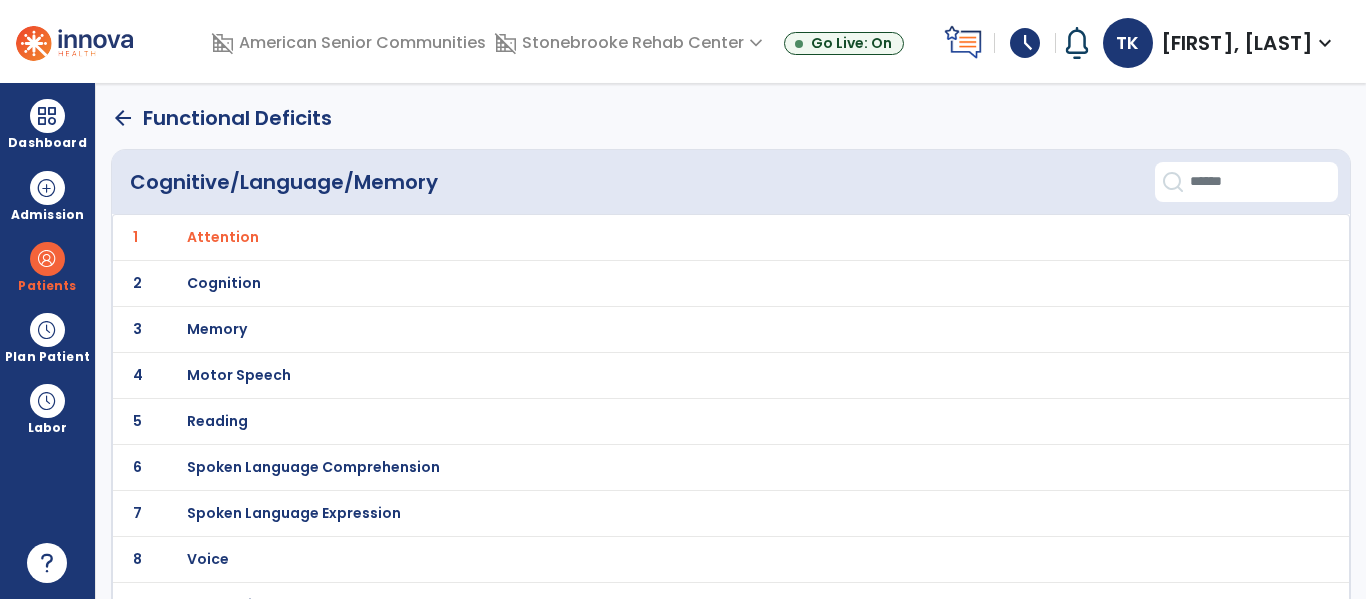 click on "Cognition" at bounding box center [223, 237] 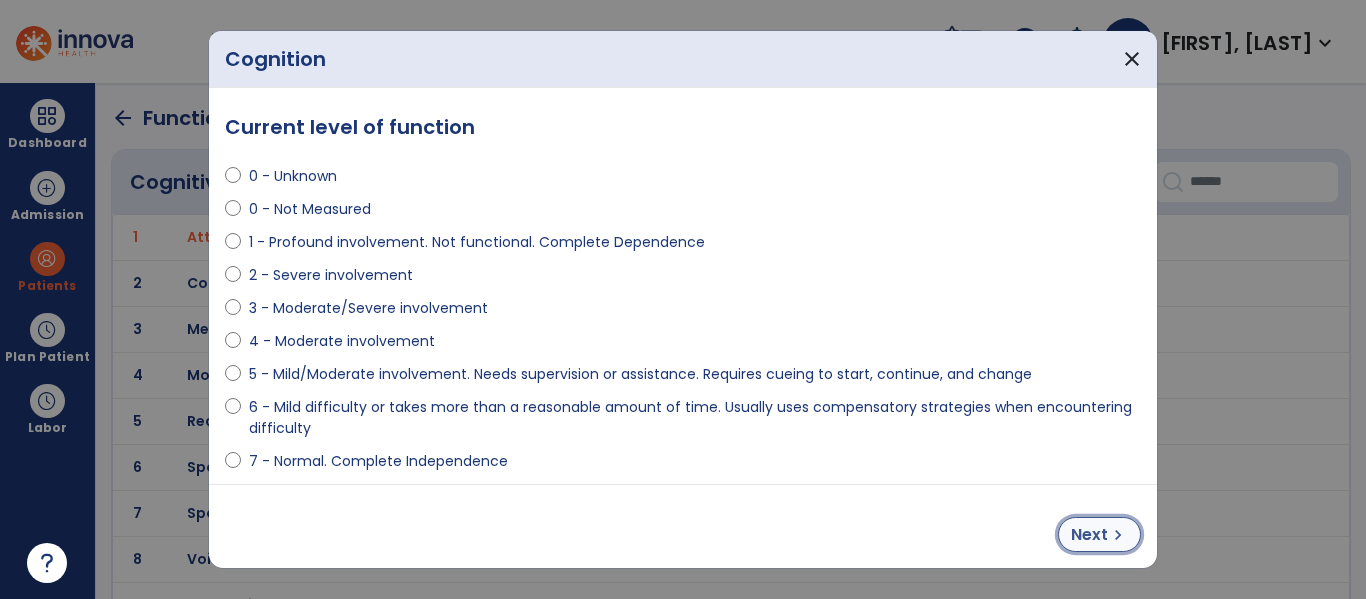 click on "Next" at bounding box center [1089, 535] 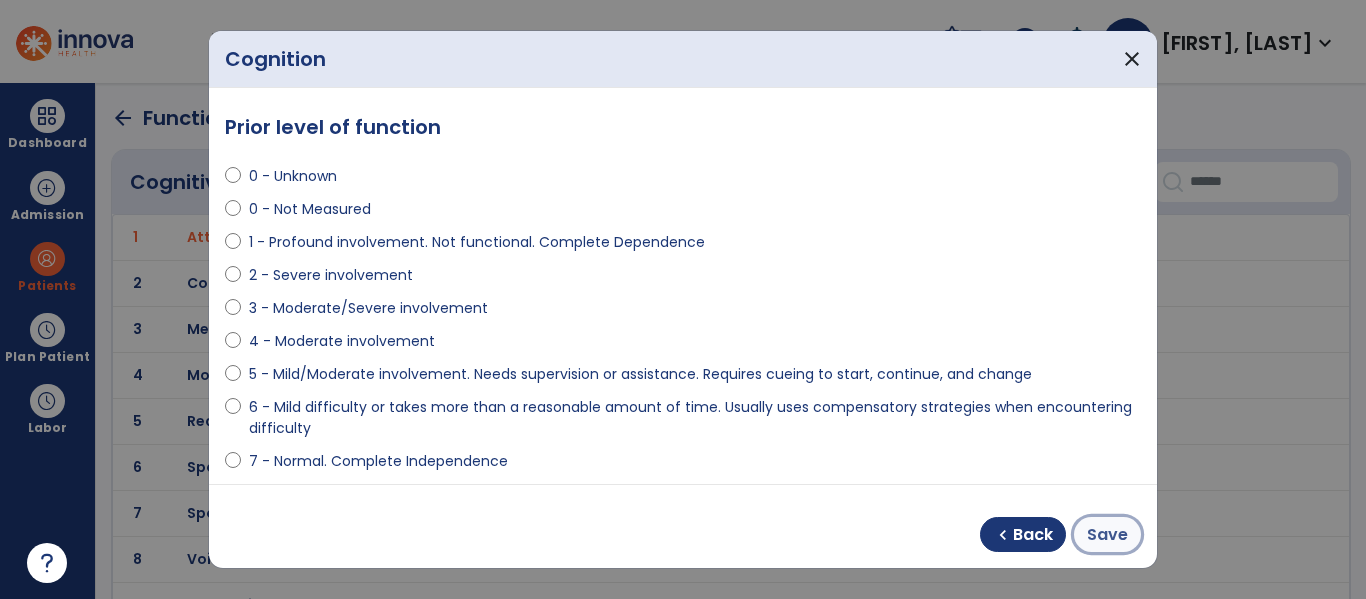 click on "Save" at bounding box center [1107, 535] 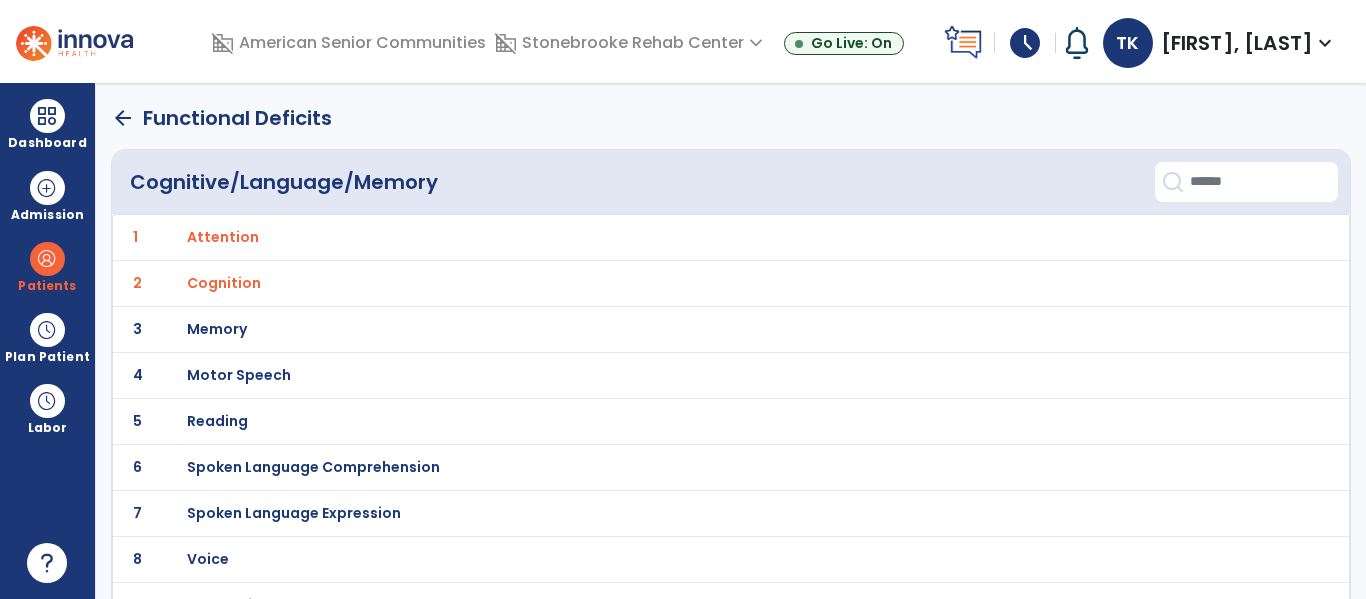scroll, scrollTop: 31, scrollLeft: 0, axis: vertical 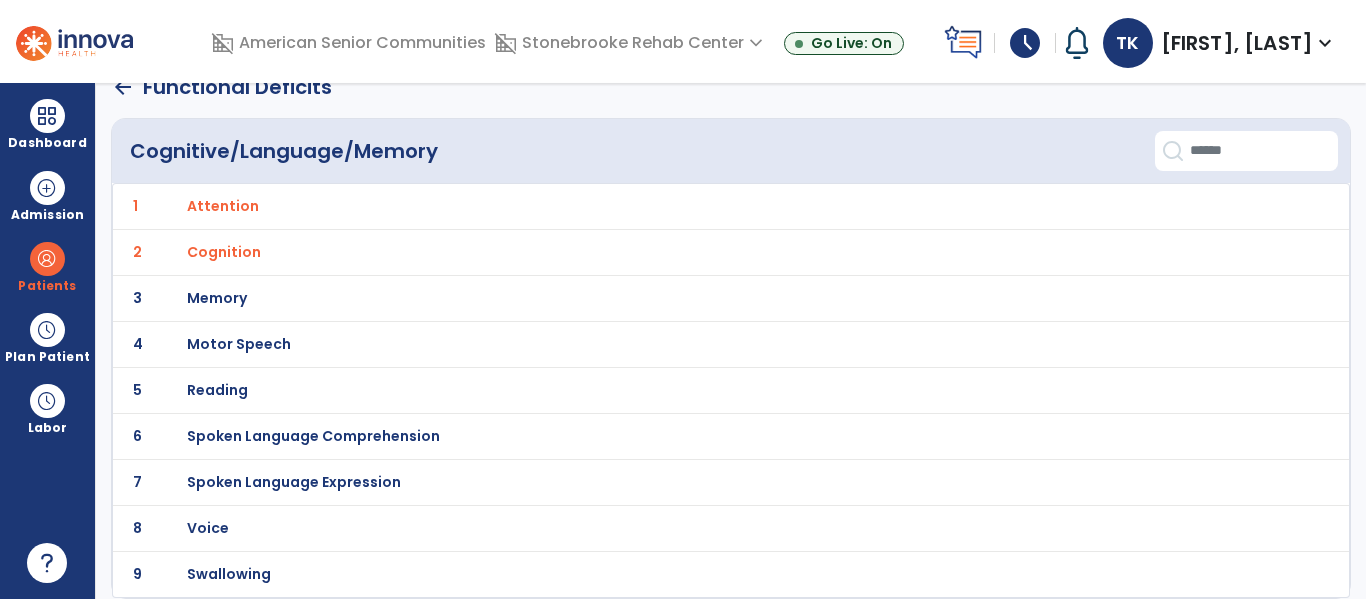 click on "Memory" at bounding box center [223, 206] 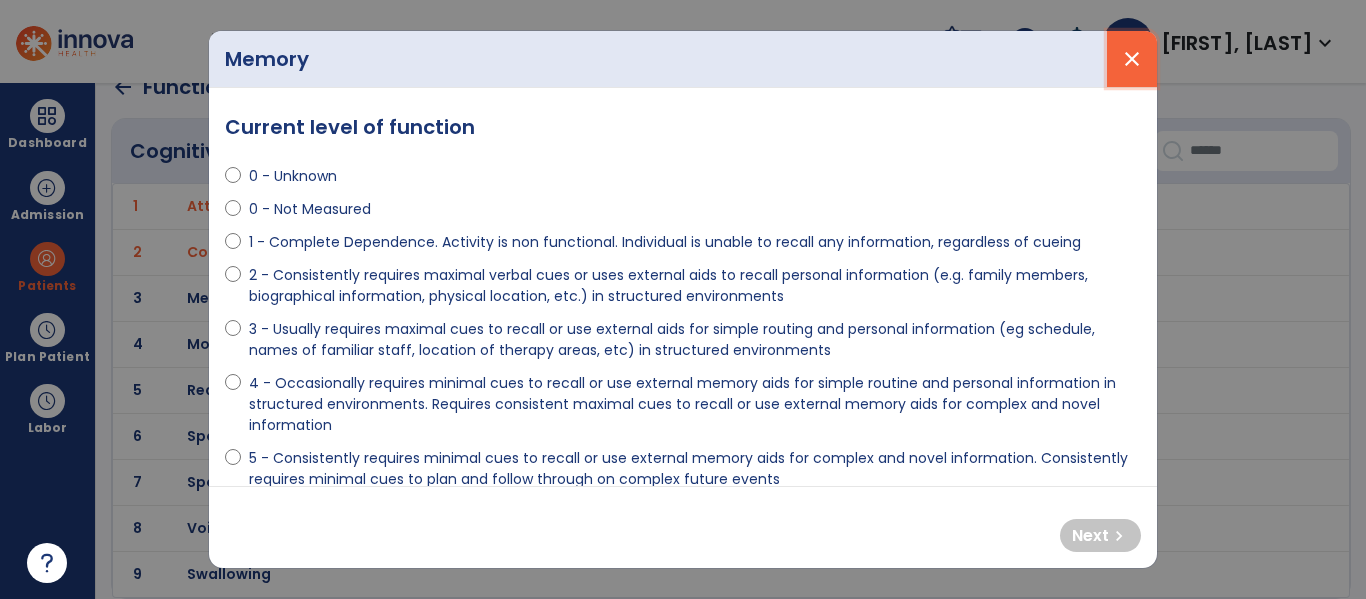 click on "close" at bounding box center [1132, 59] 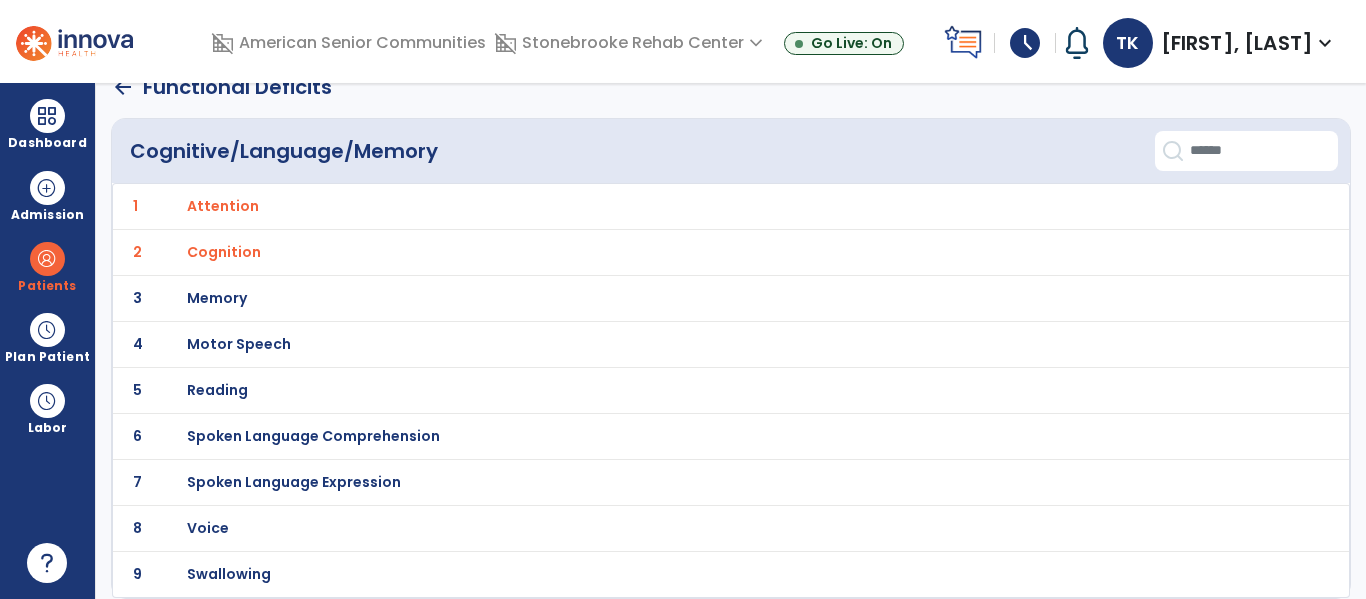 scroll, scrollTop: 0, scrollLeft: 0, axis: both 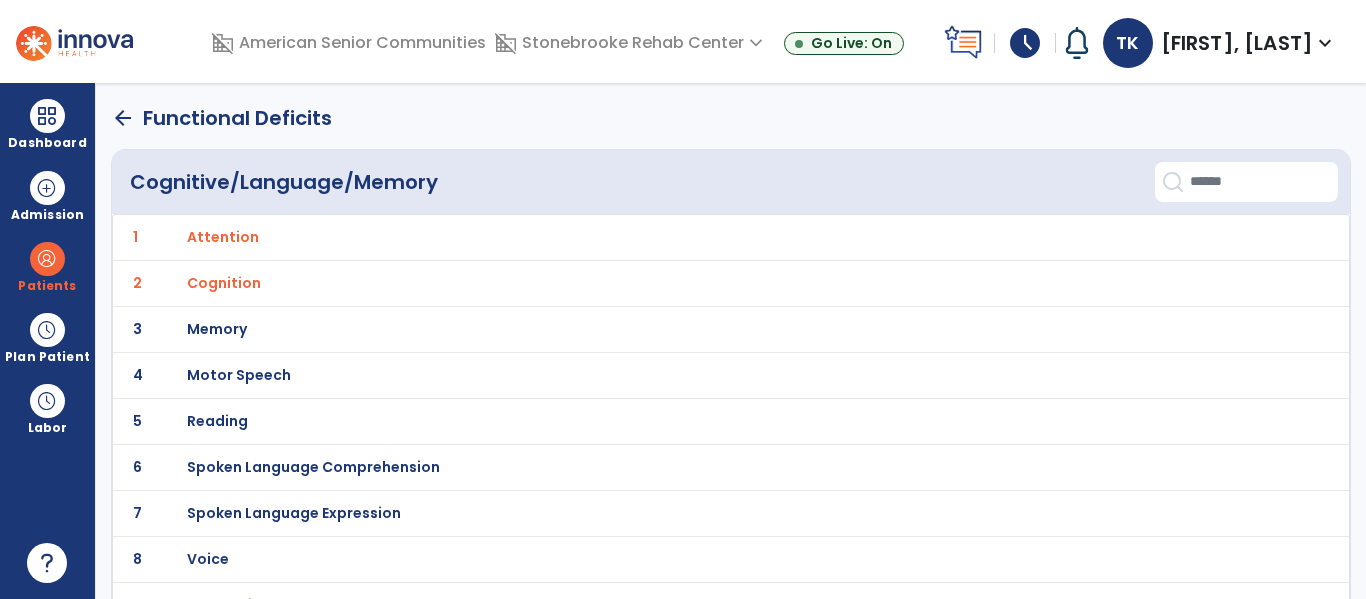 click on "arrow_back" 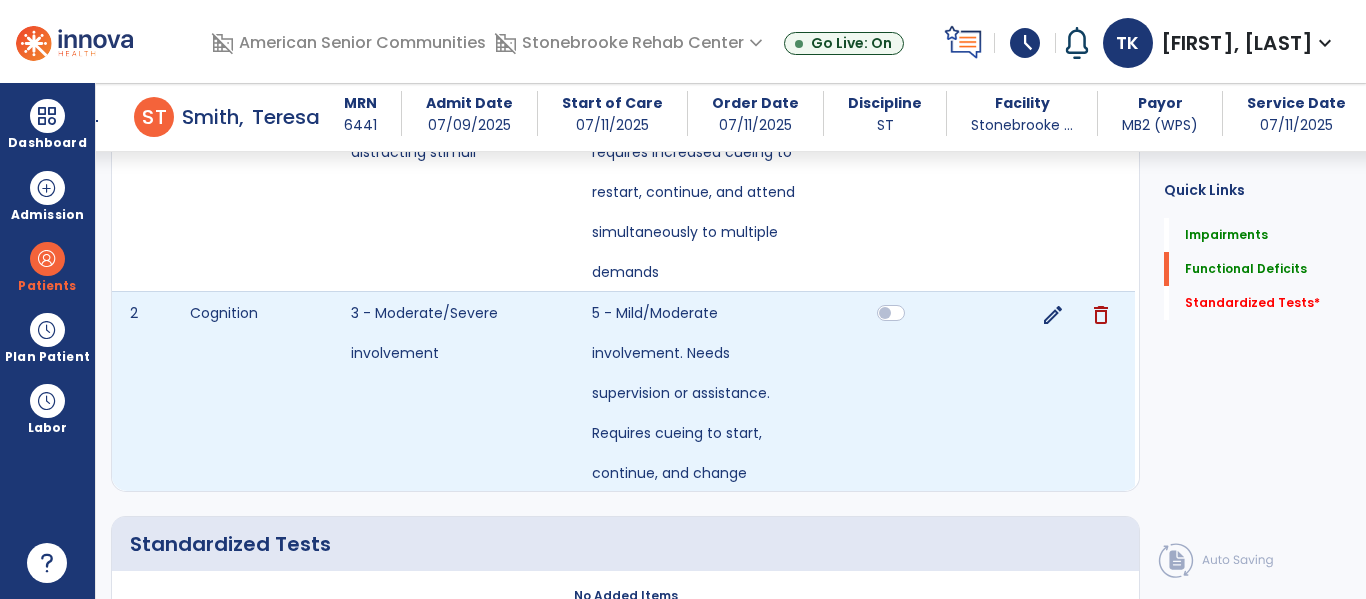 scroll, scrollTop: 1207, scrollLeft: 0, axis: vertical 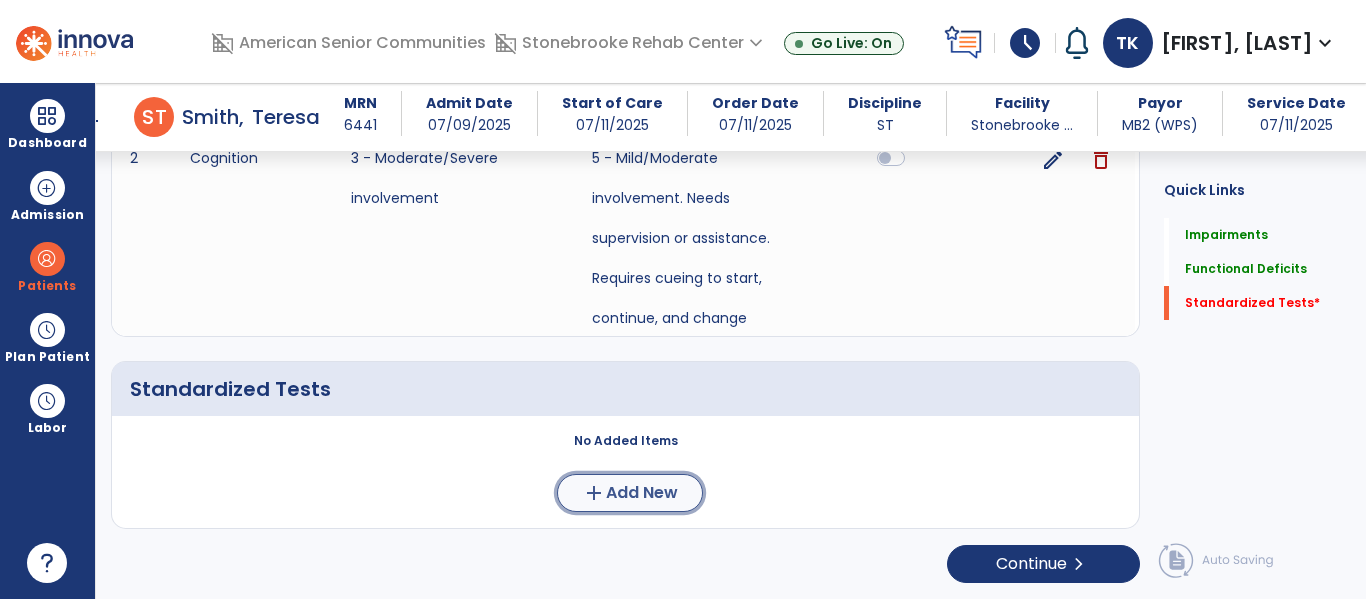 click on "Add New" 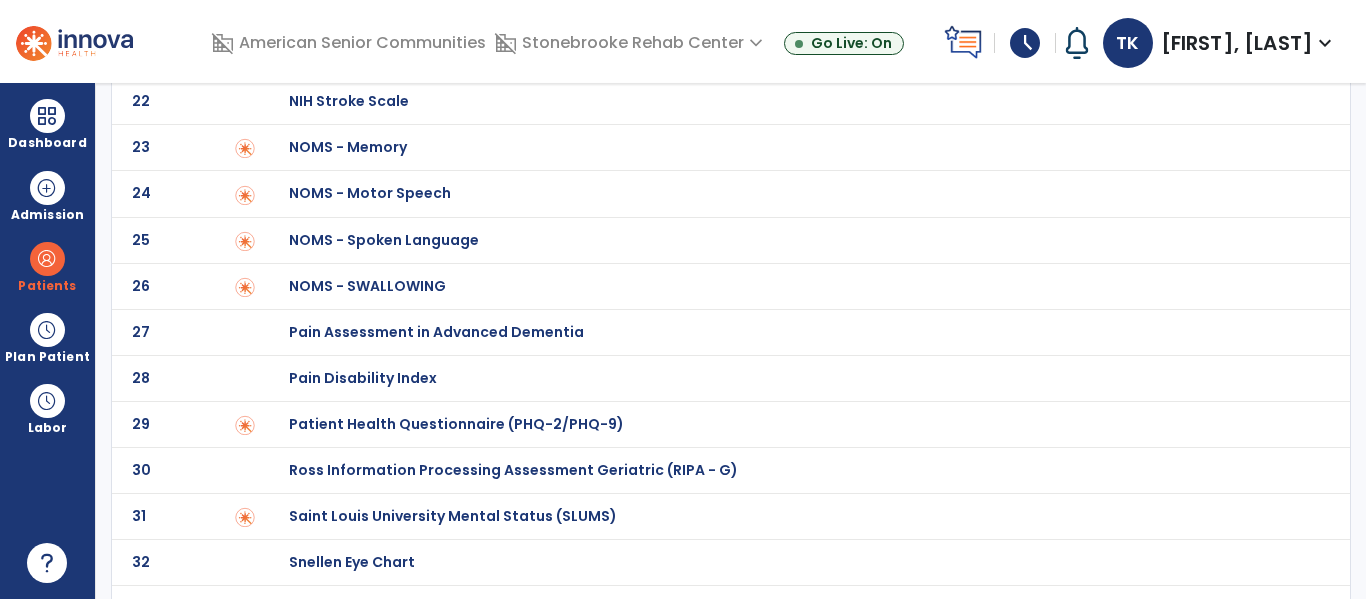 scroll, scrollTop: 1098, scrollLeft: 0, axis: vertical 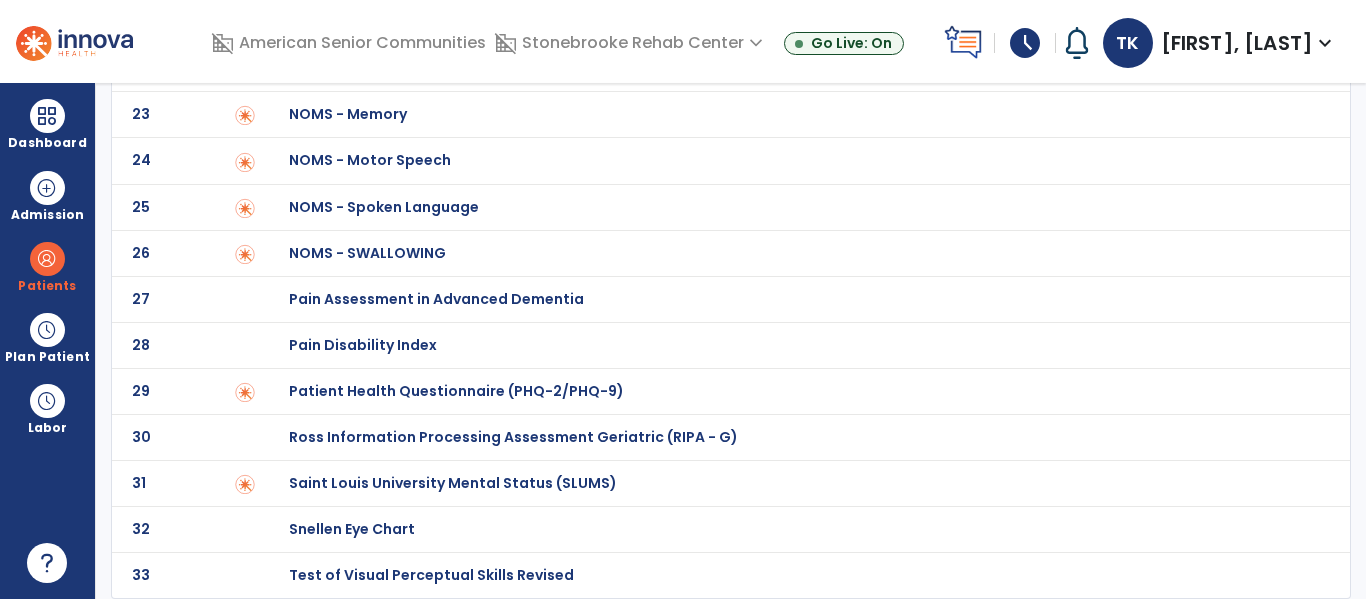 click on "31 Saint Louis University Mental Status (SLUMS)" 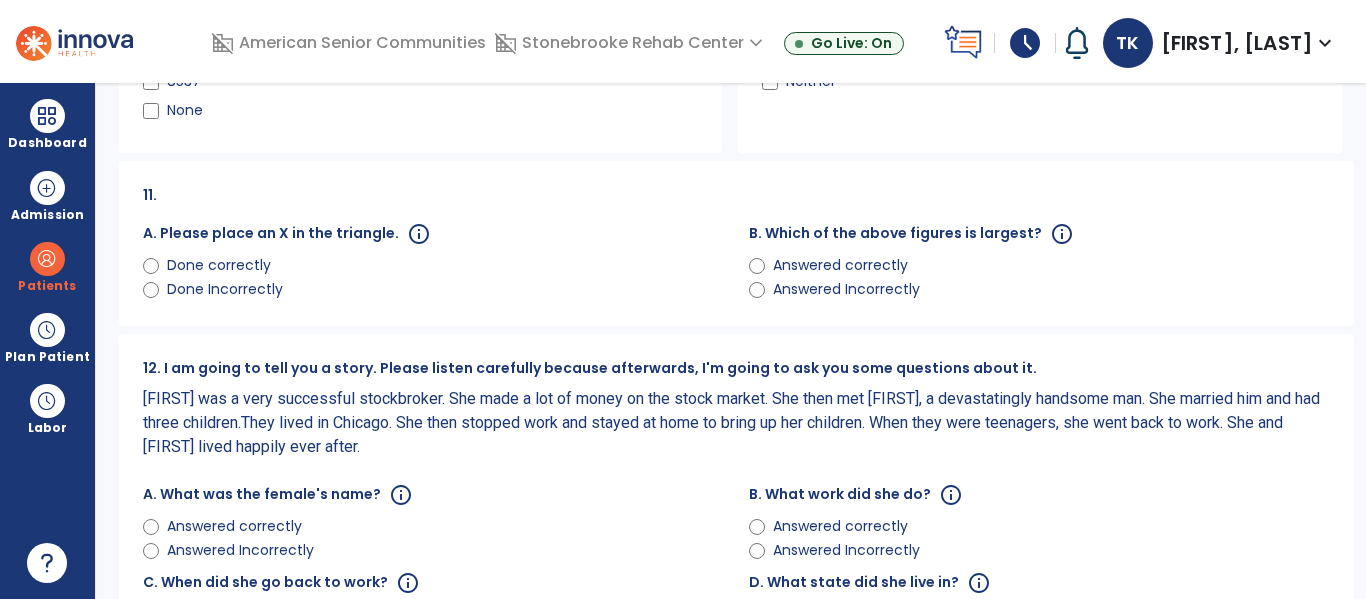 scroll, scrollTop: 0, scrollLeft: 0, axis: both 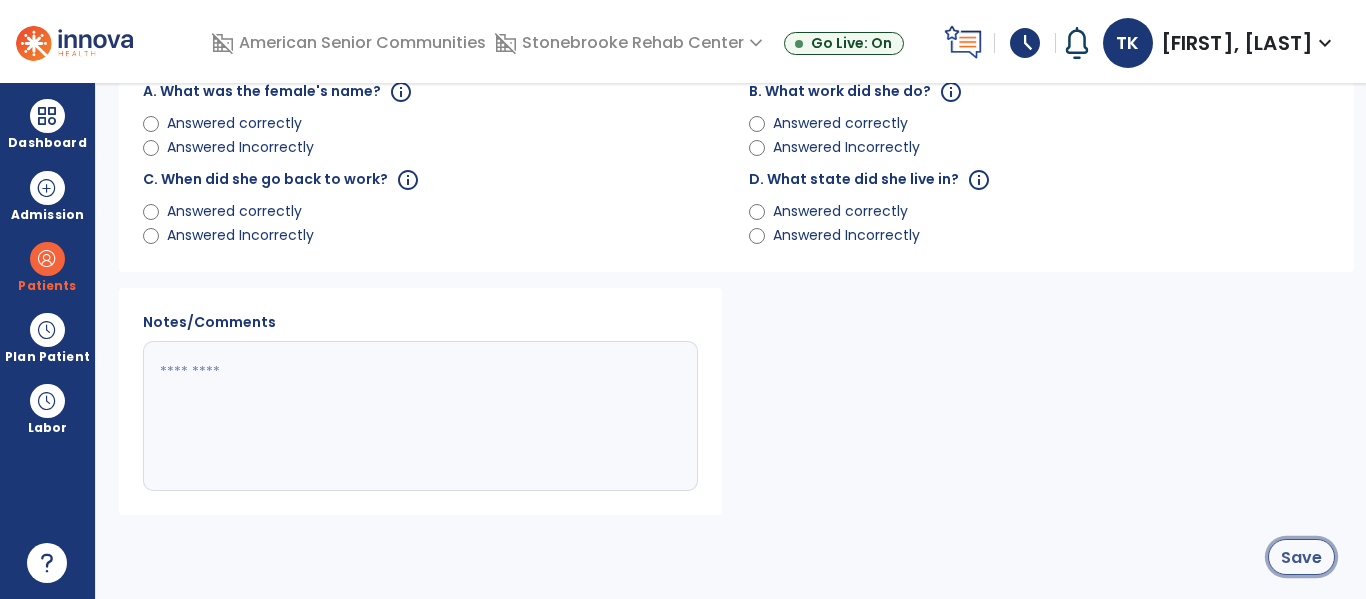 click on "Save" 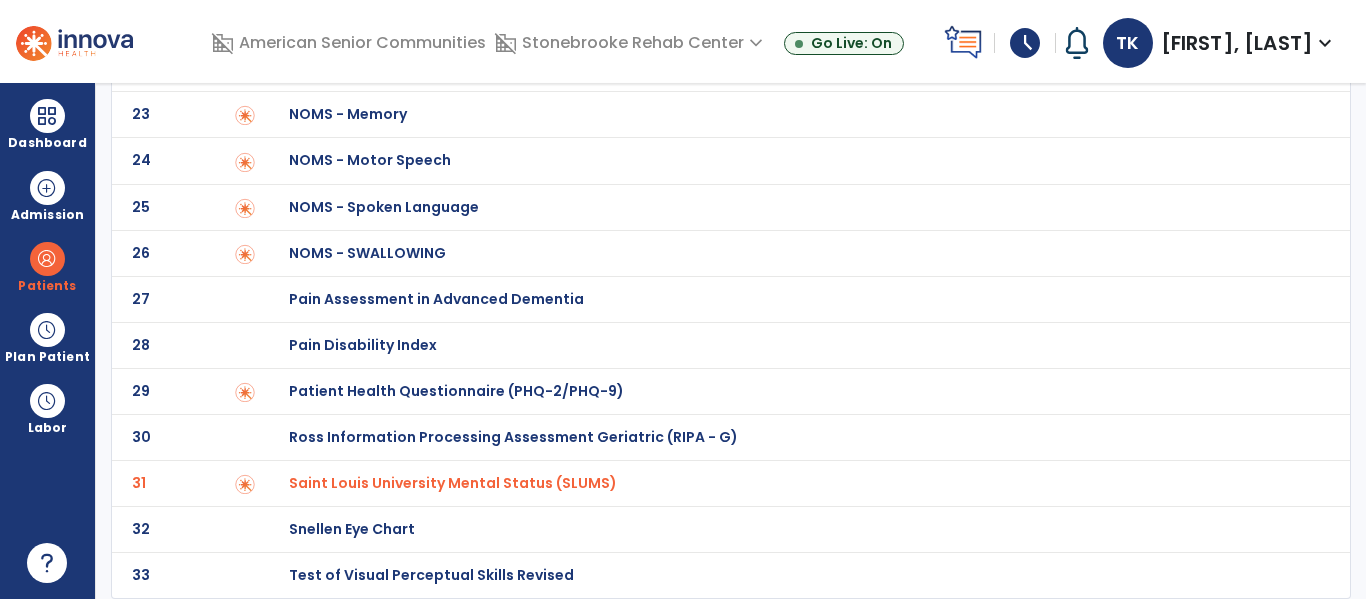 scroll, scrollTop: 0, scrollLeft: 0, axis: both 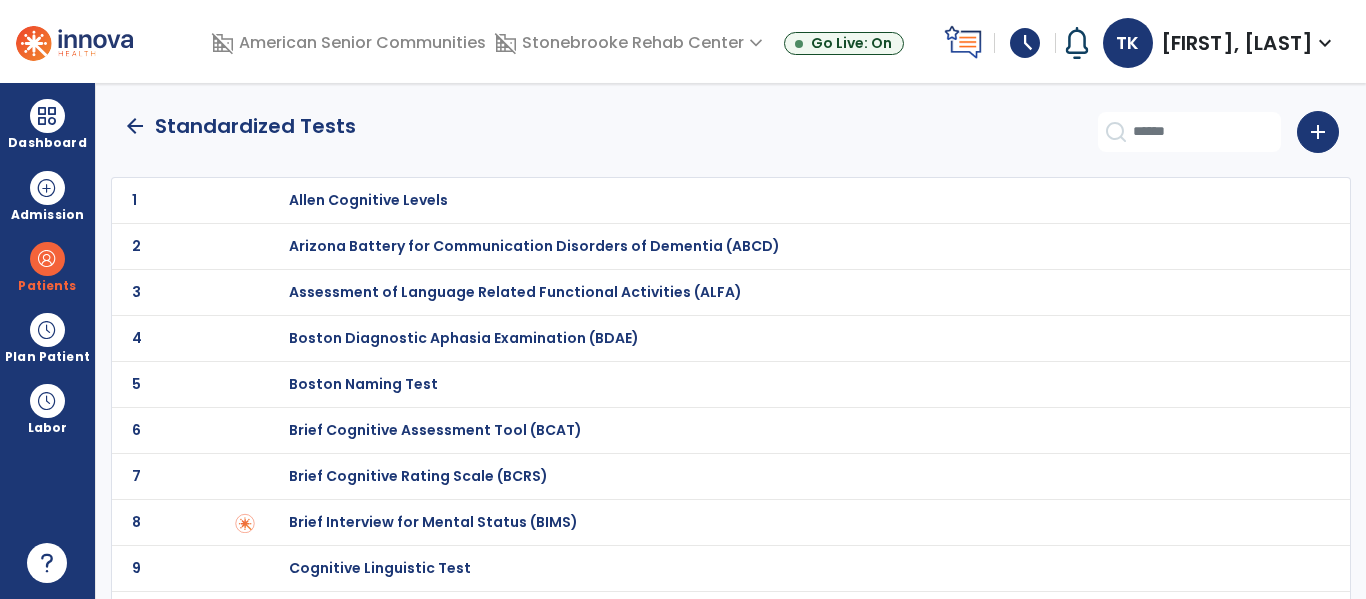 click on "arrow_back" 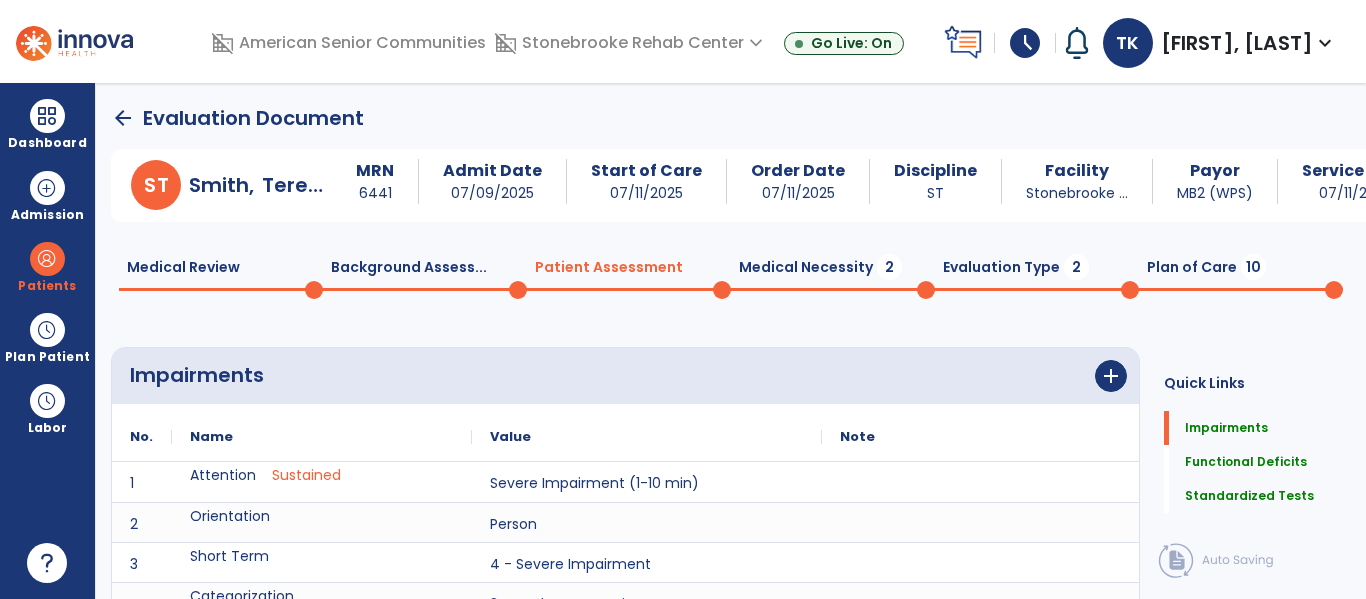scroll, scrollTop: 20, scrollLeft: 0, axis: vertical 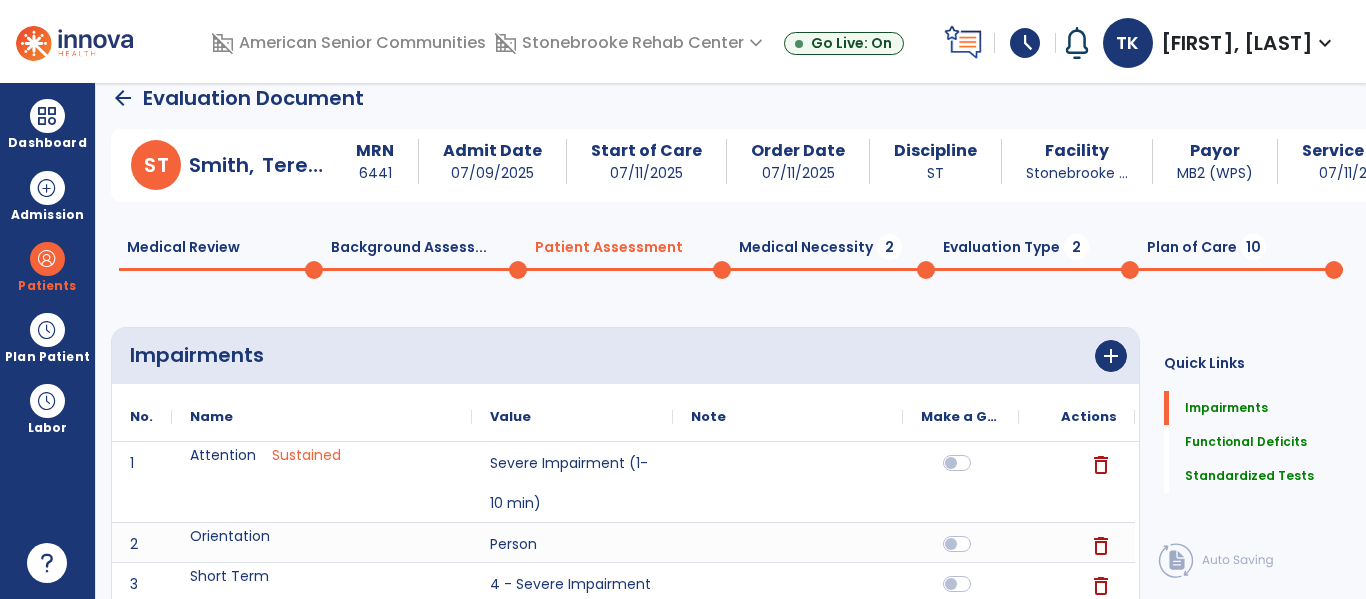 click on "Medical Necessity  2" 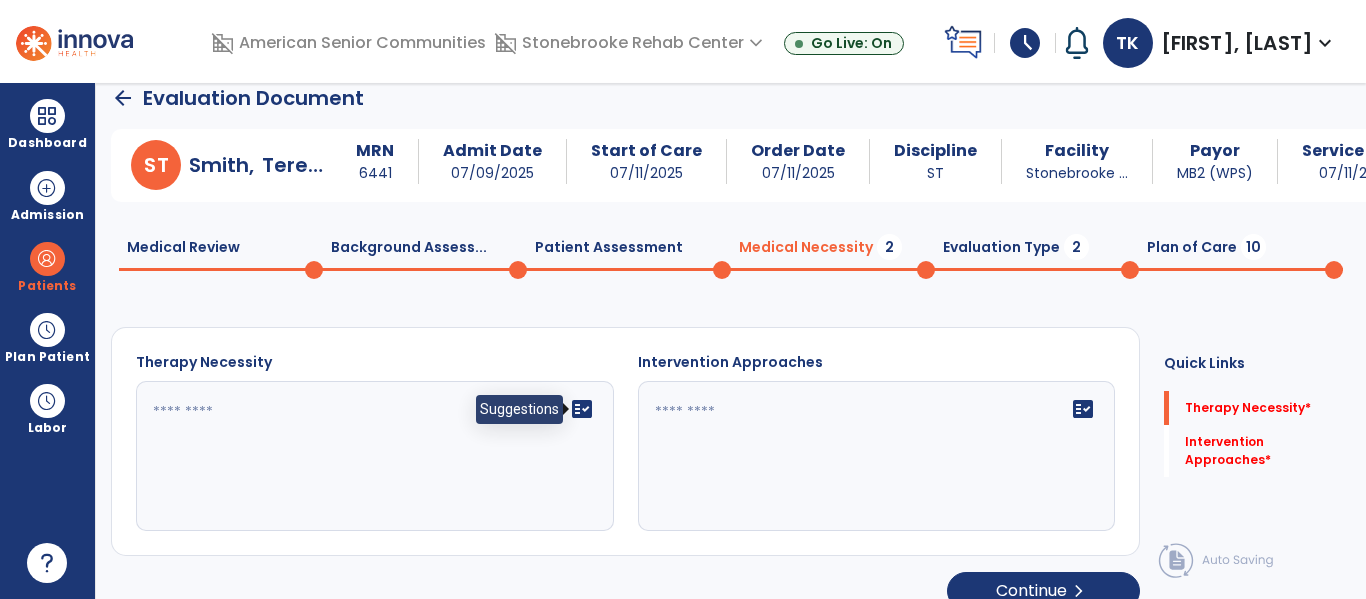 click on "fact_check" 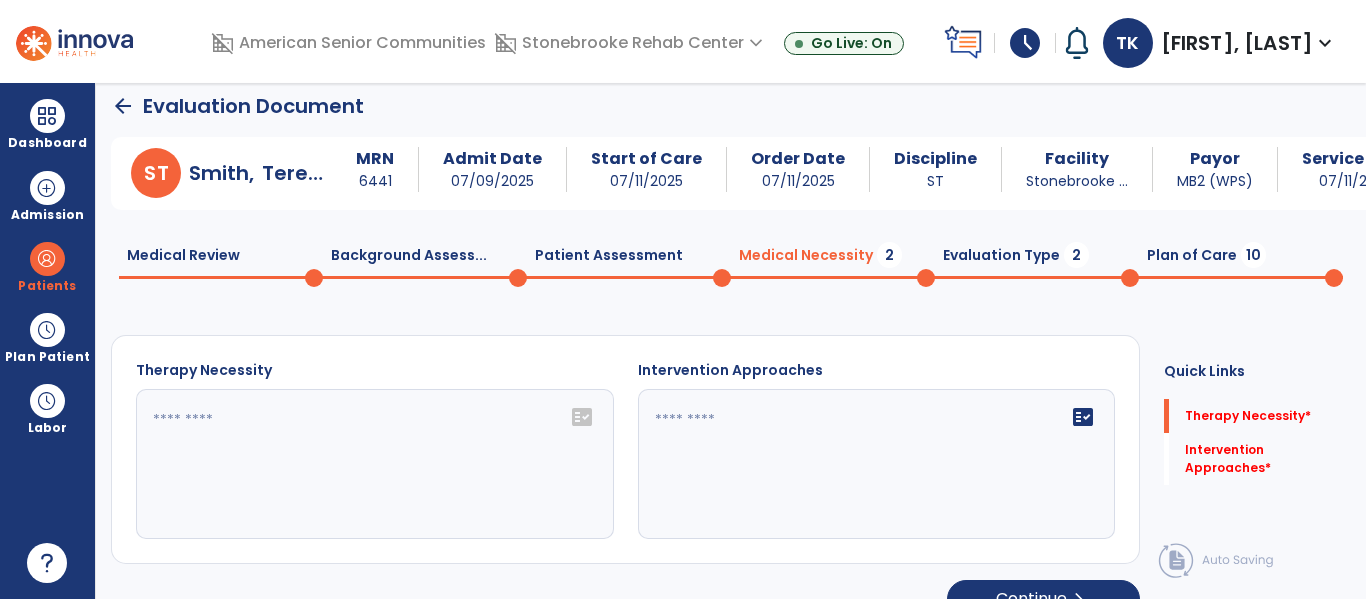 scroll, scrollTop: 0, scrollLeft: 0, axis: both 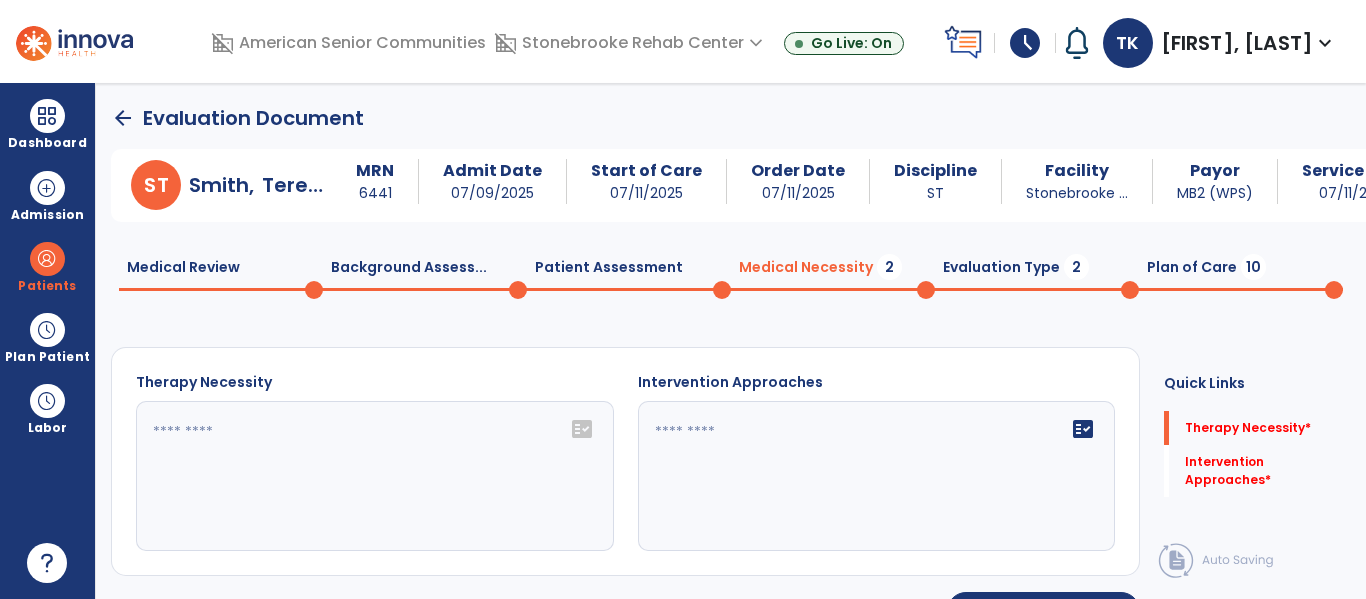 click on "fact_check" 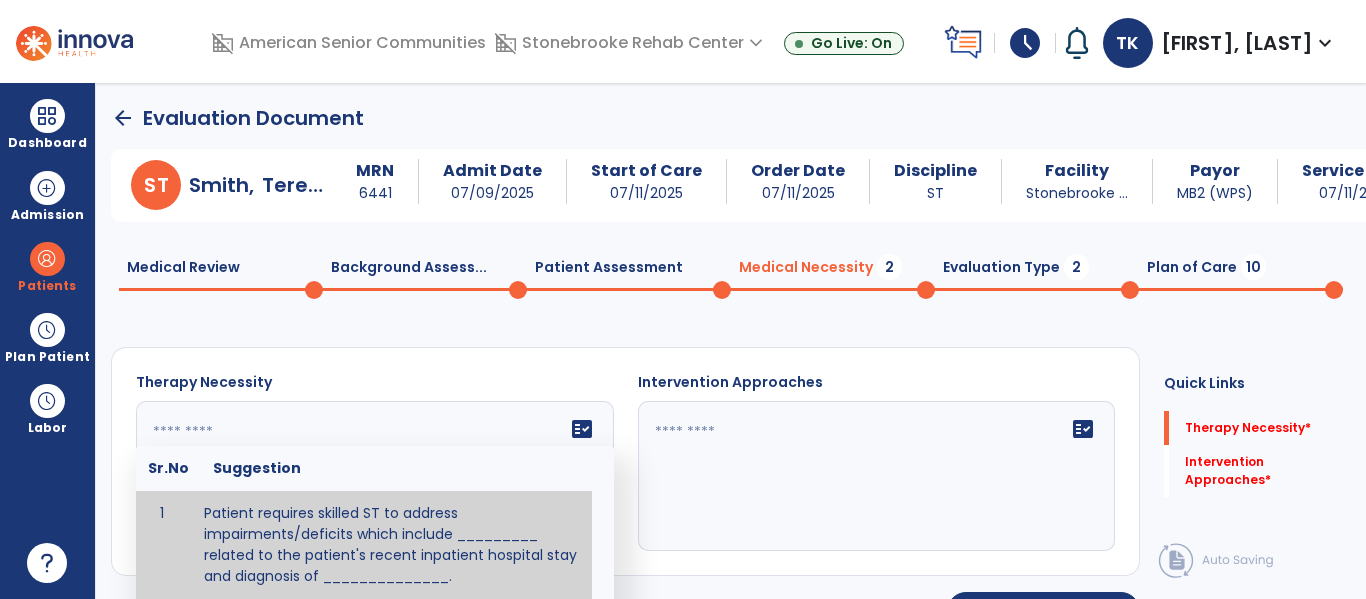 scroll, scrollTop: 65, scrollLeft: 0, axis: vertical 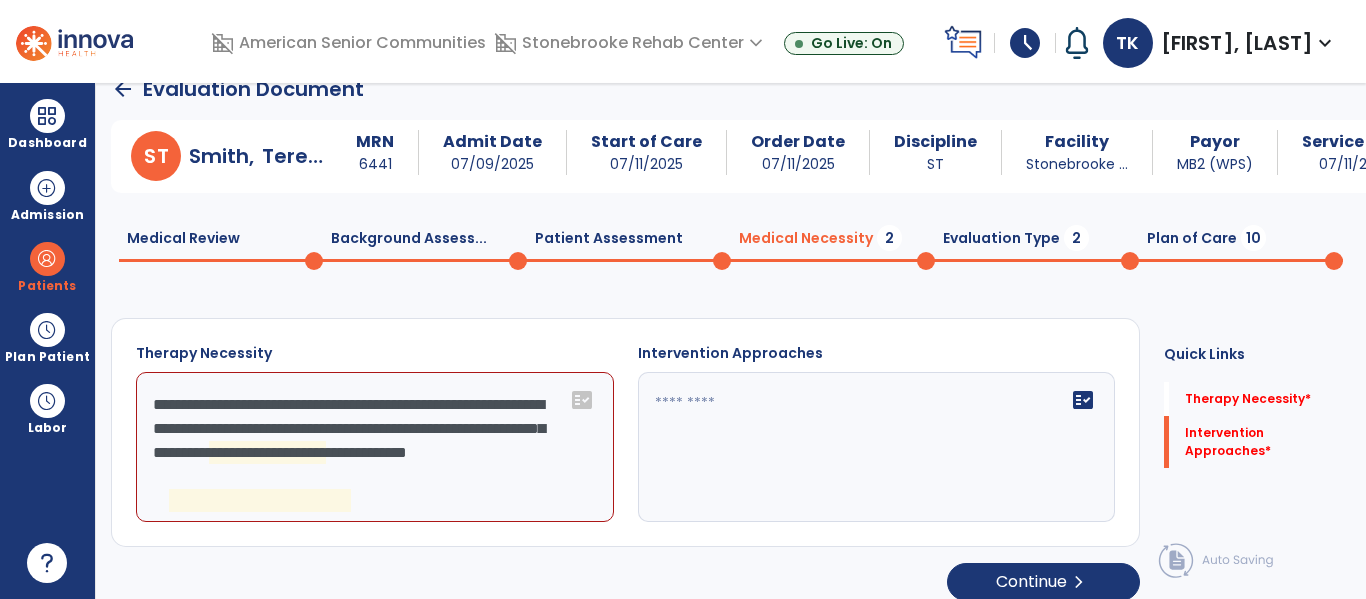 click on "**********" 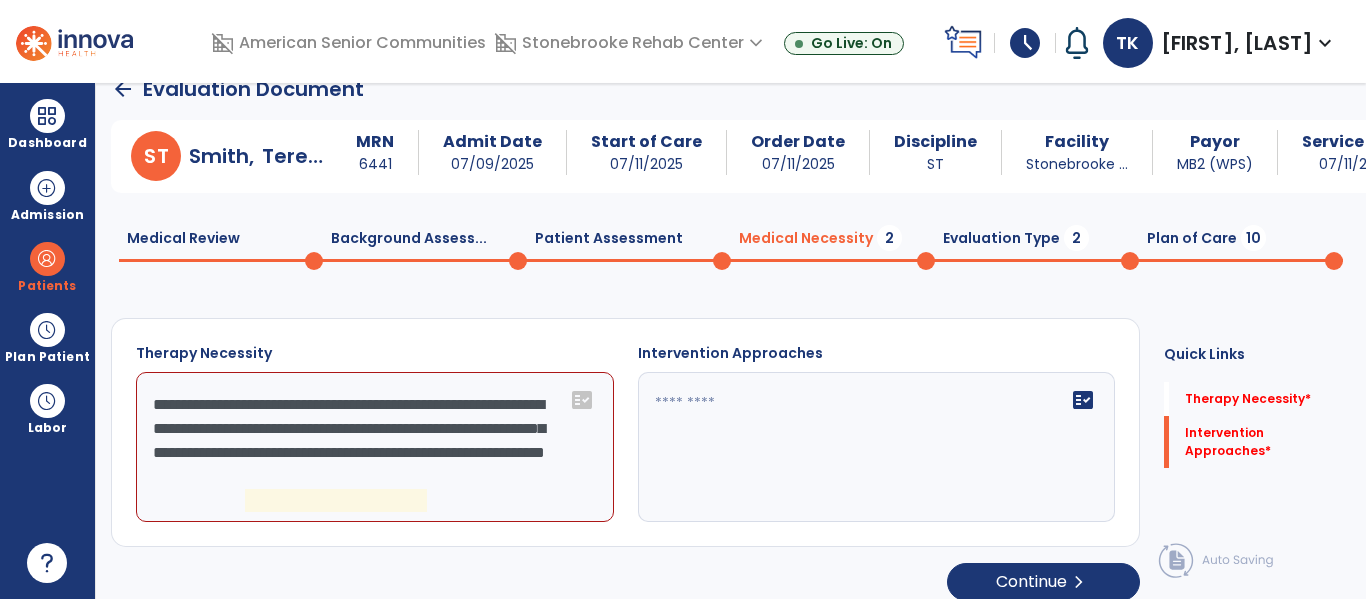 click on "**********" 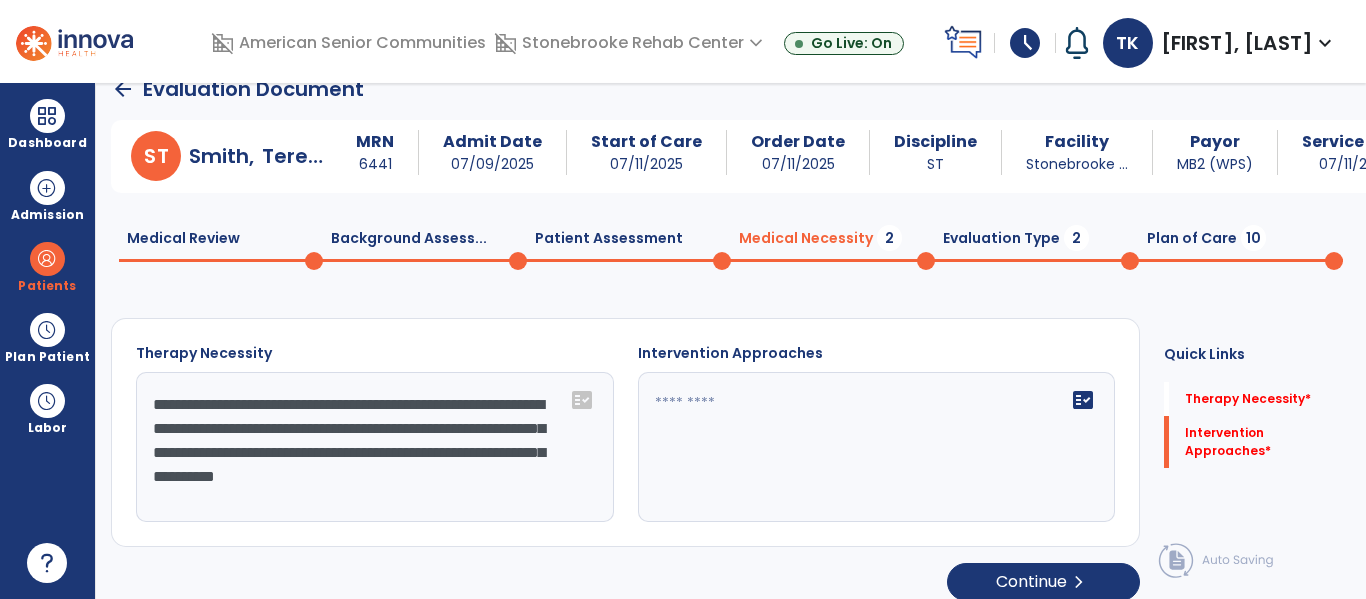 type on "**********" 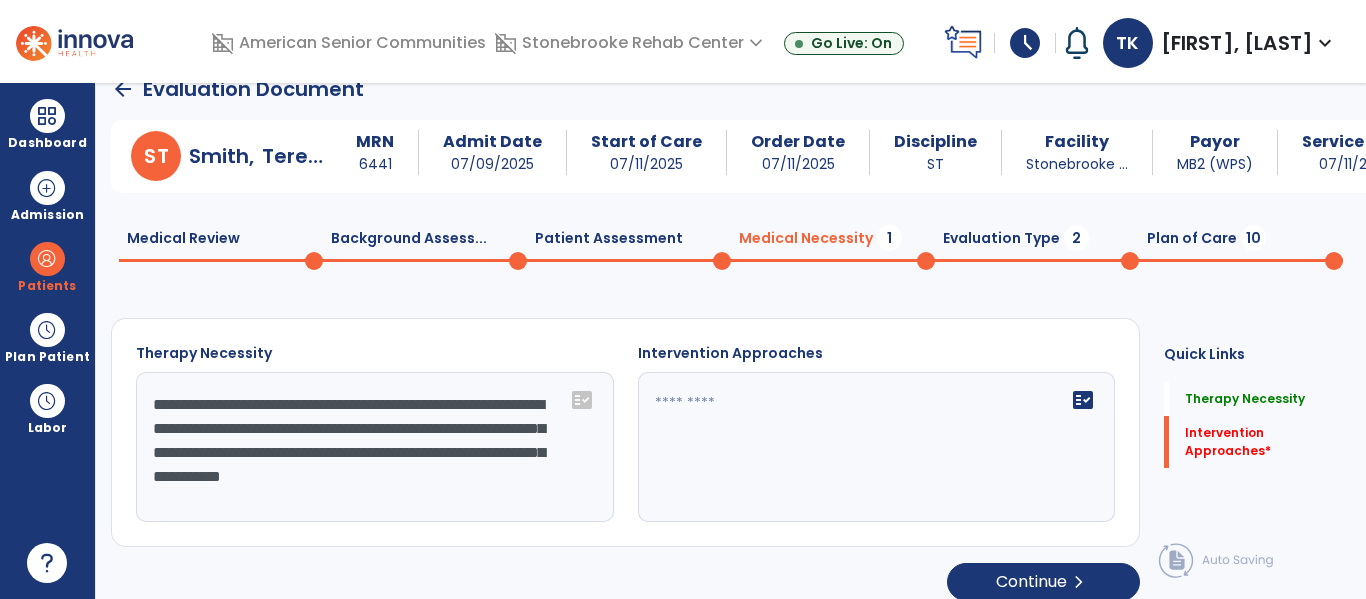 click on "Medical Review  0" 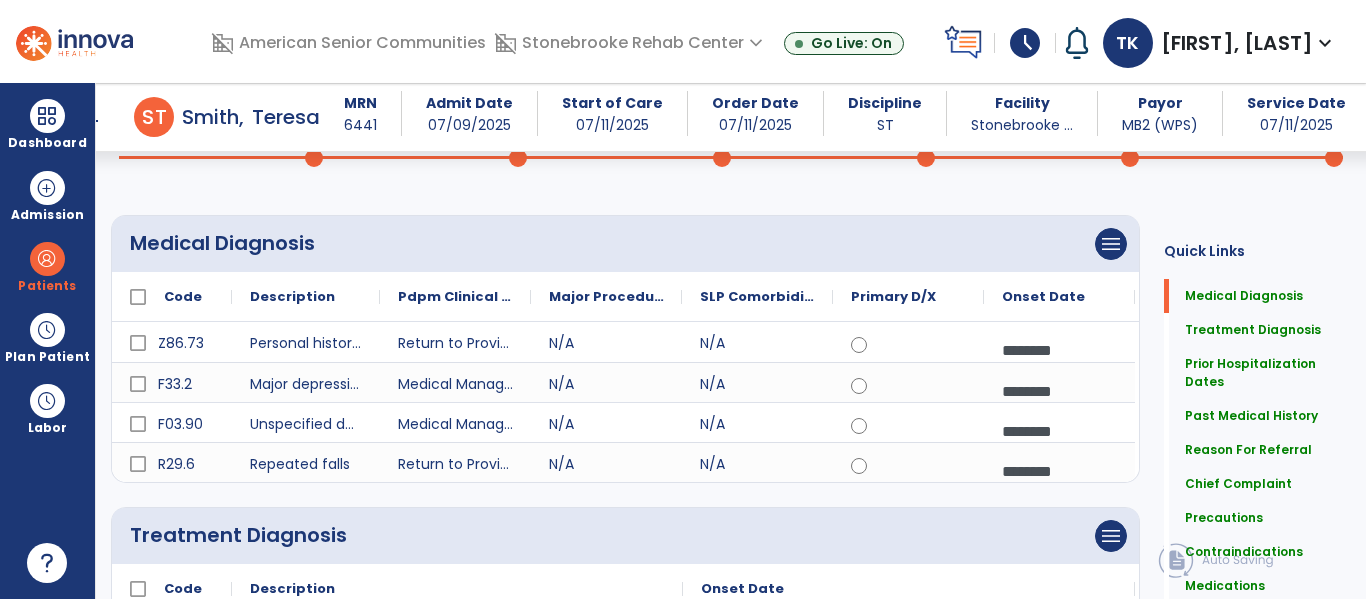 scroll, scrollTop: 0, scrollLeft: 0, axis: both 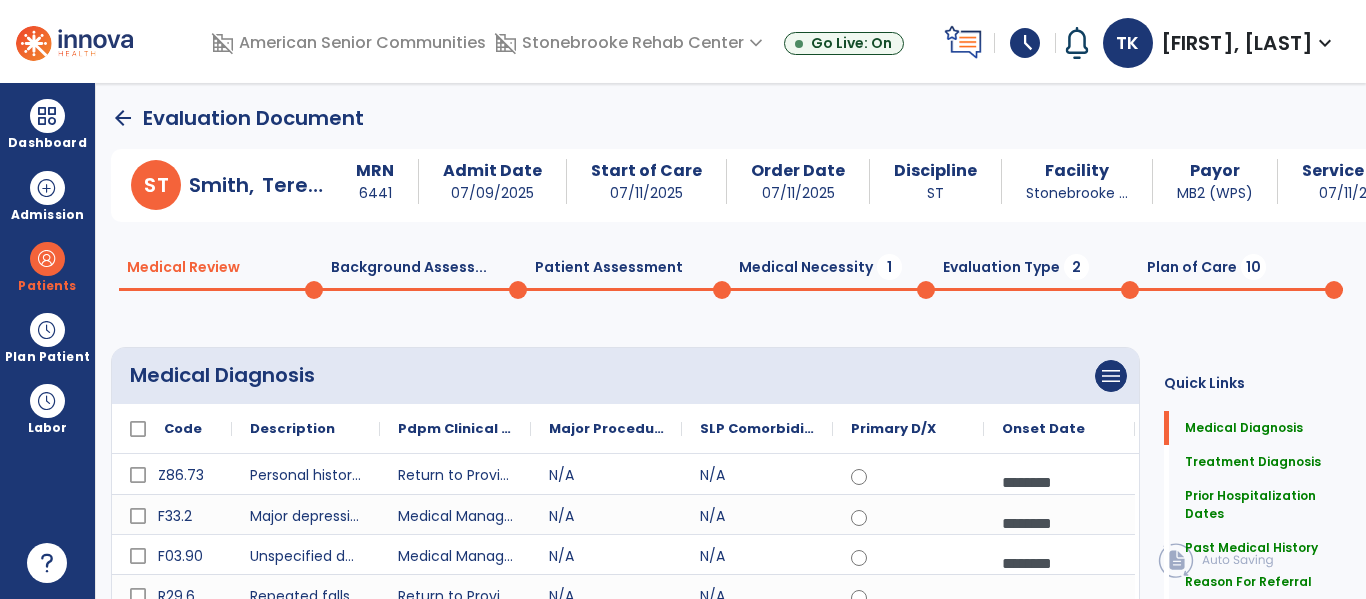 click on "Medical Necessity  1" 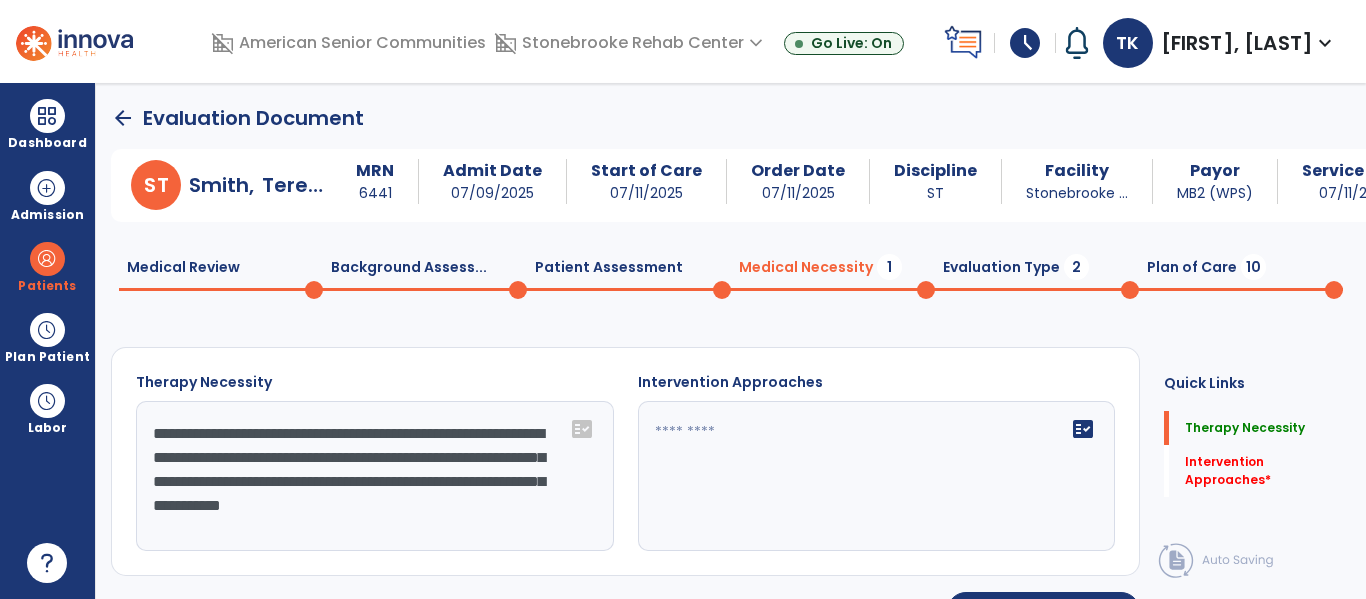 click on "**********" 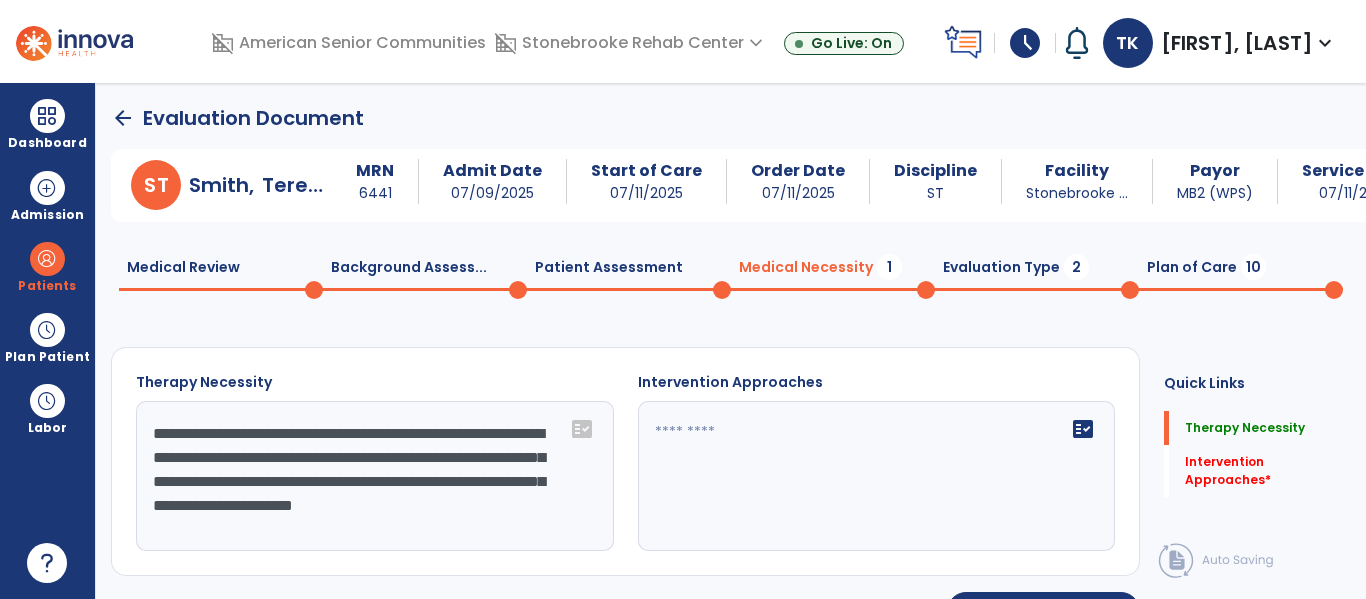scroll, scrollTop: 16, scrollLeft: 0, axis: vertical 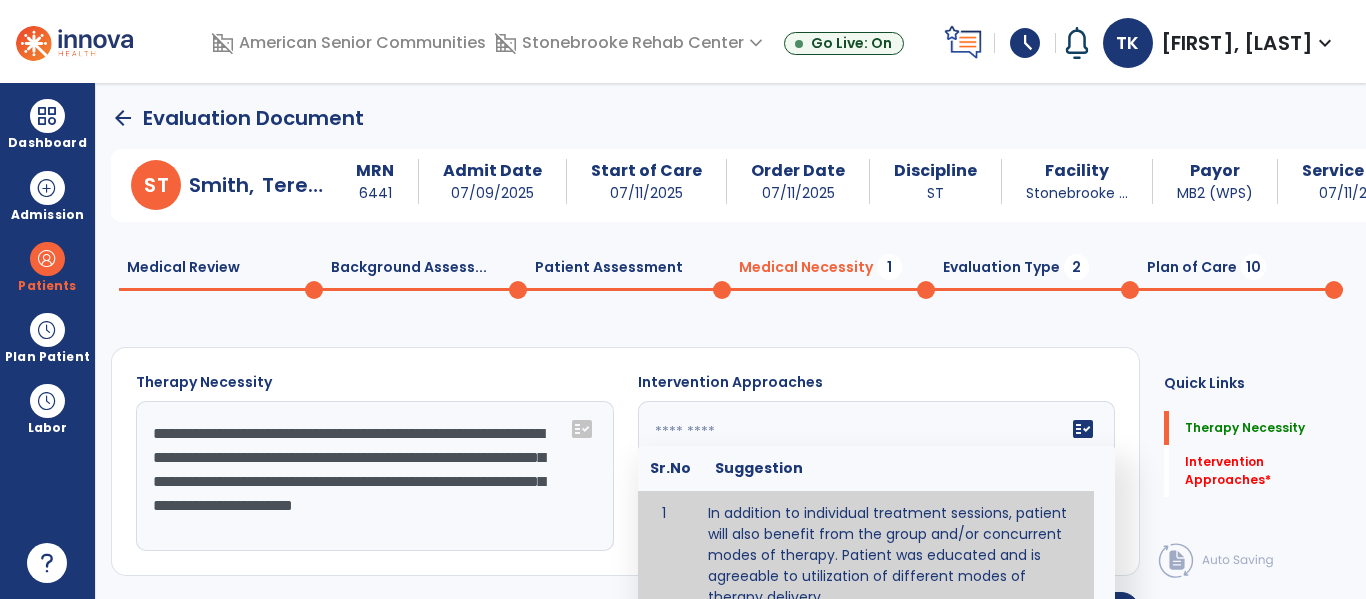 type on "**********" 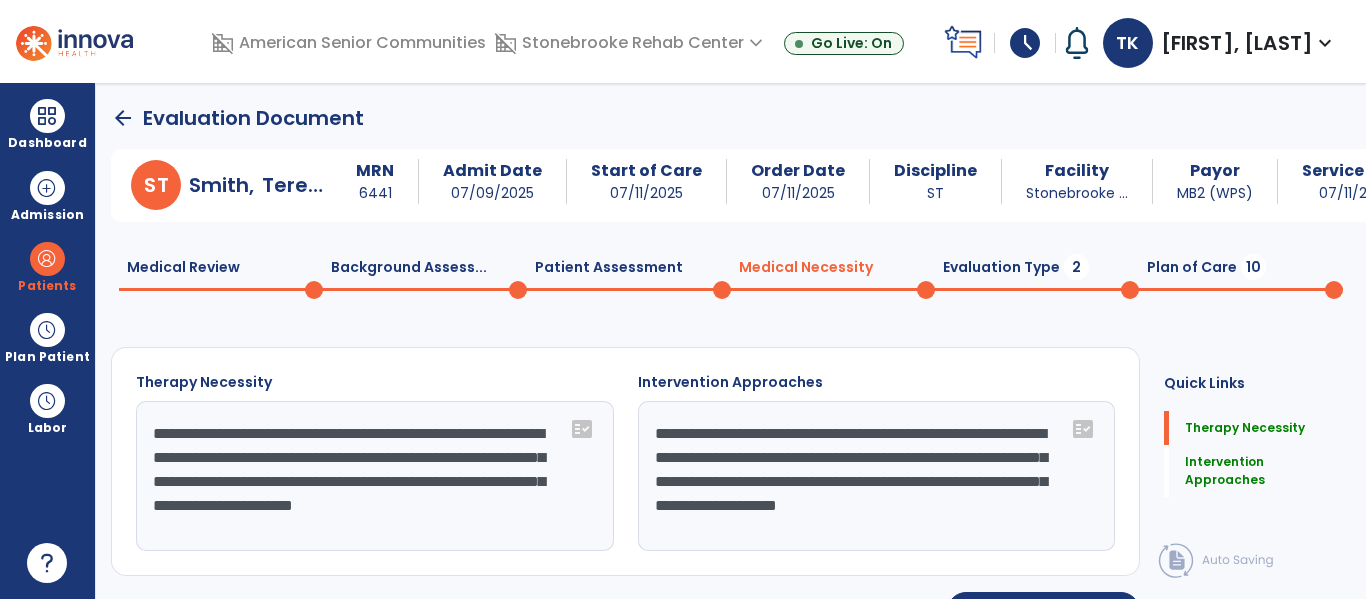 scroll, scrollTop: 47, scrollLeft: 0, axis: vertical 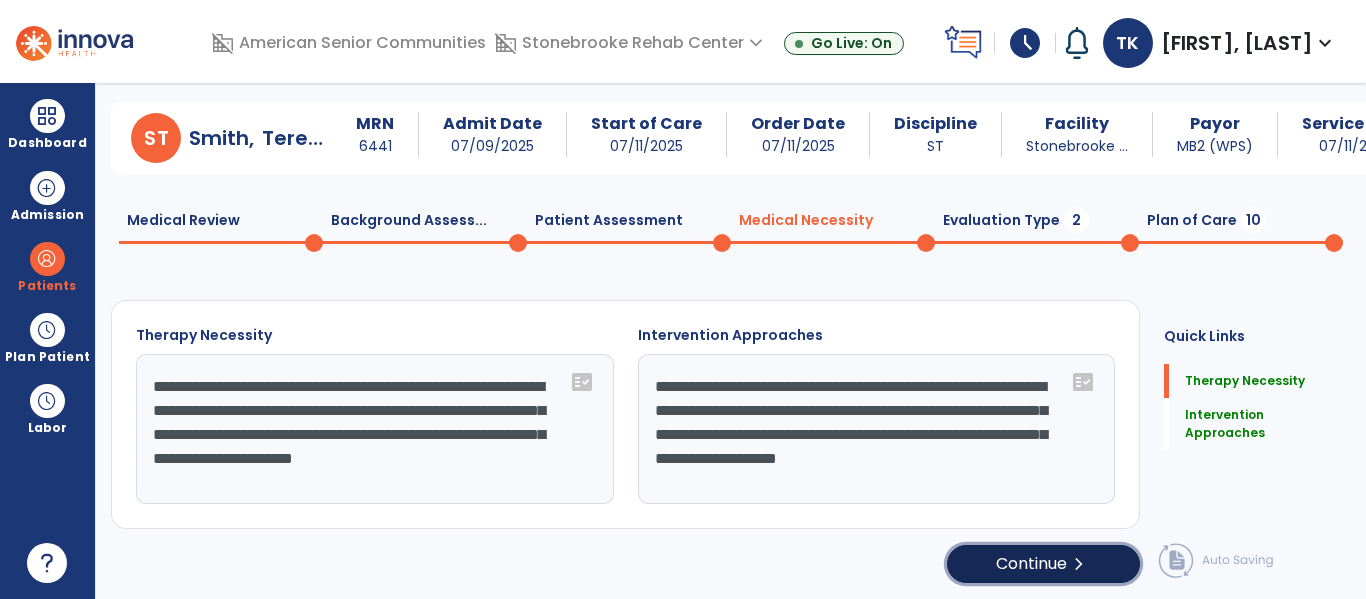 click on "Continue  chevron_right" 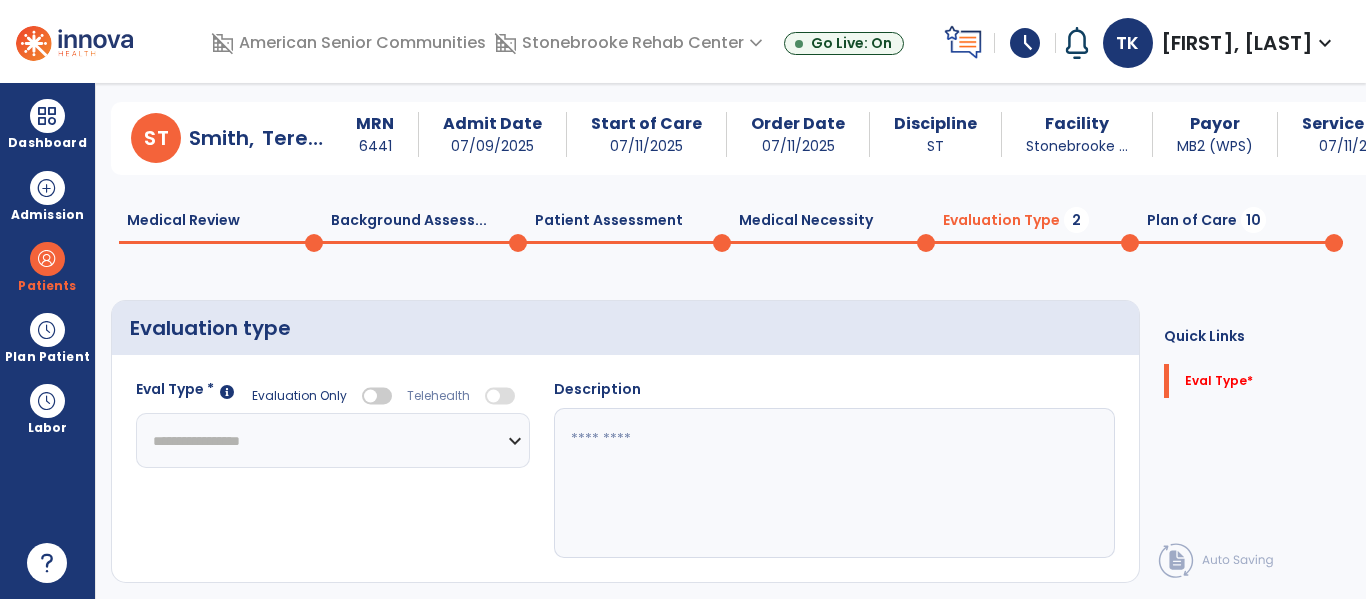 click on "**********" 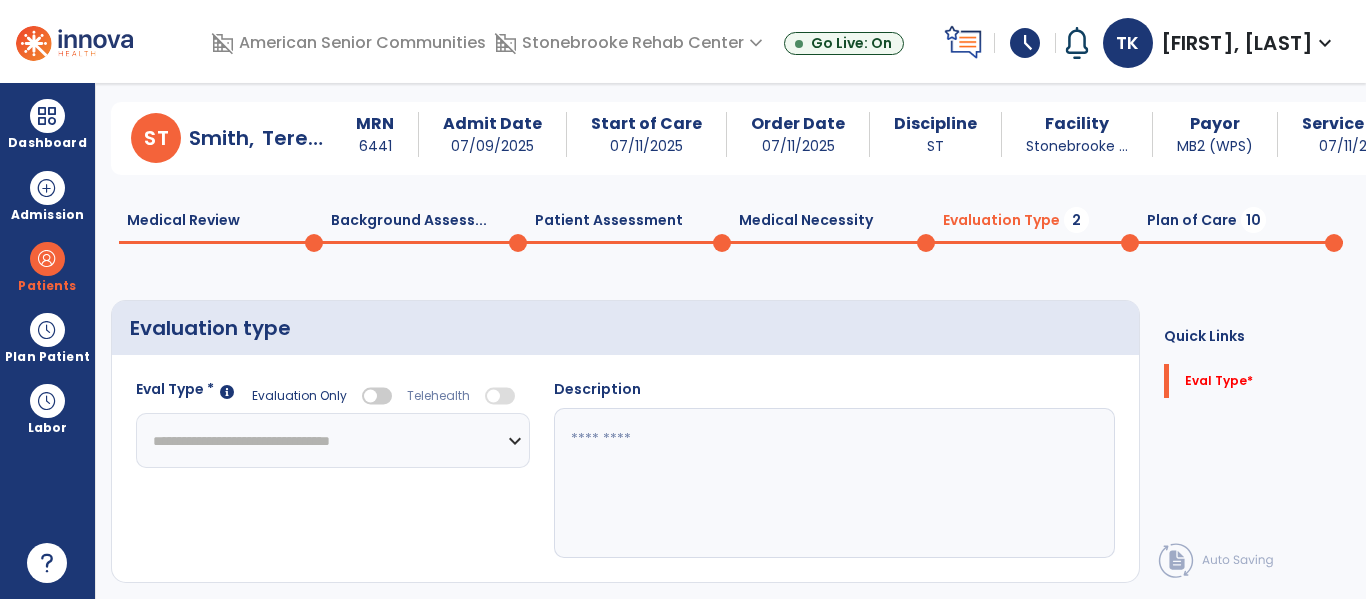 click on "**********" 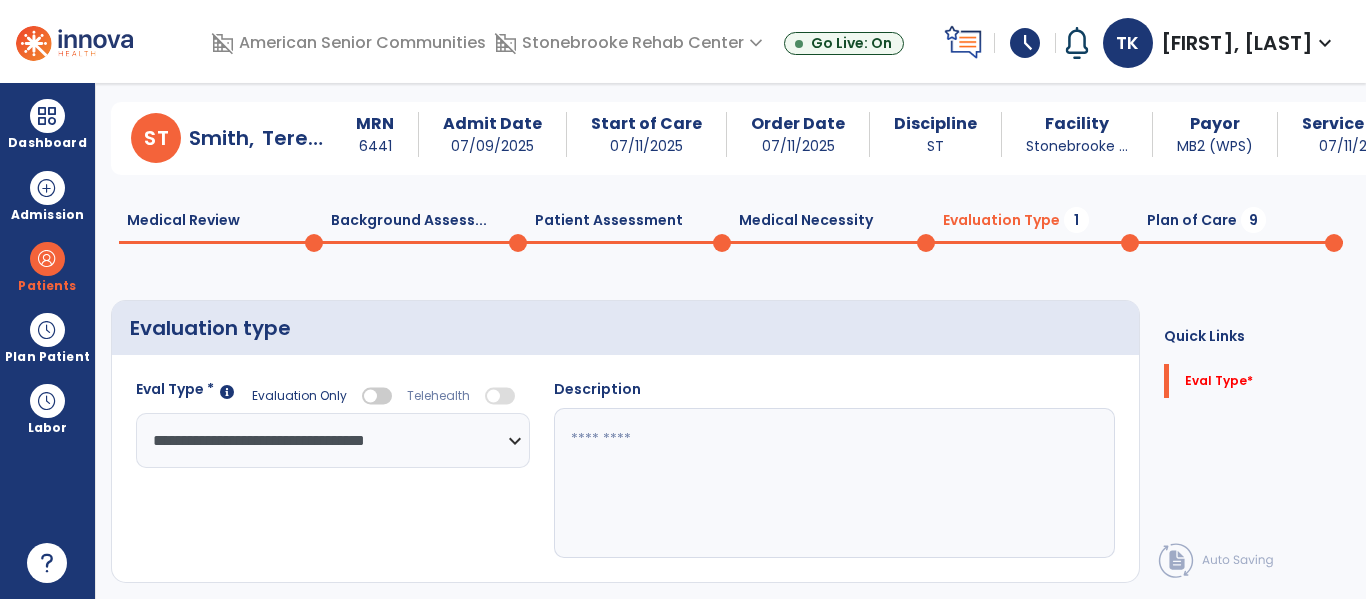 click 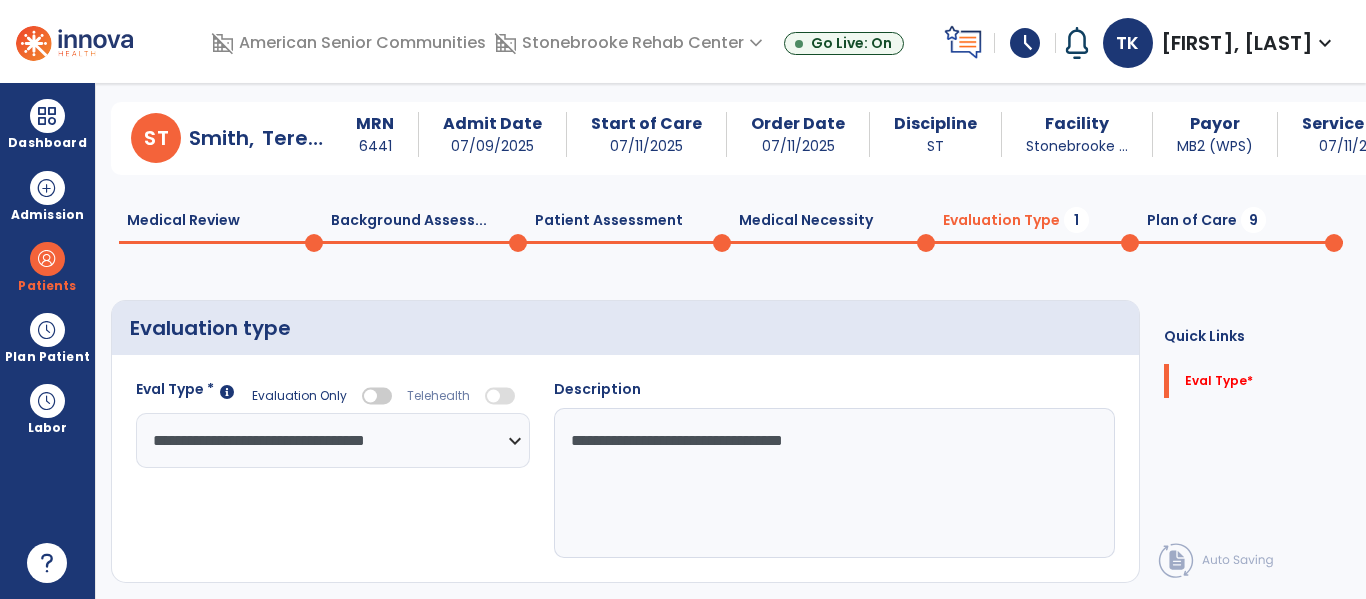type on "**********" 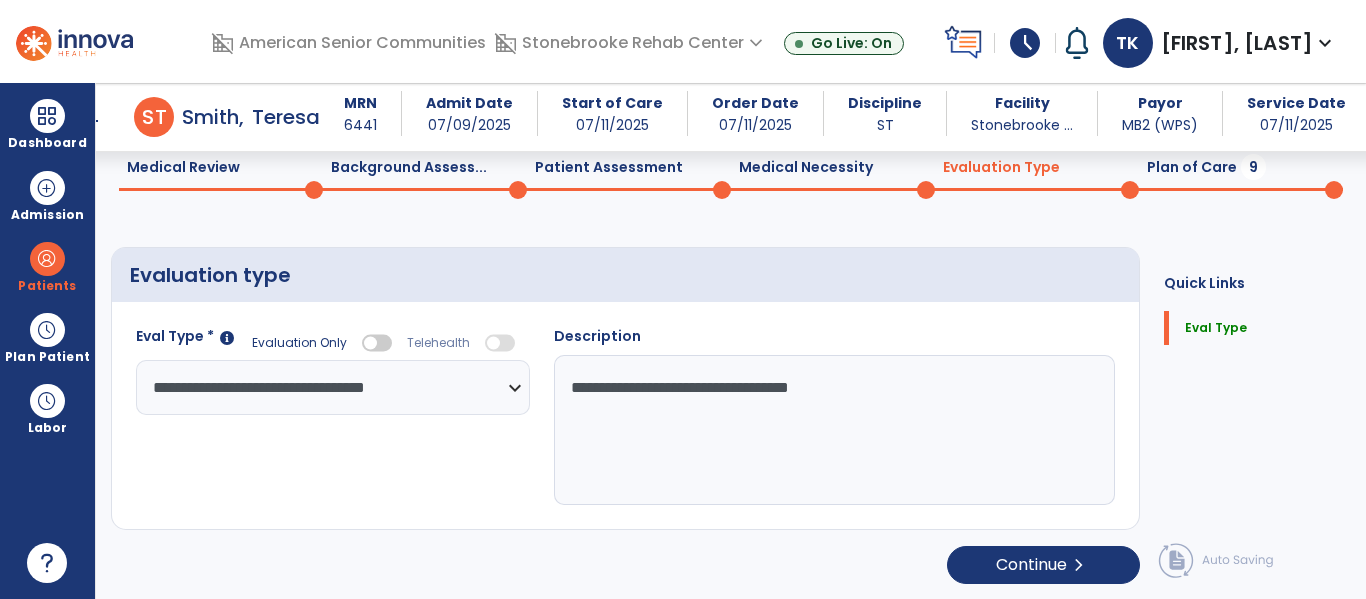 scroll, scrollTop: 82, scrollLeft: 0, axis: vertical 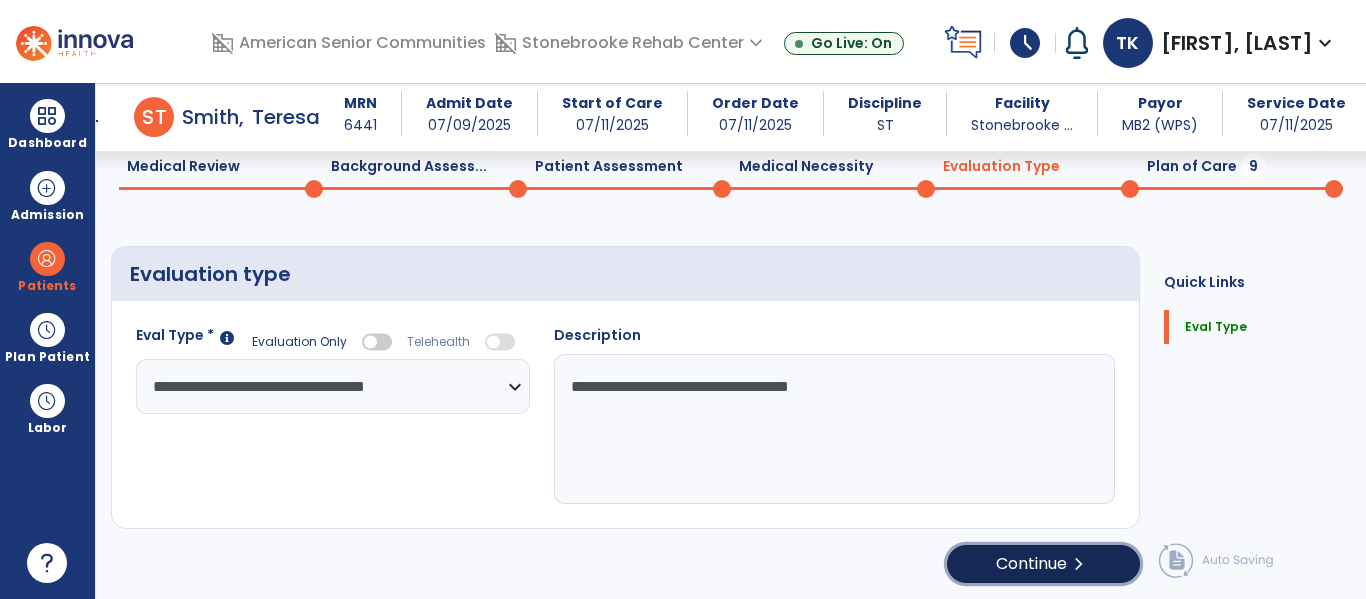 click on "Continue  chevron_right" 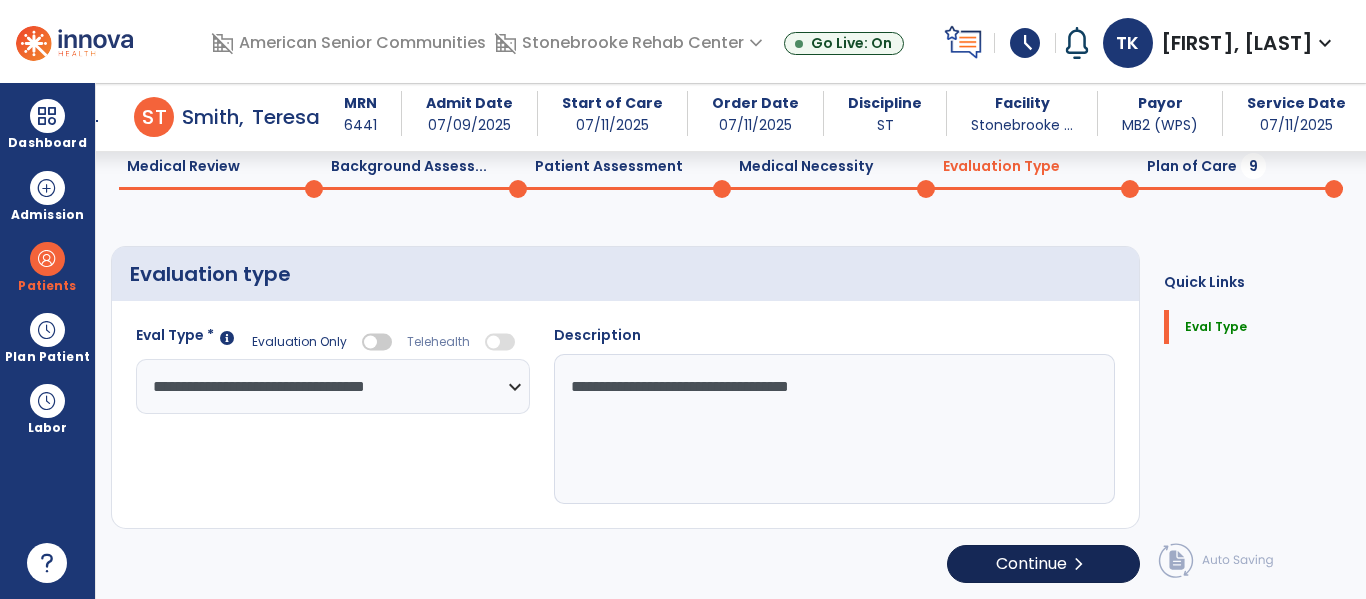 select on "*****" 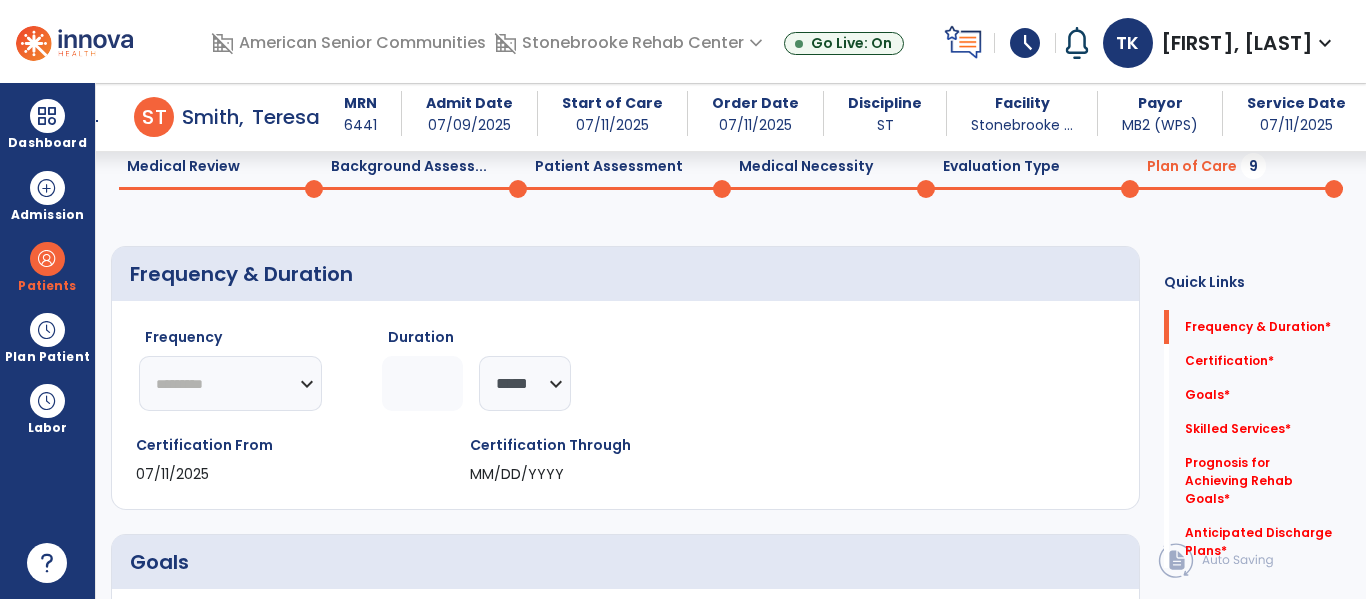 click on "********* ** ** ** ** ** ** **" 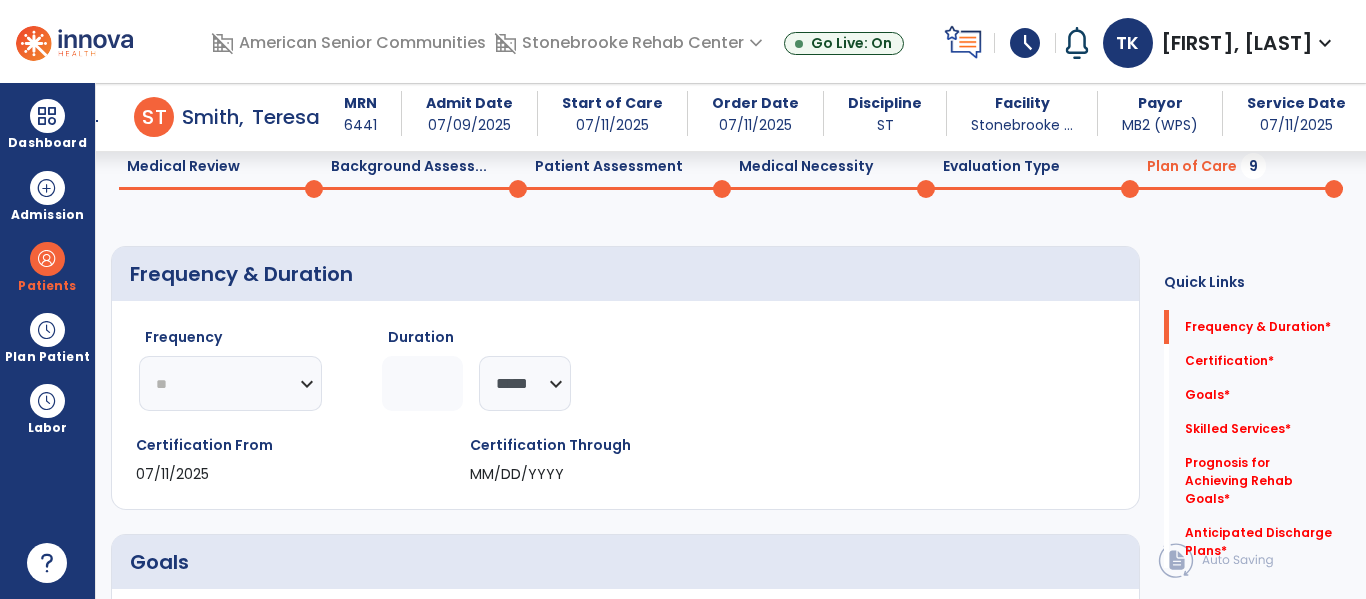 click on "********* ** ** ** ** ** ** **" 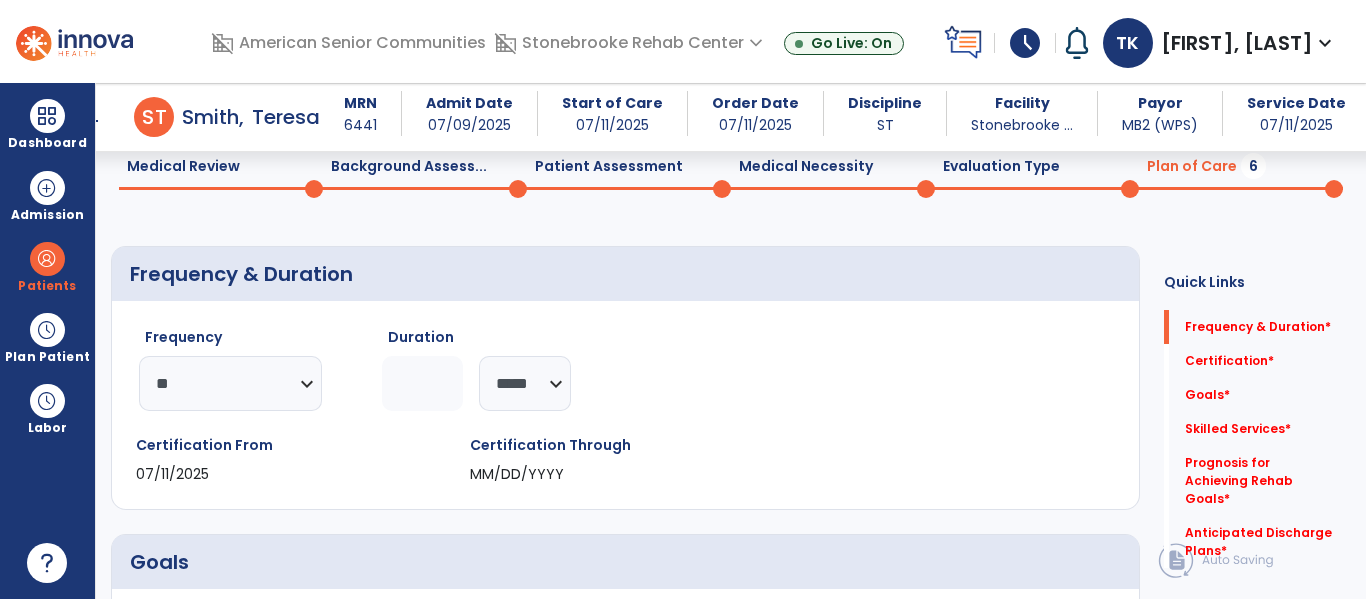 click 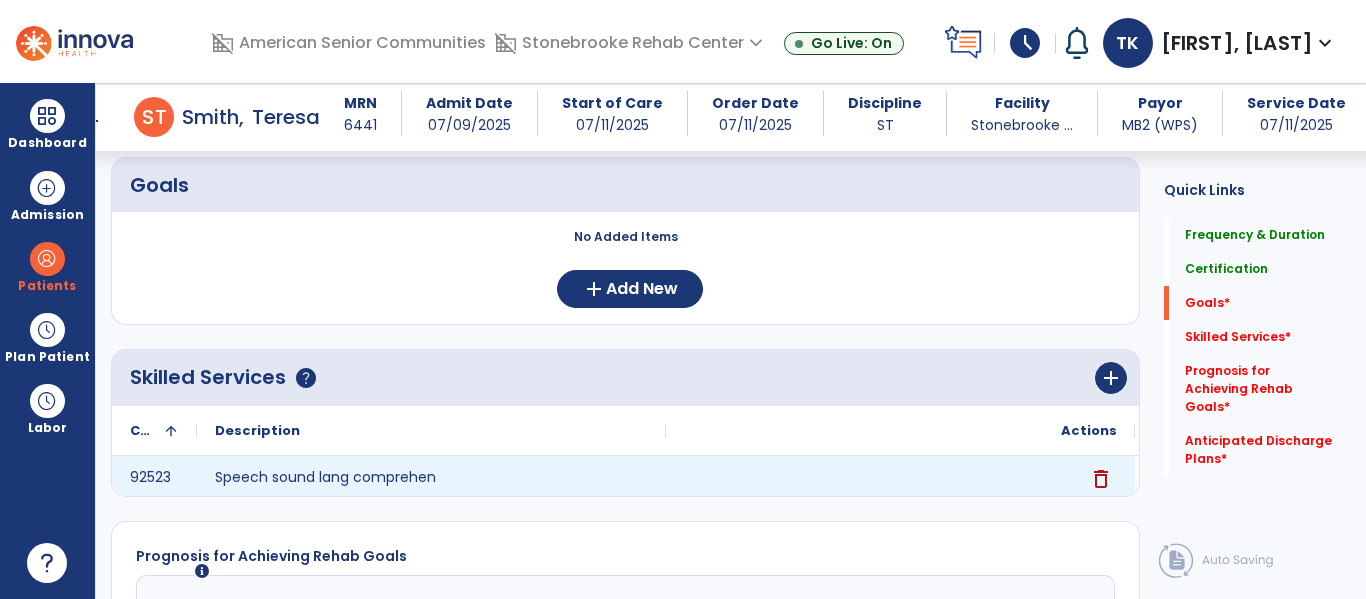 scroll, scrollTop: 463, scrollLeft: 0, axis: vertical 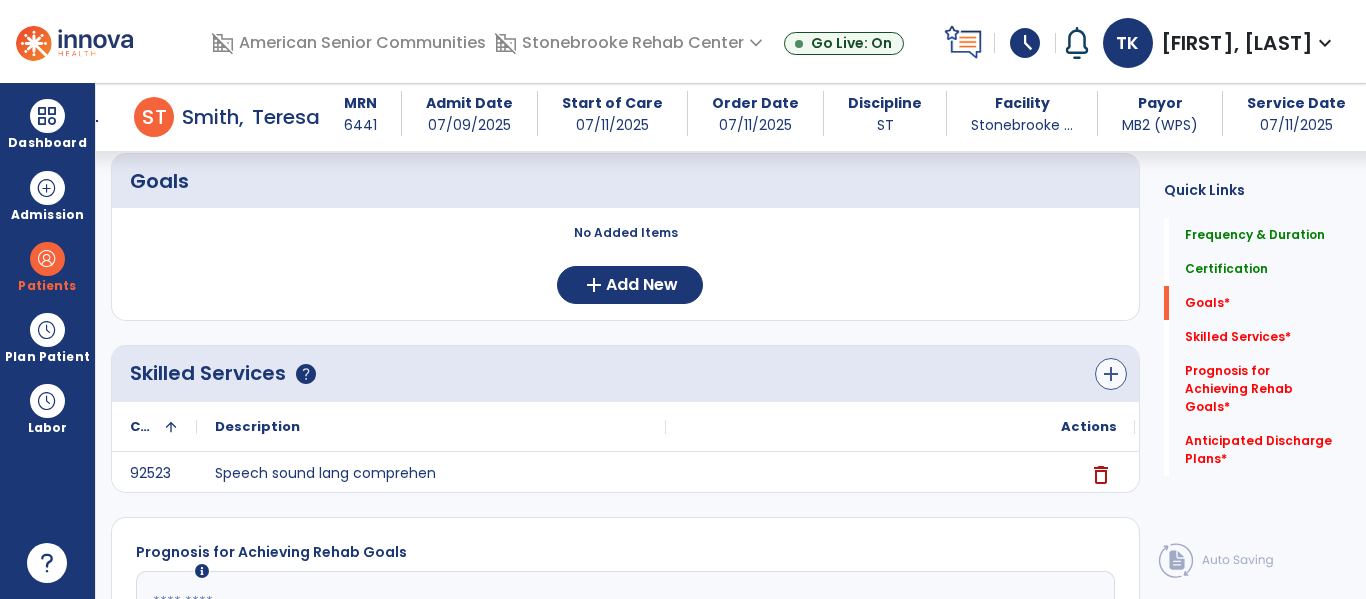 type on "*" 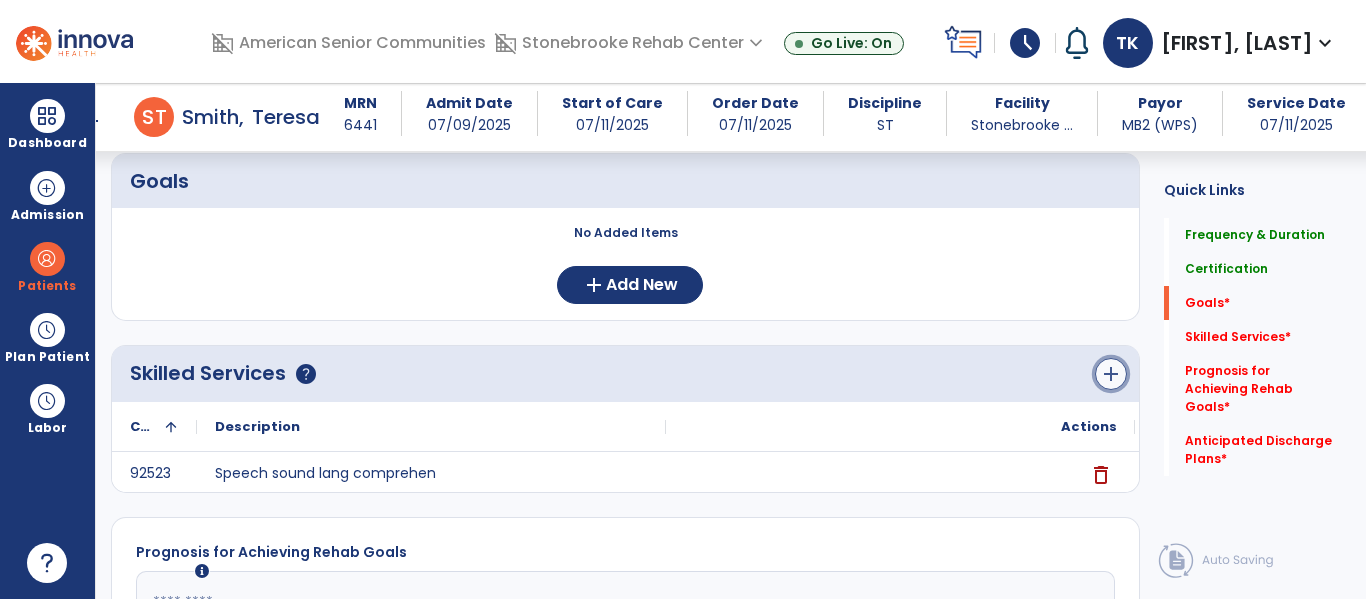 click on "add" 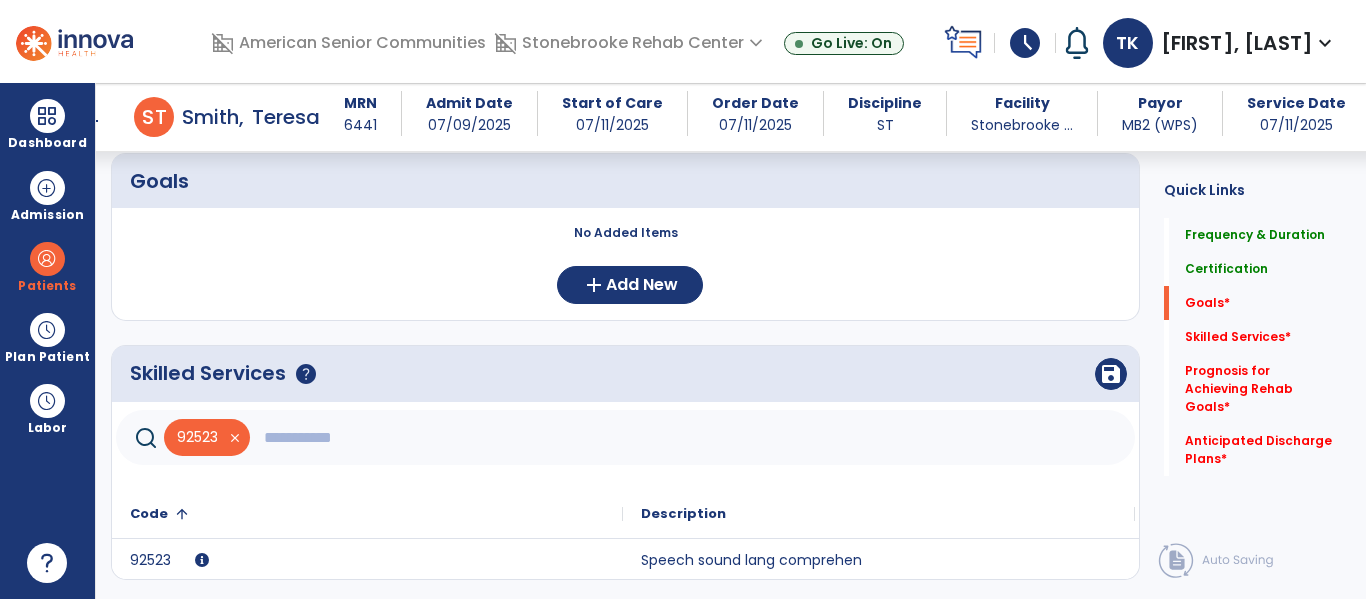 click 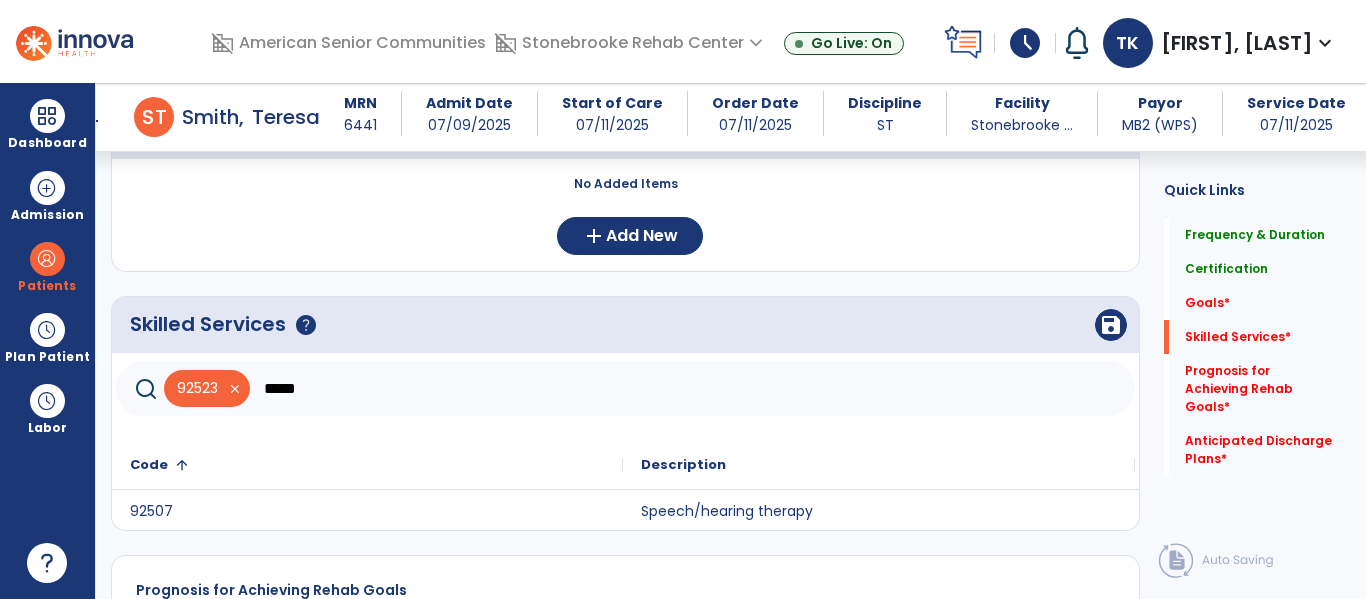 scroll, scrollTop: 519, scrollLeft: 0, axis: vertical 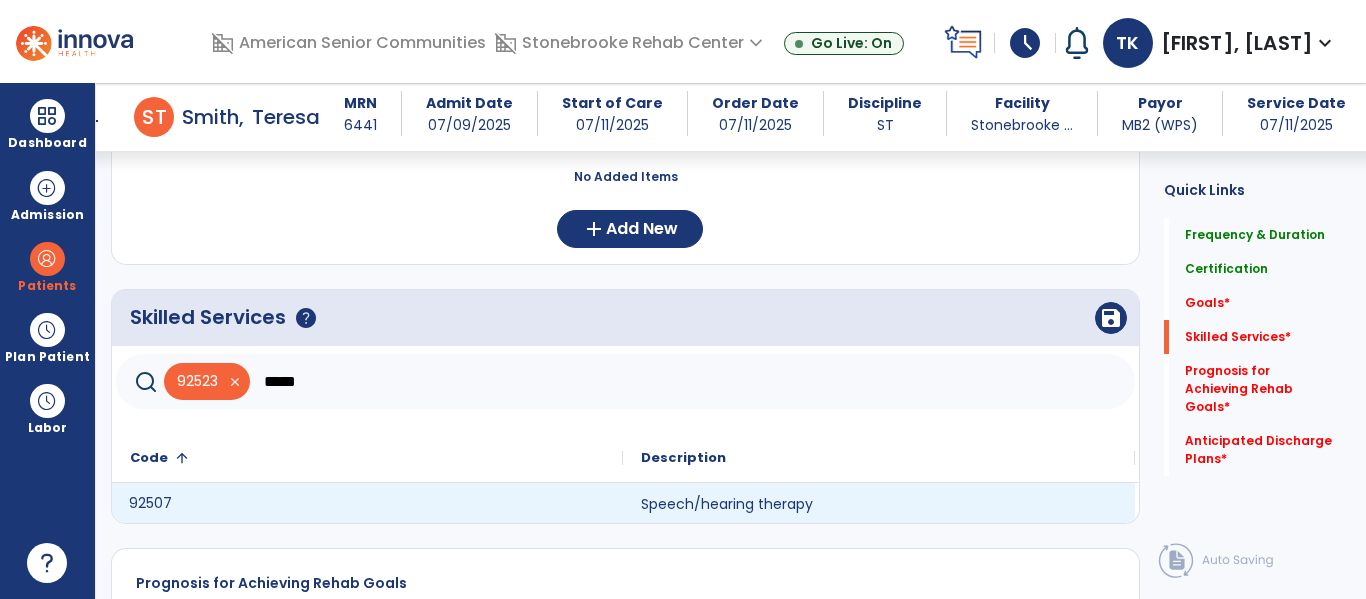 click on "92507" 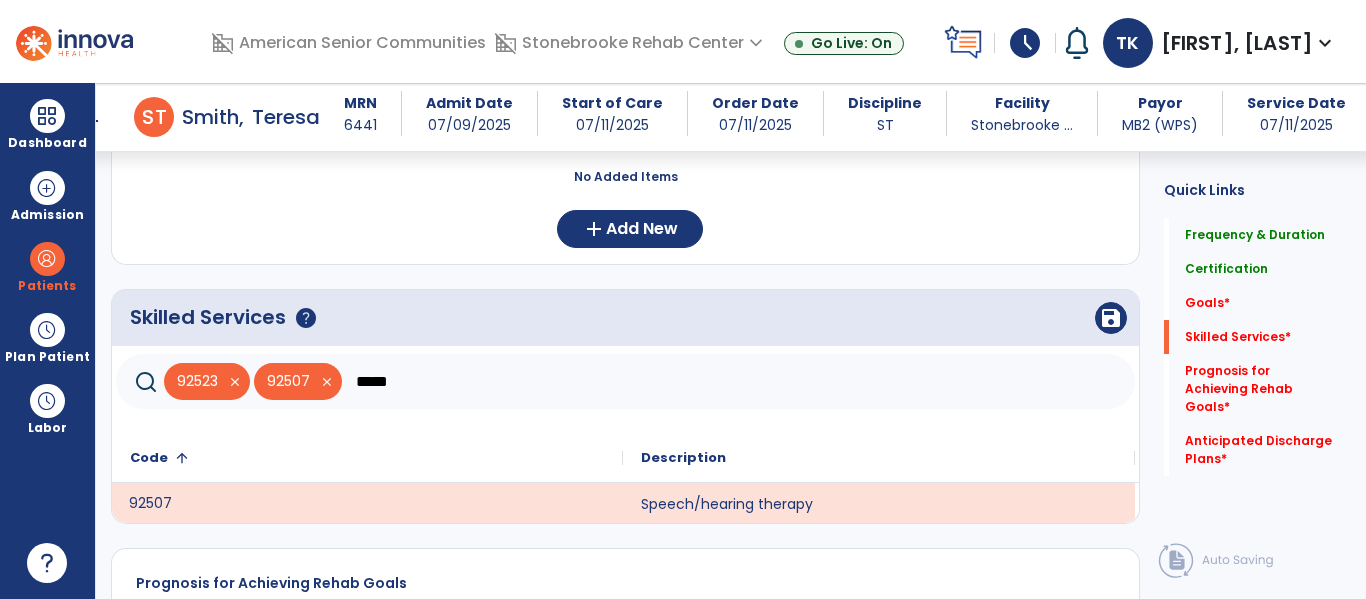 click on "*****" 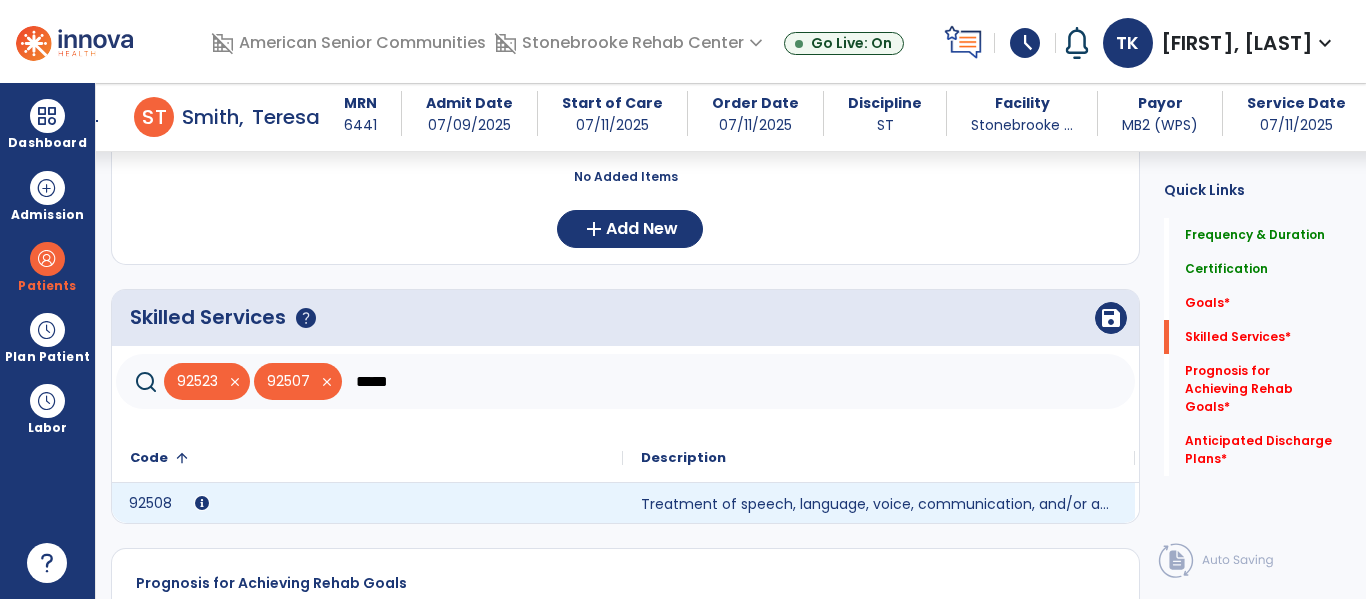 type on "*****" 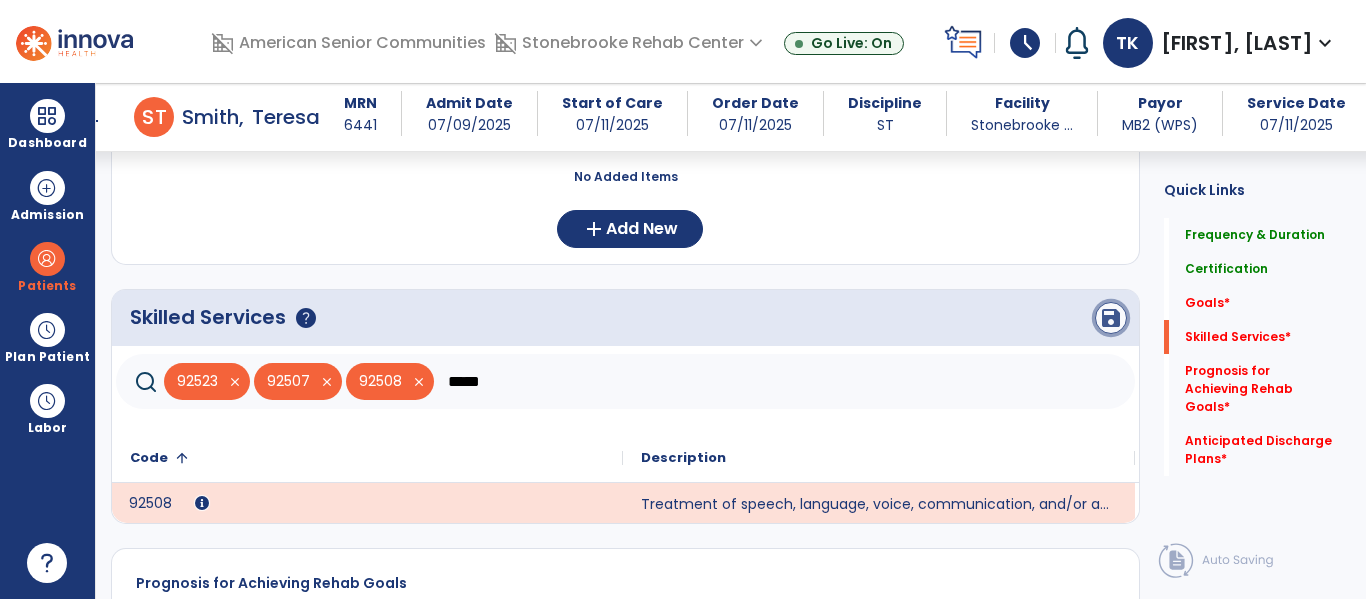 click on "save" 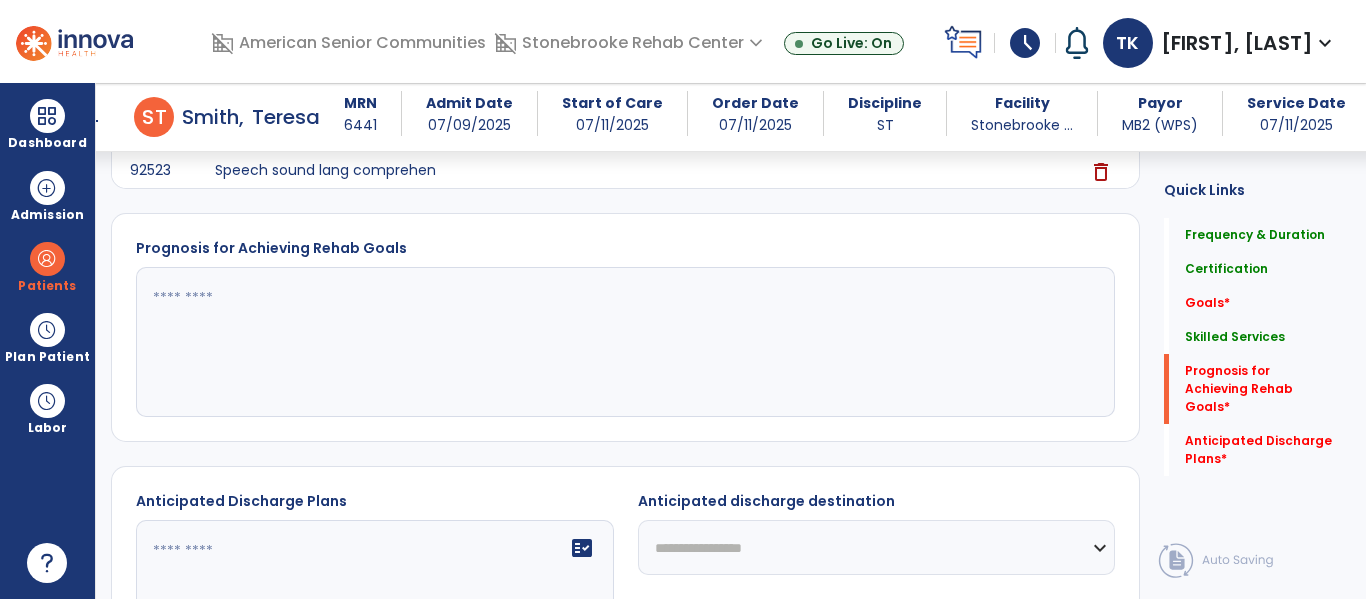 scroll, scrollTop: 874, scrollLeft: 0, axis: vertical 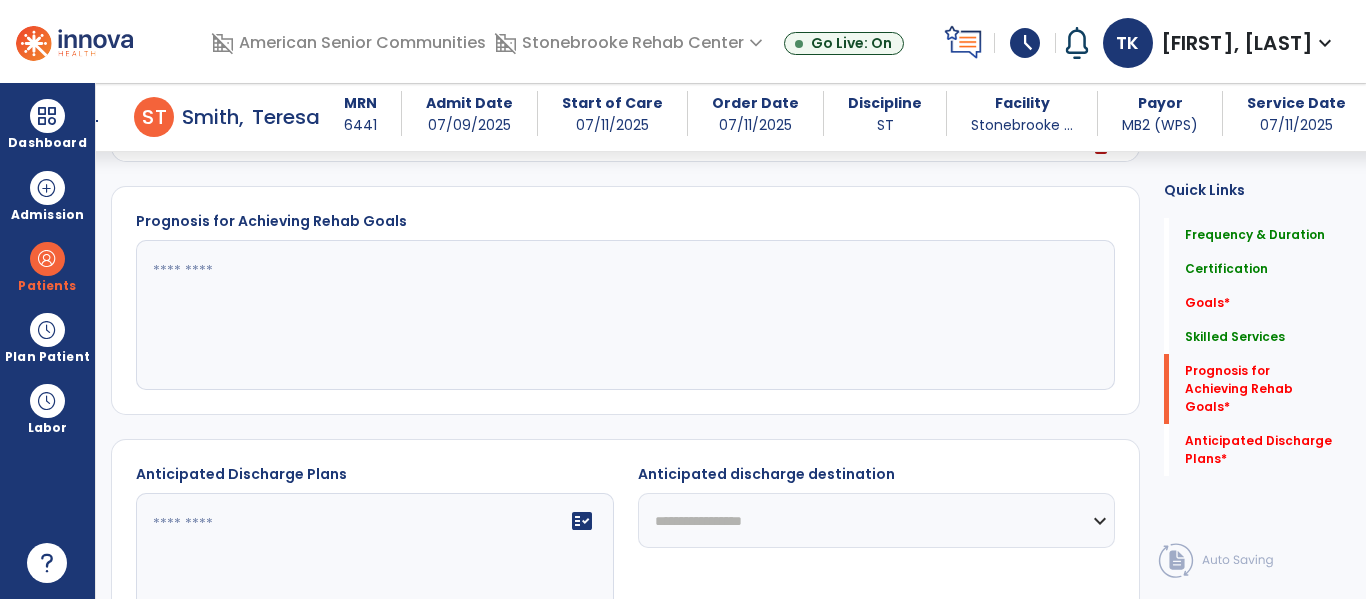 click 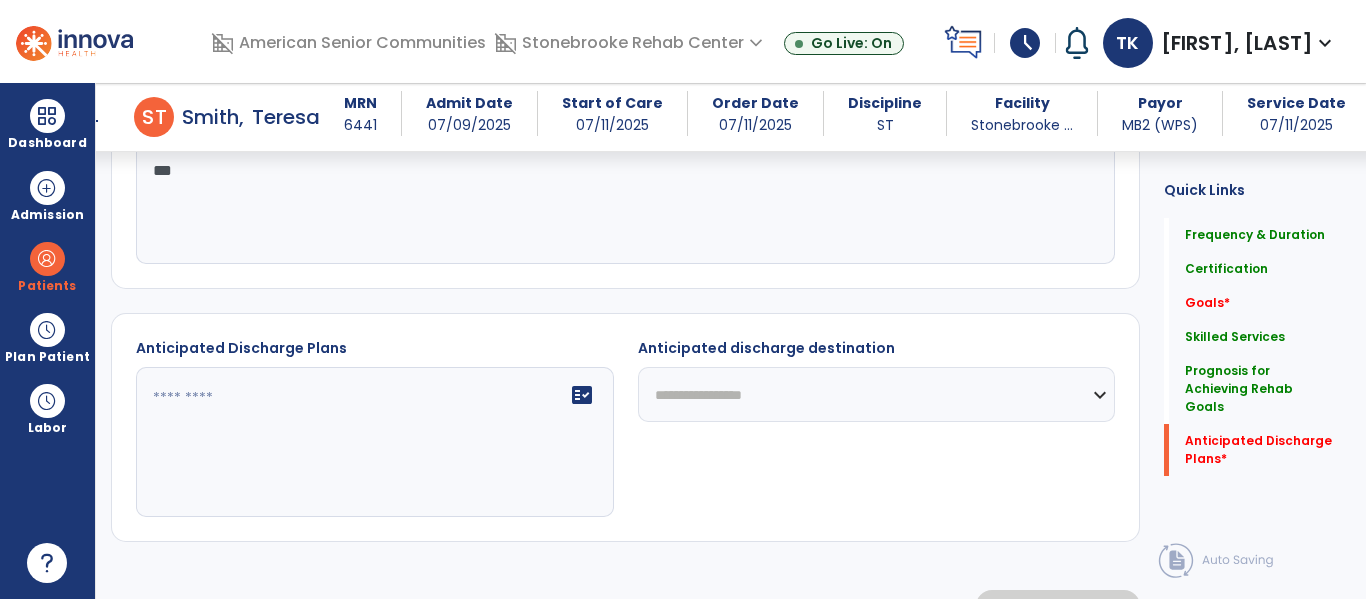 scroll, scrollTop: 1009, scrollLeft: 0, axis: vertical 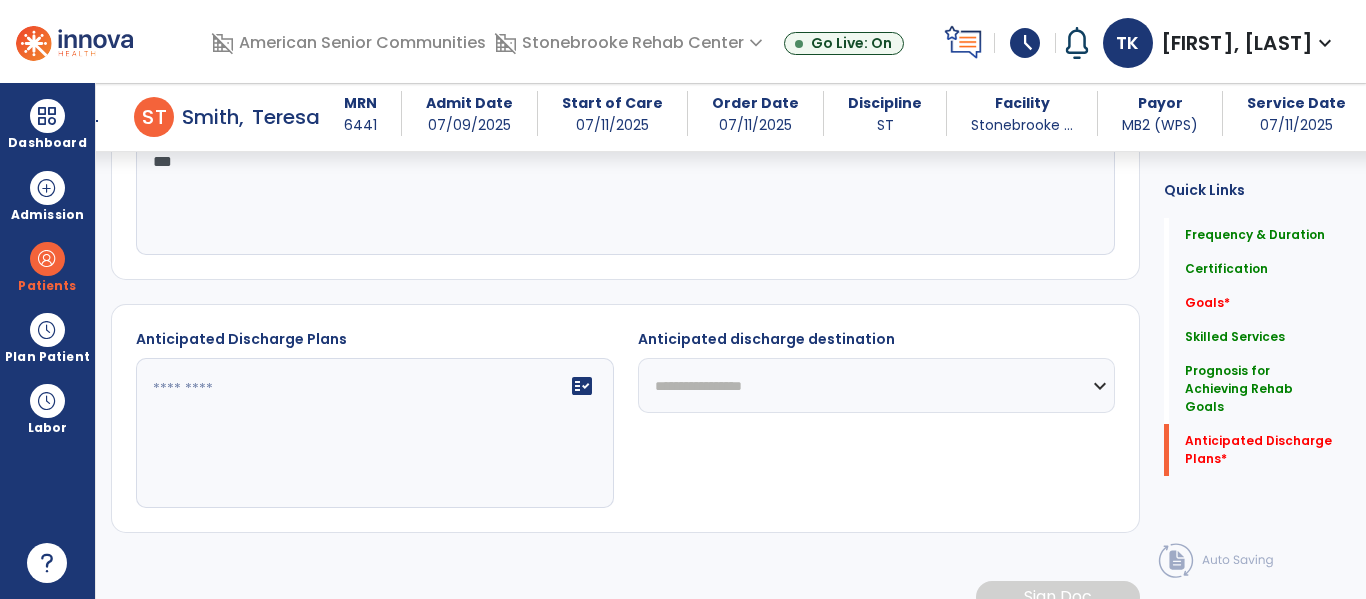 type on "**********" 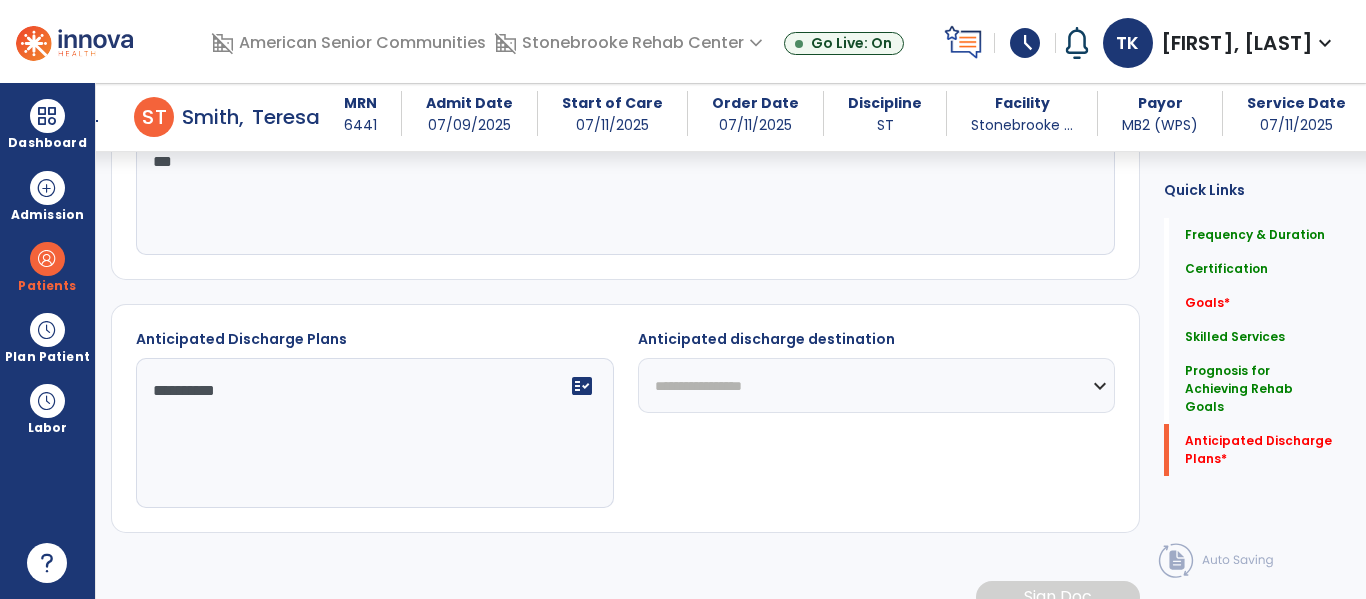 type on "**********" 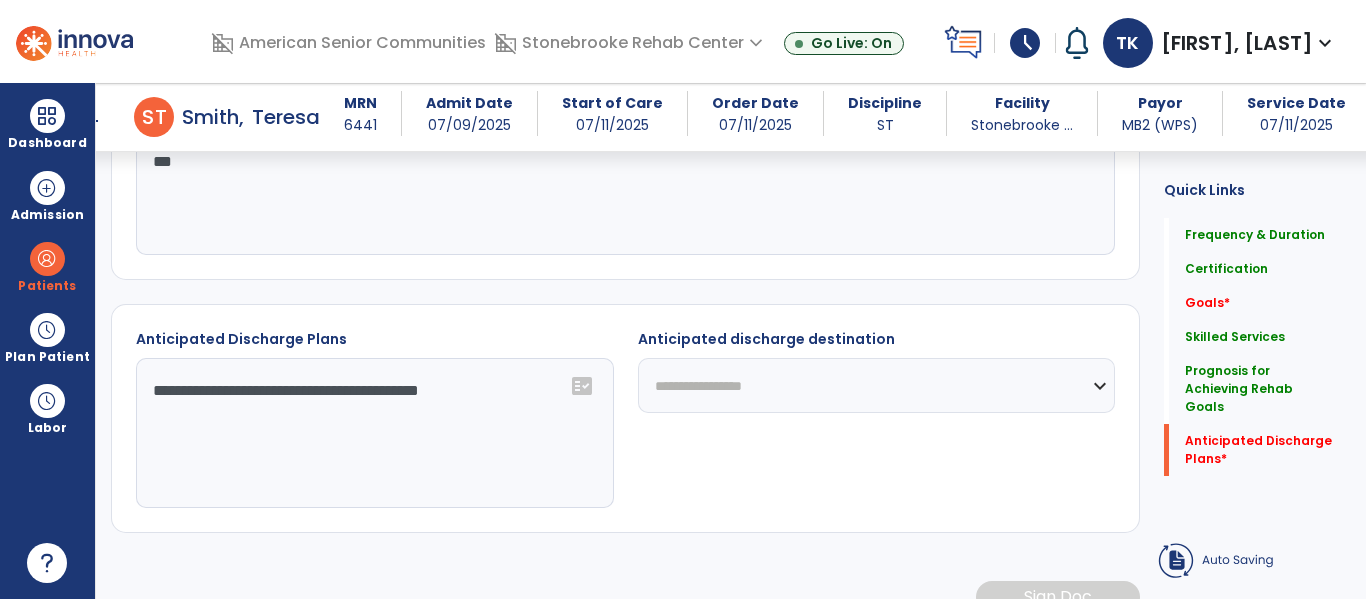 type on "**********" 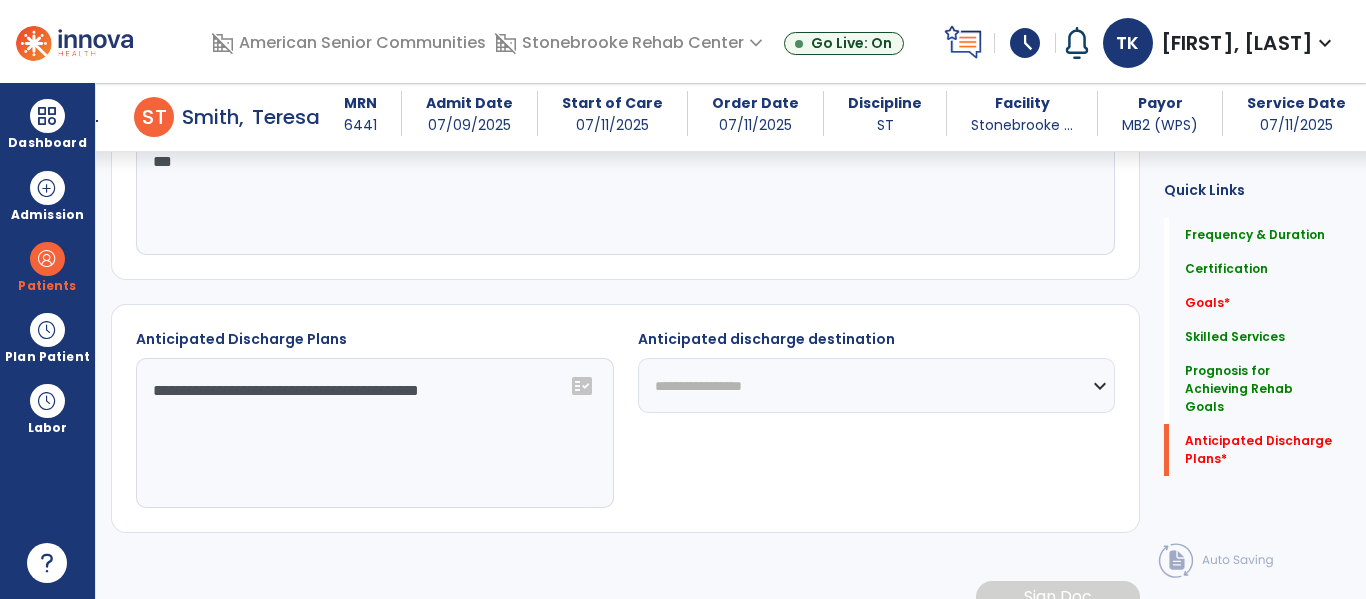 select on "****" 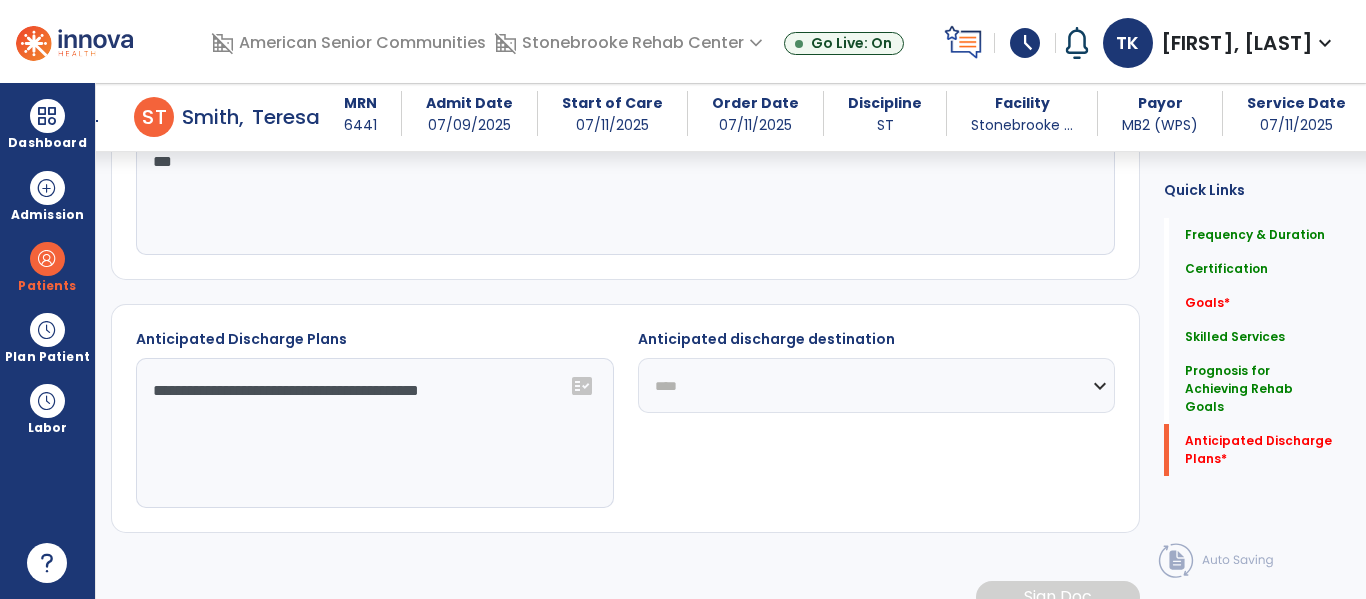 click on "**********" 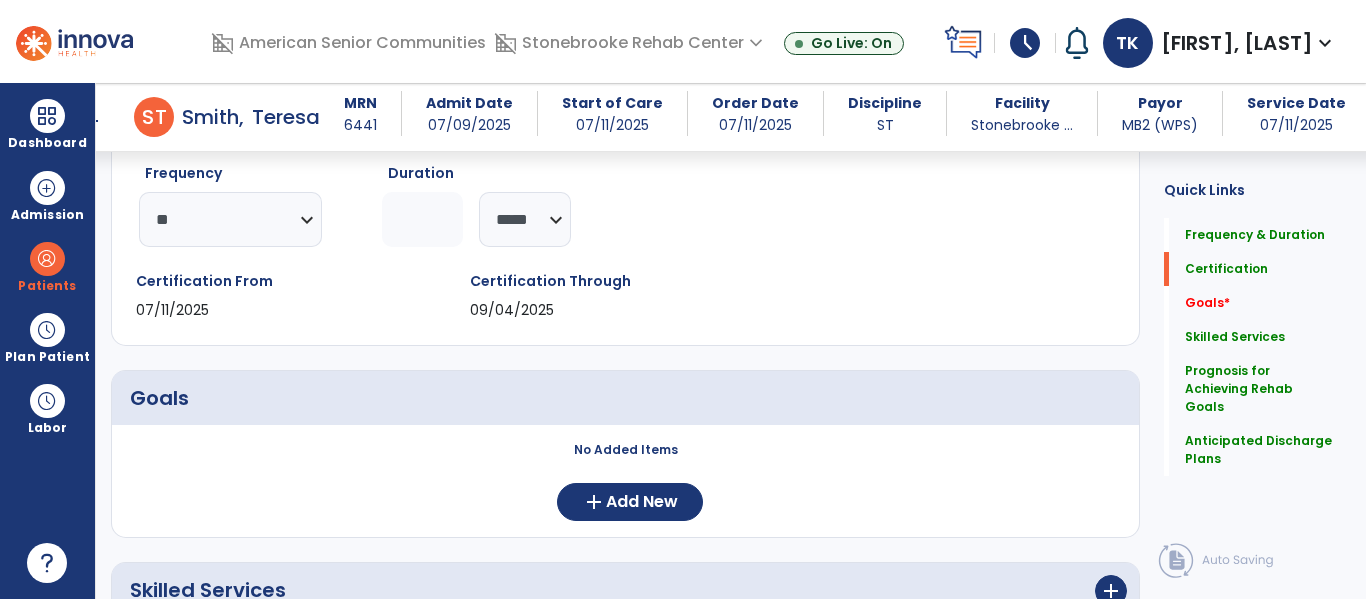 scroll, scrollTop: 283, scrollLeft: 0, axis: vertical 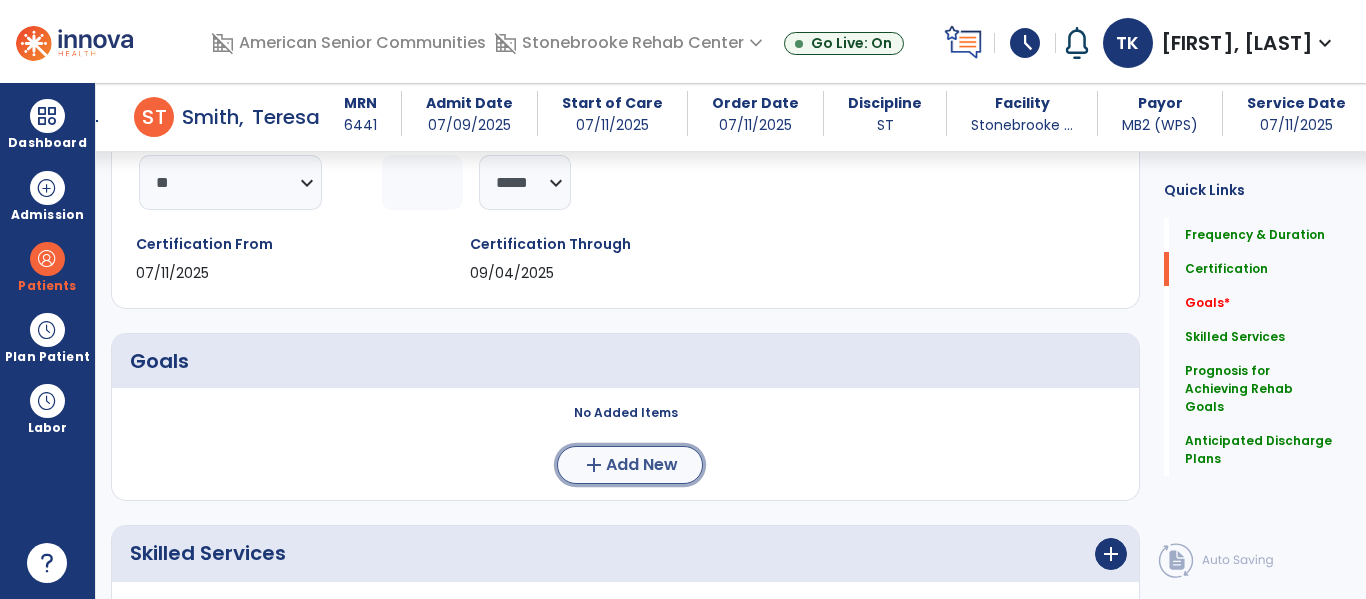 click on "add  Add New" at bounding box center (630, 465) 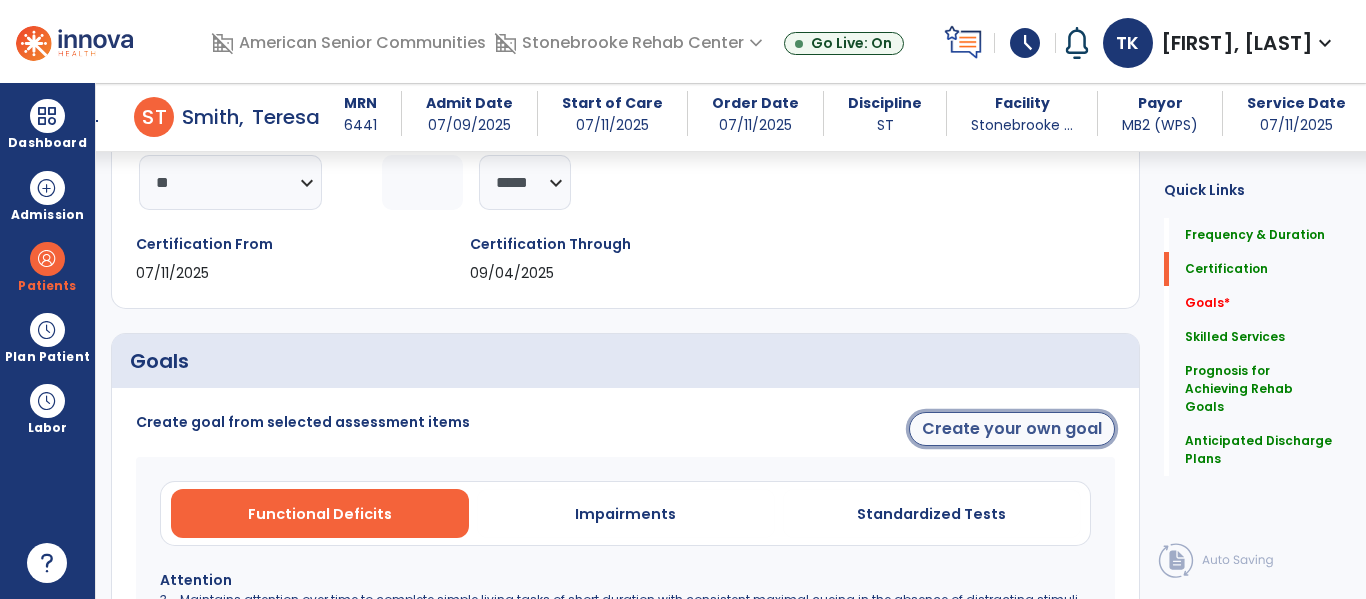 click on "Create your own goal" at bounding box center [1012, 429] 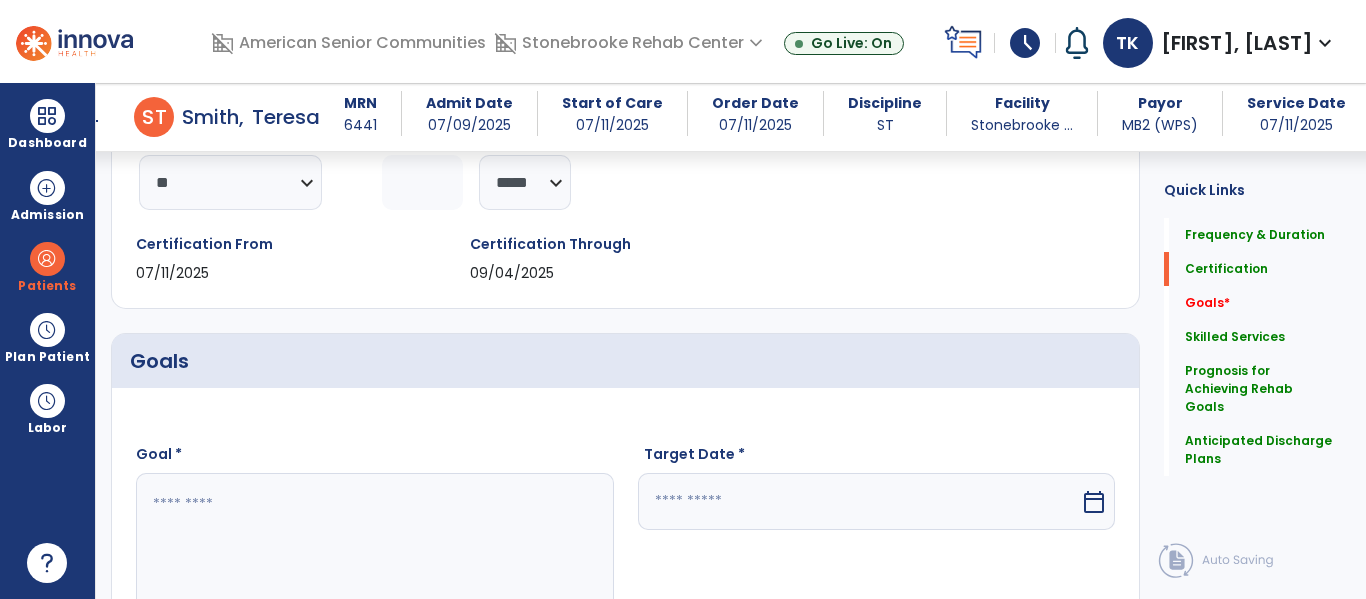click at bounding box center (374, 548) 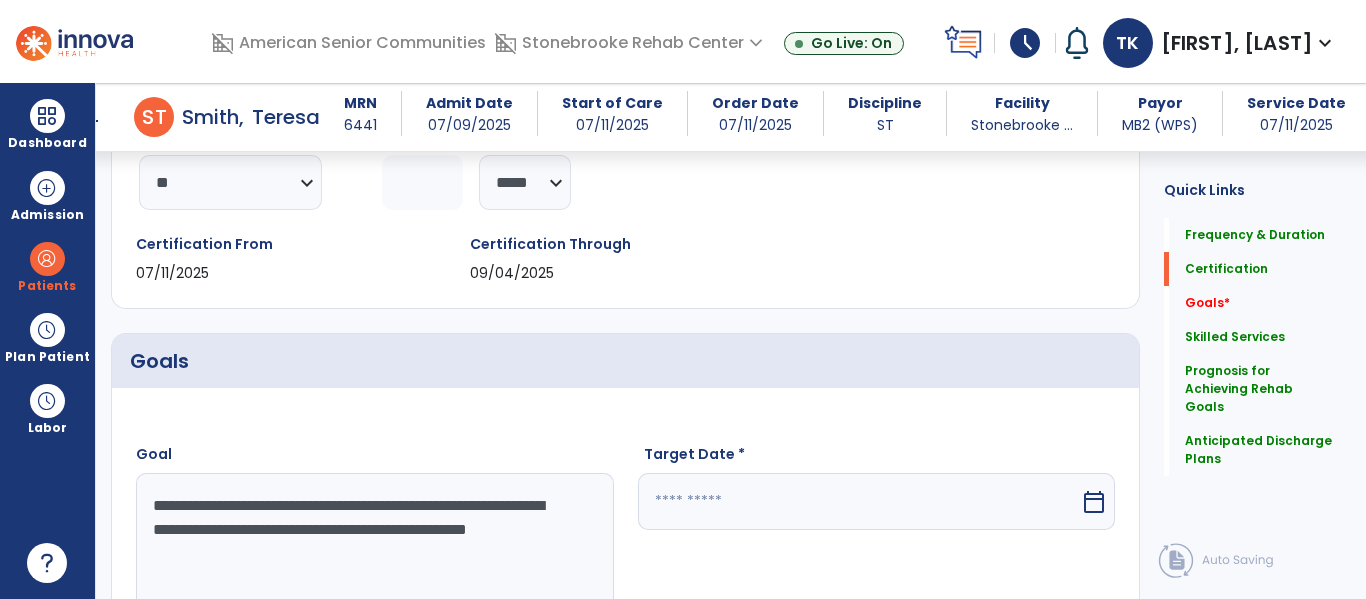 type on "**********" 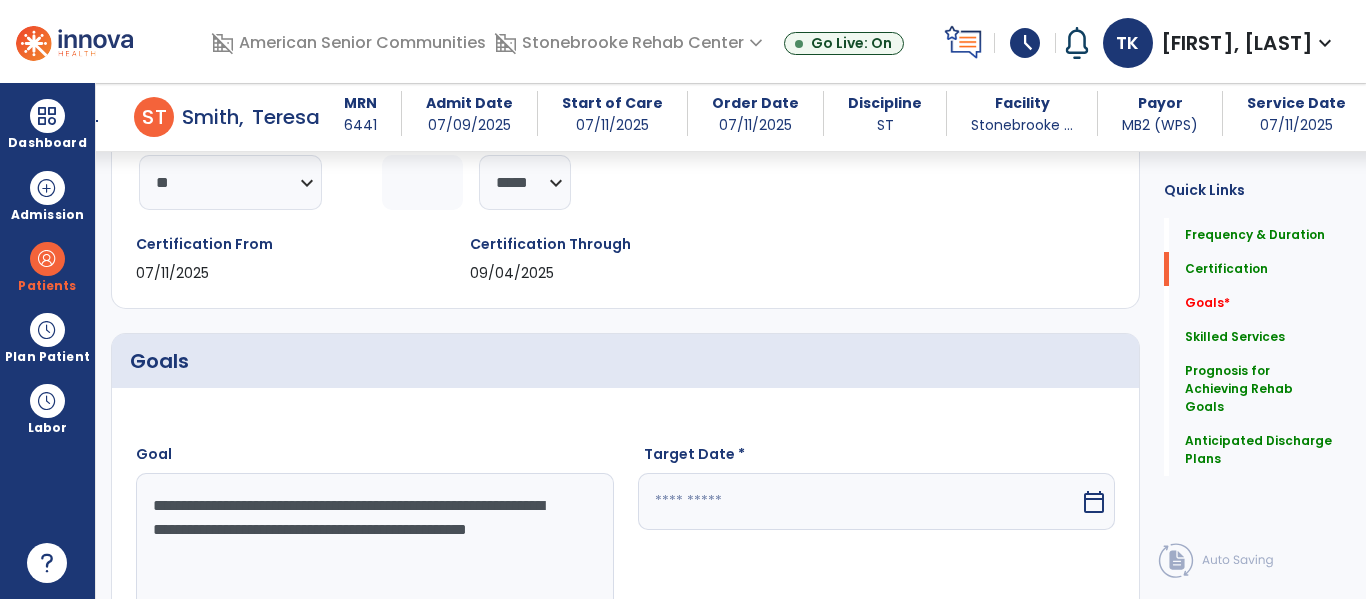 click at bounding box center [859, 501] 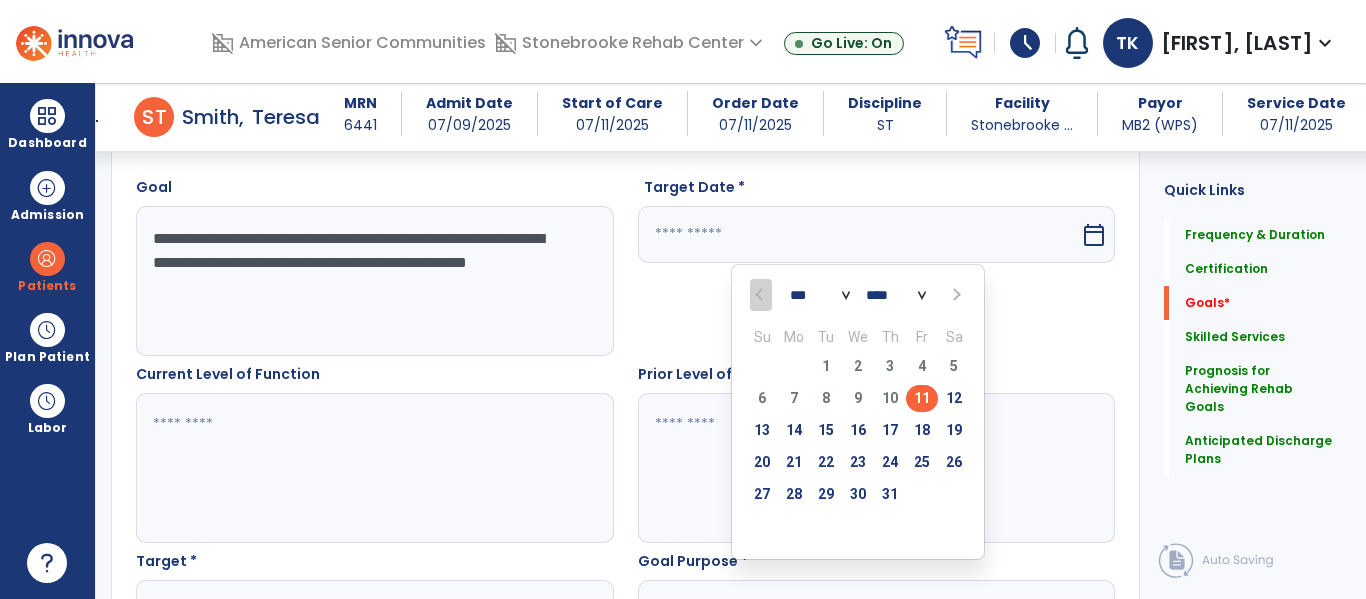 scroll, scrollTop: 565, scrollLeft: 0, axis: vertical 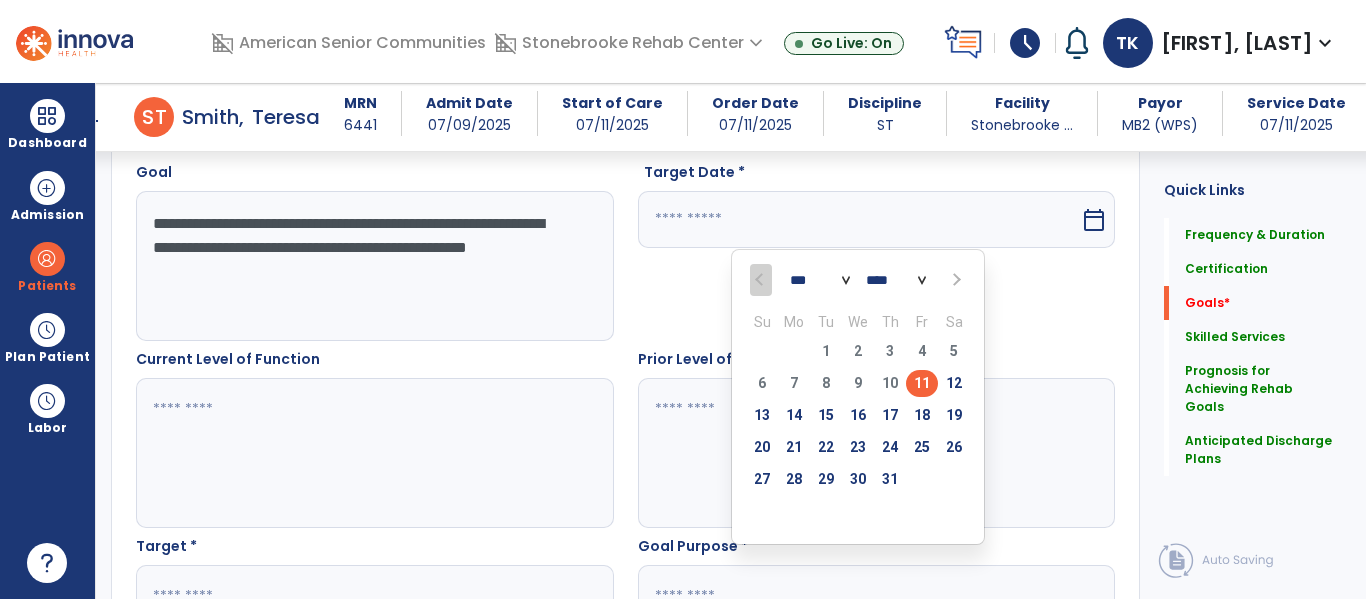 click at bounding box center (955, 280) 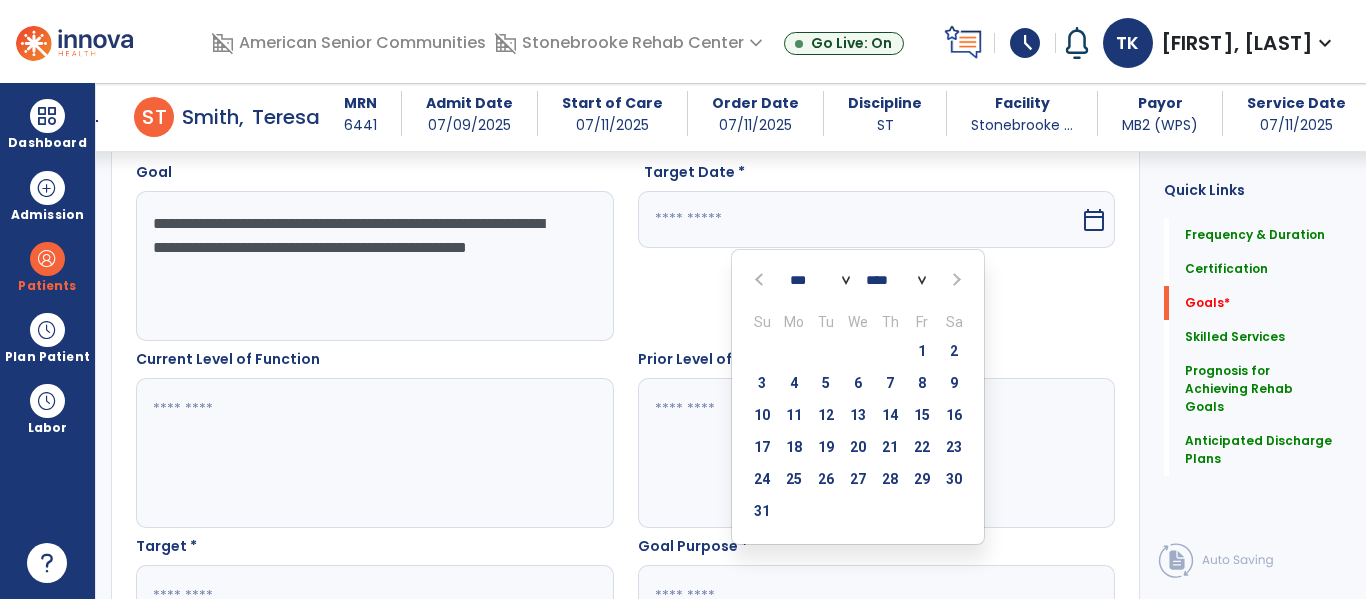 click at bounding box center (955, 280) 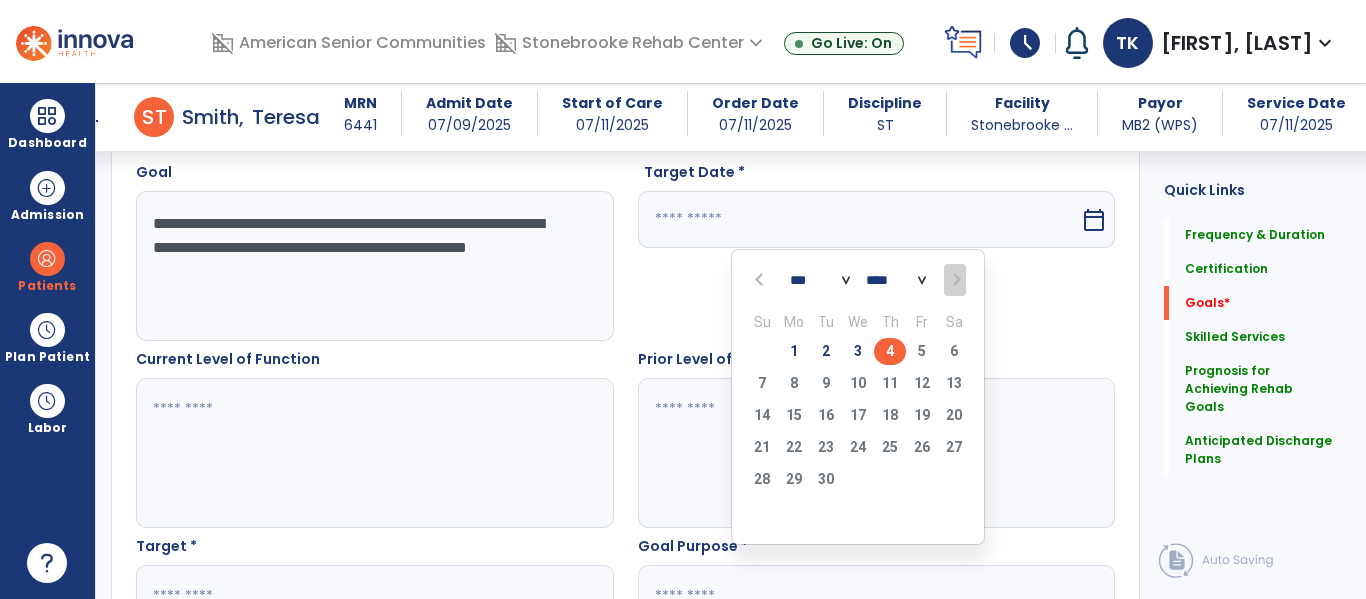 click on "4" at bounding box center [890, 351] 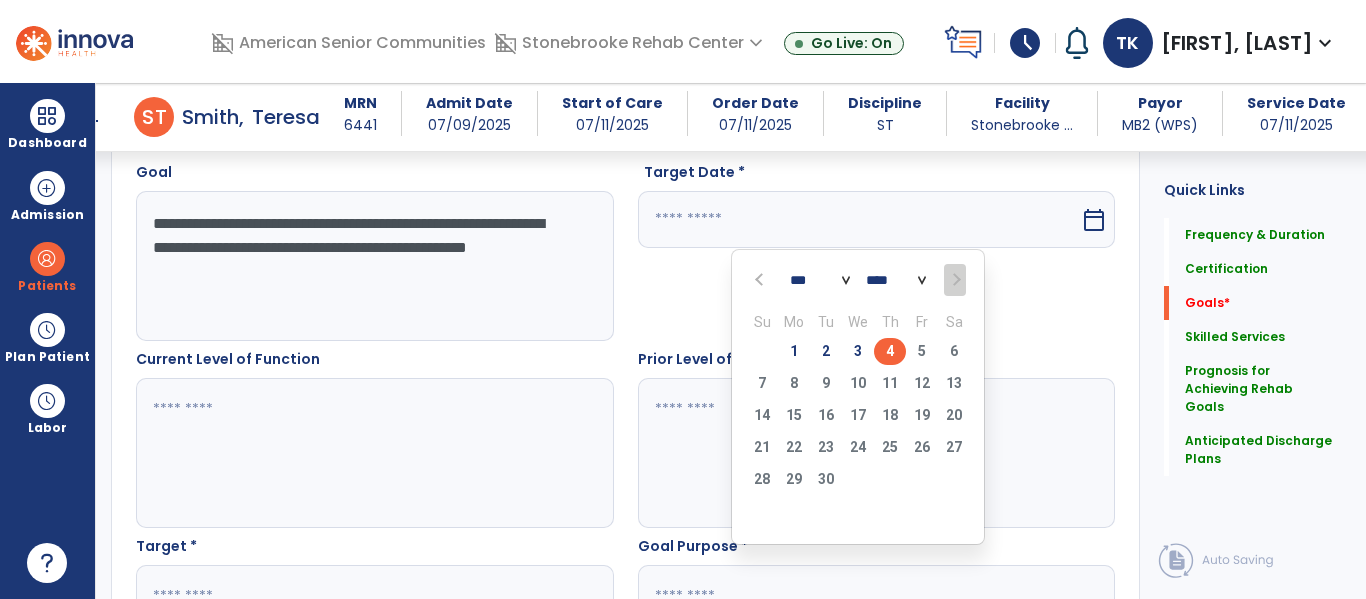 type on "********" 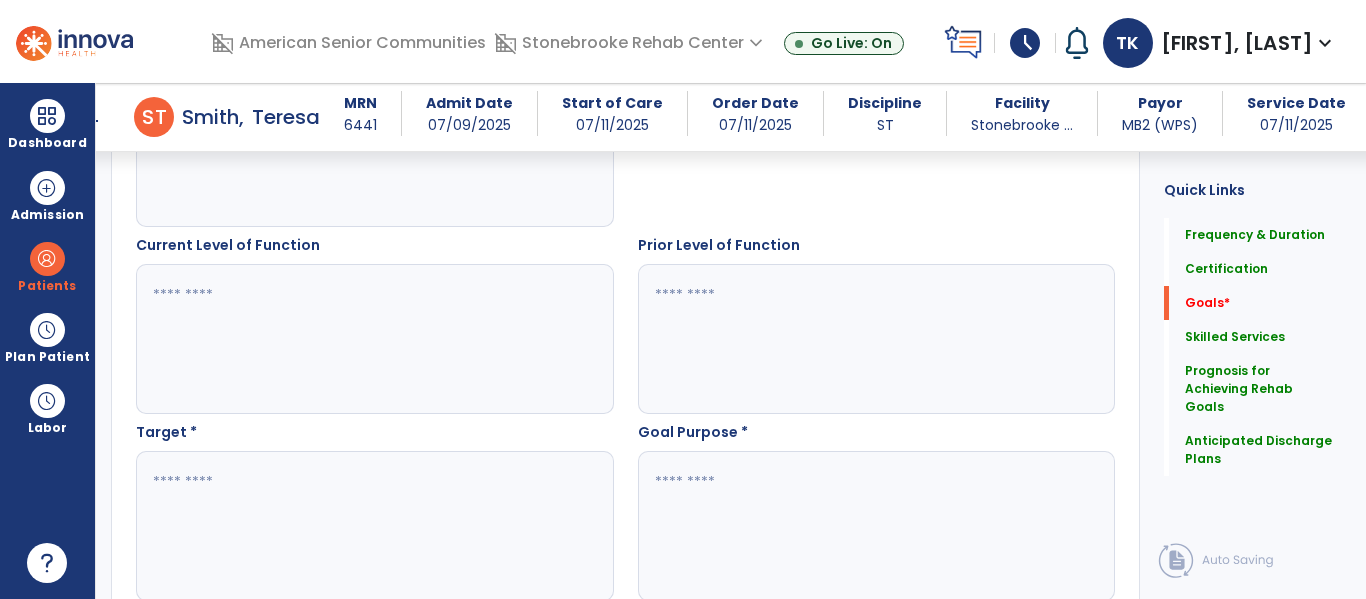 scroll, scrollTop: 693, scrollLeft: 0, axis: vertical 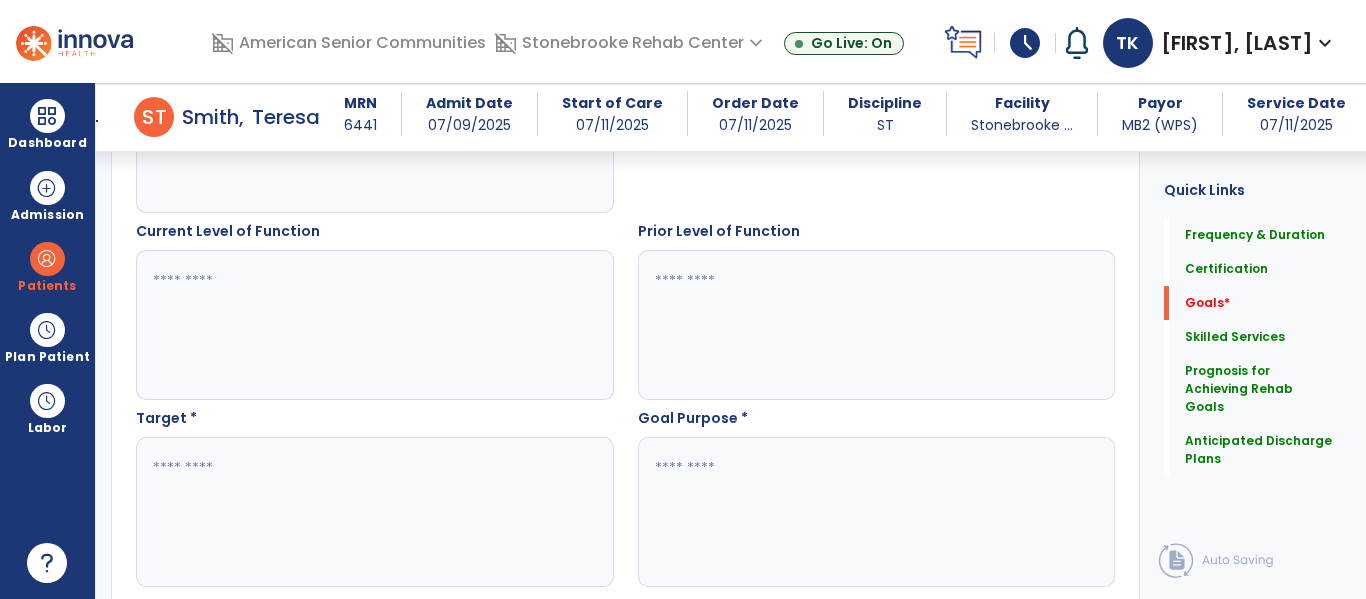 click at bounding box center [374, 325] 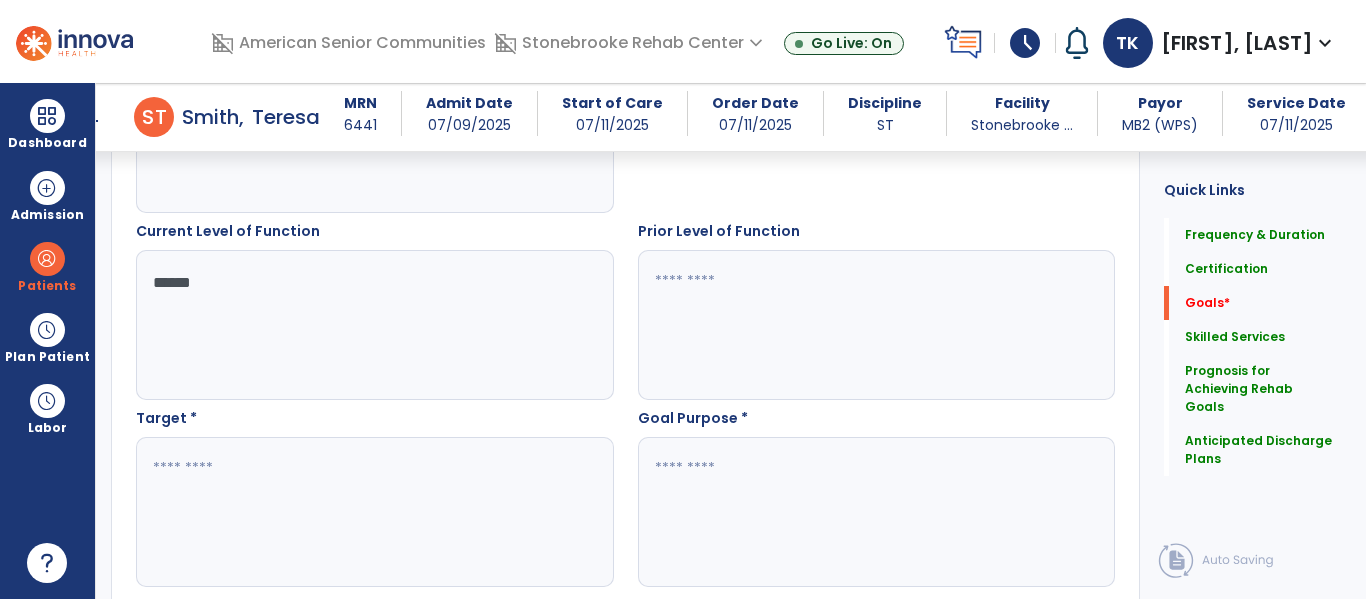 type on "******" 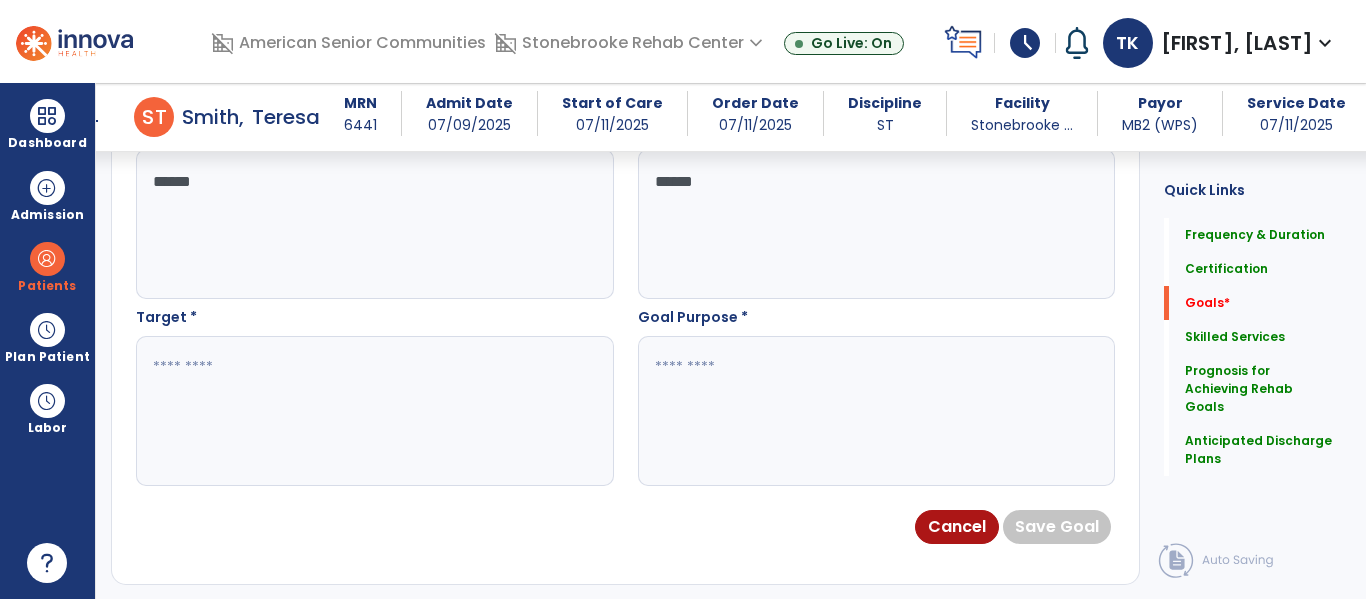 scroll, scrollTop: 798, scrollLeft: 0, axis: vertical 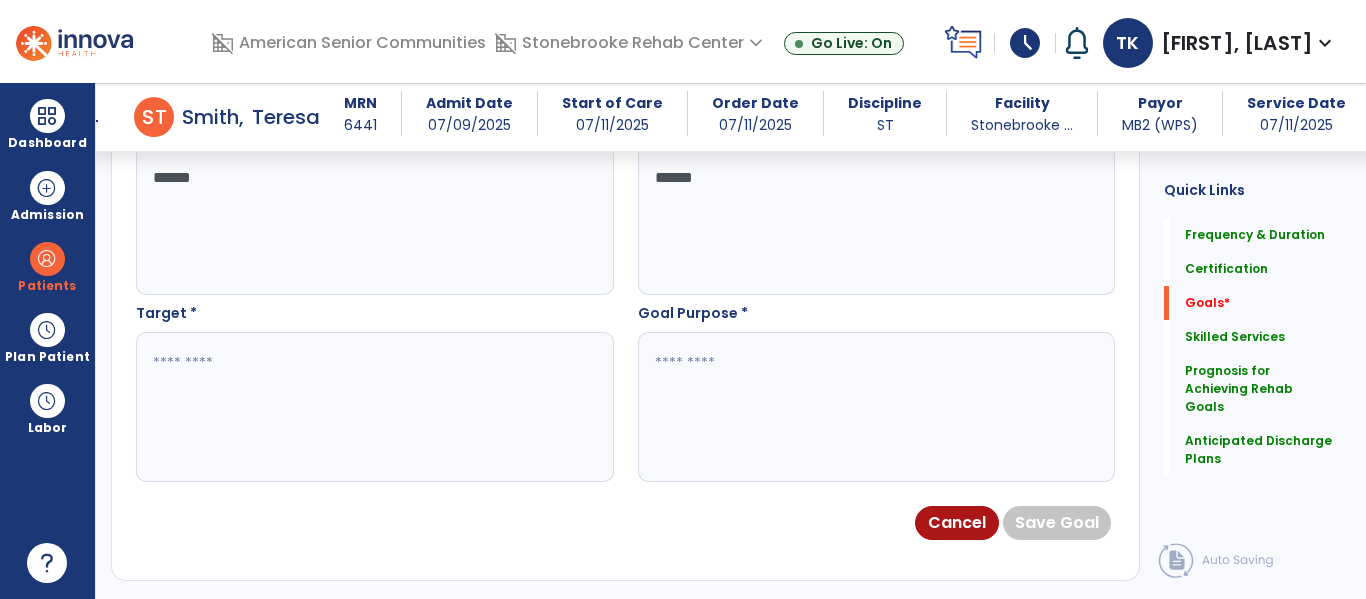 type on "******" 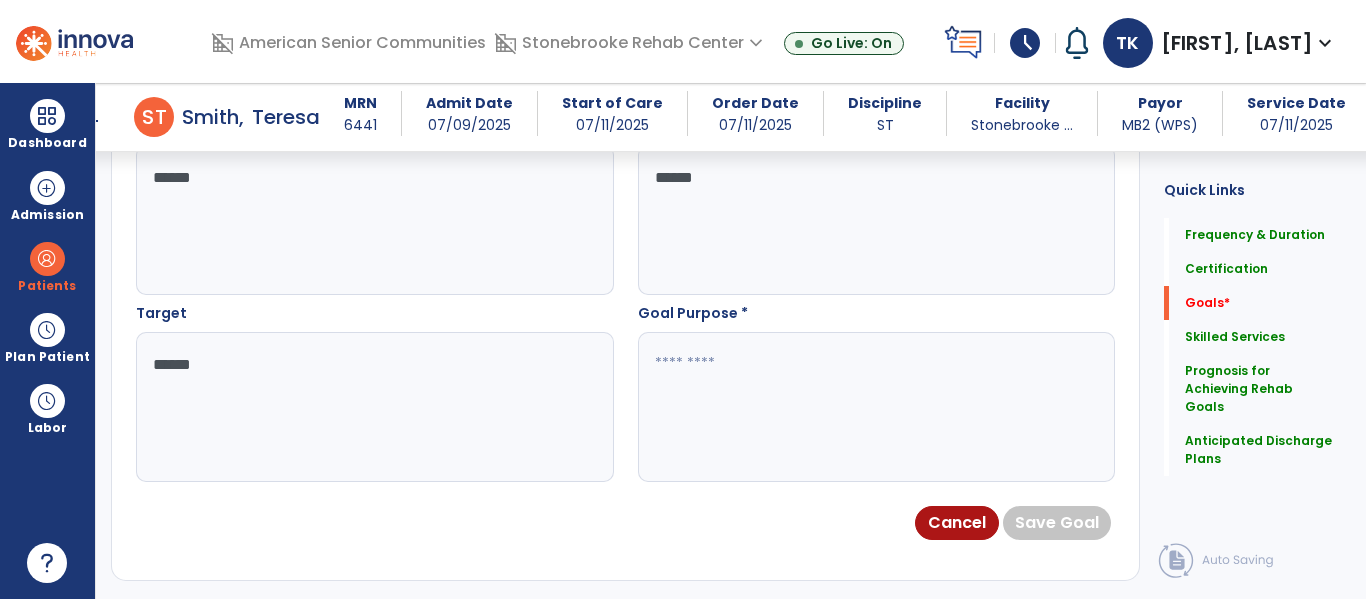 type on "******" 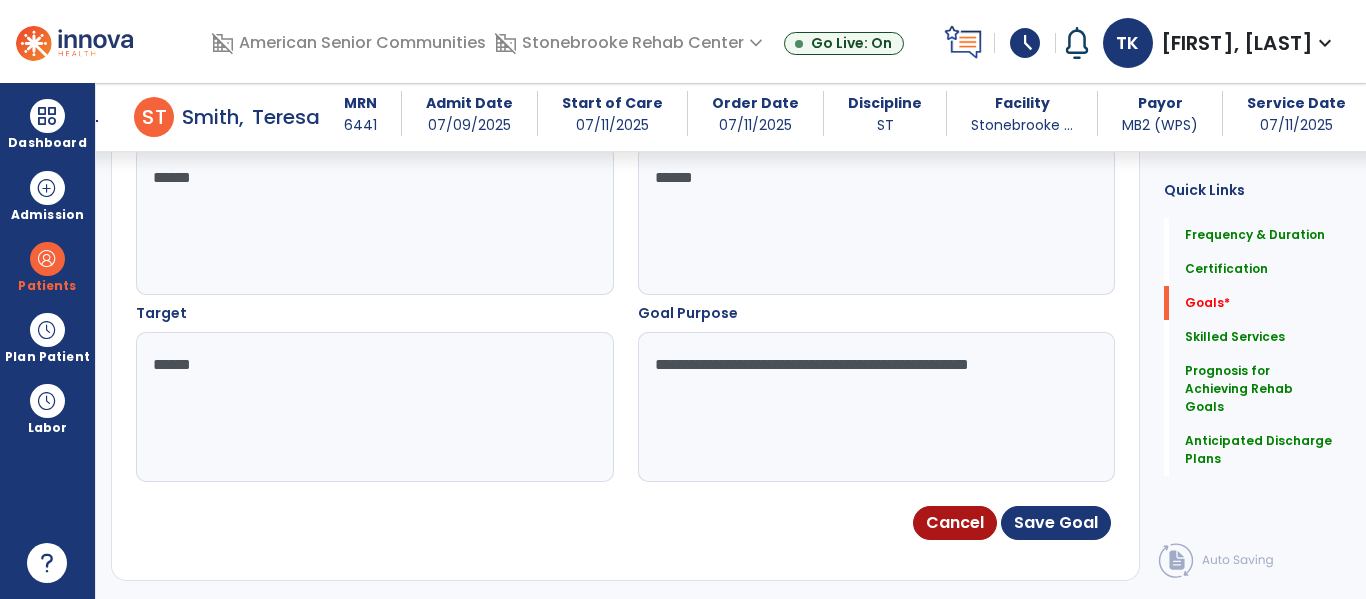 type on "**********" 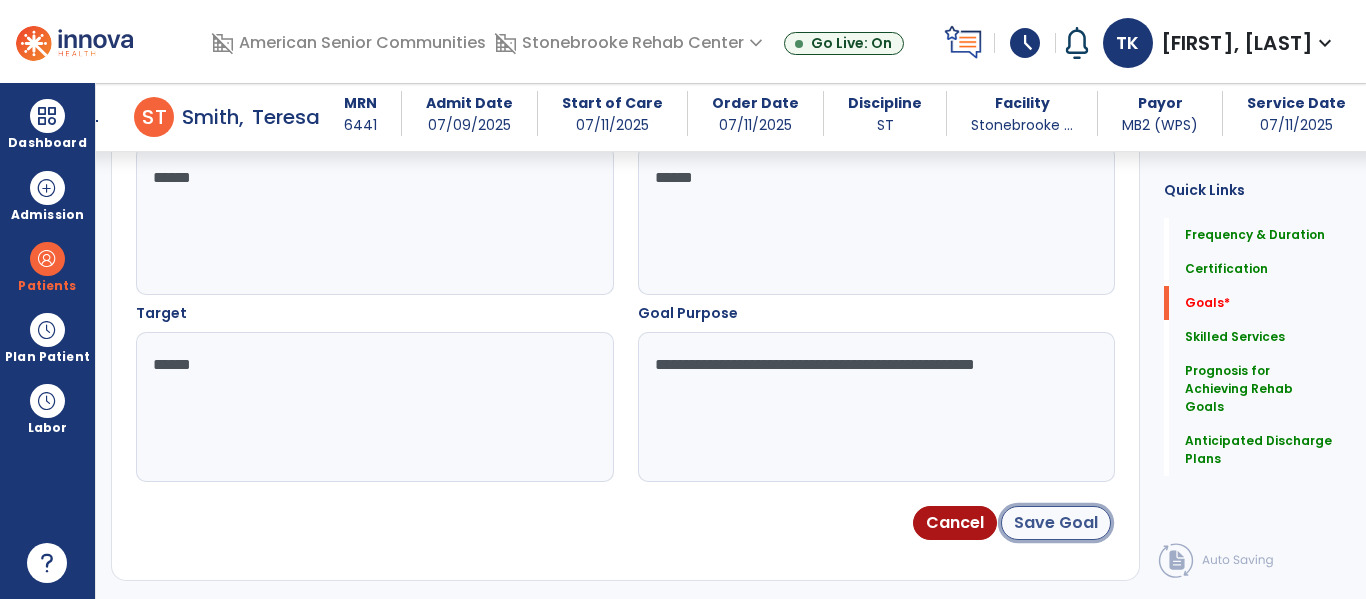 click on "Save Goal" at bounding box center (1056, 523) 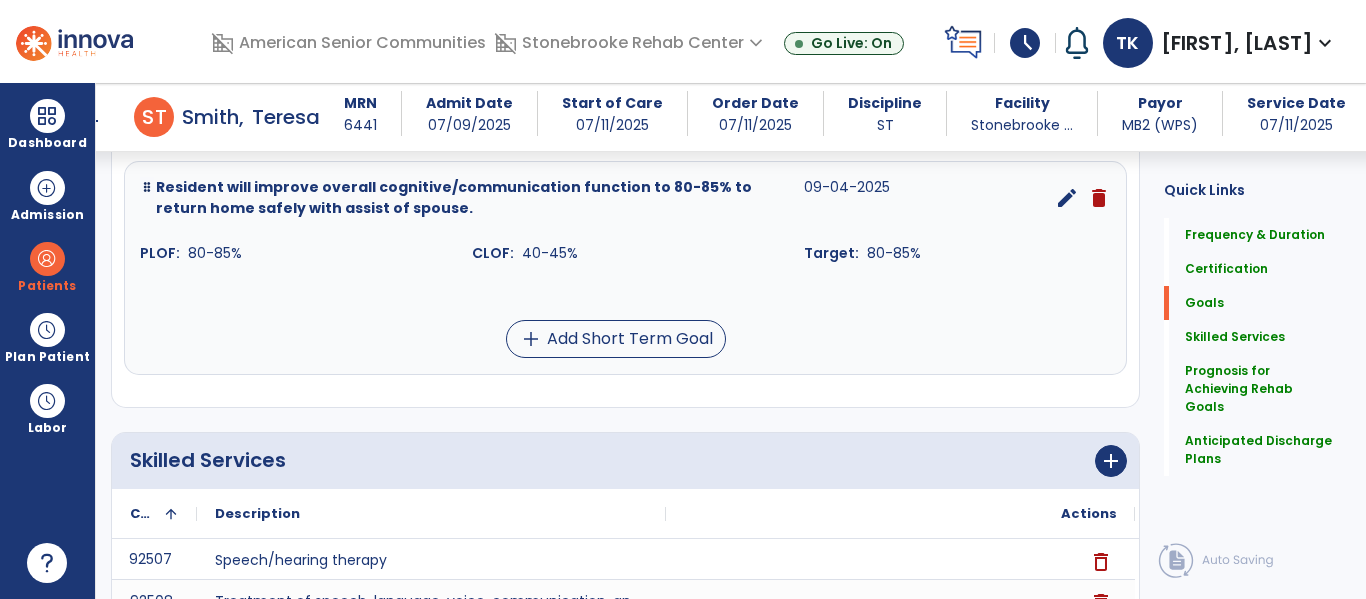 scroll, scrollTop: 538, scrollLeft: 0, axis: vertical 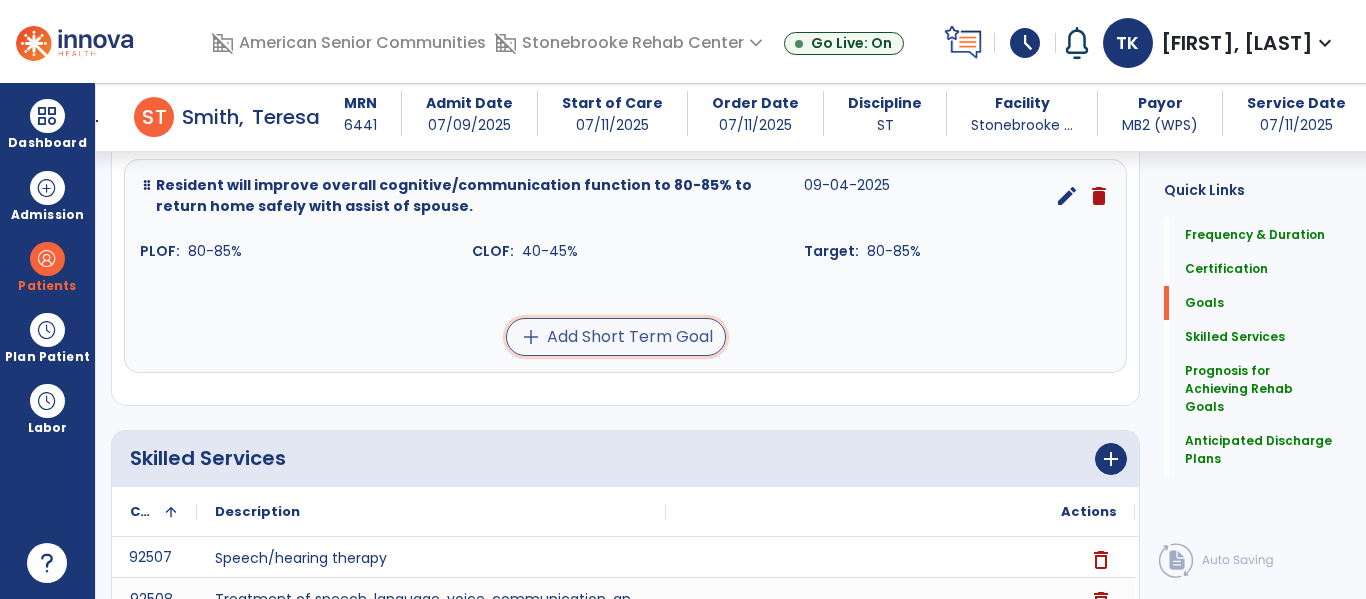 click on "add  Add Short Term Goal" at bounding box center (616, 337) 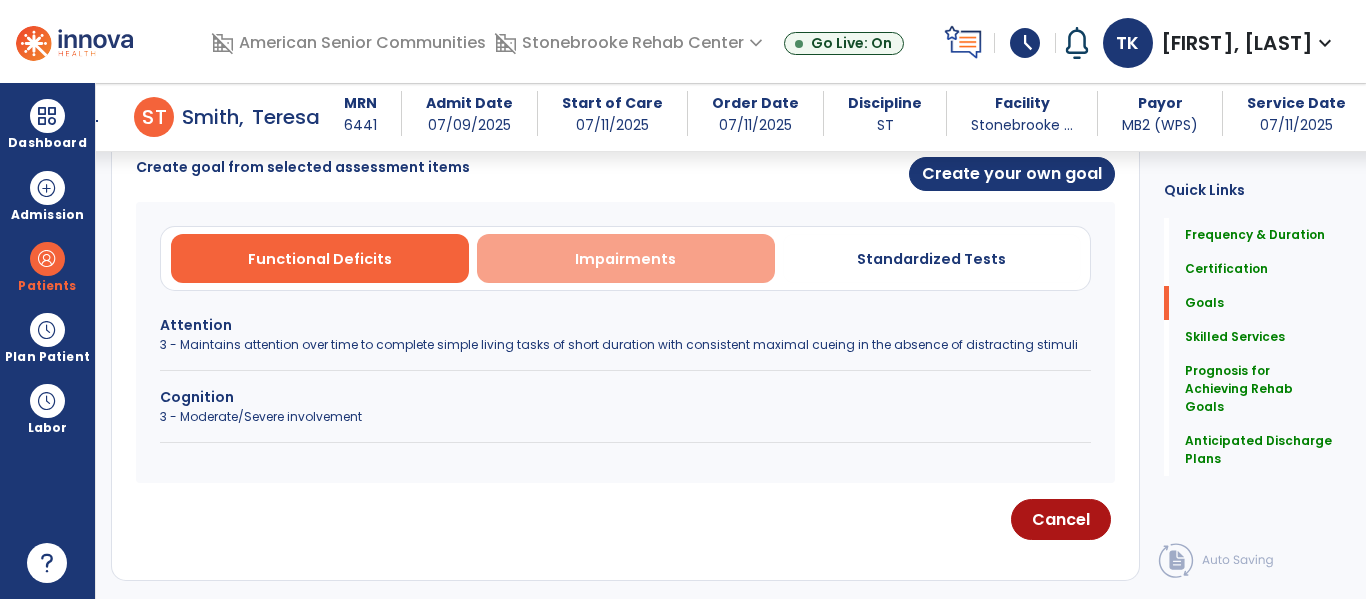 click on "Impairments" at bounding box center [625, 259] 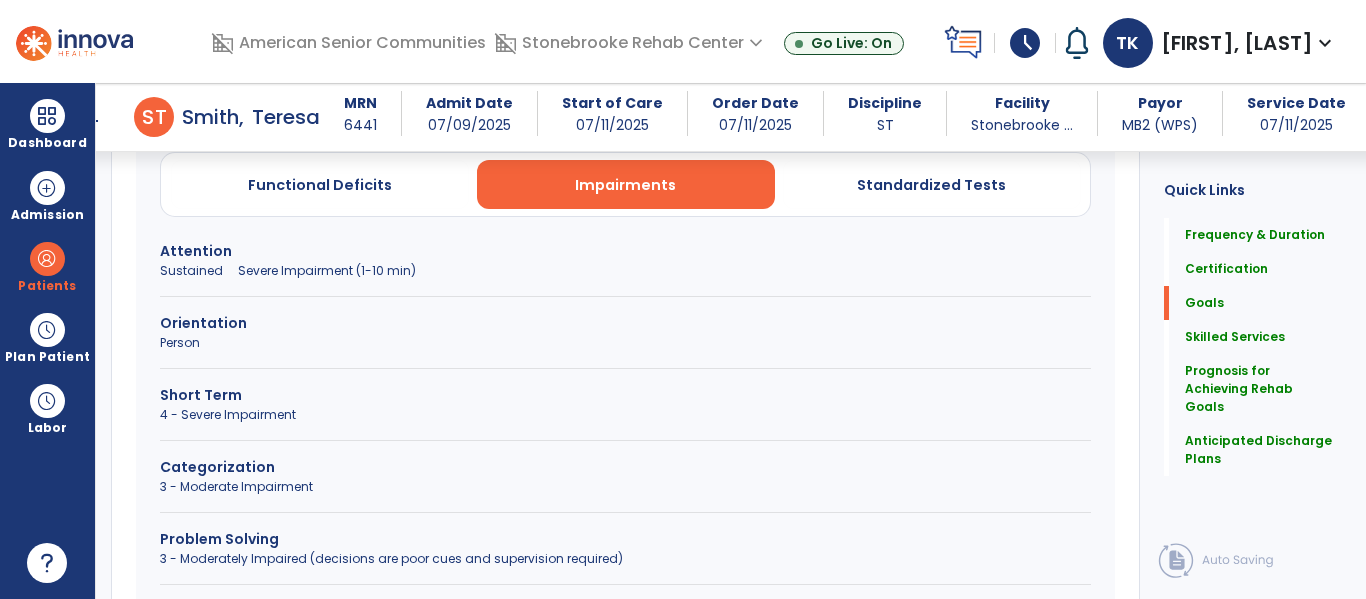 scroll, scrollTop: 615, scrollLeft: 0, axis: vertical 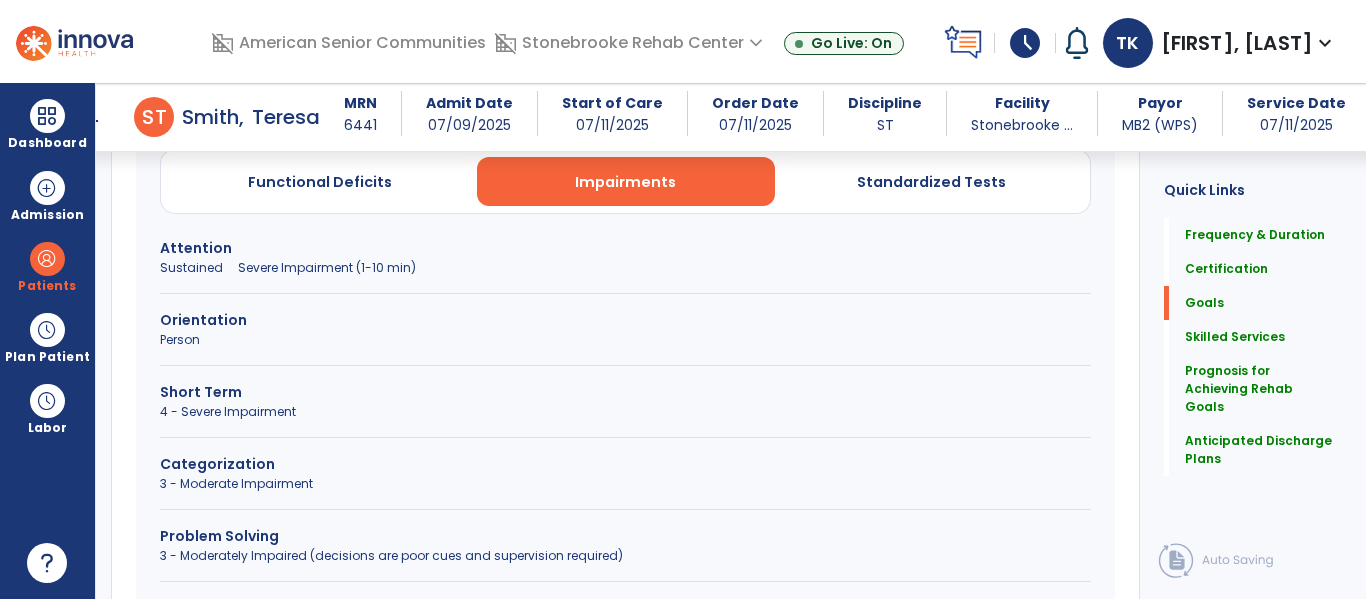 click on "Attention" at bounding box center [625, 248] 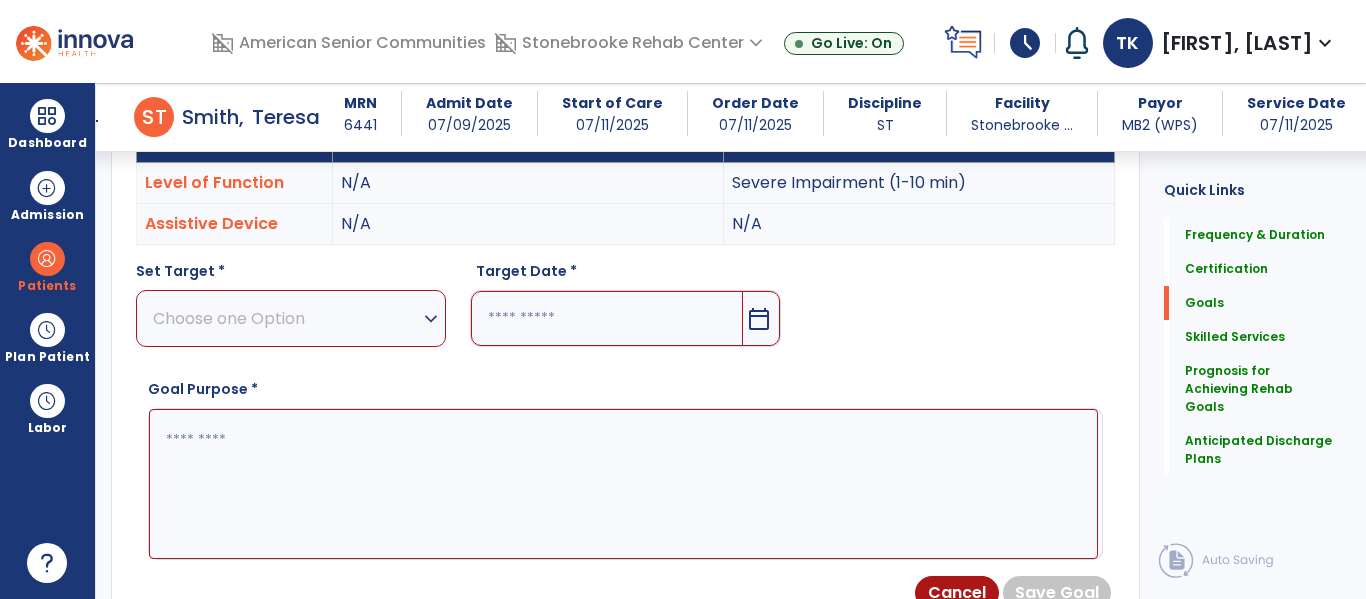 click on "expand_more" at bounding box center [431, 319] 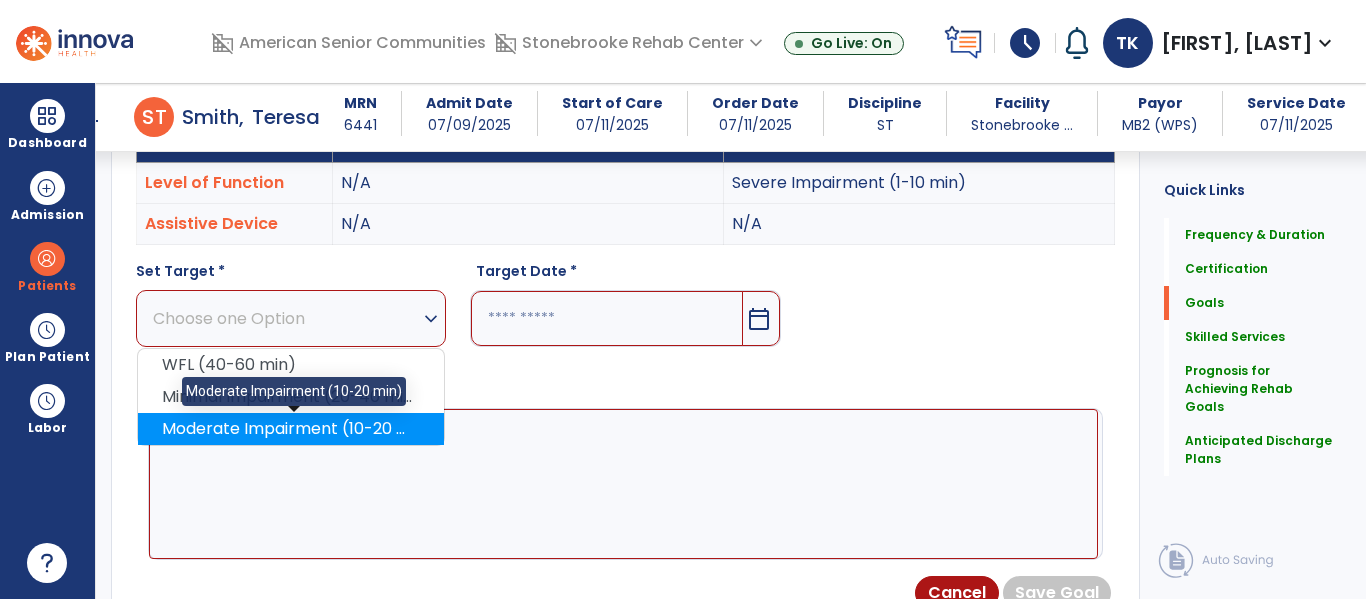 click on "Moderate Impairment (10-20 min)" at bounding box center [291, 429] 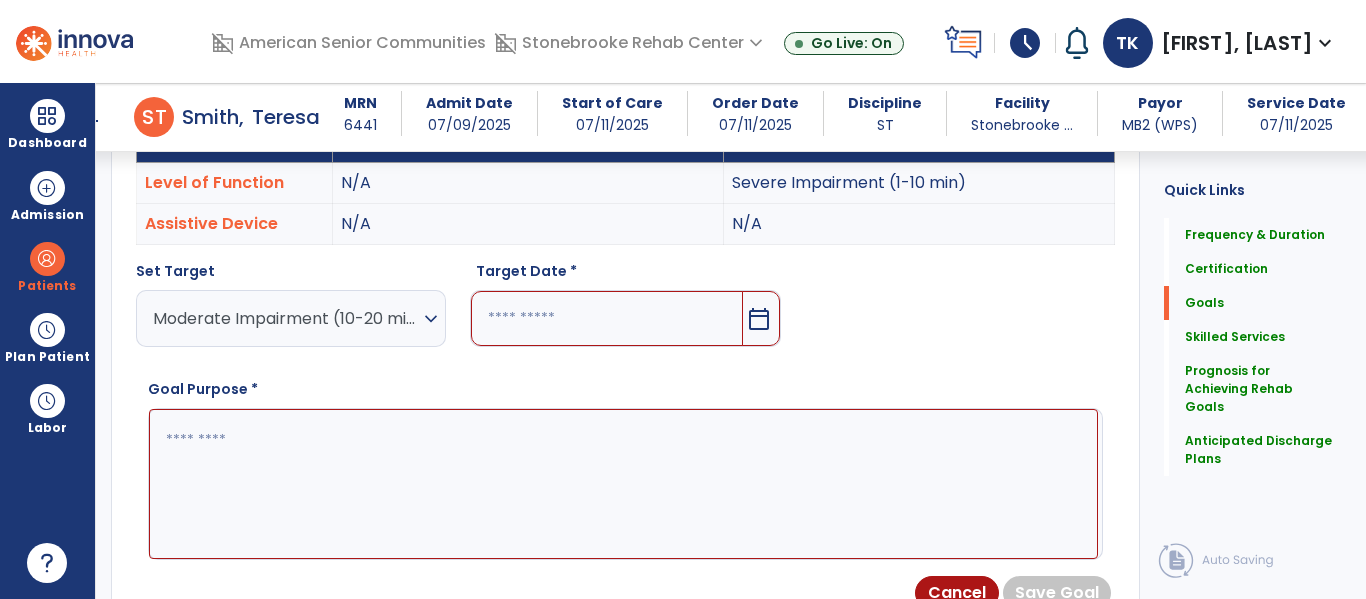 click on "calendar_today" at bounding box center (759, 319) 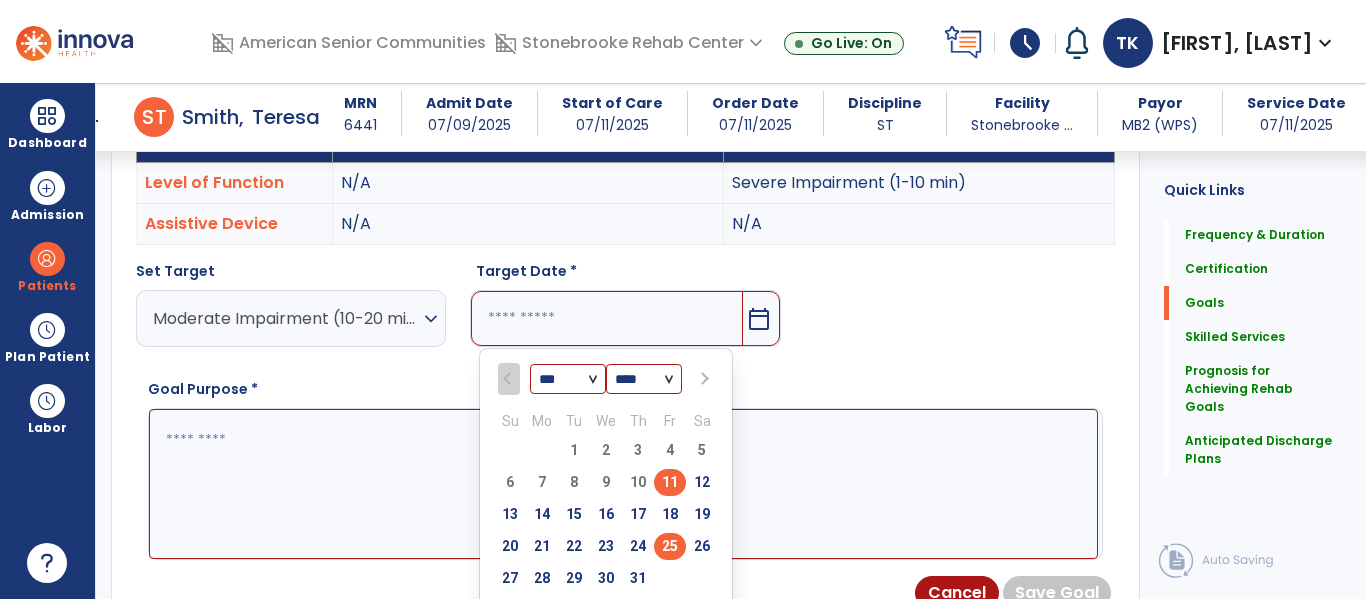 click on "25" at bounding box center [670, 546] 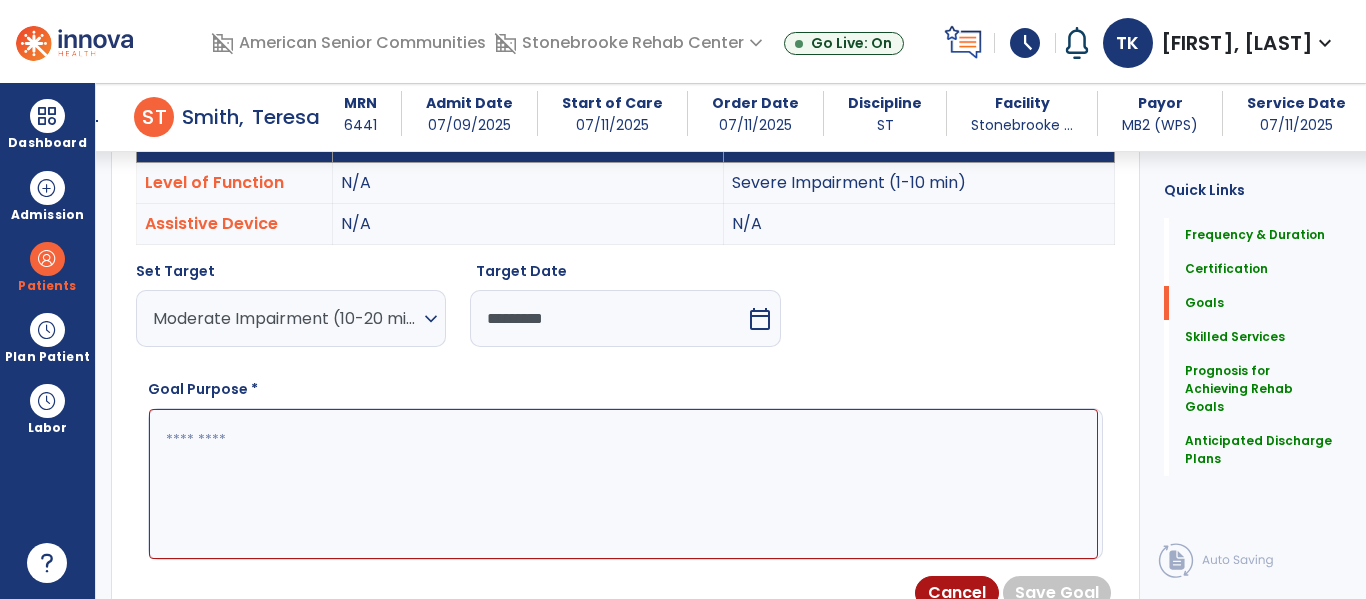 click at bounding box center [623, 484] 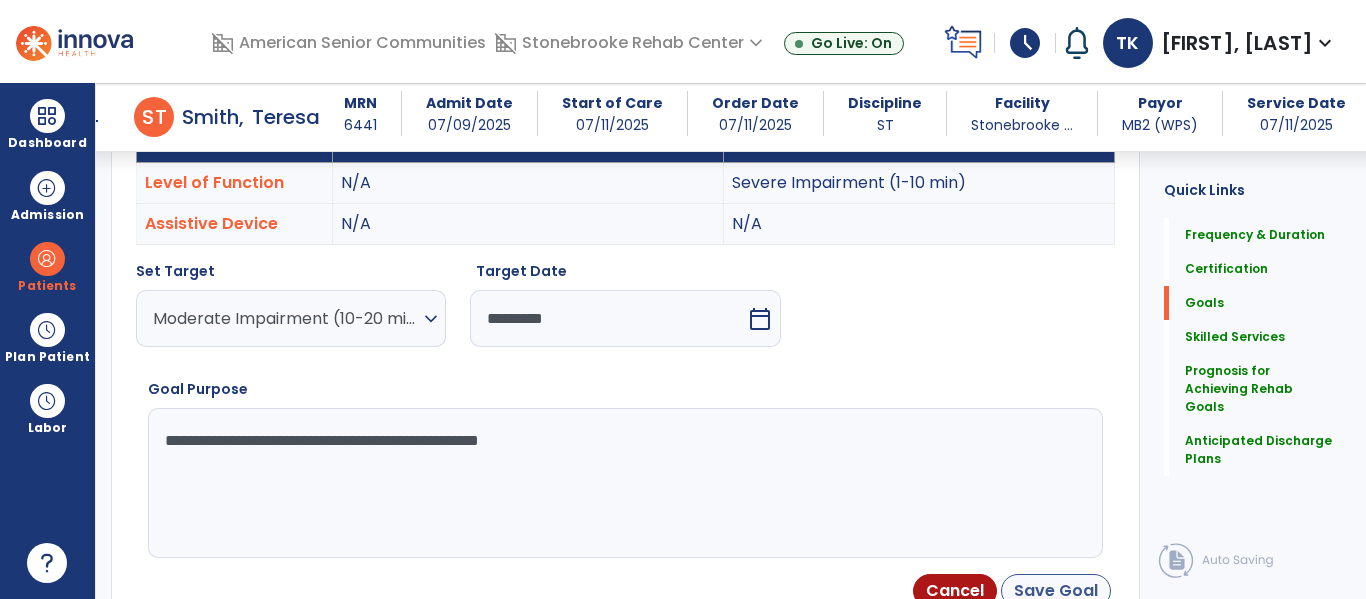 type on "**********" 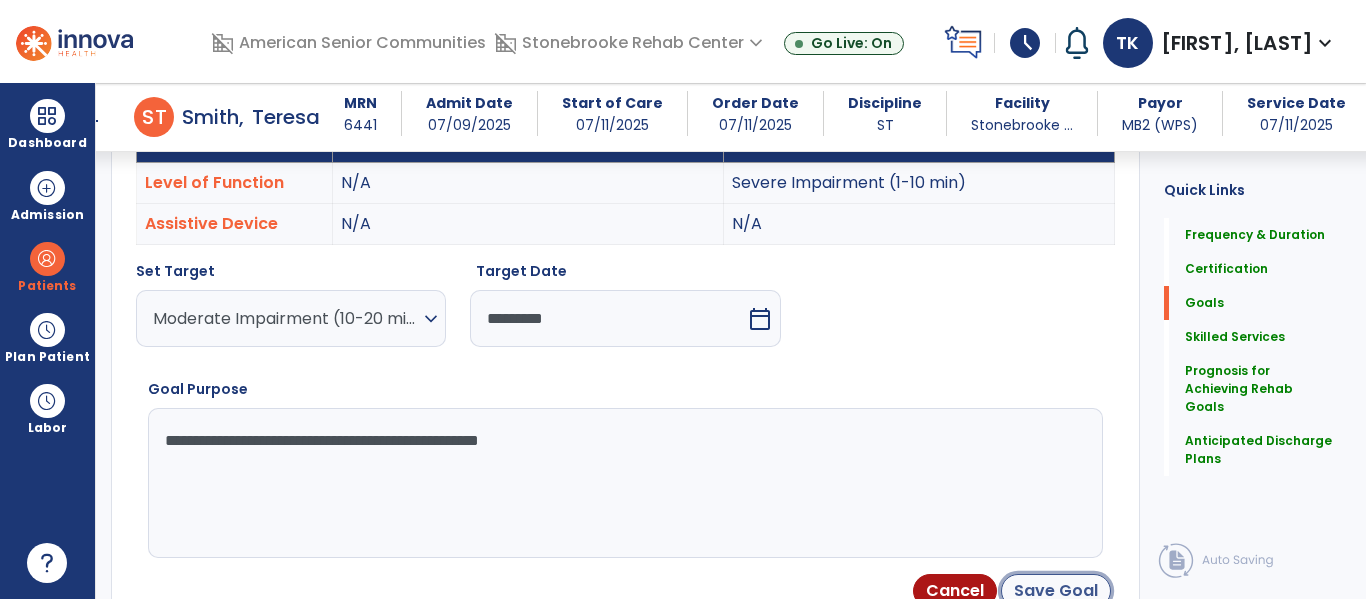 click on "Save Goal" at bounding box center (1056, 591) 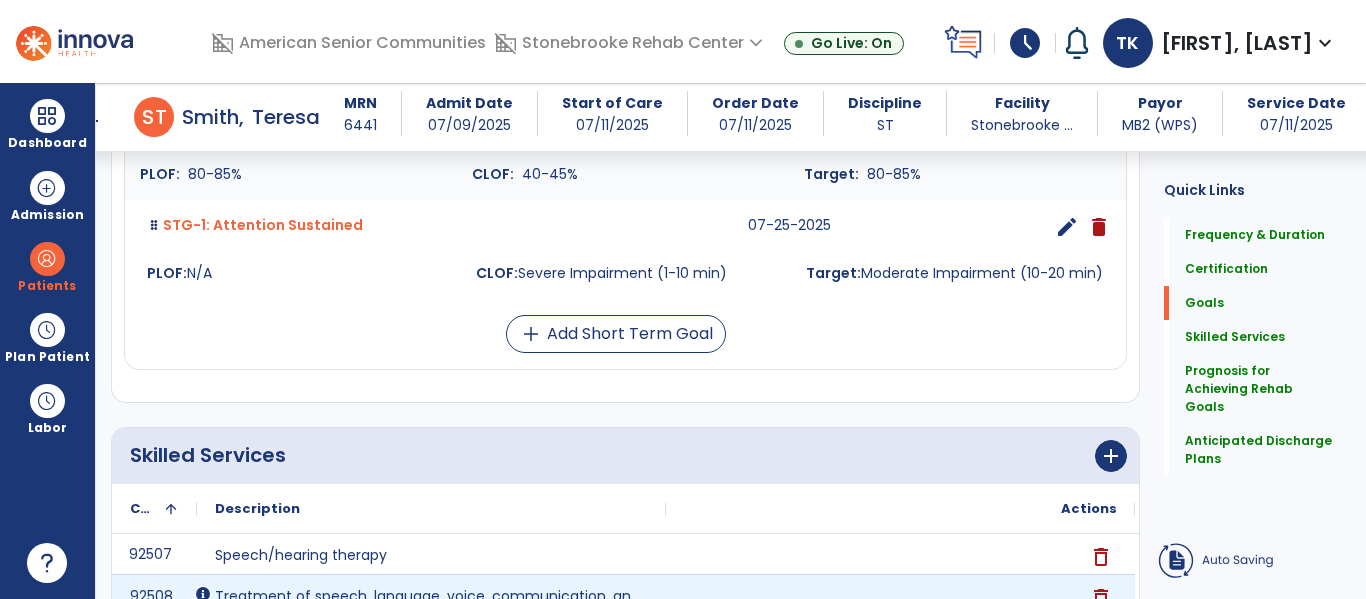 scroll, scrollTop: 617, scrollLeft: 0, axis: vertical 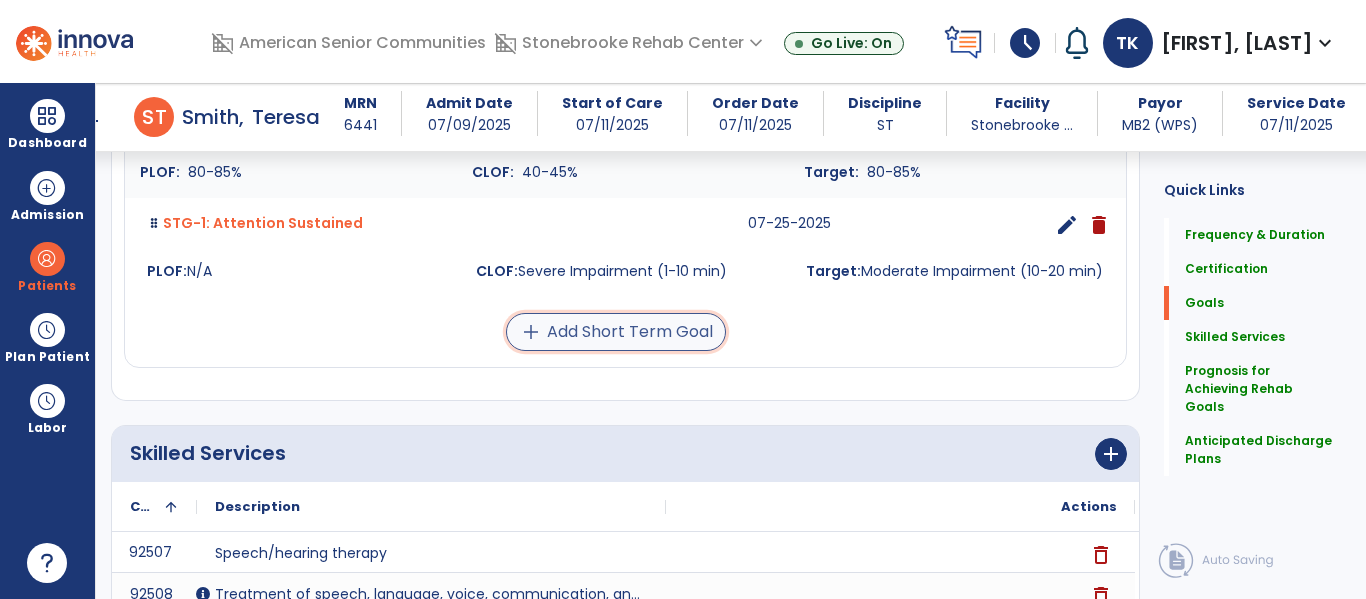 click on "add  Add Short Term Goal" at bounding box center [616, 332] 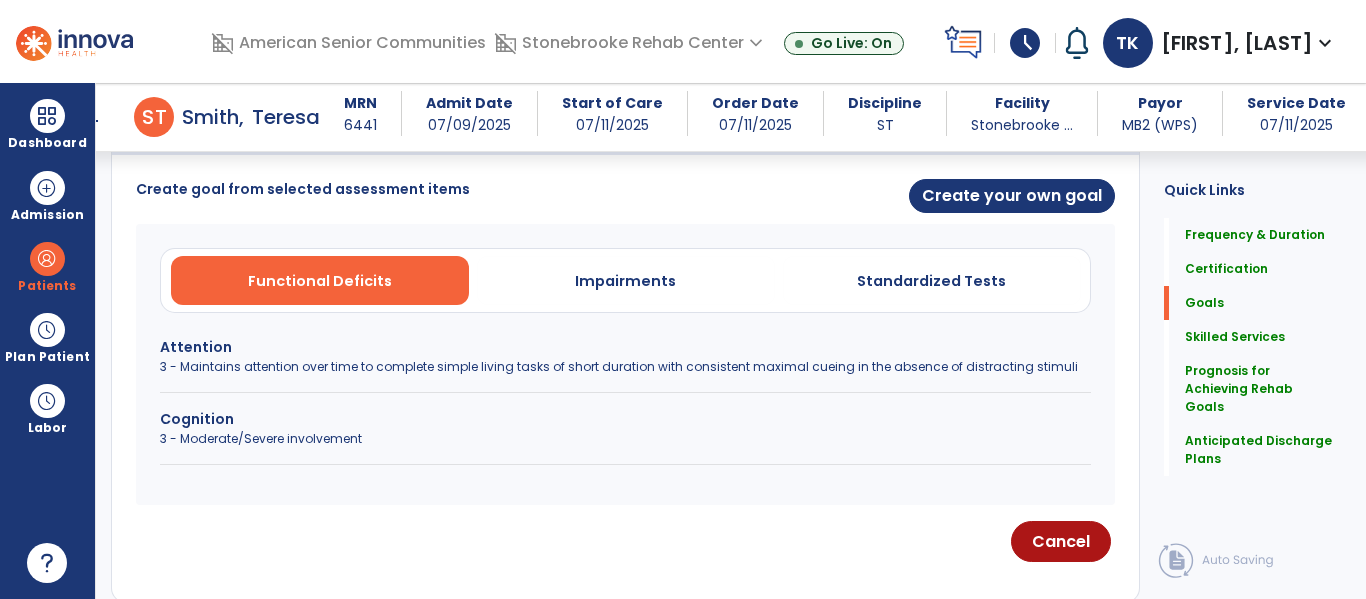 scroll, scrollTop: 523, scrollLeft: 0, axis: vertical 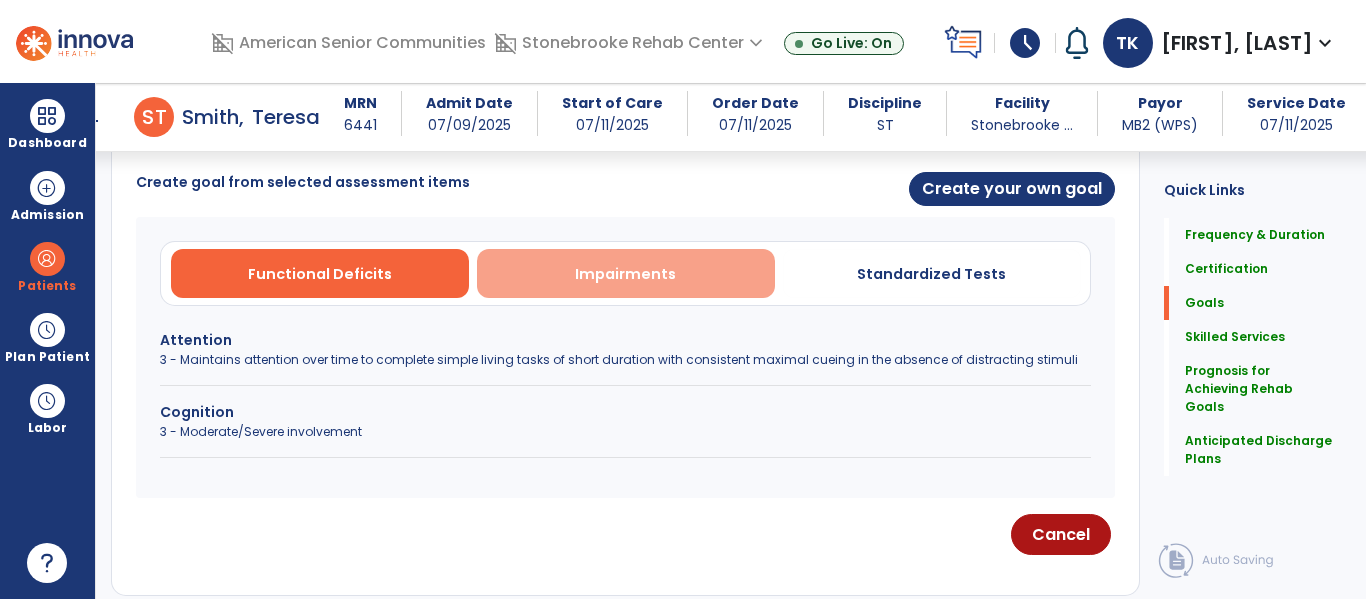 click on "Impairments" at bounding box center (625, 274) 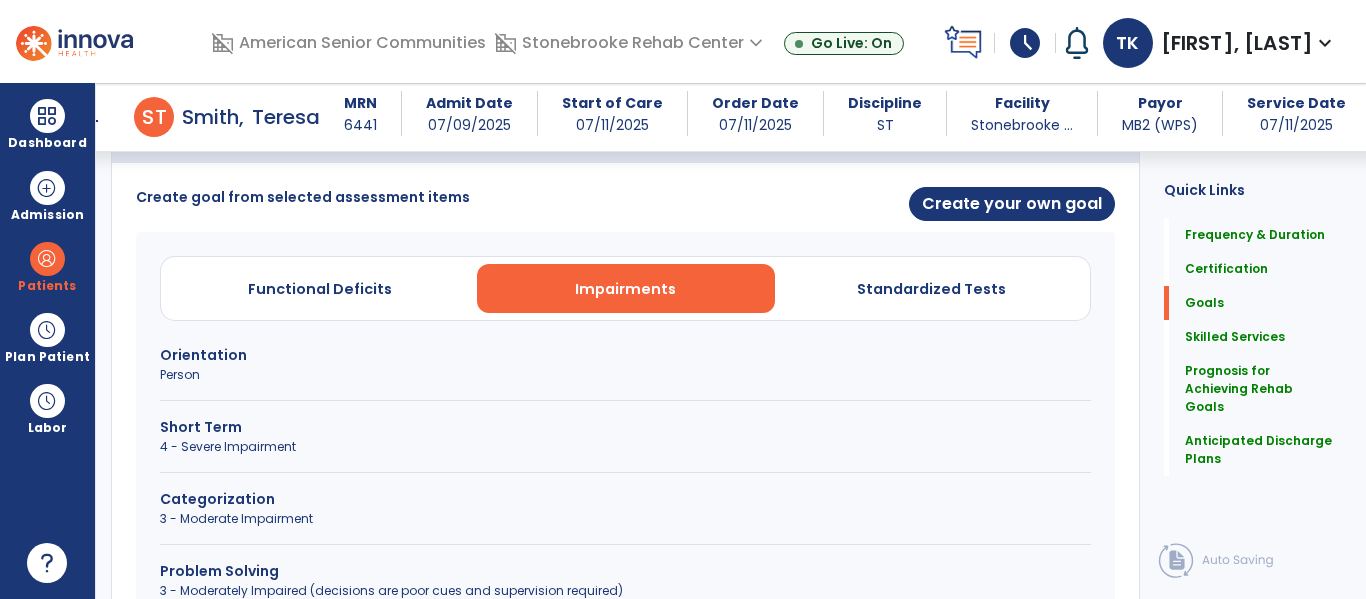 scroll, scrollTop: 516, scrollLeft: 0, axis: vertical 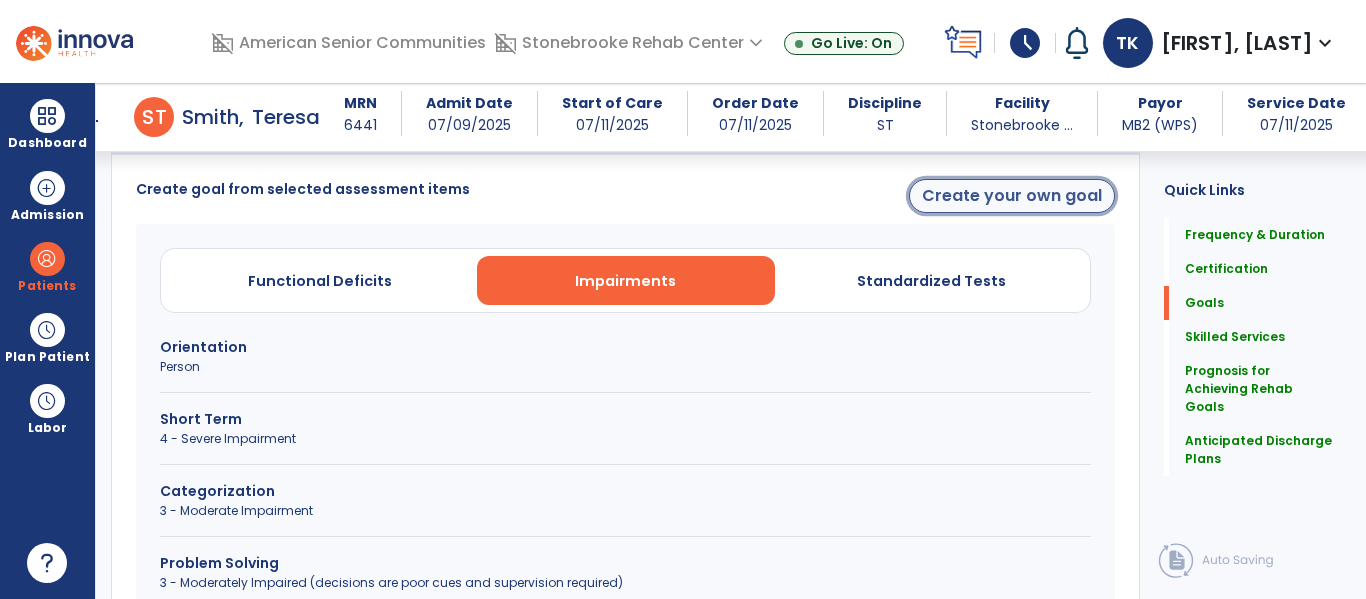 click on "Create your own goal" at bounding box center (1012, 196) 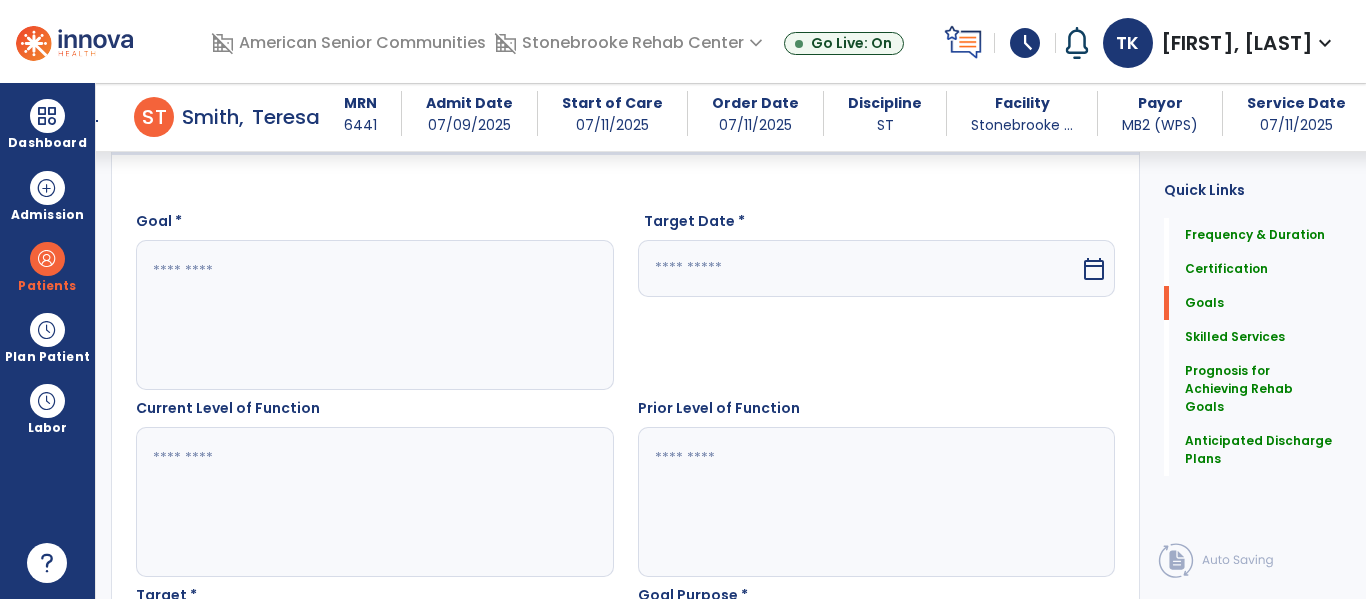 click at bounding box center (374, 315) 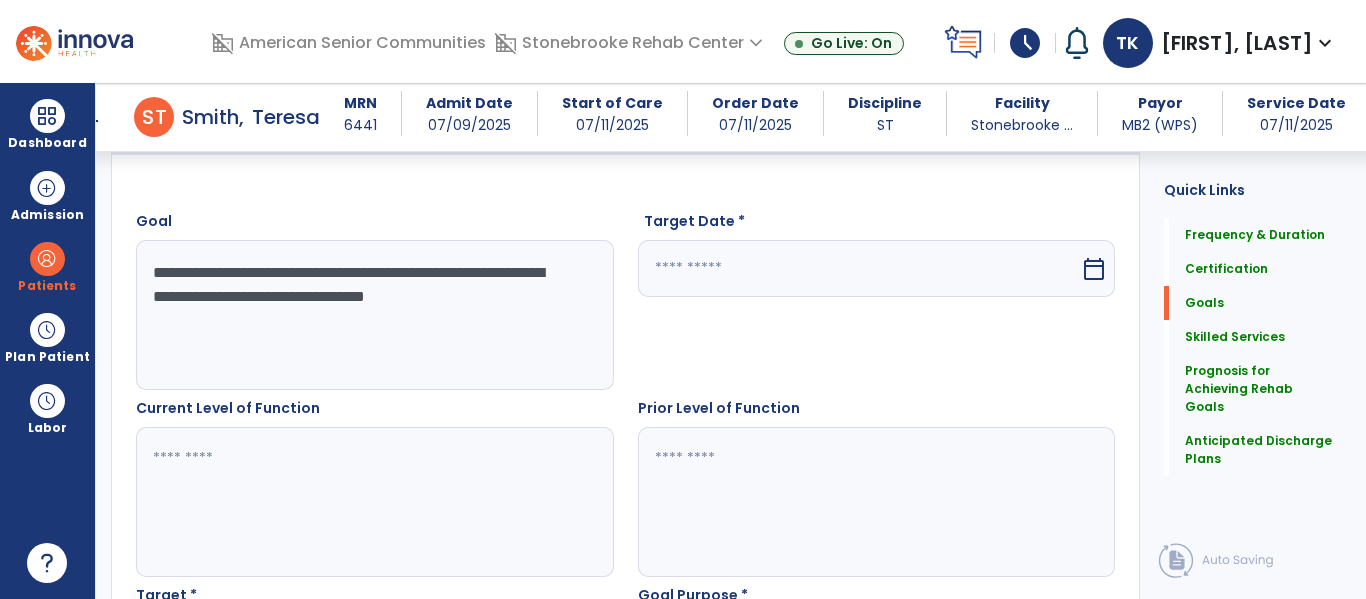 type on "**********" 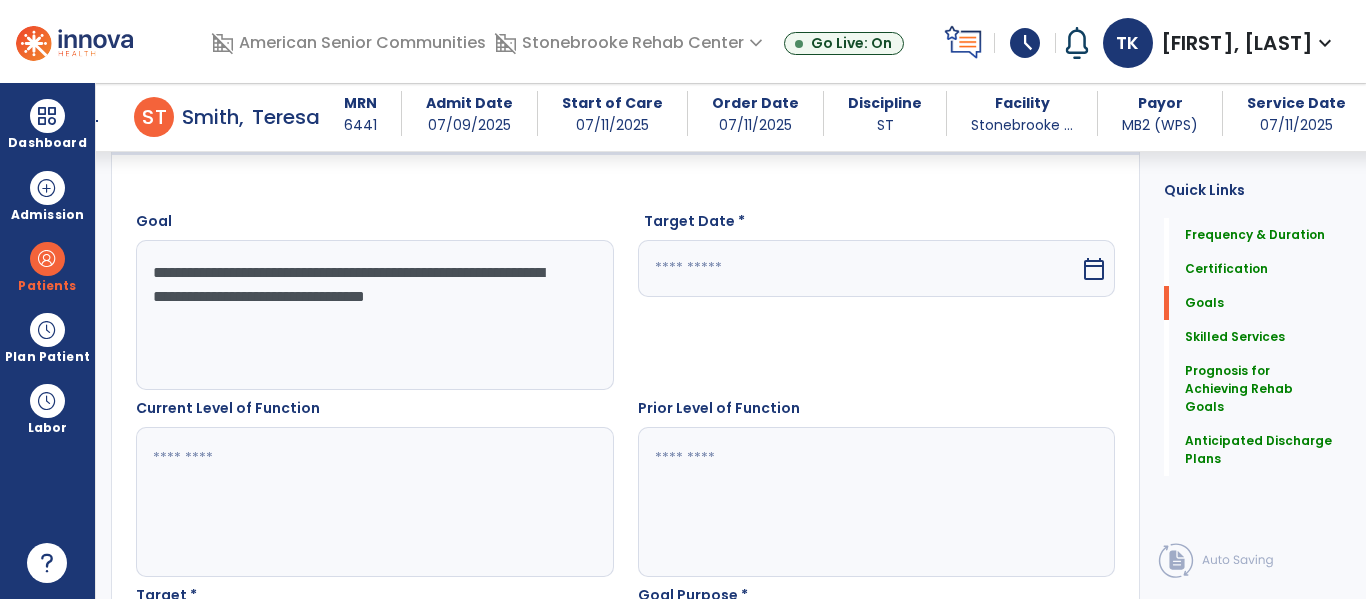click at bounding box center [859, 268] 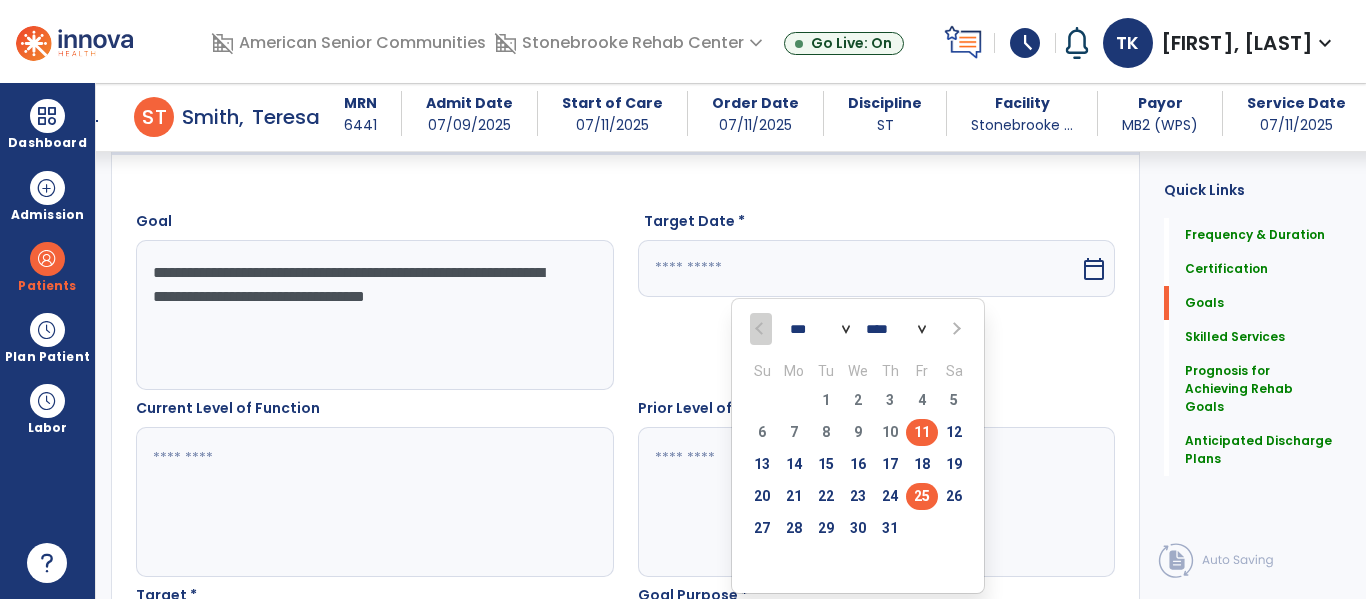 click on "25" at bounding box center [922, 496] 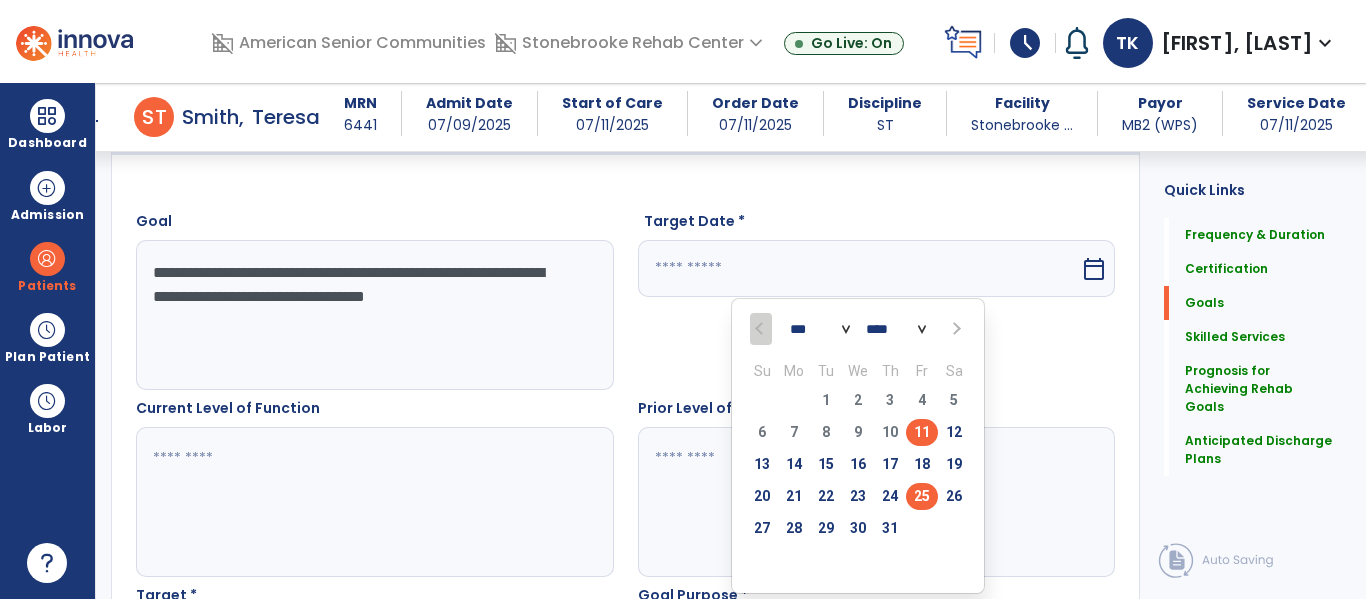 type on "*********" 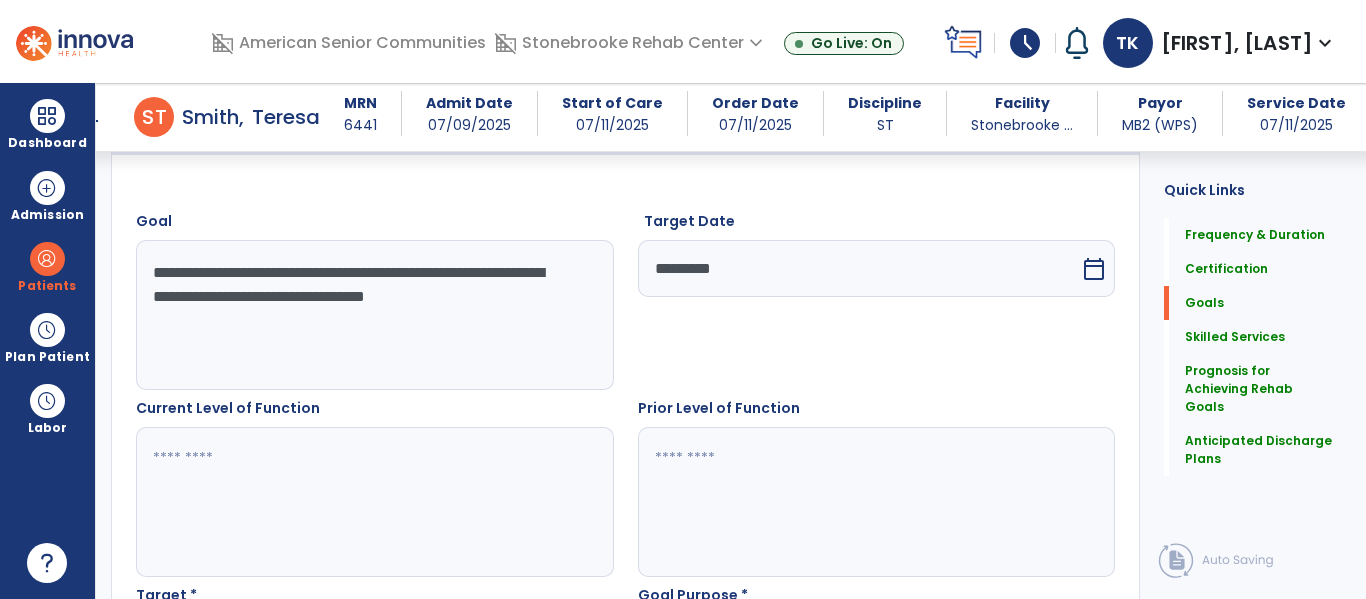 click at bounding box center (374, 502) 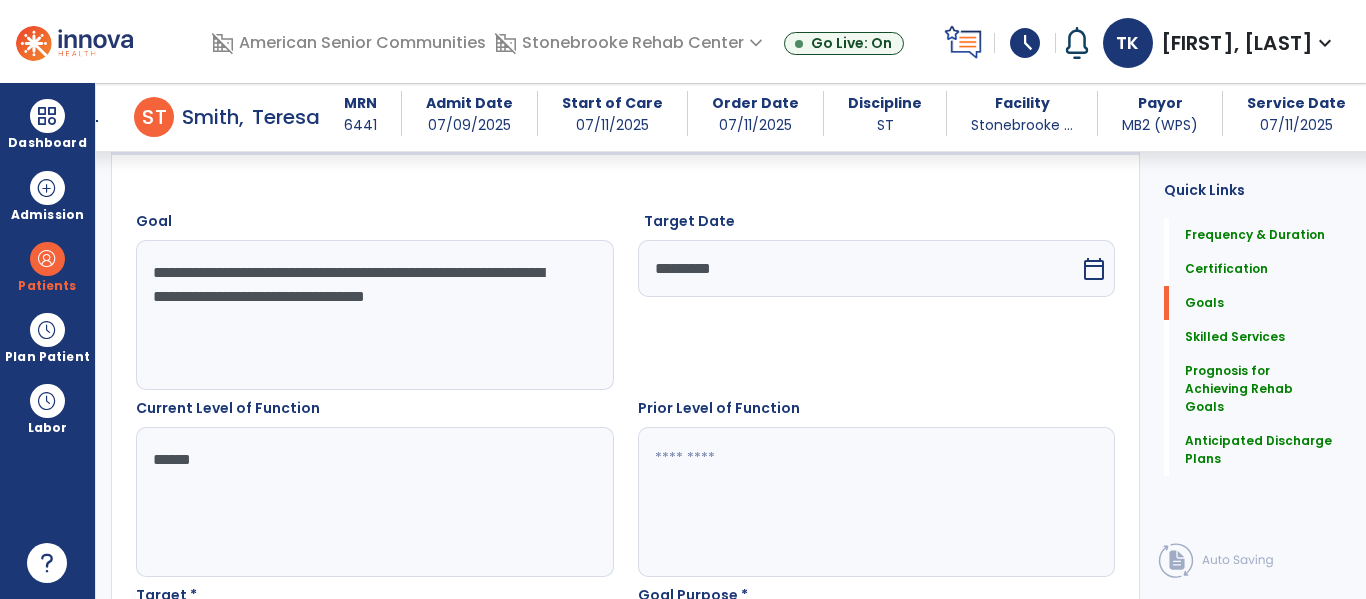 type on "******" 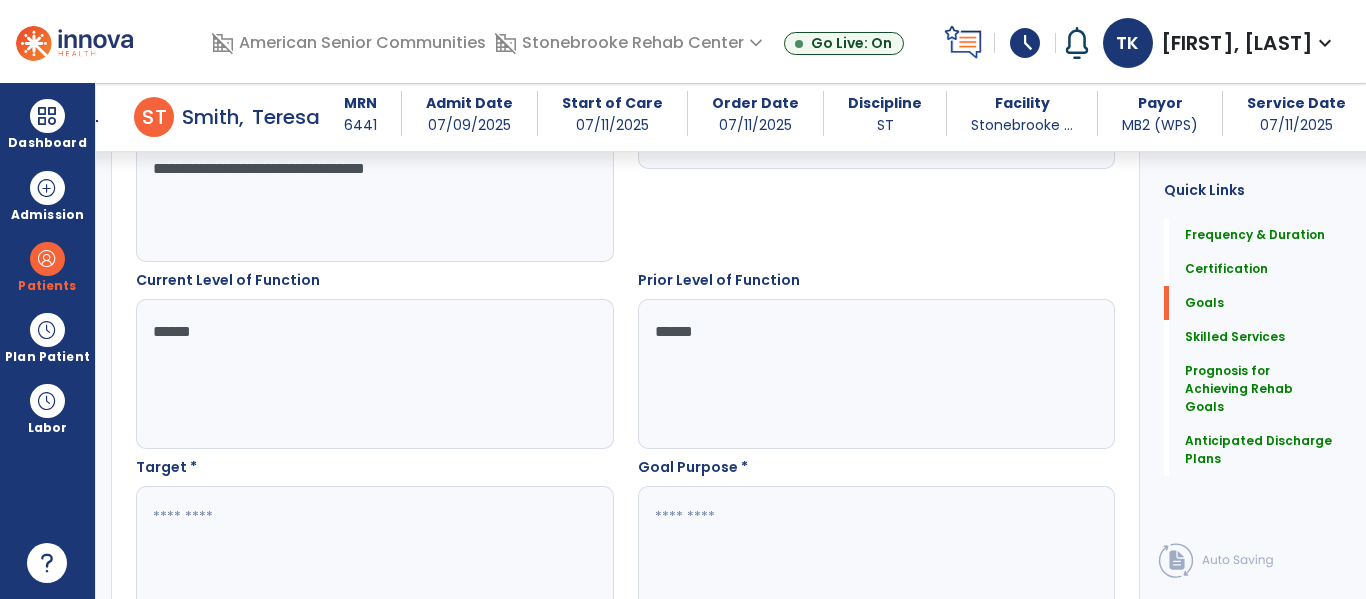 scroll, scrollTop: 695, scrollLeft: 0, axis: vertical 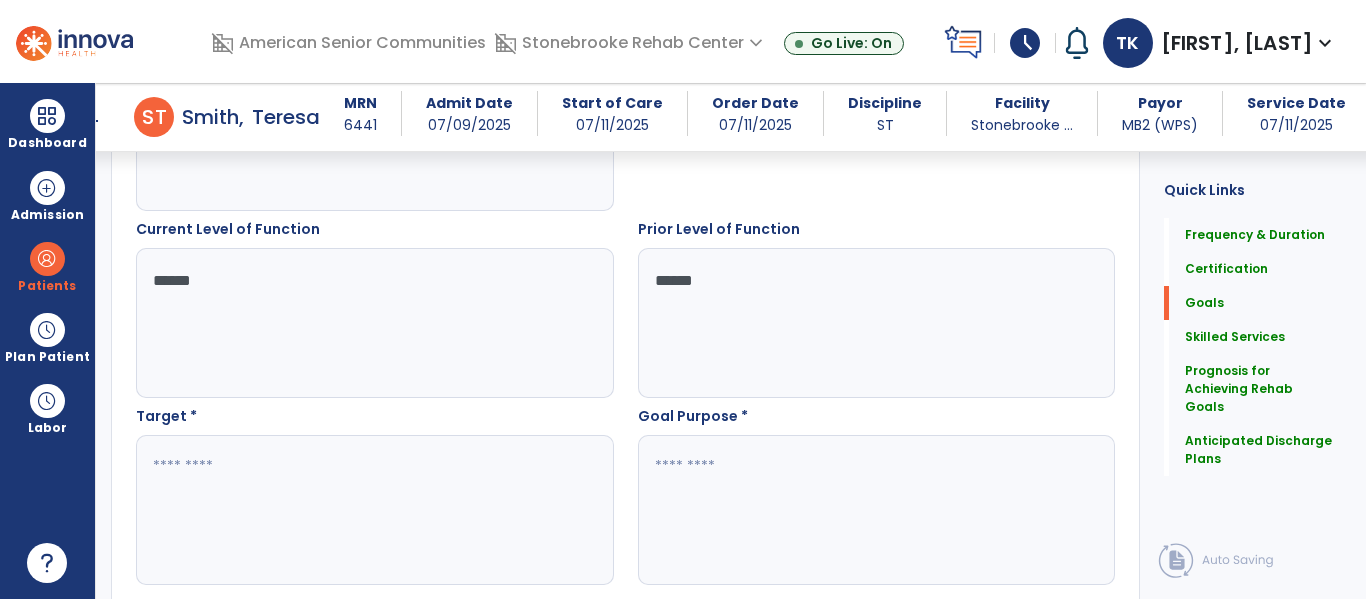 type on "******" 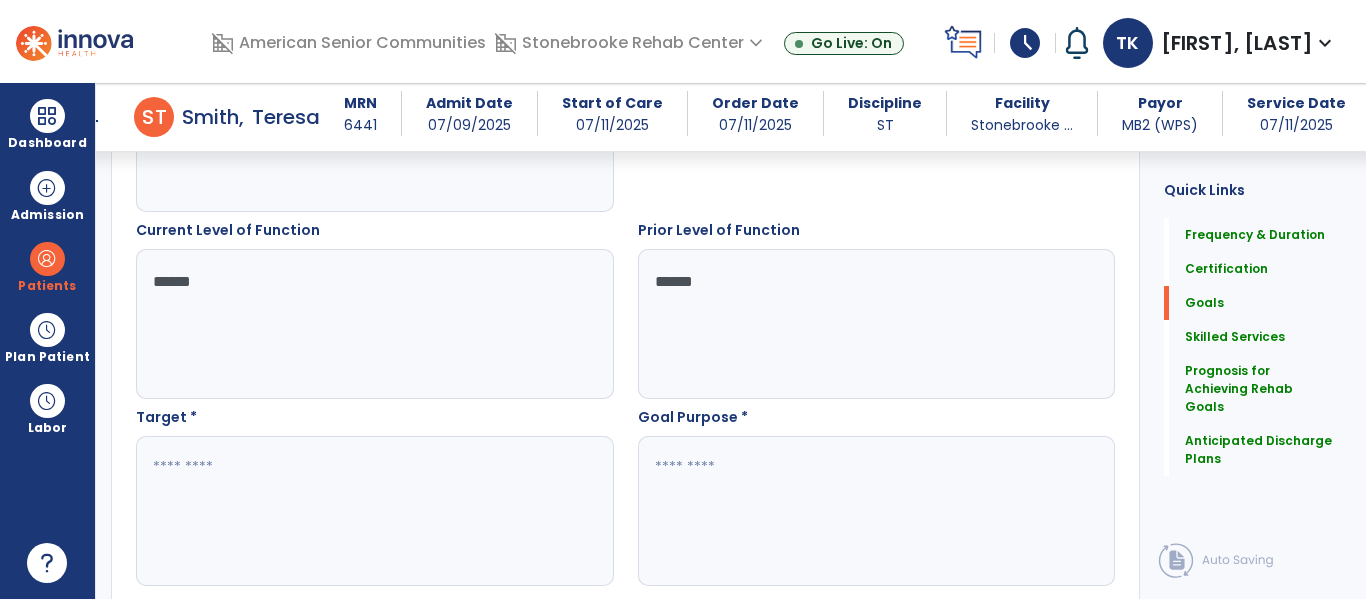 scroll, scrollTop: 708, scrollLeft: 0, axis: vertical 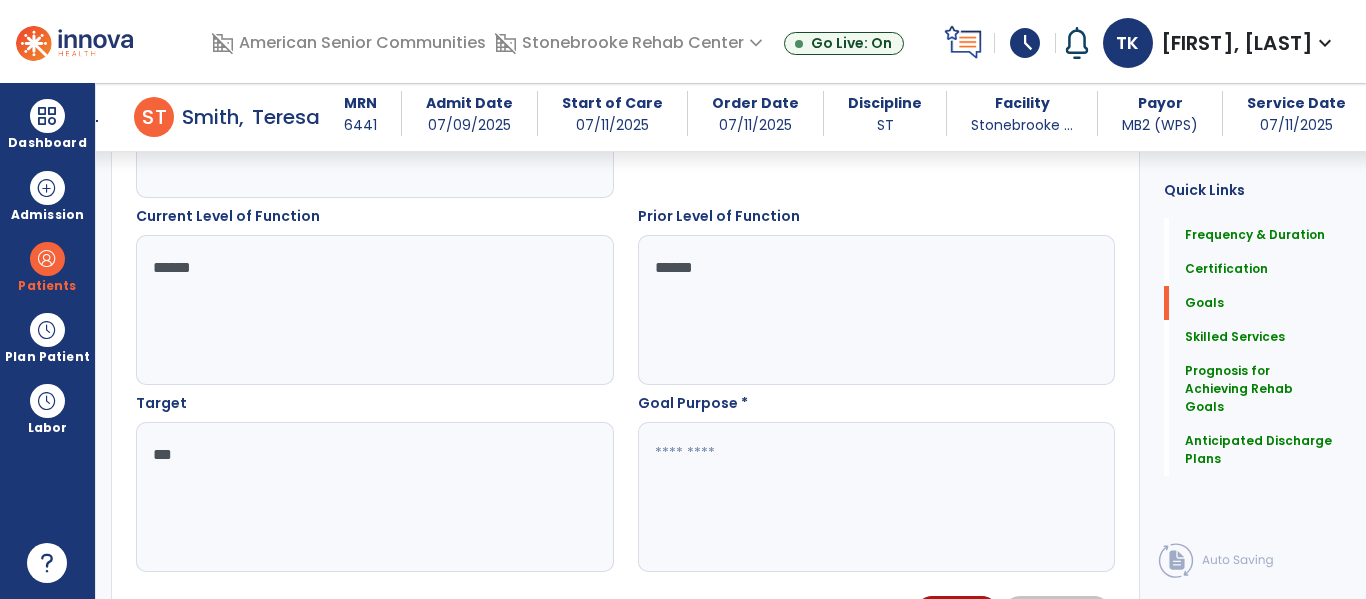 type on "***" 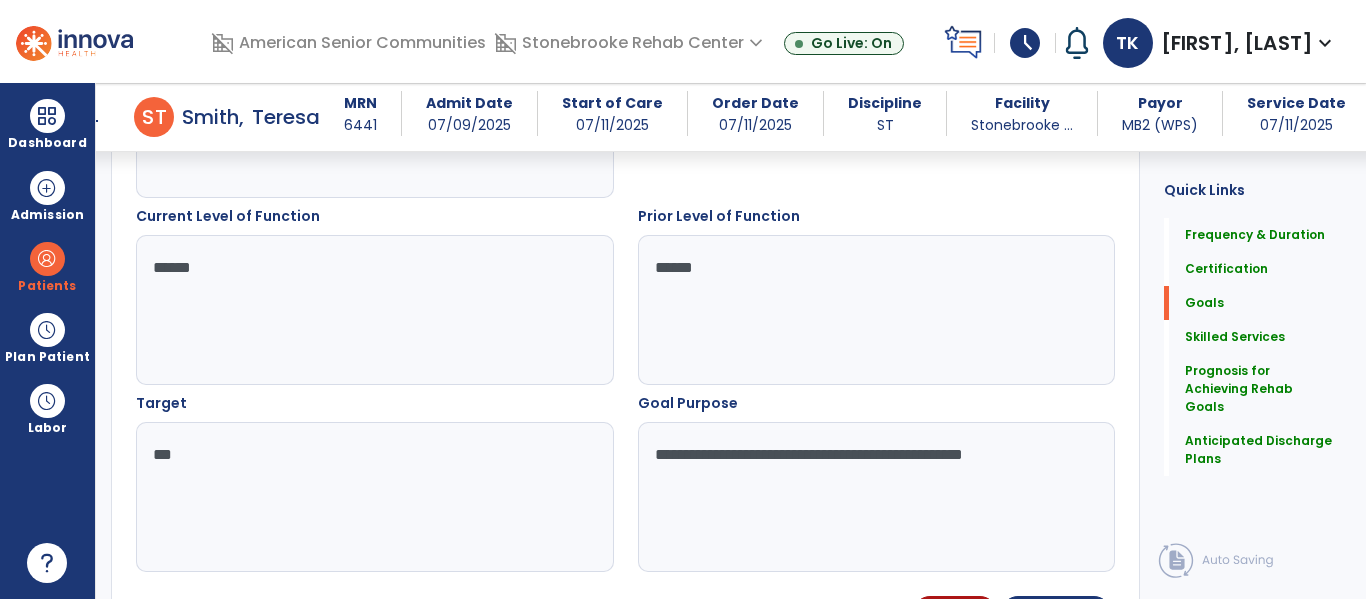 type on "**********" 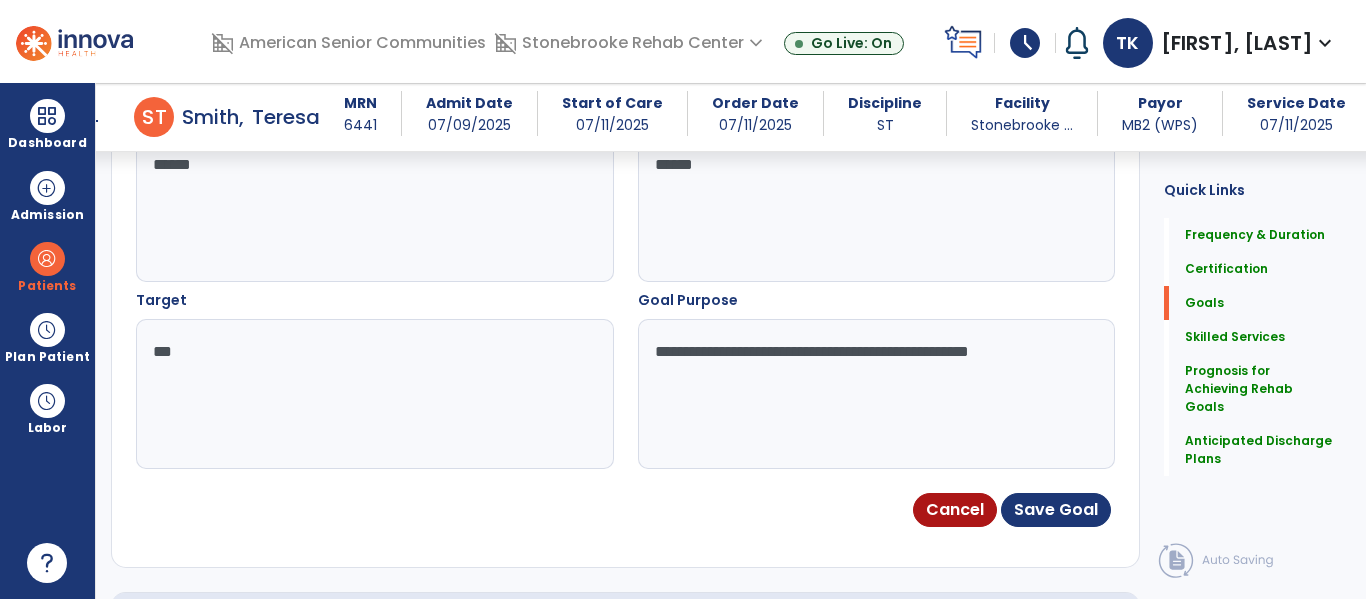 scroll, scrollTop: 818, scrollLeft: 0, axis: vertical 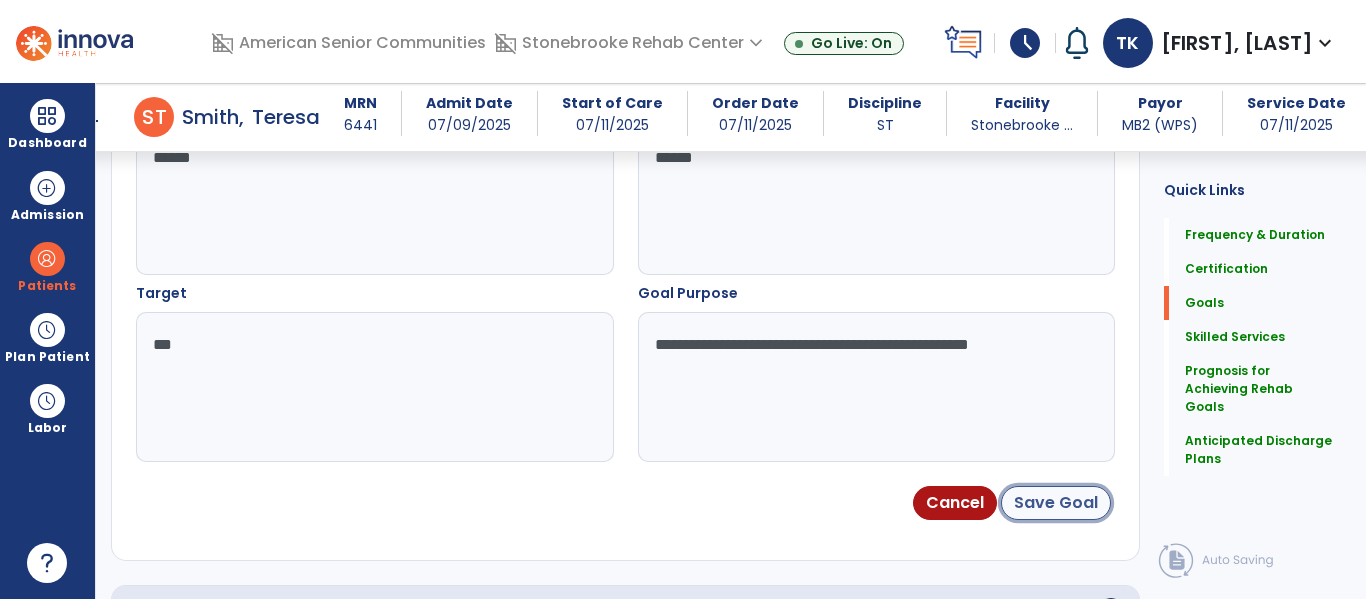 click on "Save Goal" at bounding box center (1056, 503) 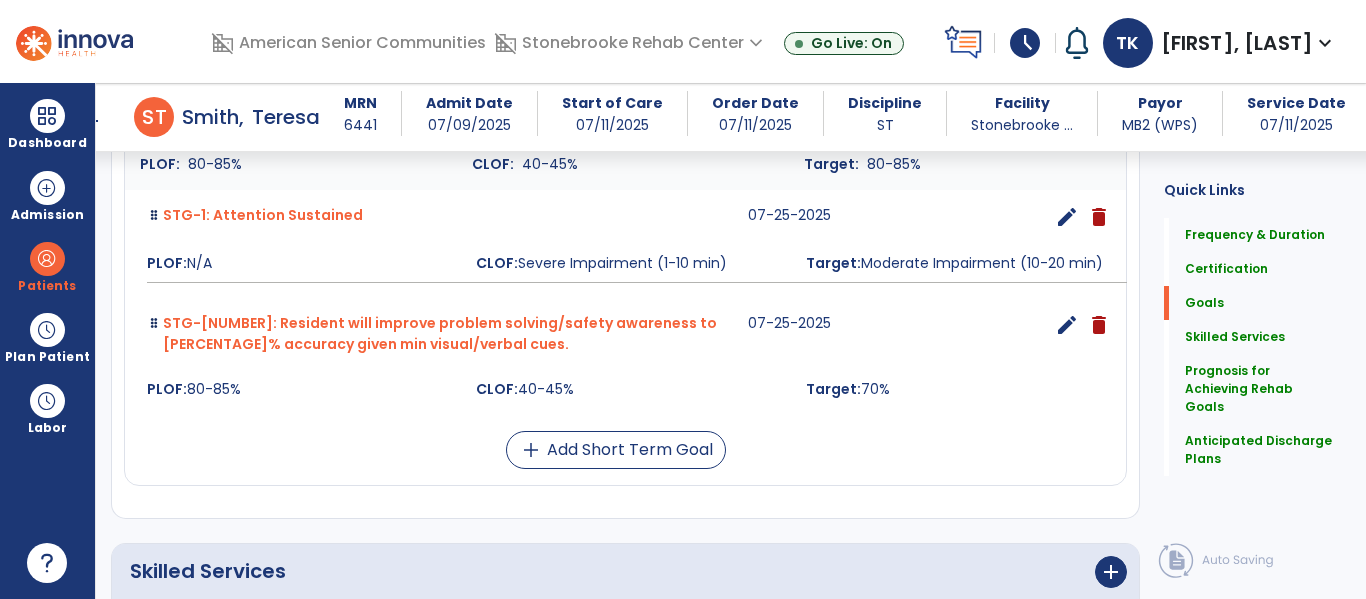 scroll, scrollTop: 626, scrollLeft: 0, axis: vertical 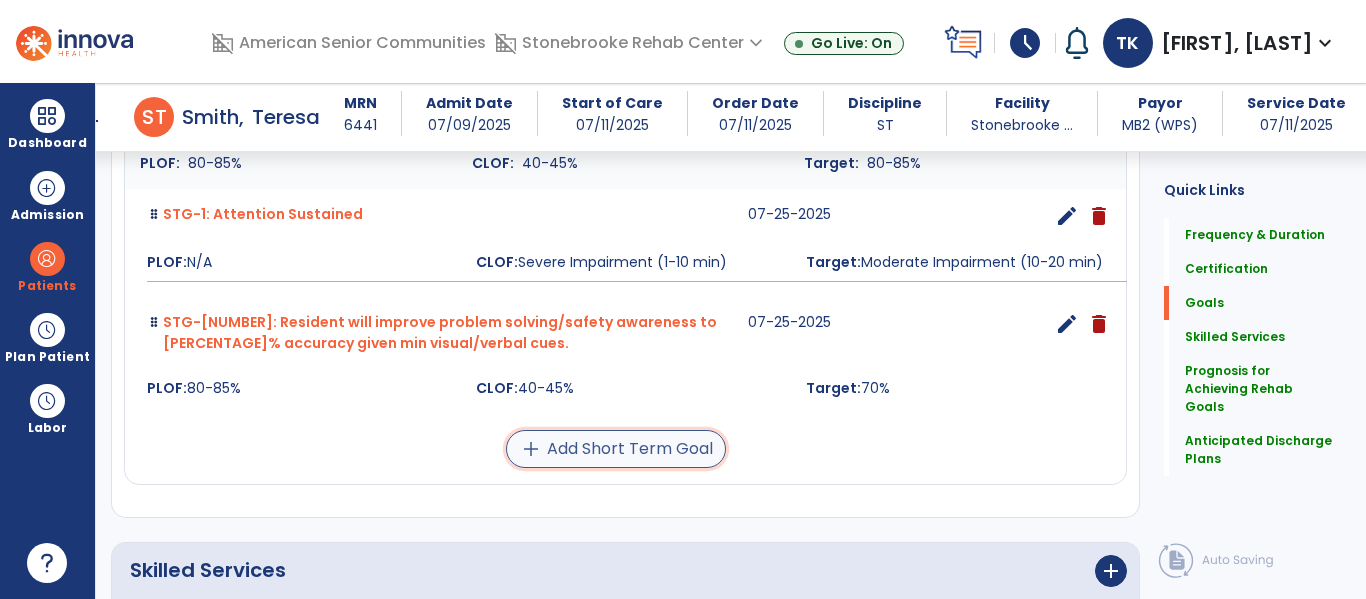 click on "add  Add Short Term Goal" at bounding box center [616, 449] 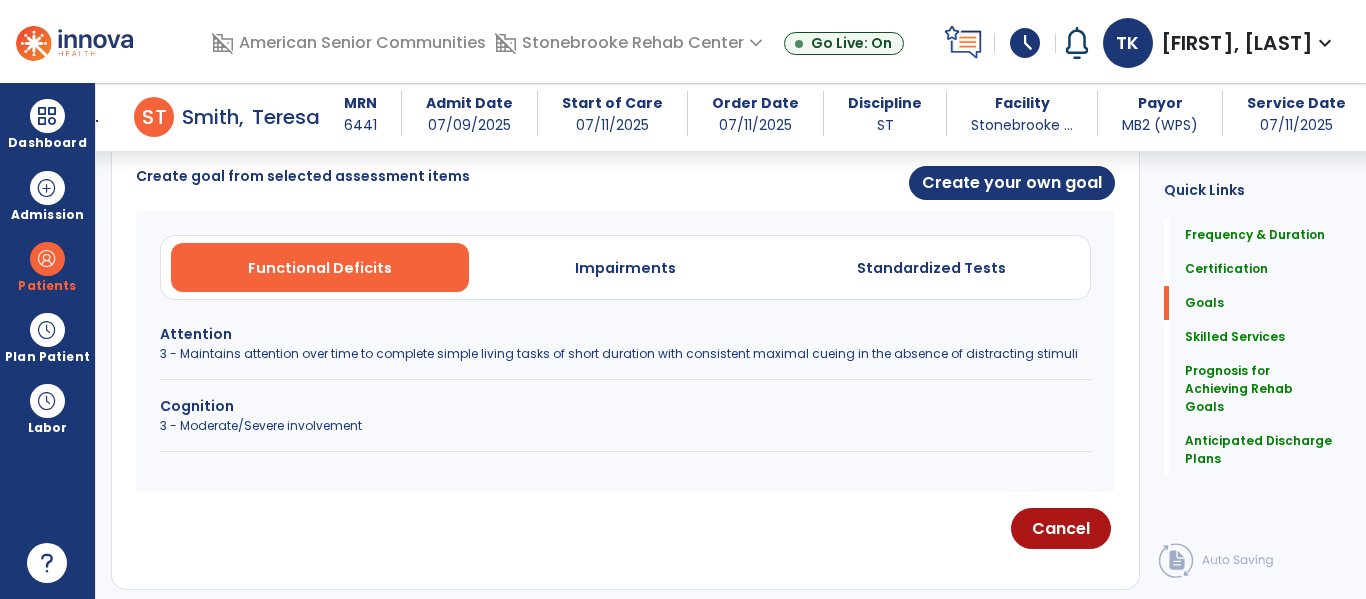 scroll, scrollTop: 523, scrollLeft: 0, axis: vertical 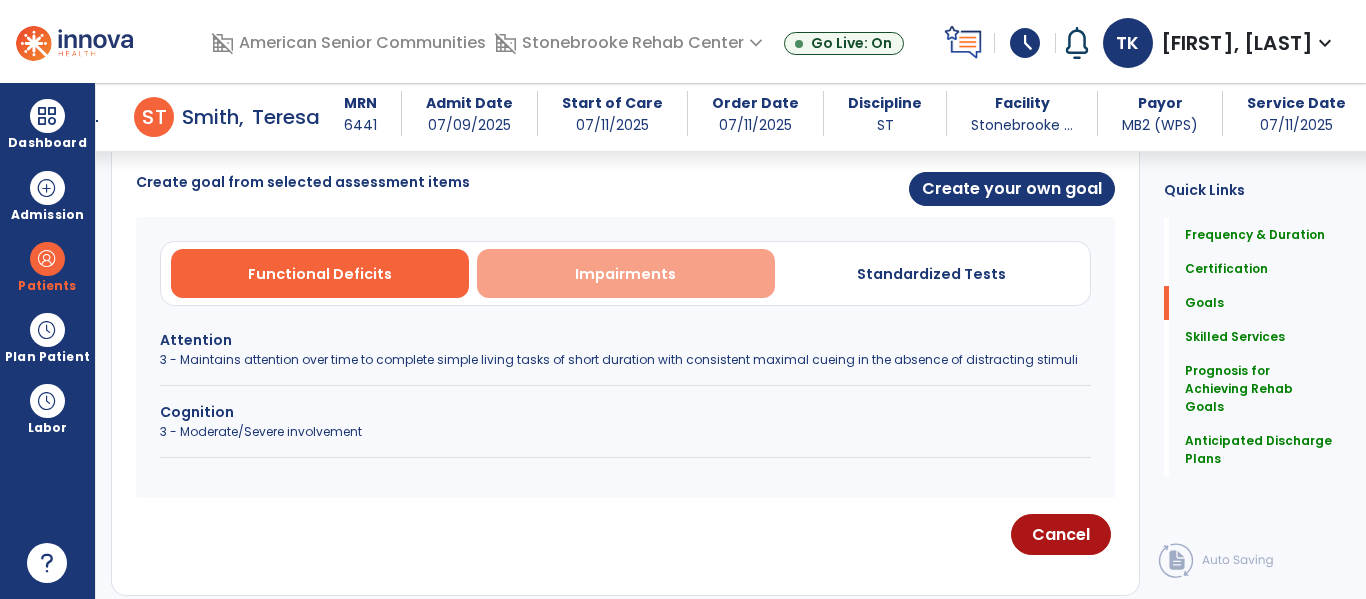 click on "Impairments" at bounding box center [626, 273] 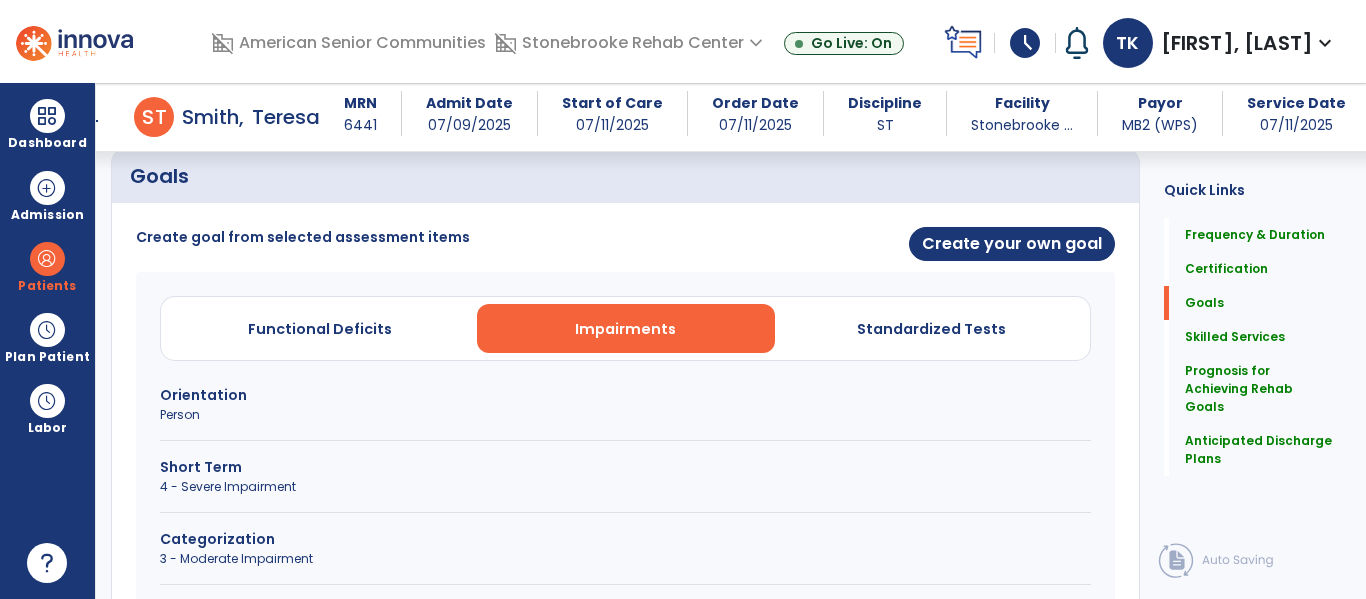 scroll, scrollTop: 463, scrollLeft: 0, axis: vertical 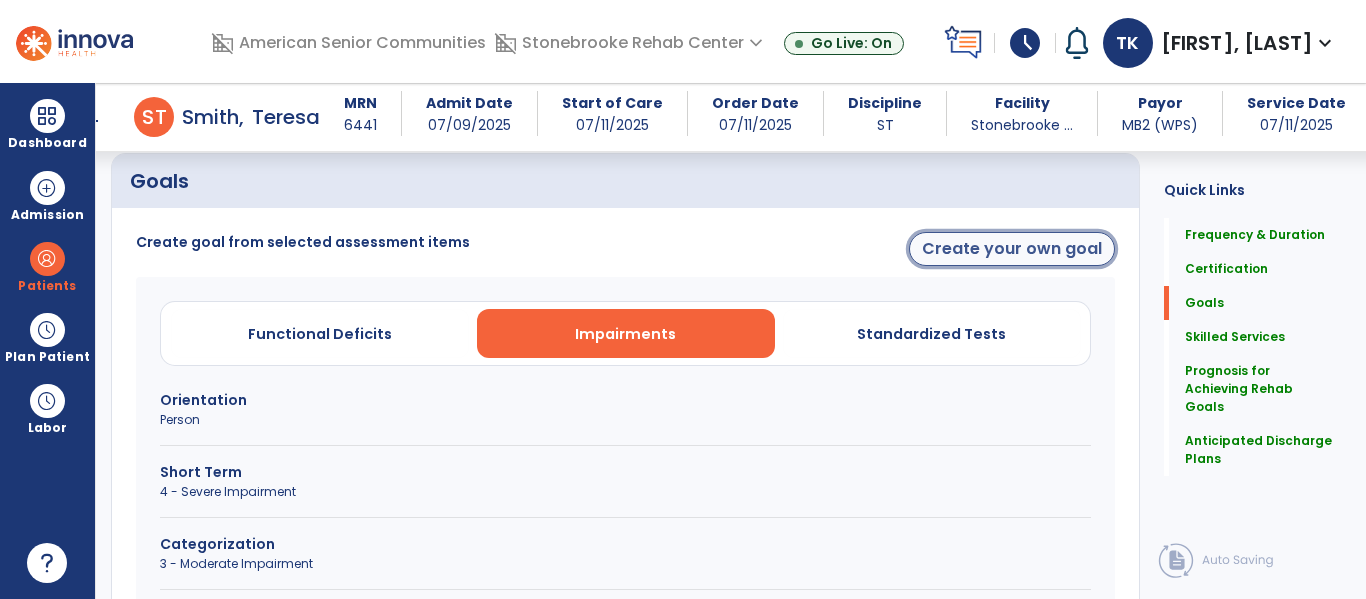 click on "Create your own goal" at bounding box center [1012, 249] 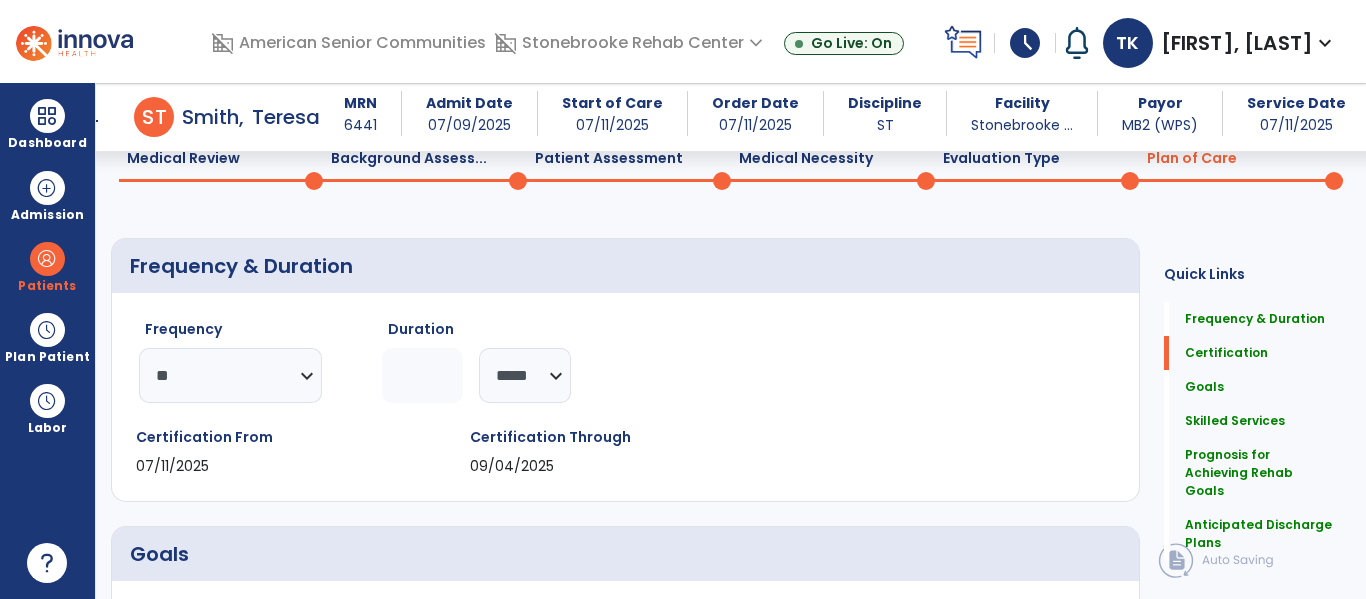 scroll, scrollTop: 0, scrollLeft: 0, axis: both 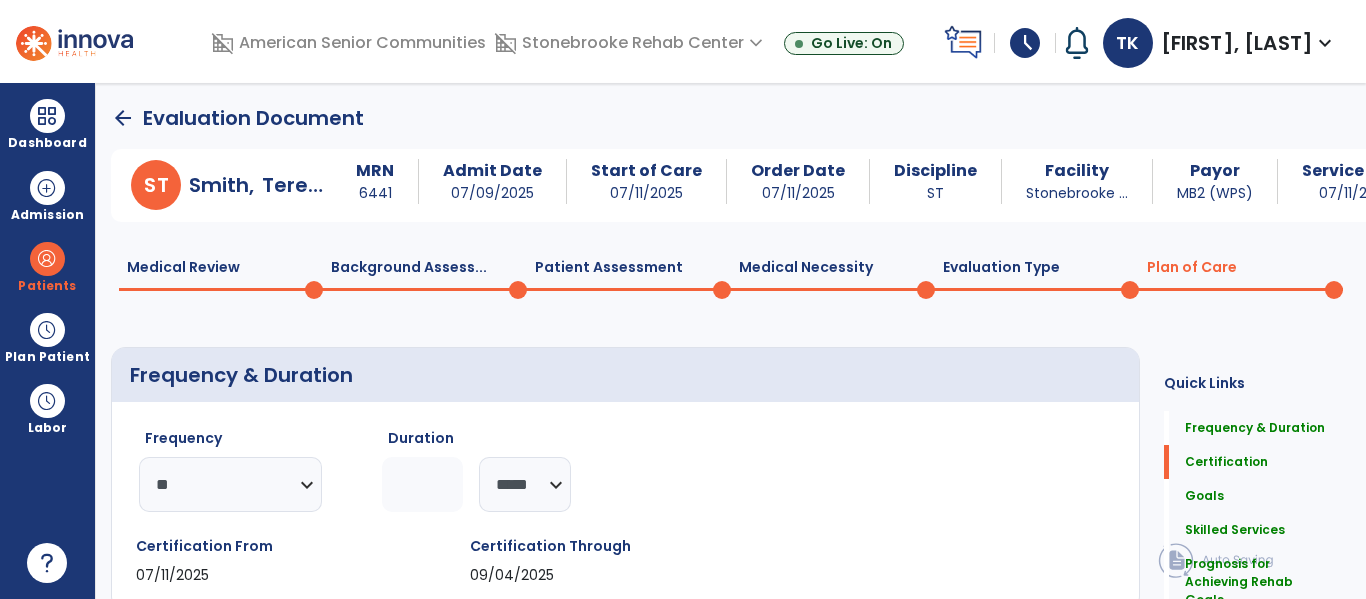 click on "arrow_back" 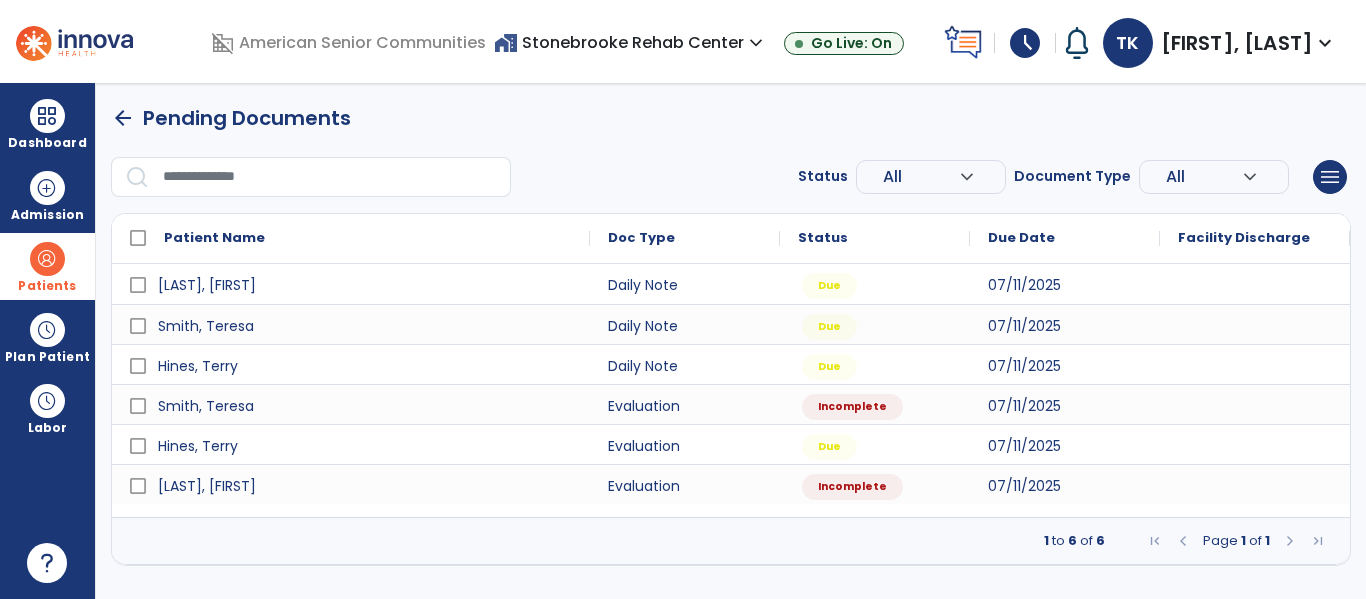 click on "Patients" at bounding box center [47, 286] 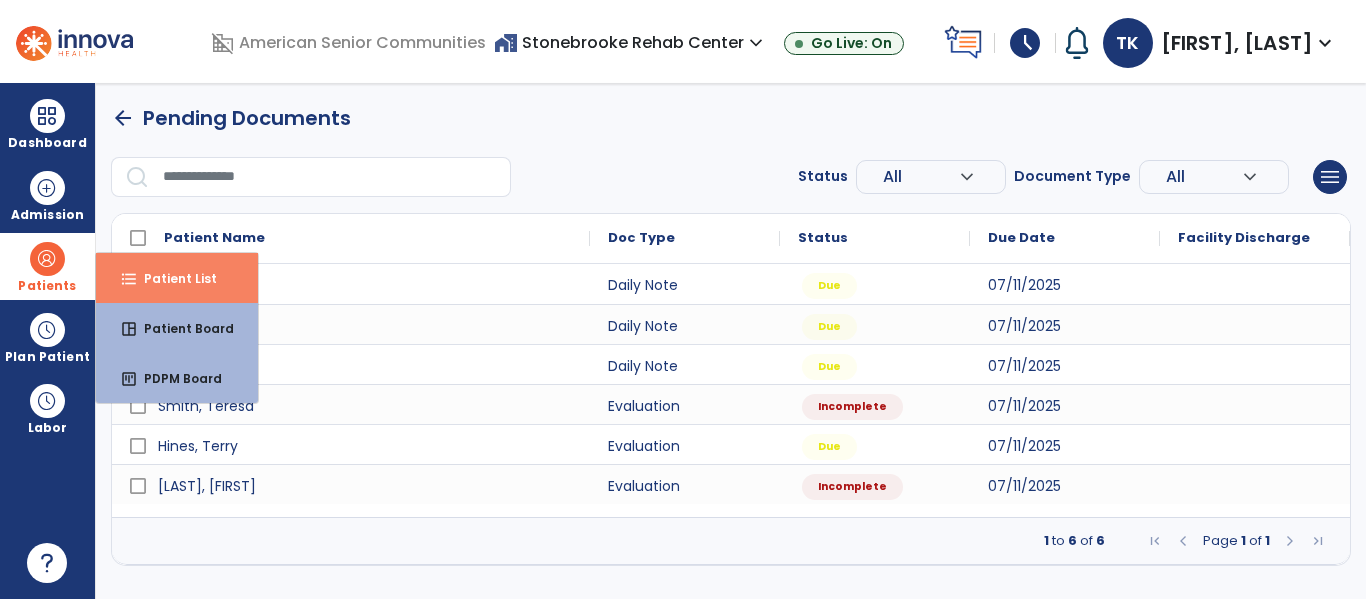 click on "format_list_bulleted  Patient List" at bounding box center (177, 278) 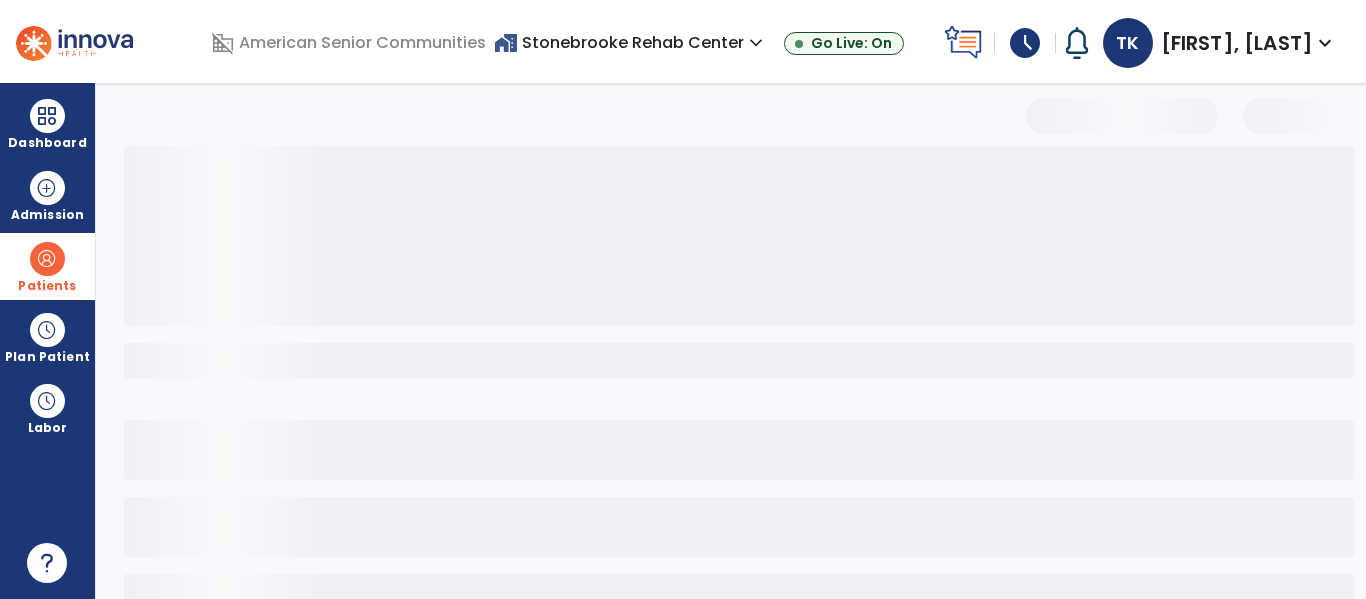 select on "***" 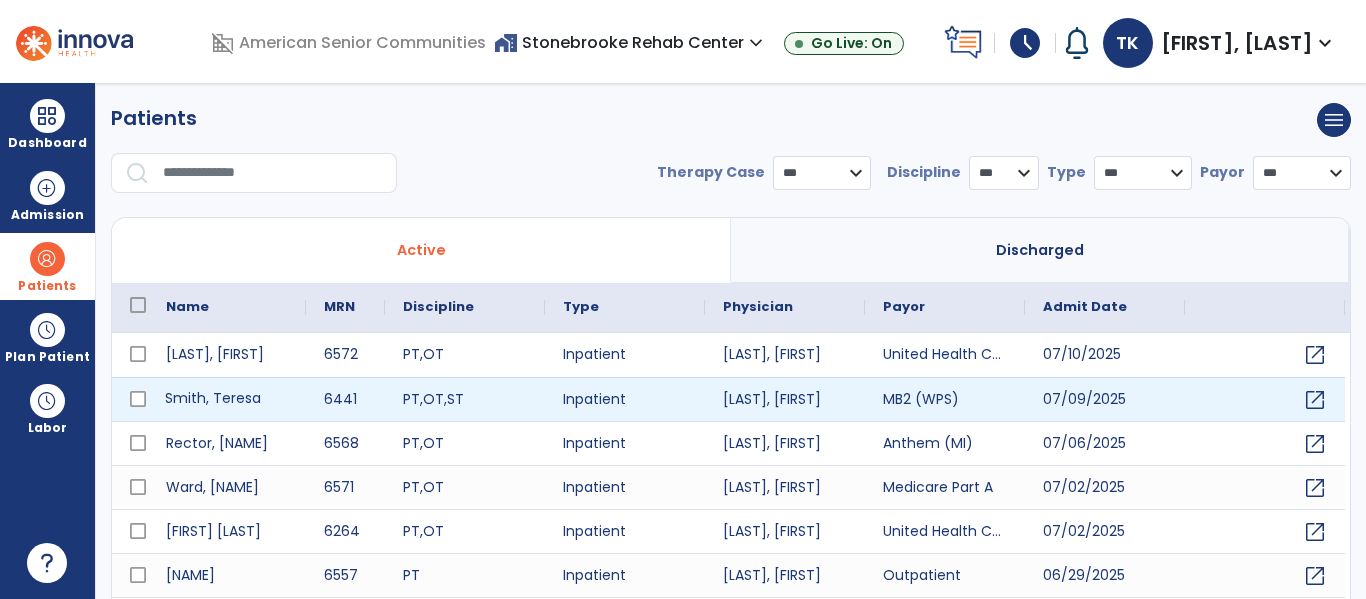 click on "Smith, Teresa" at bounding box center (227, 399) 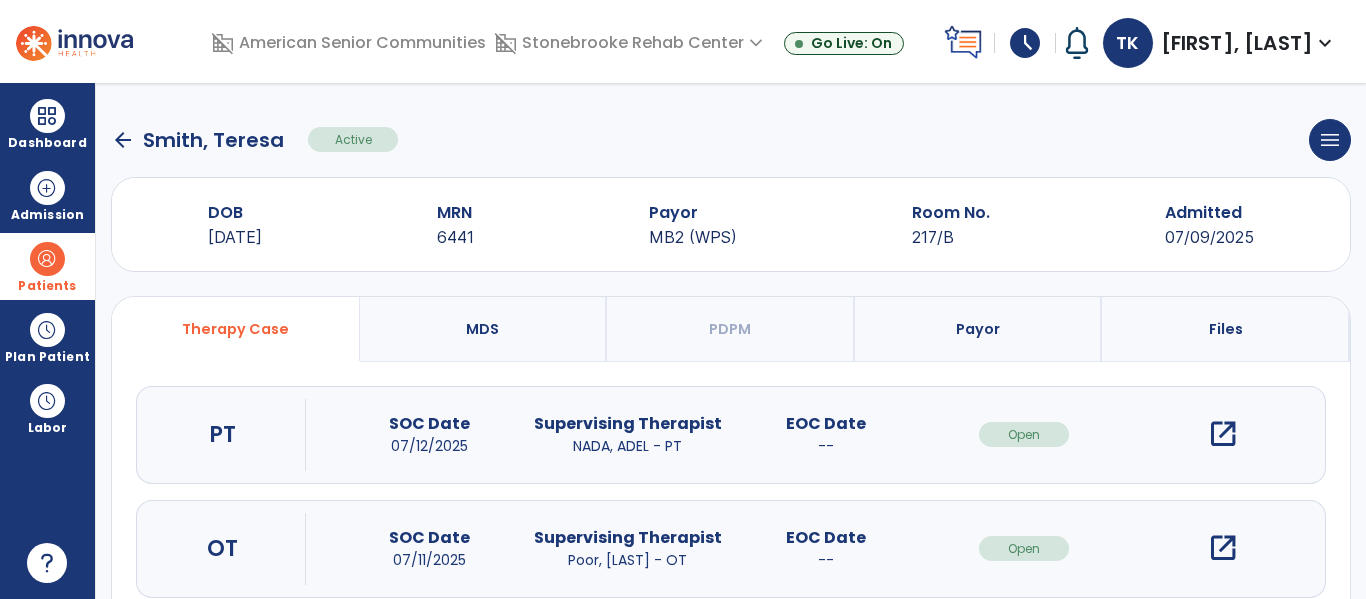 scroll, scrollTop: 162, scrollLeft: 0, axis: vertical 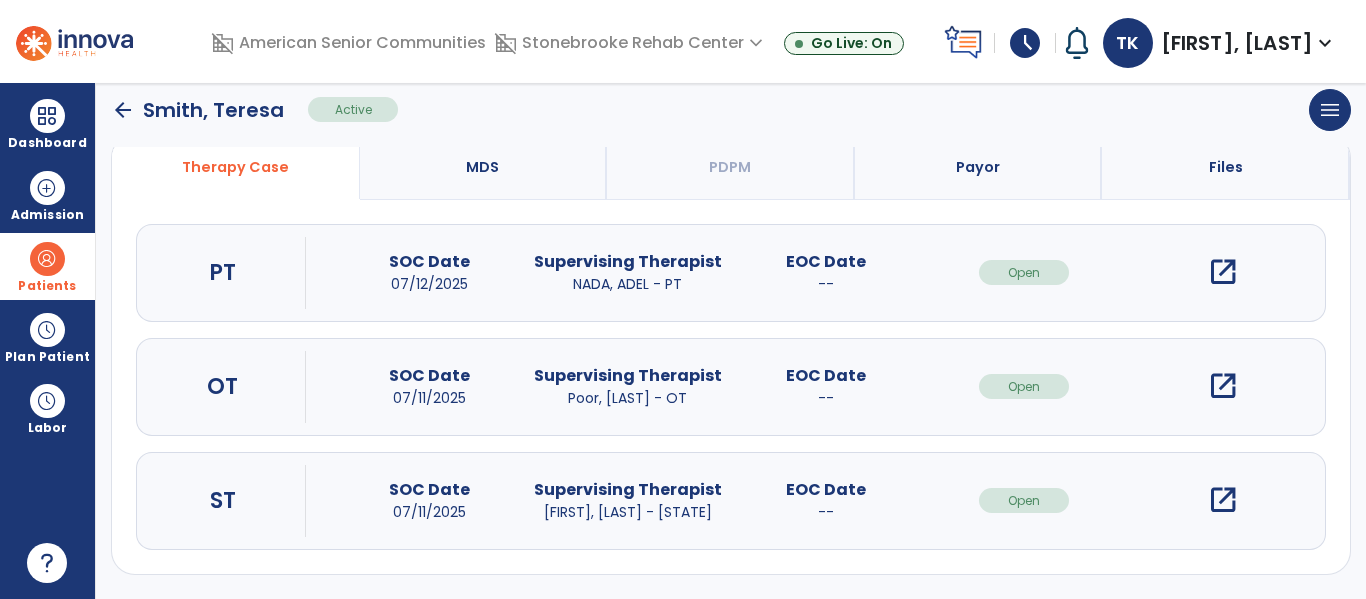 click on "open_in_new" at bounding box center (1223, 386) 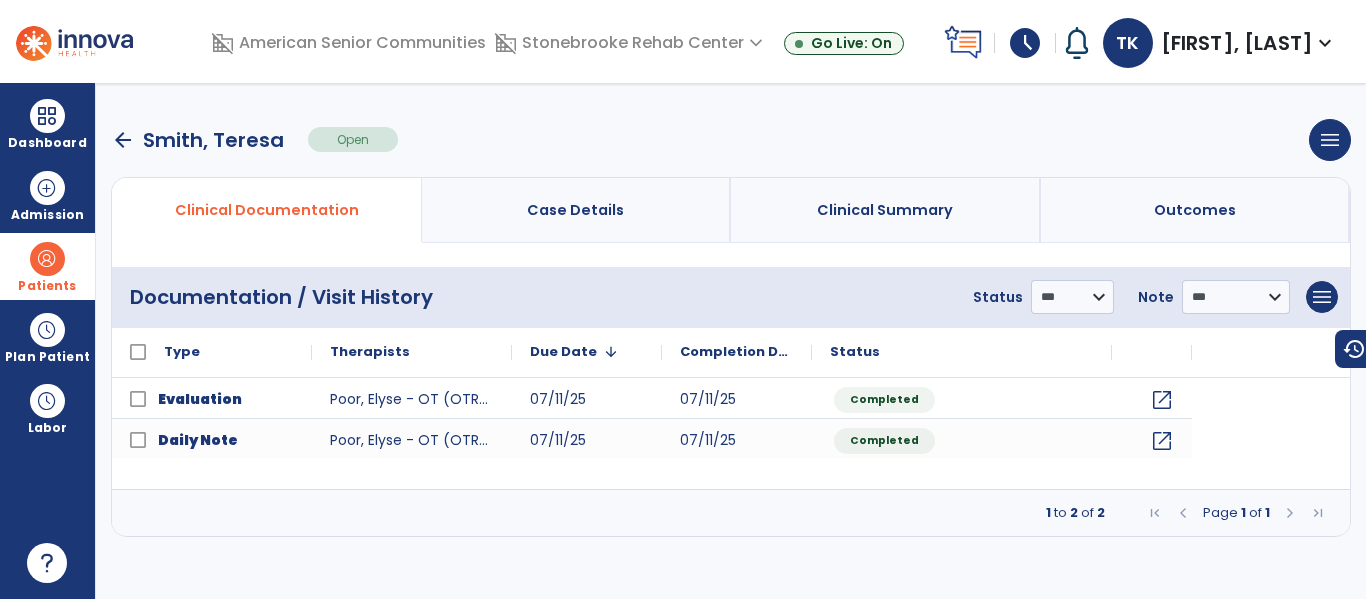 scroll, scrollTop: 0, scrollLeft: 0, axis: both 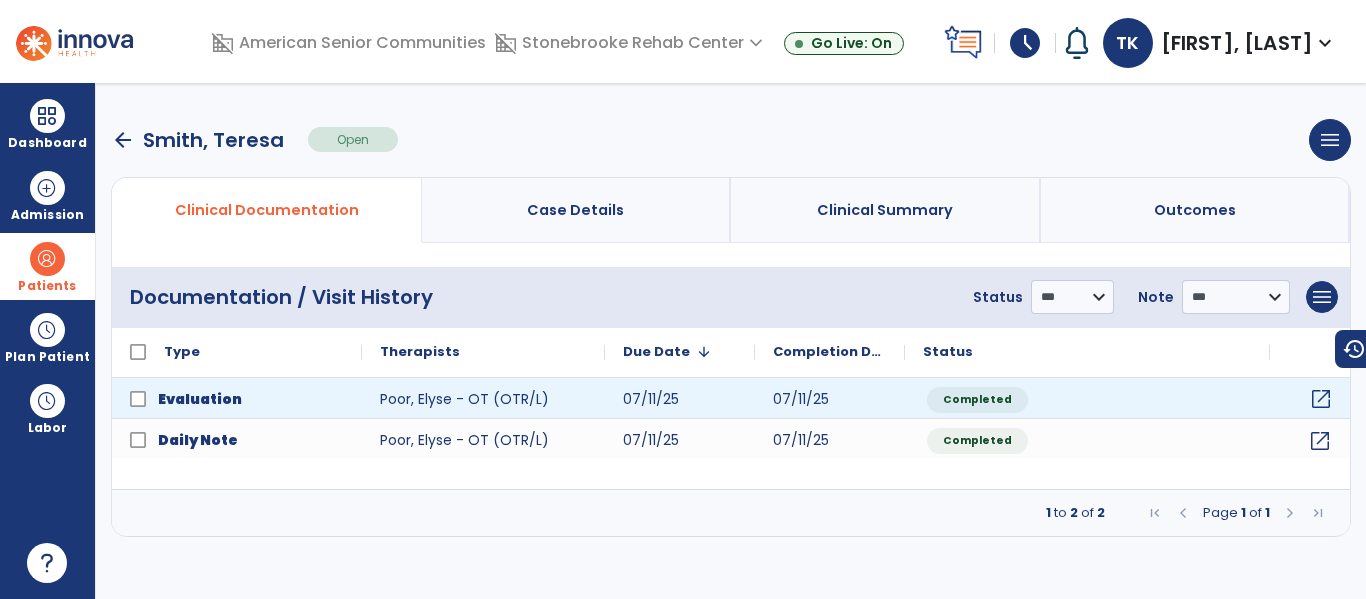 click on "open_in_new" 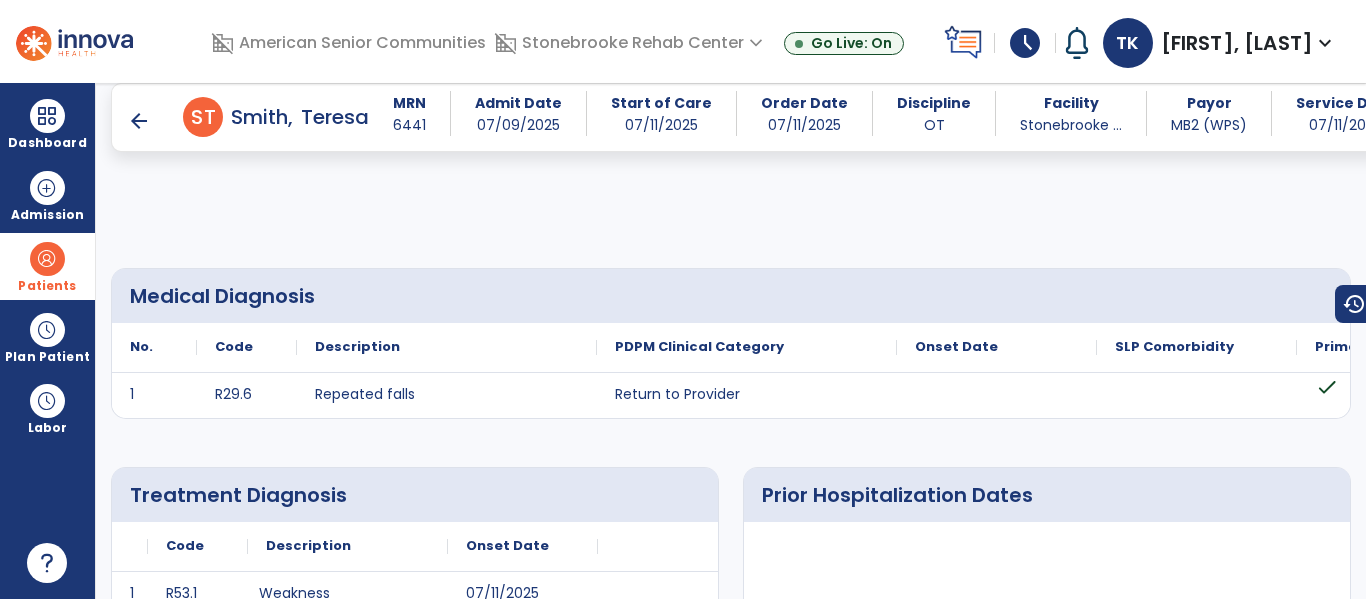 click on "No.
Description" at bounding box center [415, 1553] 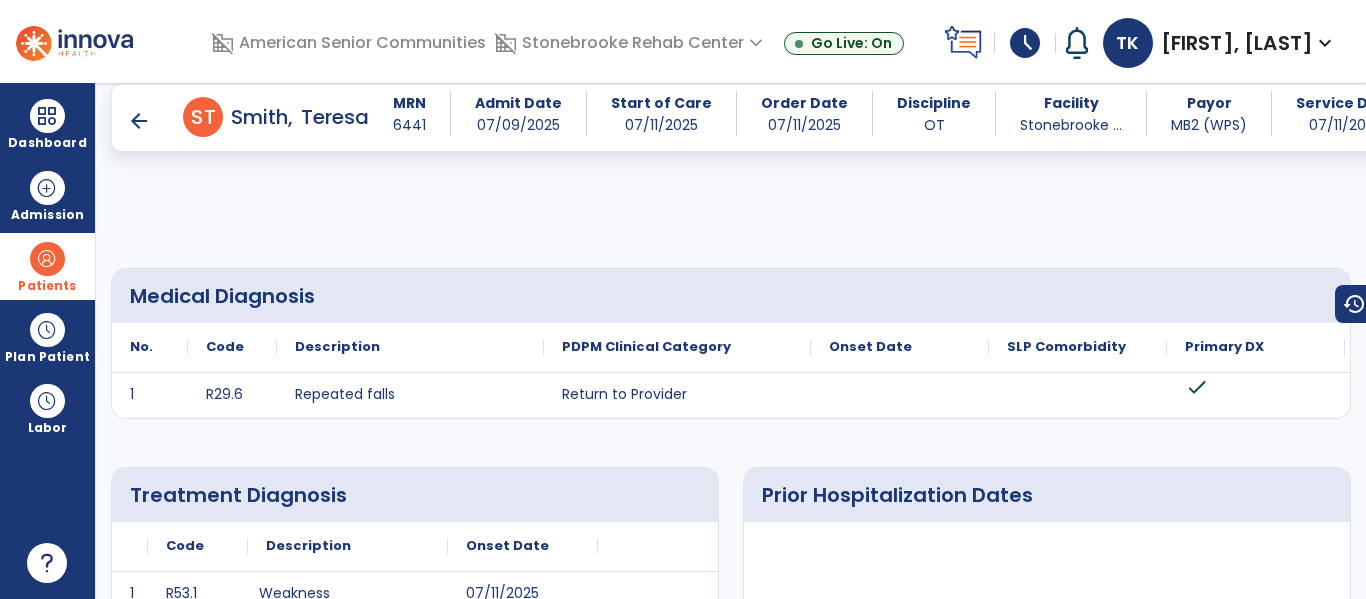 click on "No.
Description" at bounding box center (415, 1553) 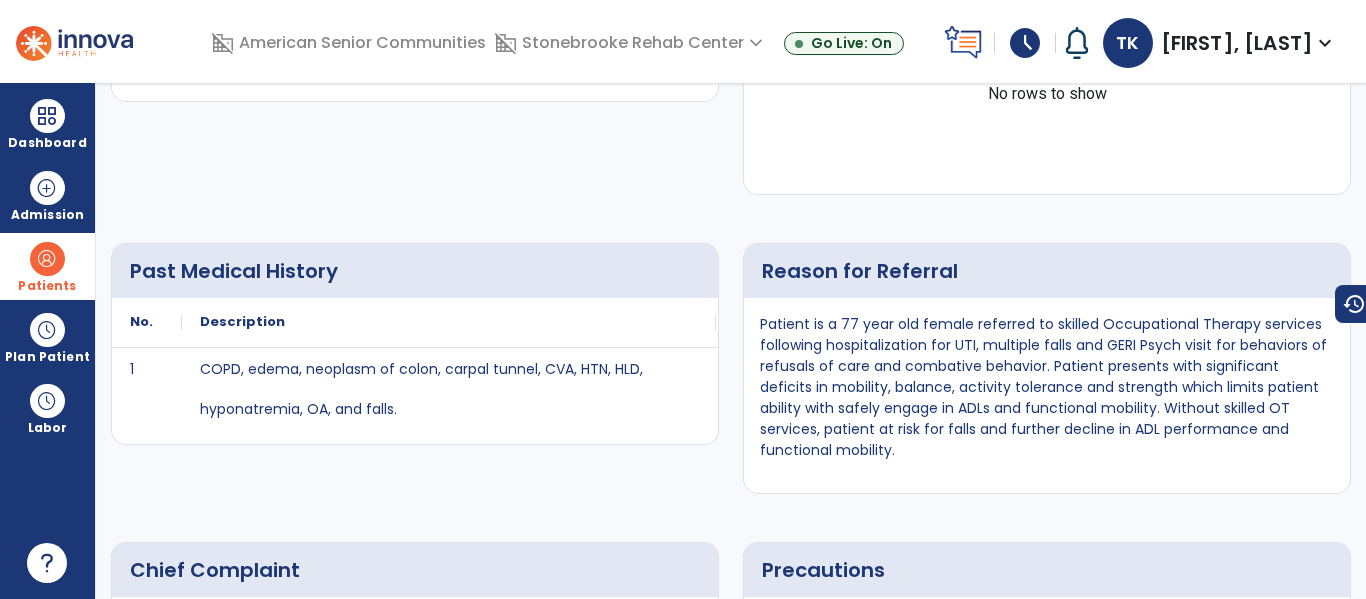 scroll, scrollTop: 0, scrollLeft: 0, axis: both 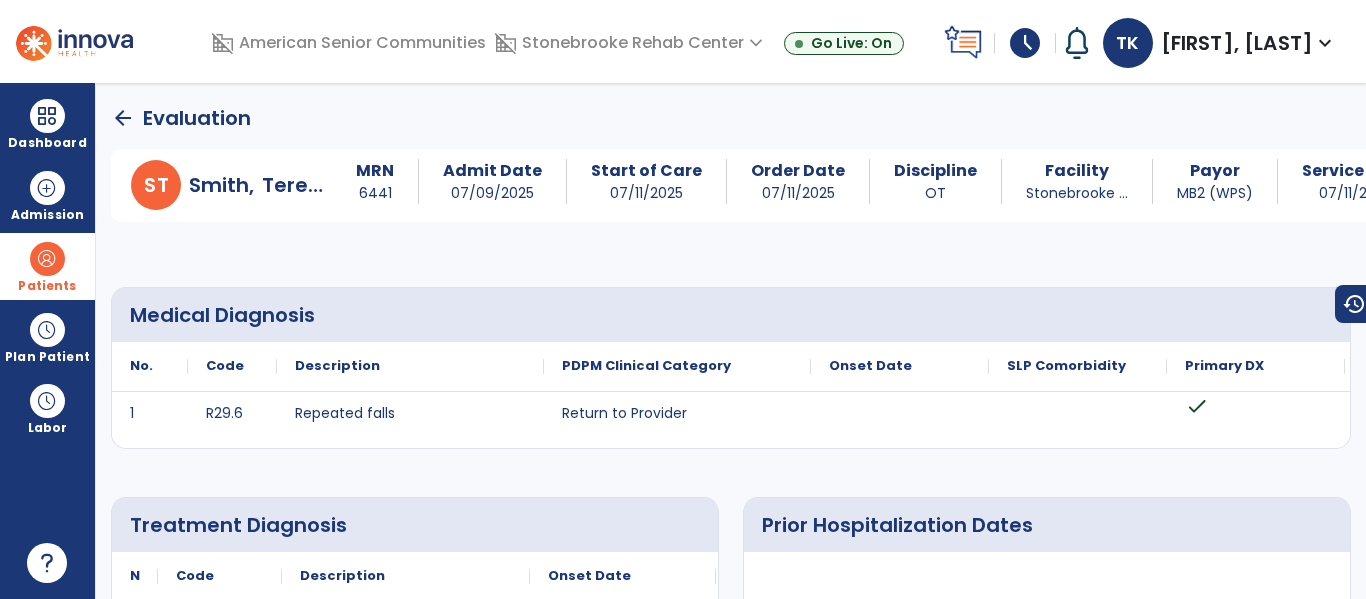 click on "arrow_back" 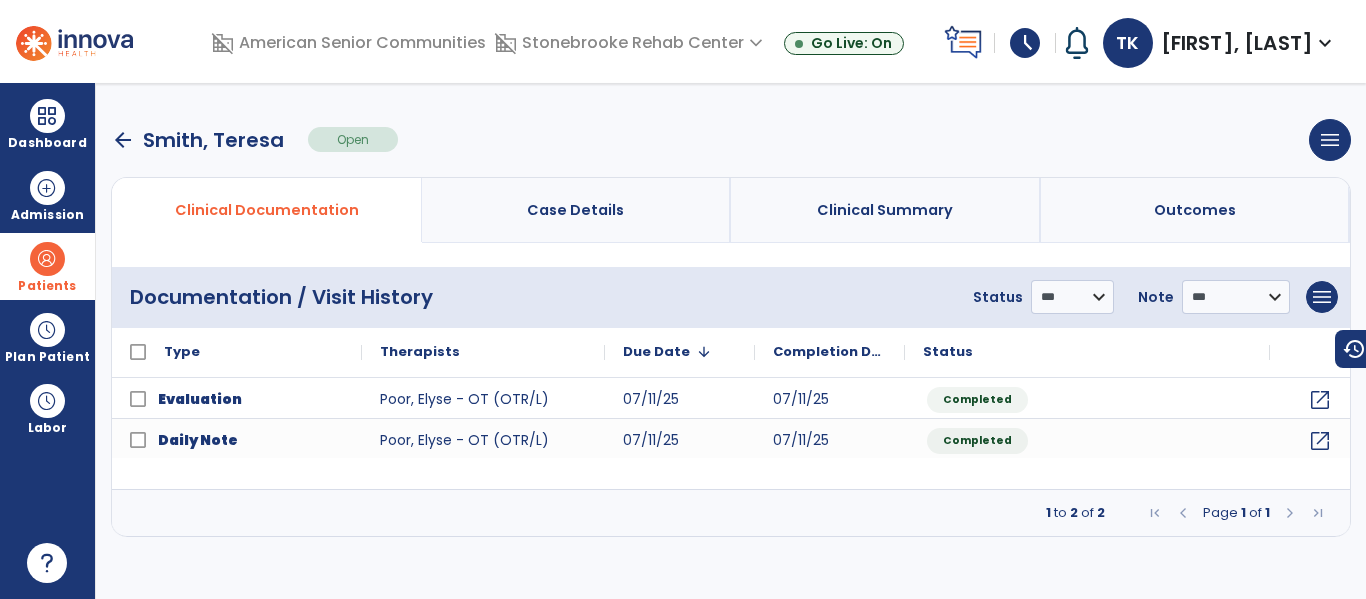 click on "arrow_back" at bounding box center [123, 140] 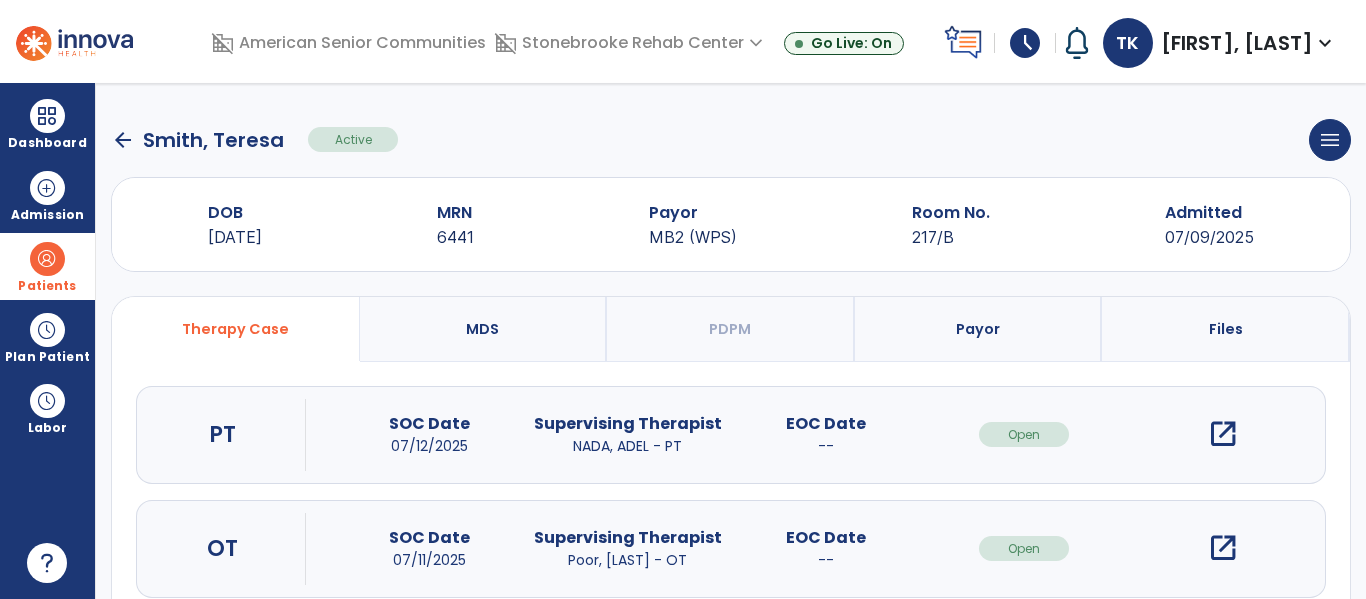 scroll, scrollTop: 162, scrollLeft: 0, axis: vertical 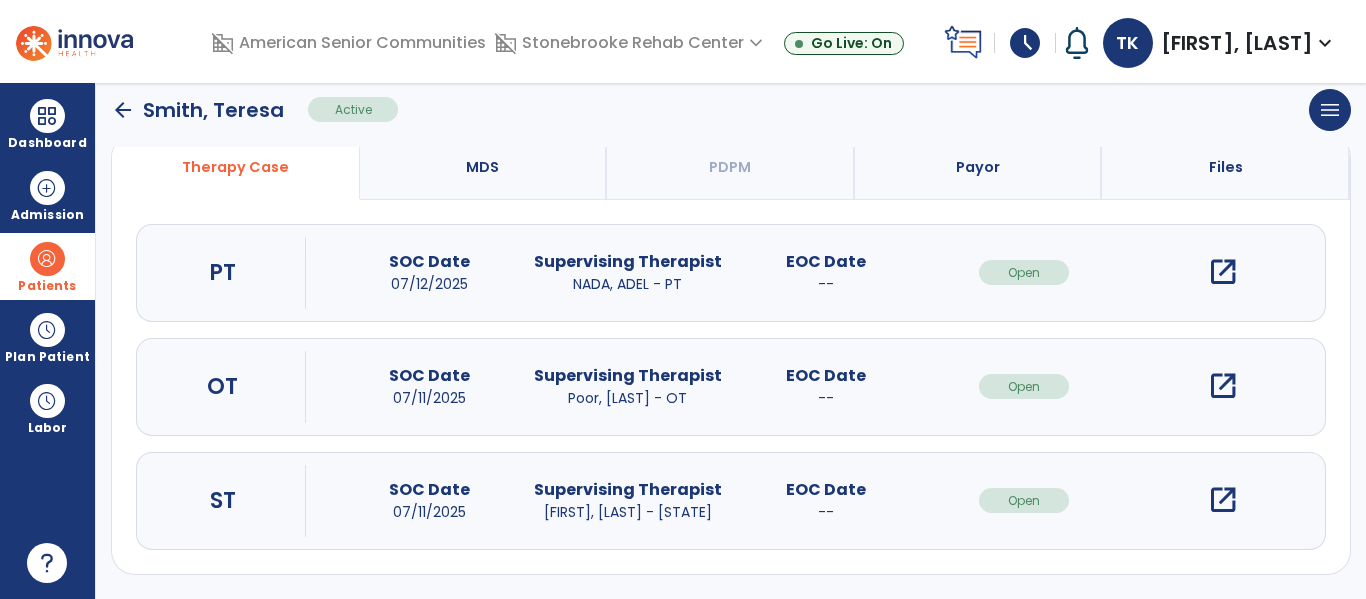 click on "open_in_new" at bounding box center (1223, 500) 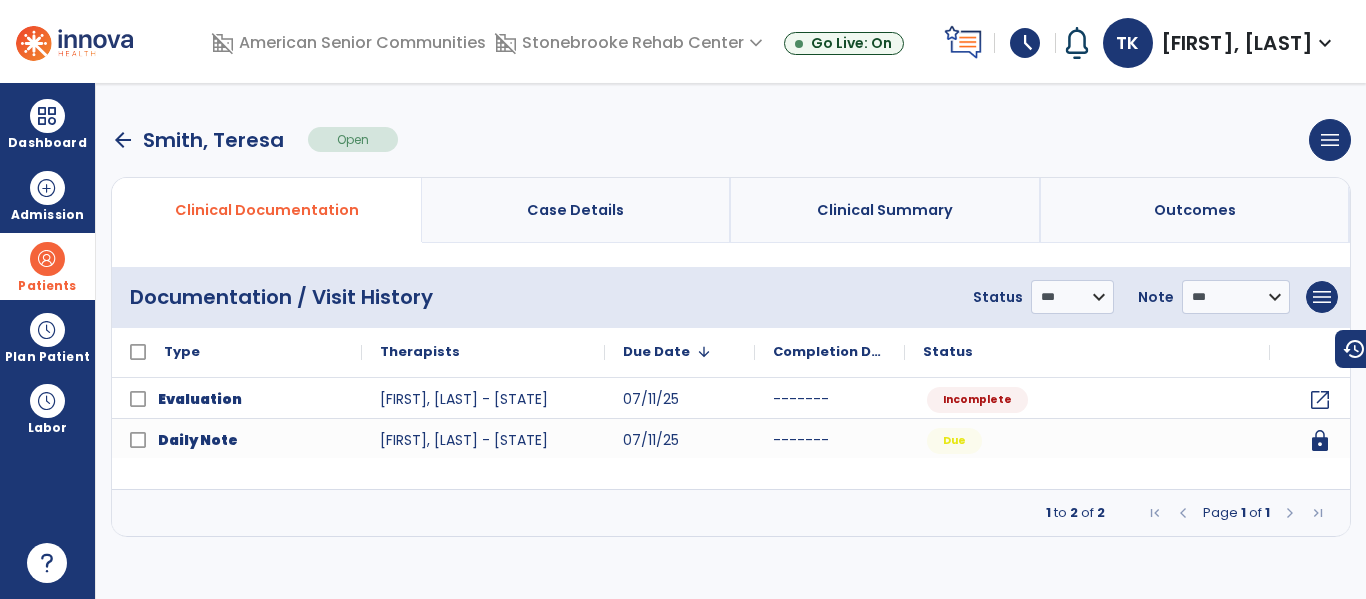 scroll, scrollTop: 0, scrollLeft: 0, axis: both 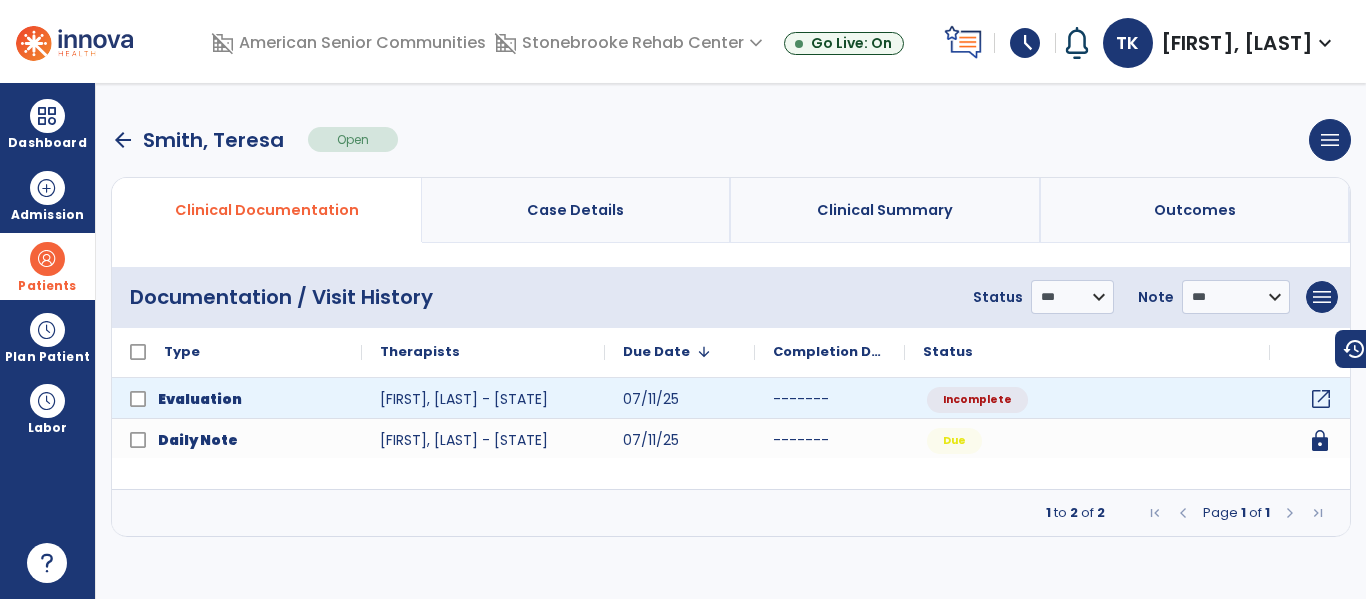 click on "open_in_new" 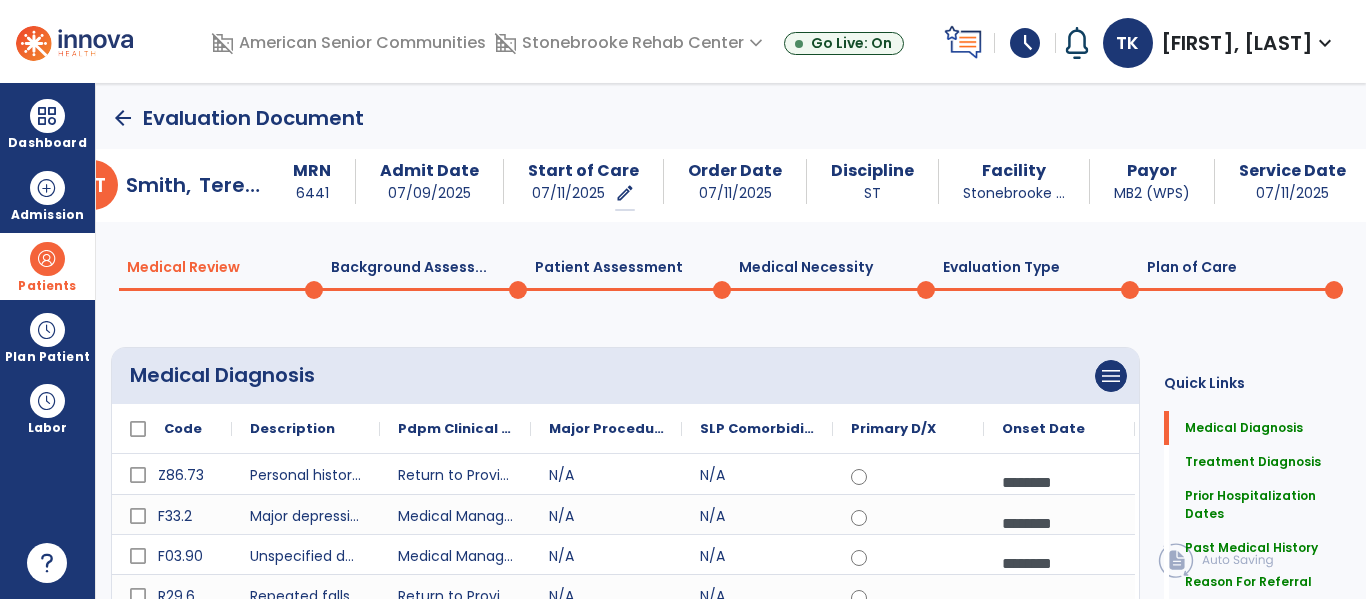 scroll, scrollTop: 19, scrollLeft: 0, axis: vertical 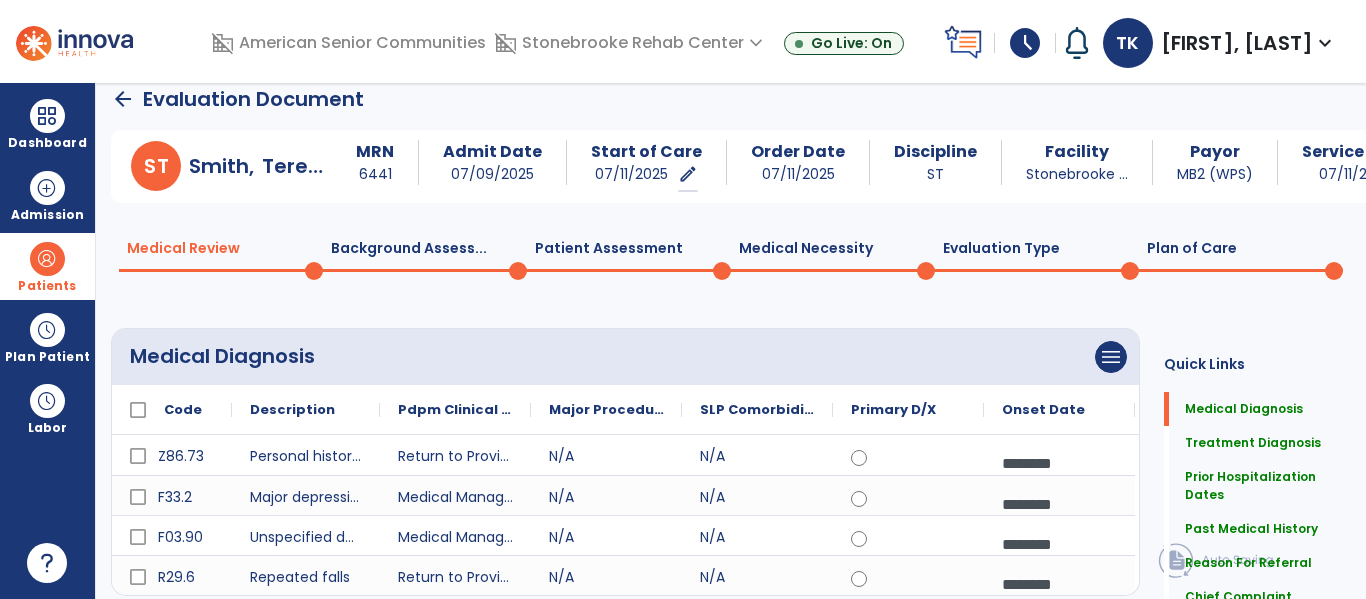 click on "Plan of Care  0" 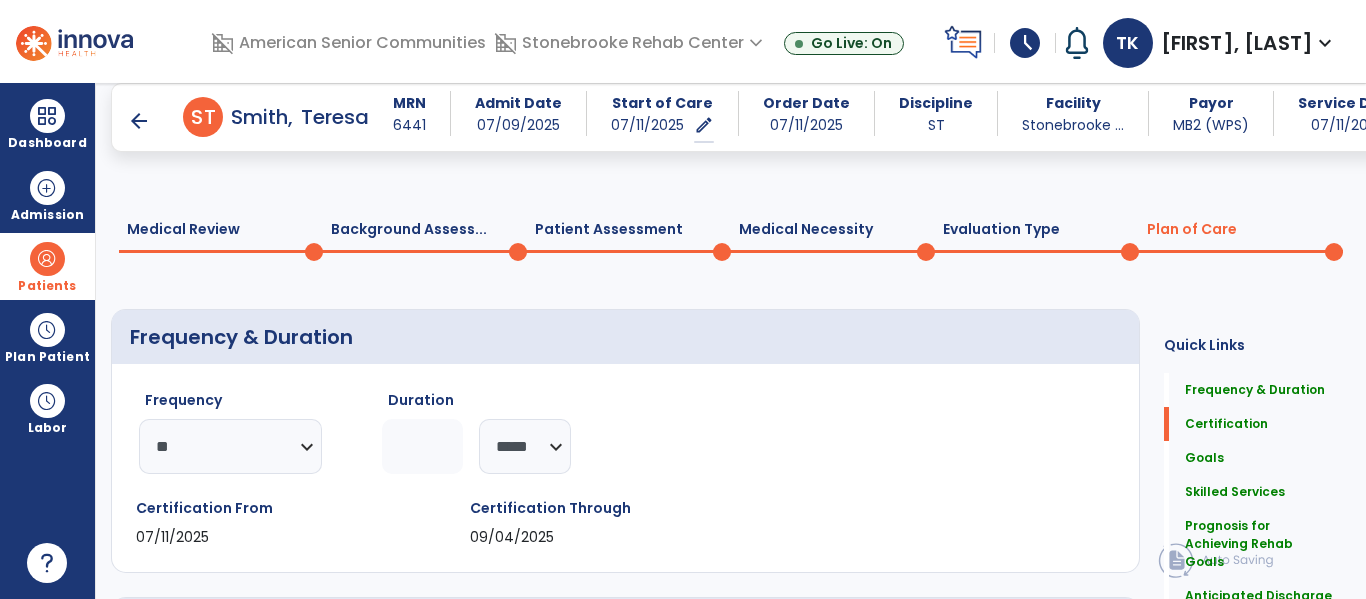 click on "add  Add Short Term Goal" at bounding box center [616, 1056] 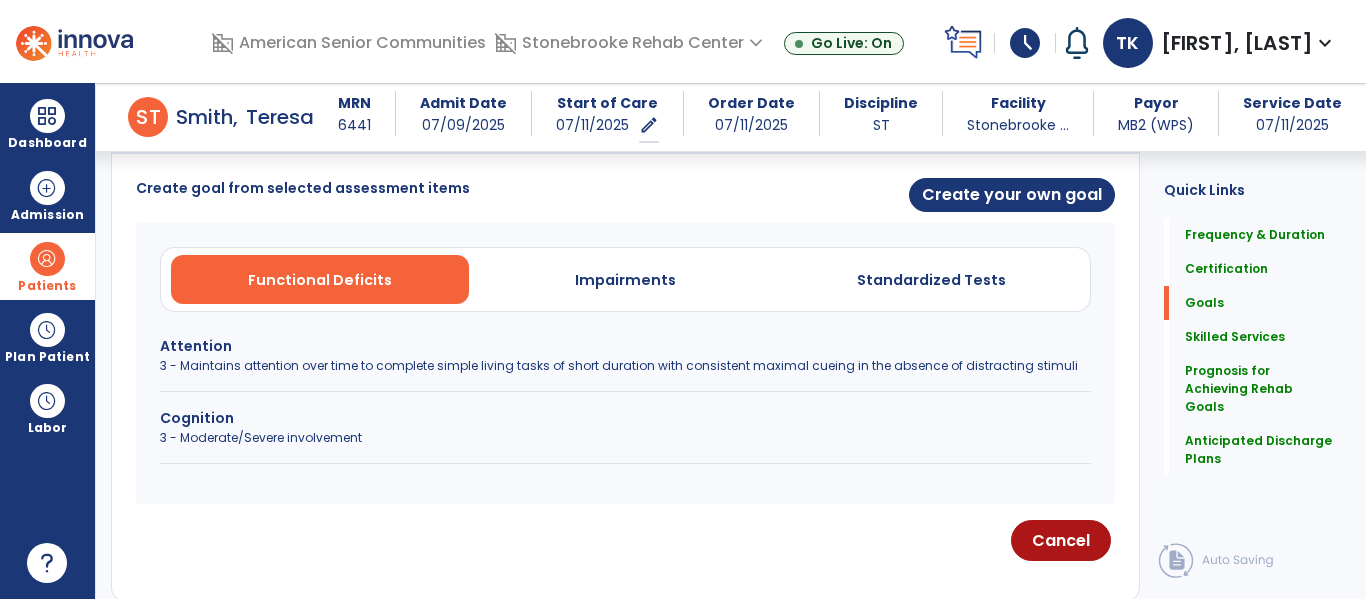 scroll, scrollTop: 514, scrollLeft: 0, axis: vertical 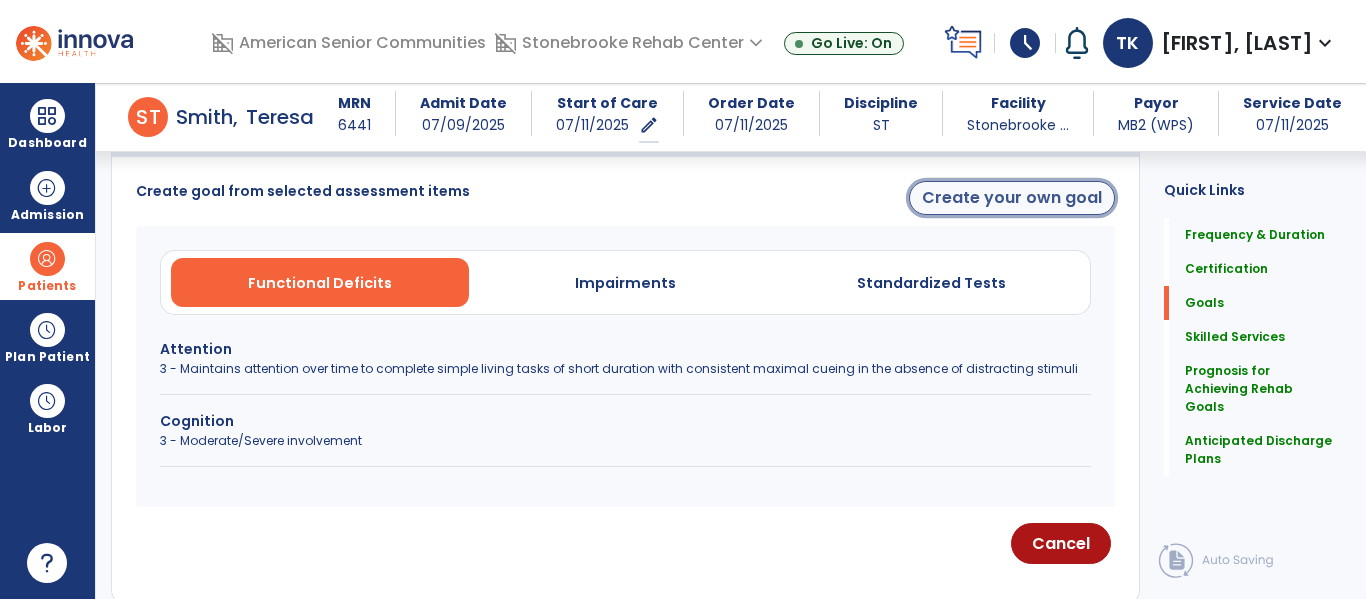 click on "Create your own goal" at bounding box center (1012, 198) 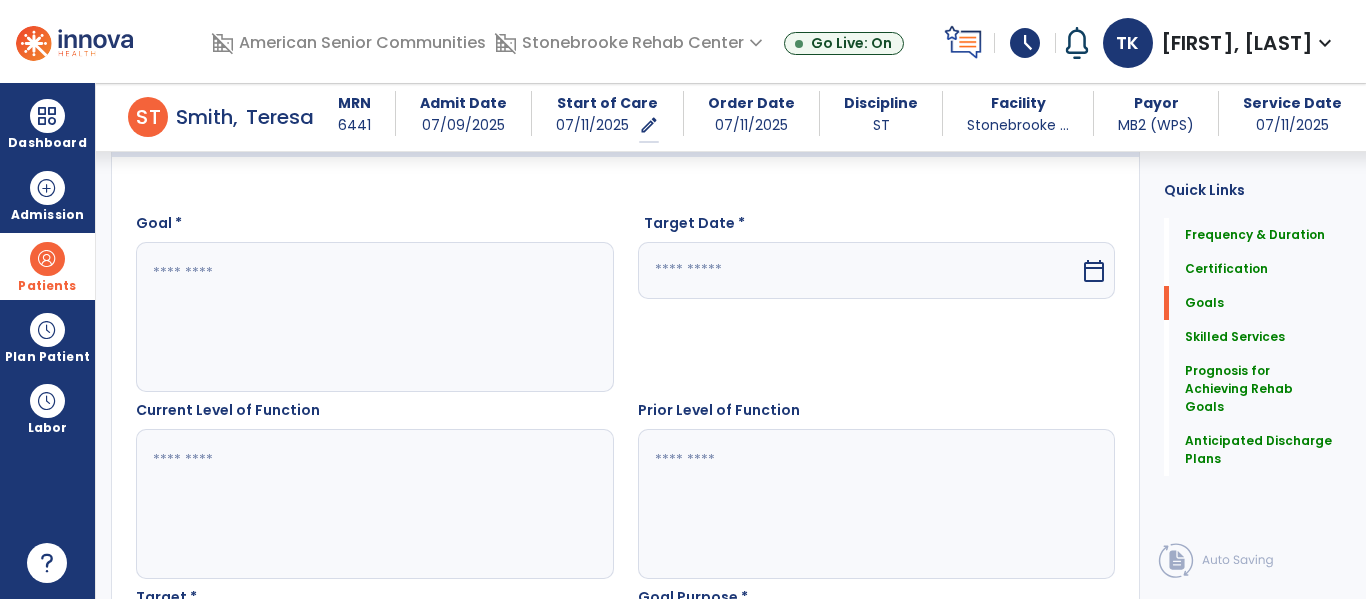 click at bounding box center [374, 317] 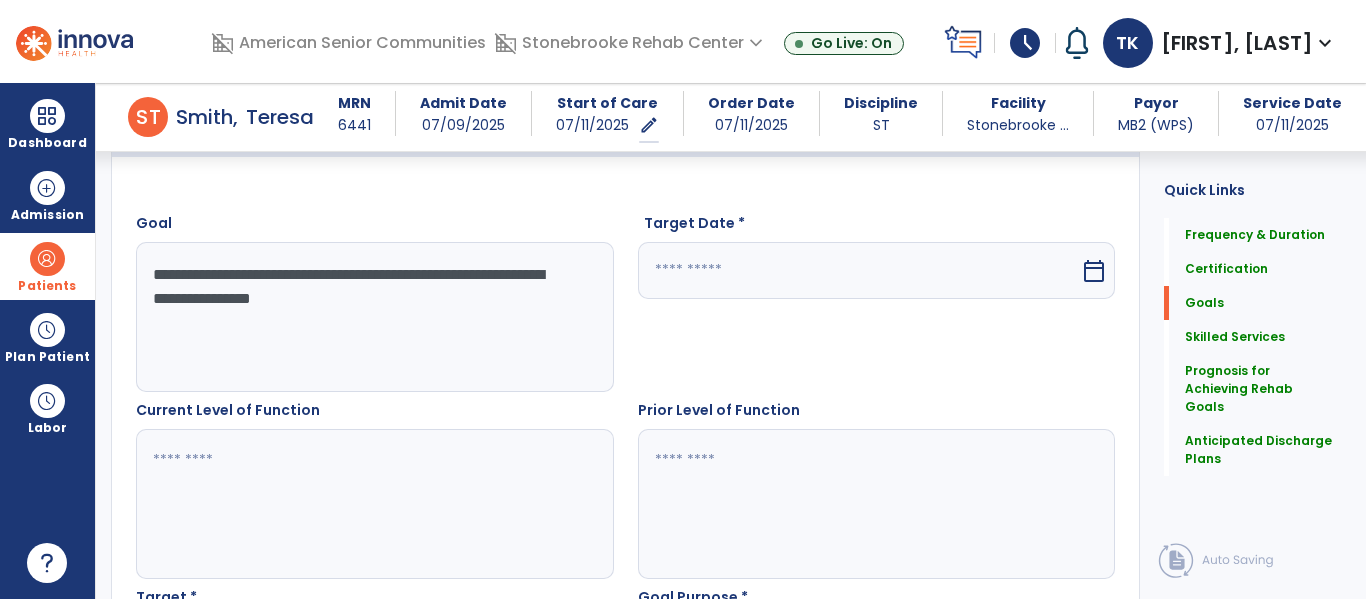 click on "**********" at bounding box center (374, 317) 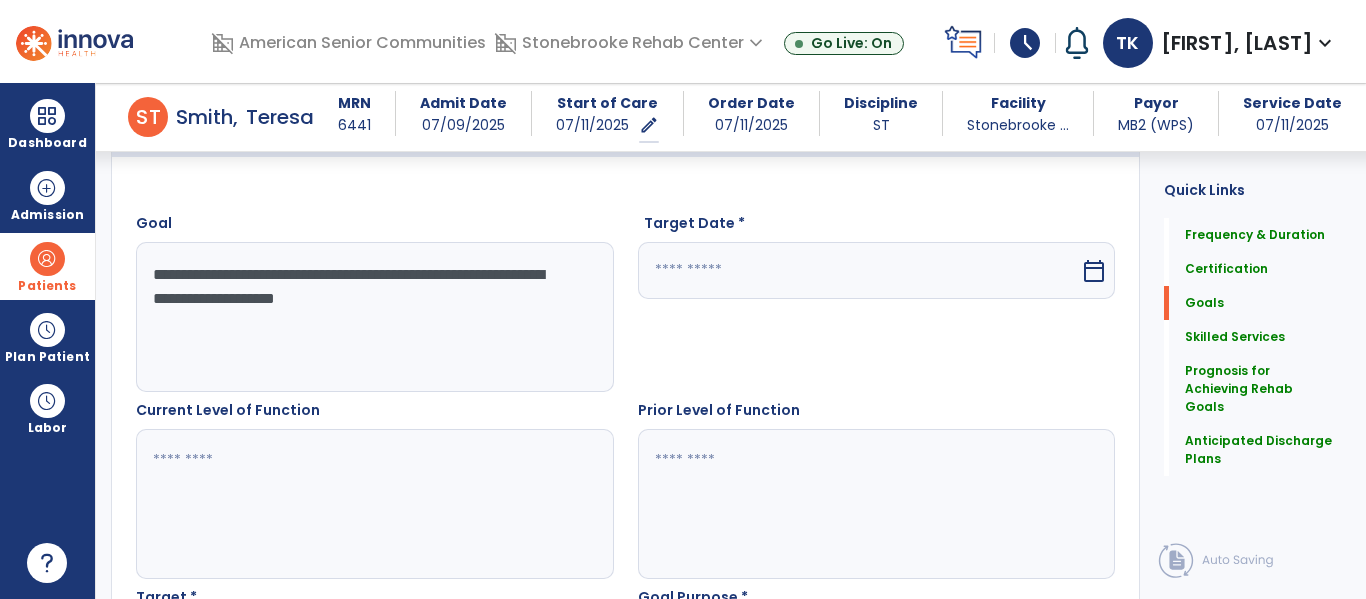 type on "**********" 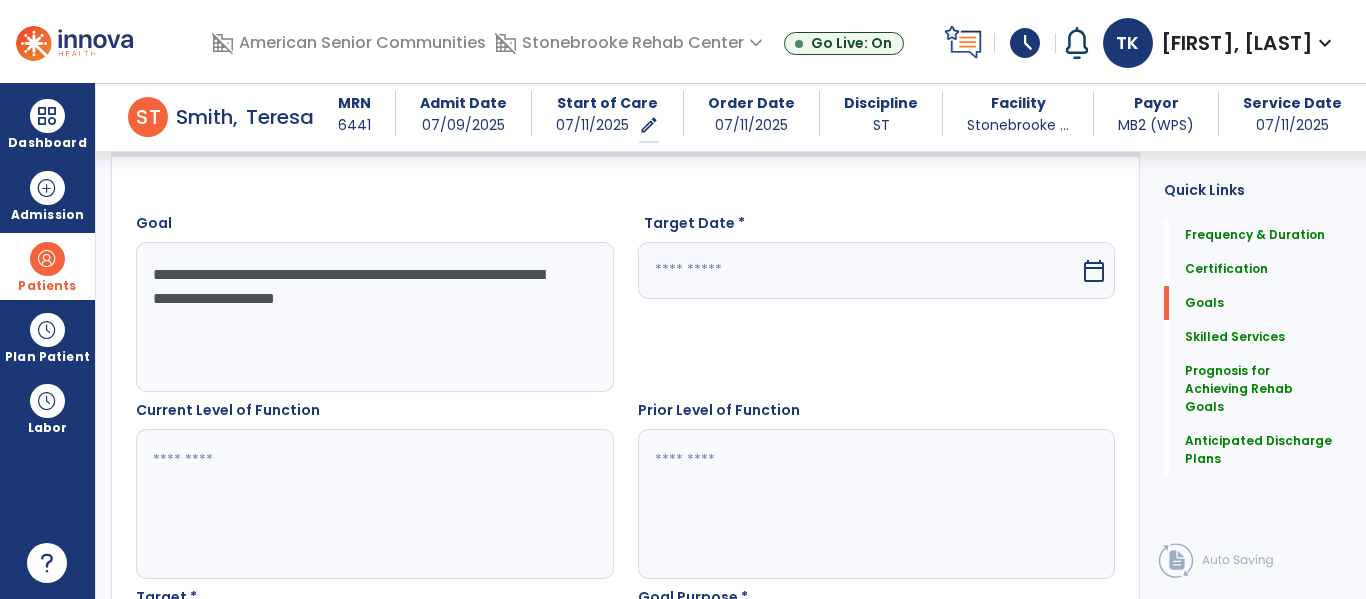 click at bounding box center [859, 270] 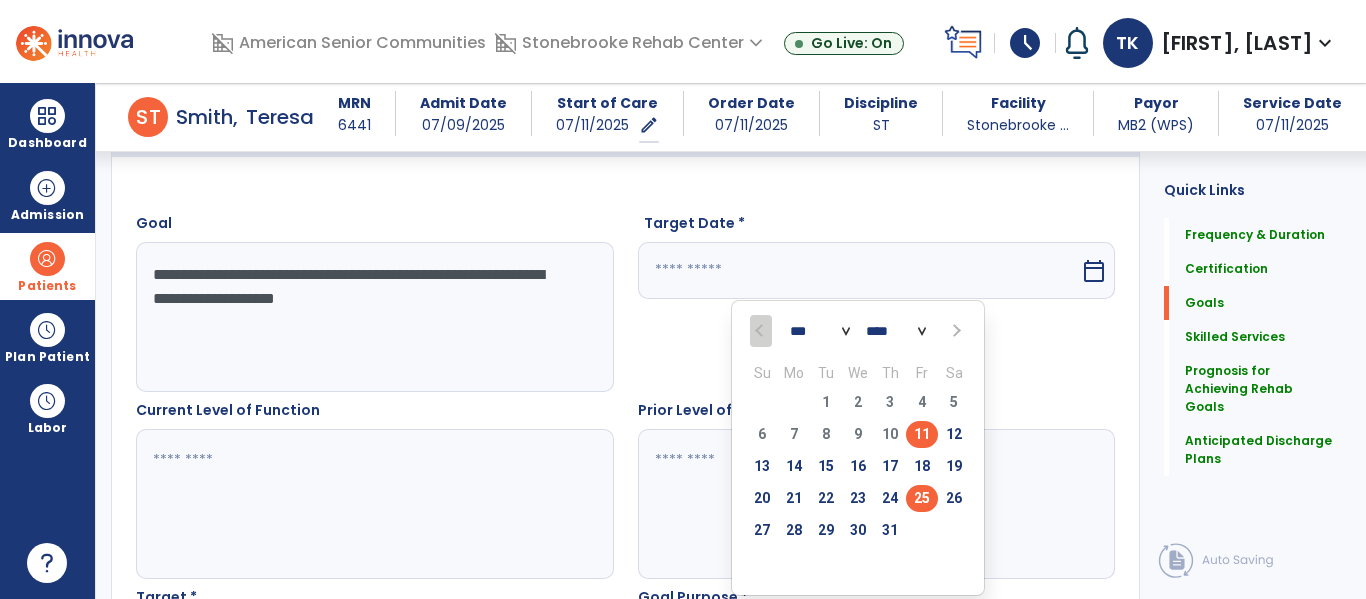 click on "25" at bounding box center [922, 498] 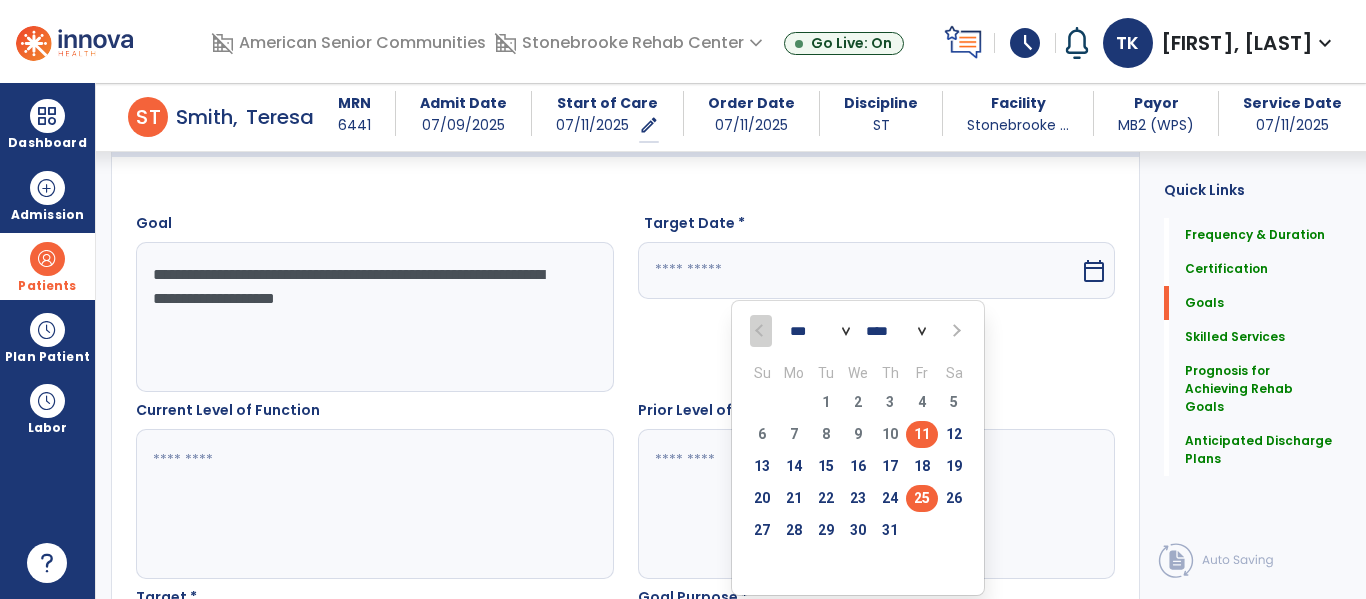 type on "*********" 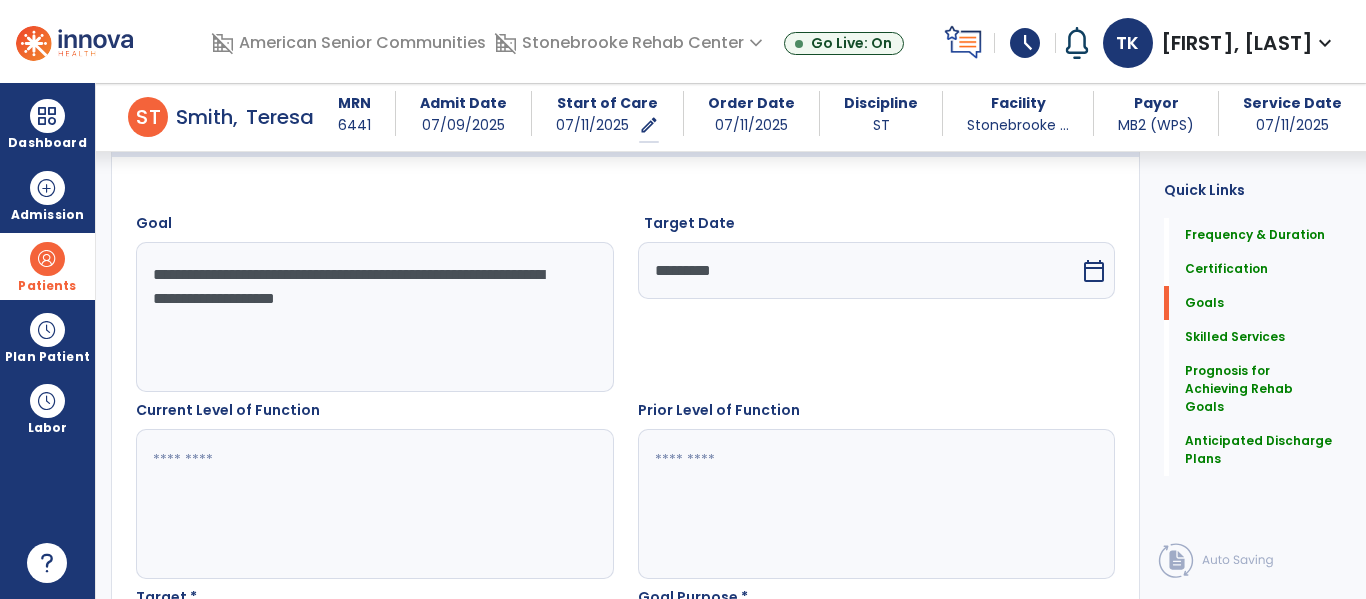 click at bounding box center [374, 504] 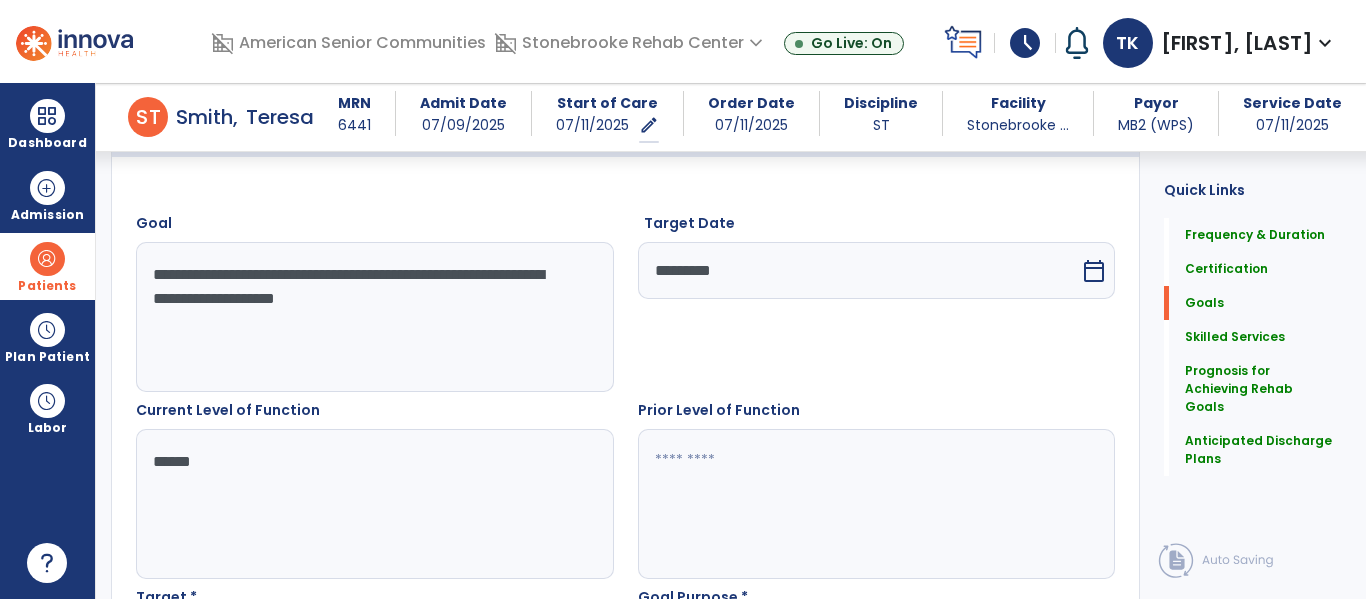 type on "******" 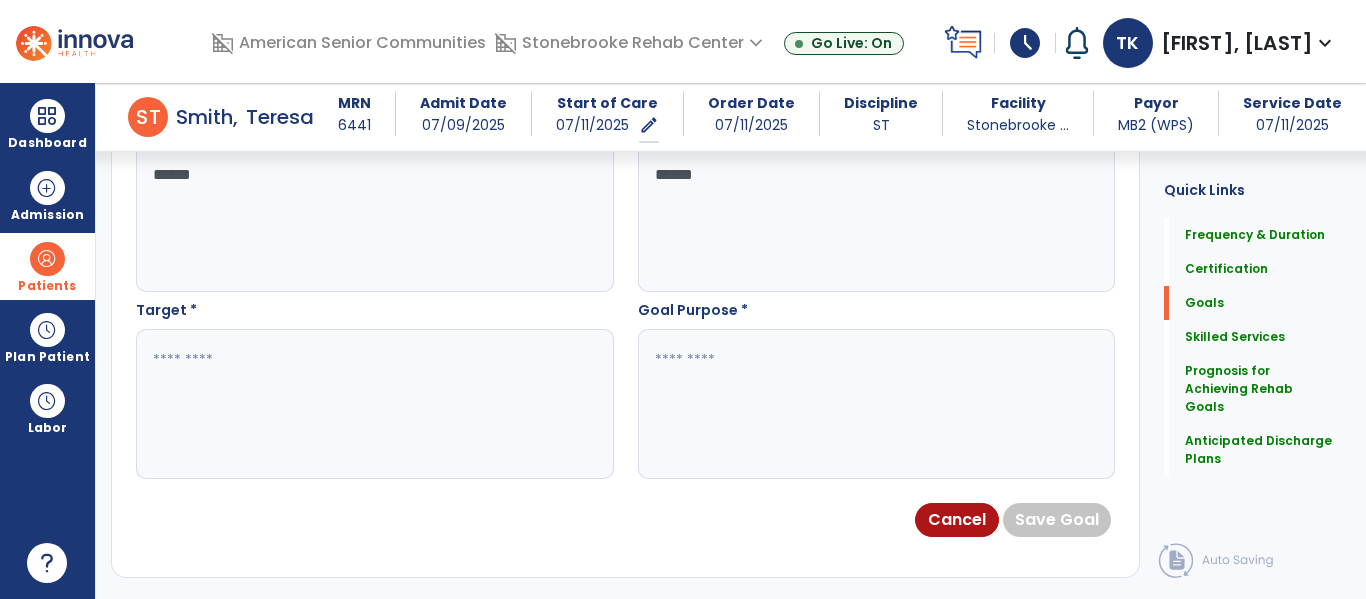 scroll, scrollTop: 804, scrollLeft: 0, axis: vertical 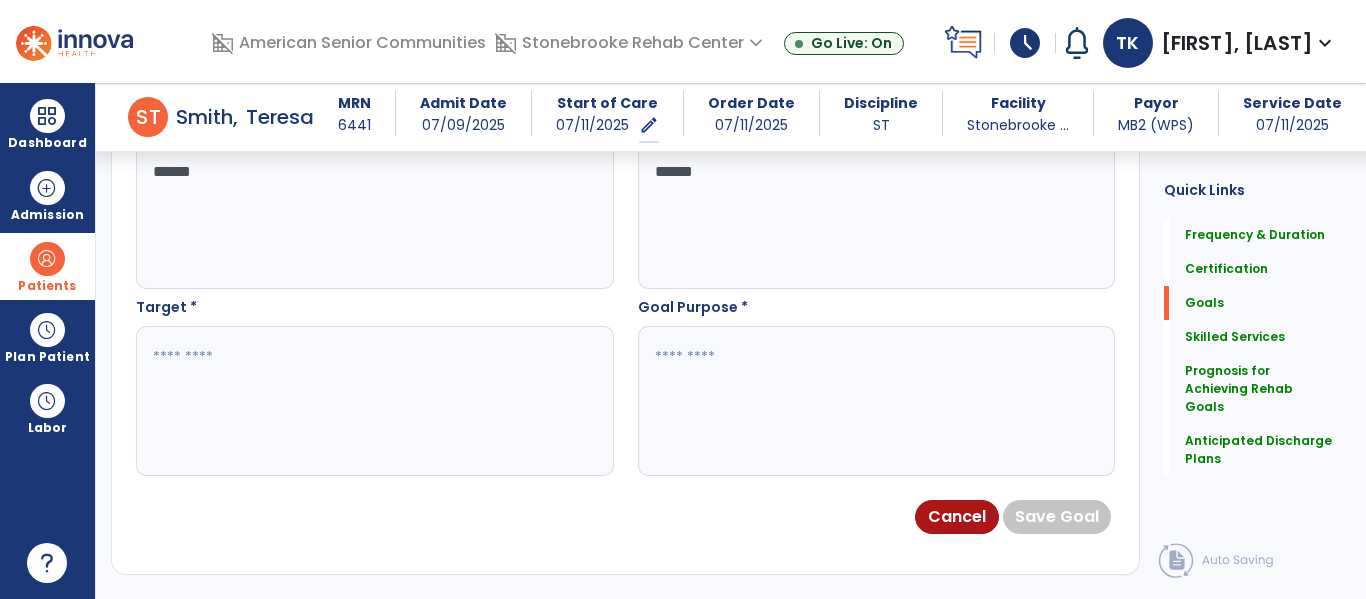 type on "******" 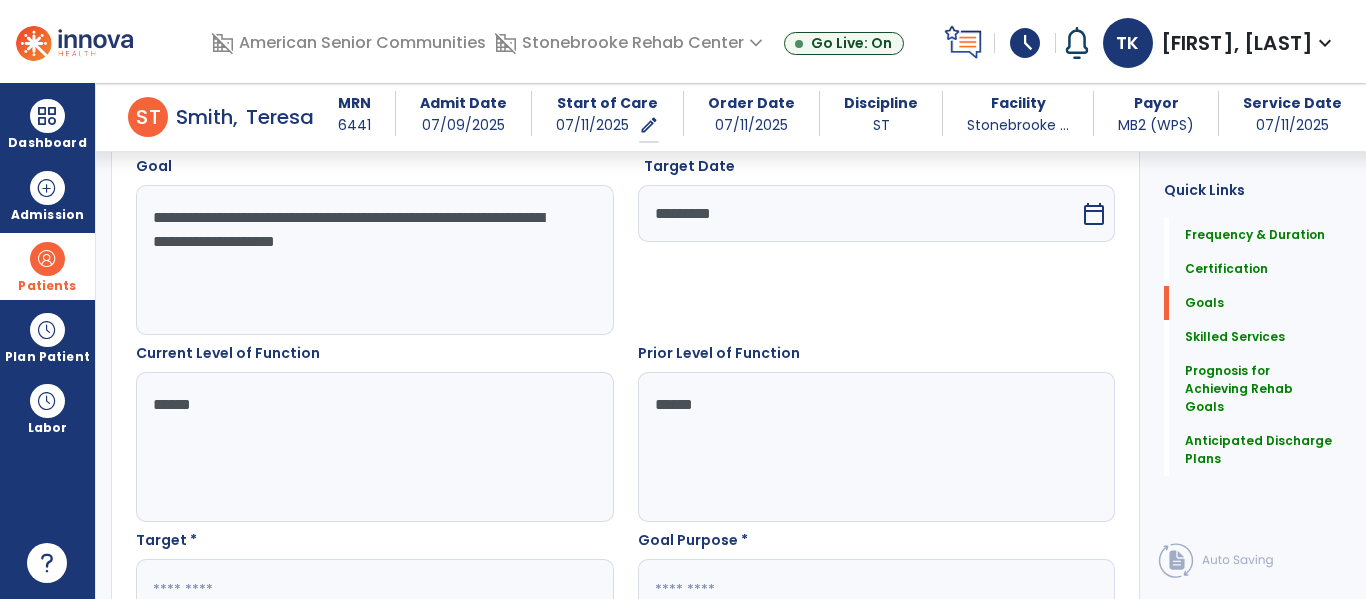 scroll, scrollTop: 570, scrollLeft: 0, axis: vertical 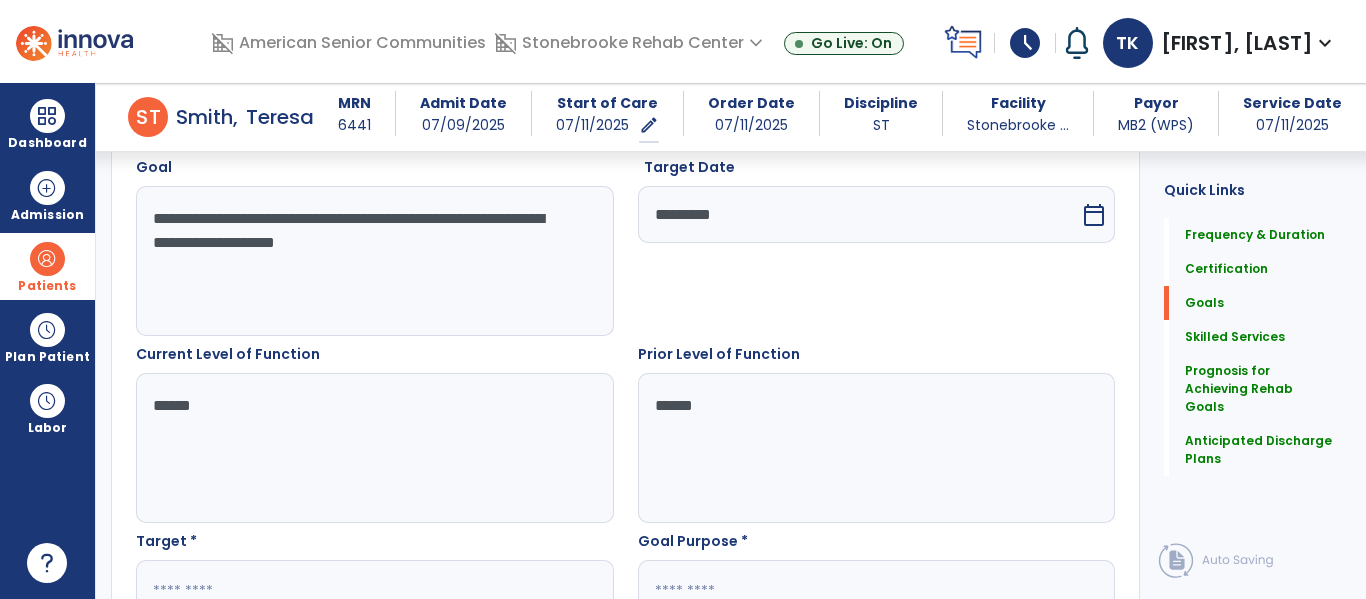 click on "**********" at bounding box center [374, 261] 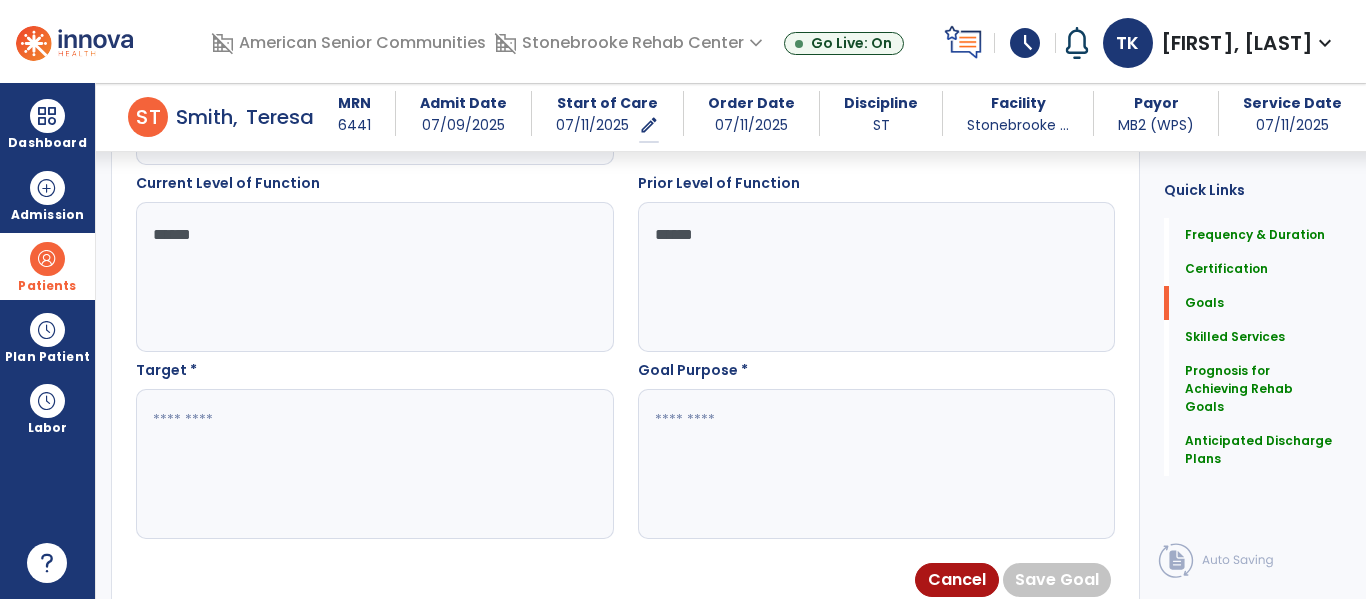 scroll, scrollTop: 740, scrollLeft: 0, axis: vertical 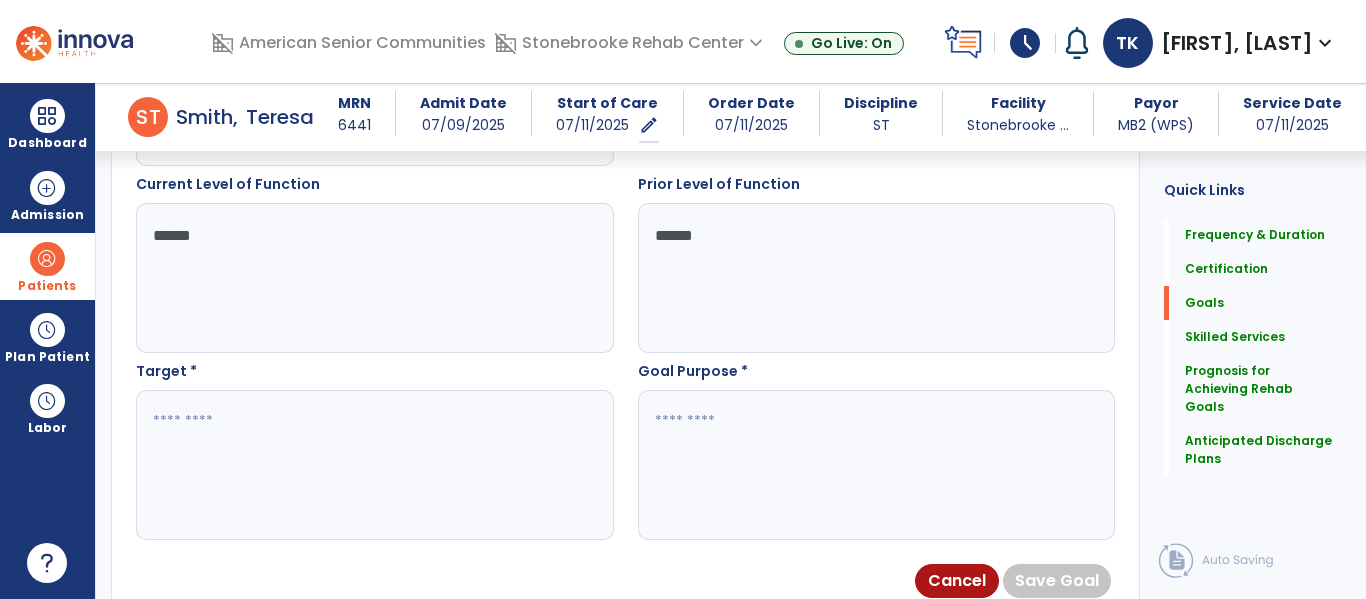 type on "**********" 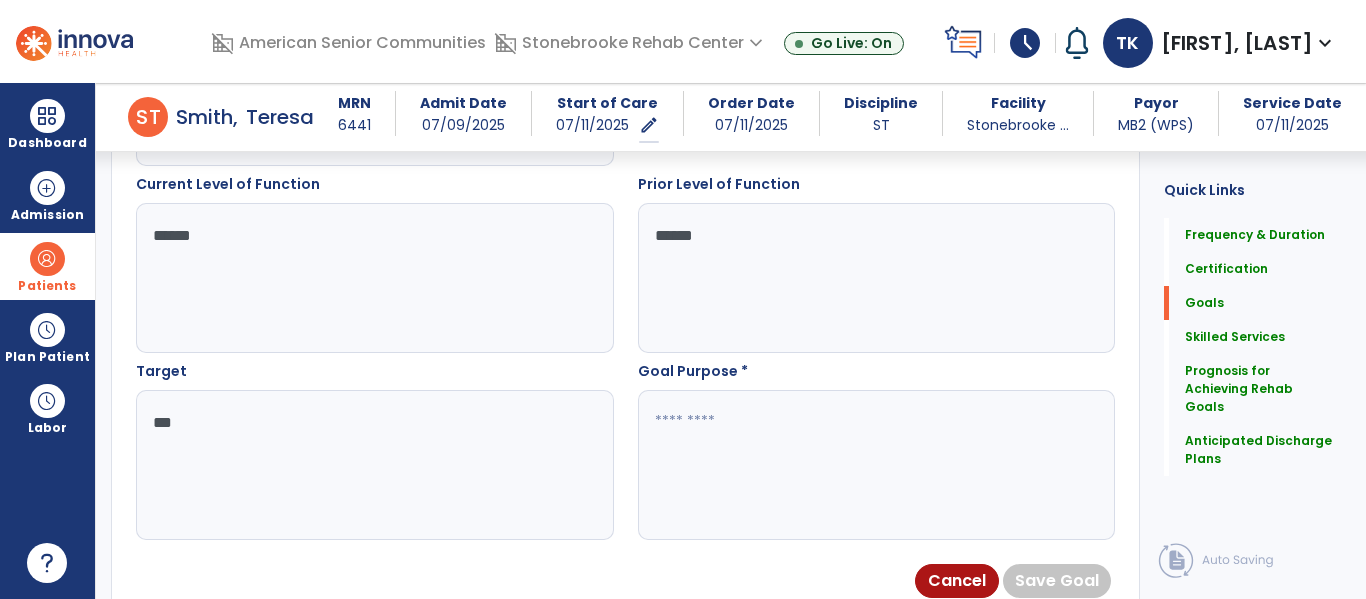 type on "***" 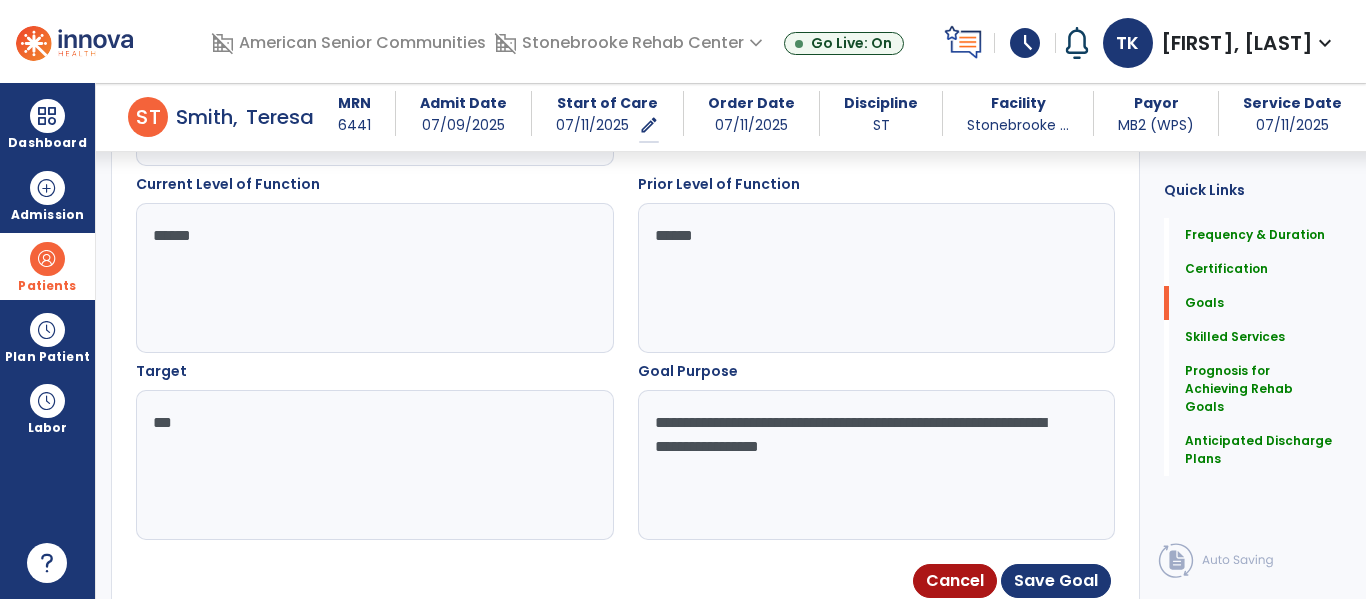 type on "**********" 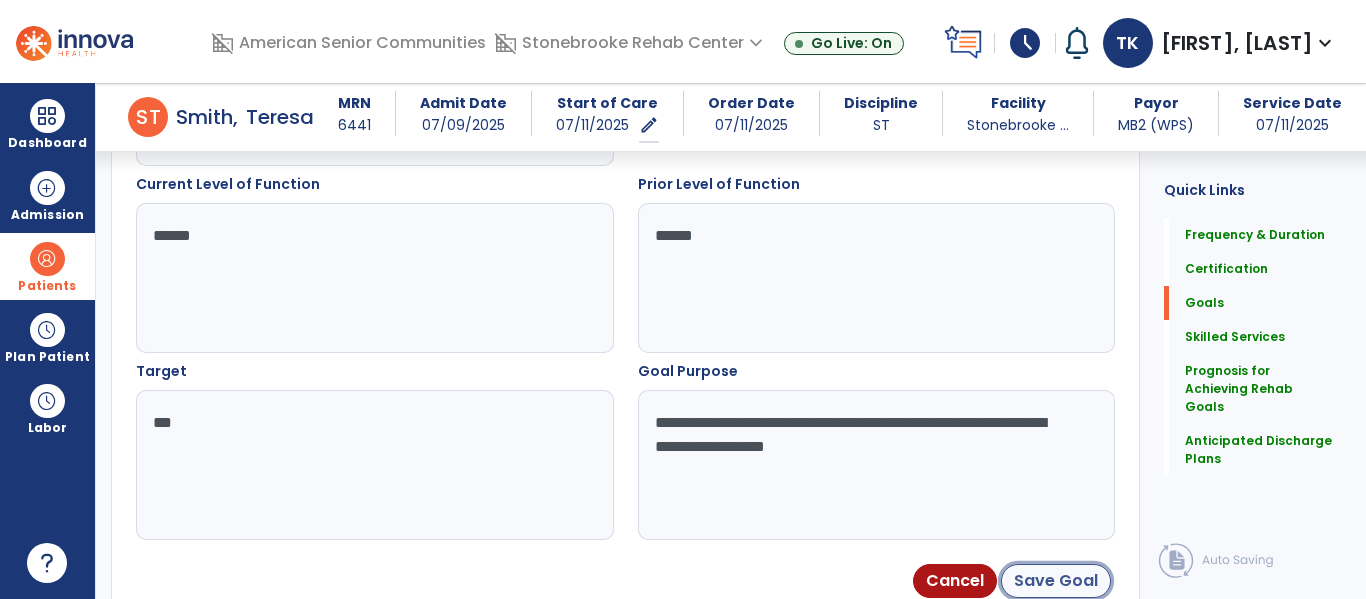 click on "Save Goal" at bounding box center [1056, 581] 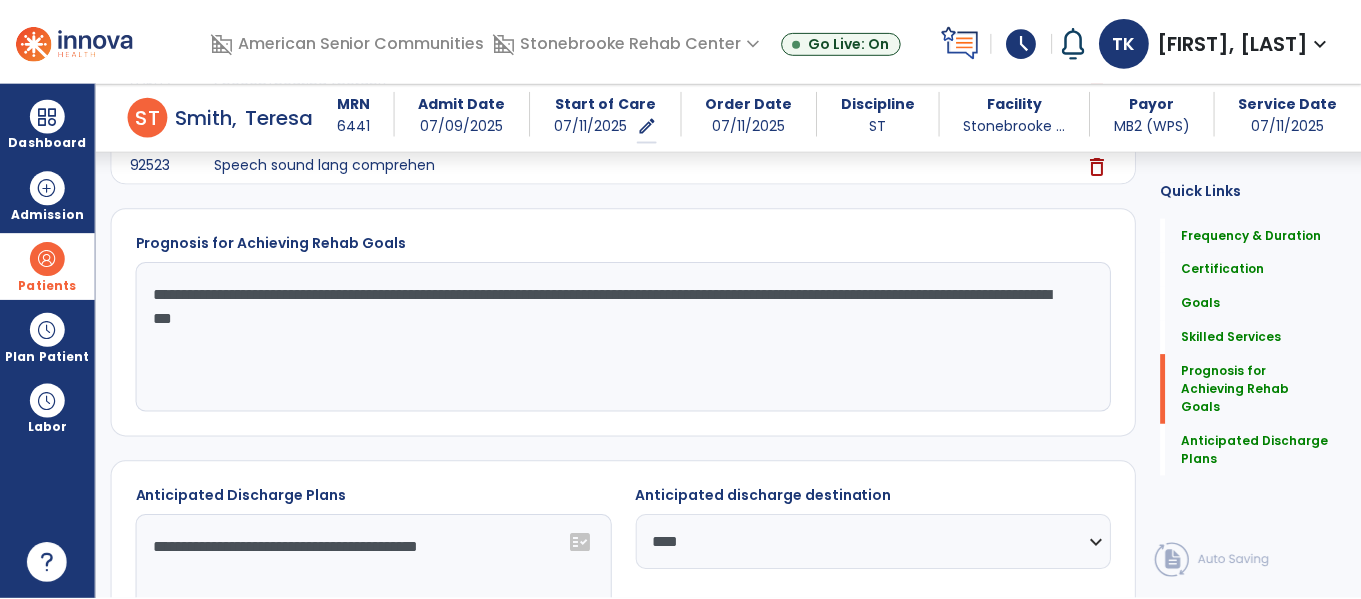 scroll, scrollTop: 1527, scrollLeft: 0, axis: vertical 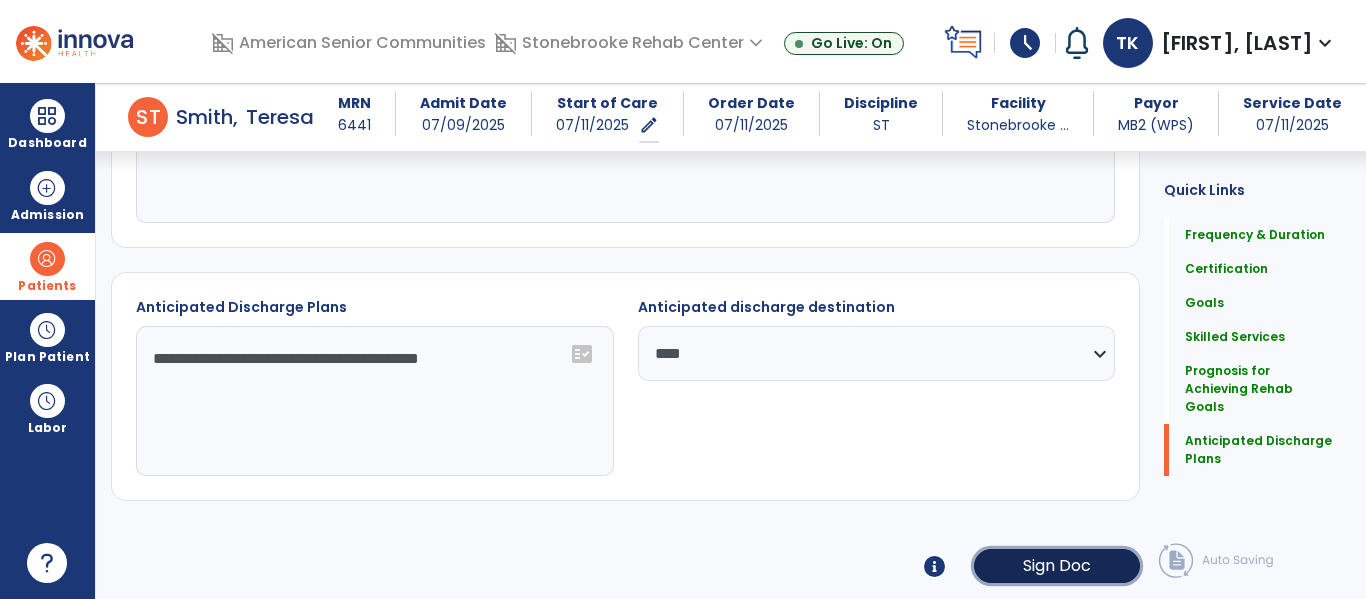 click on "Sign Doc" 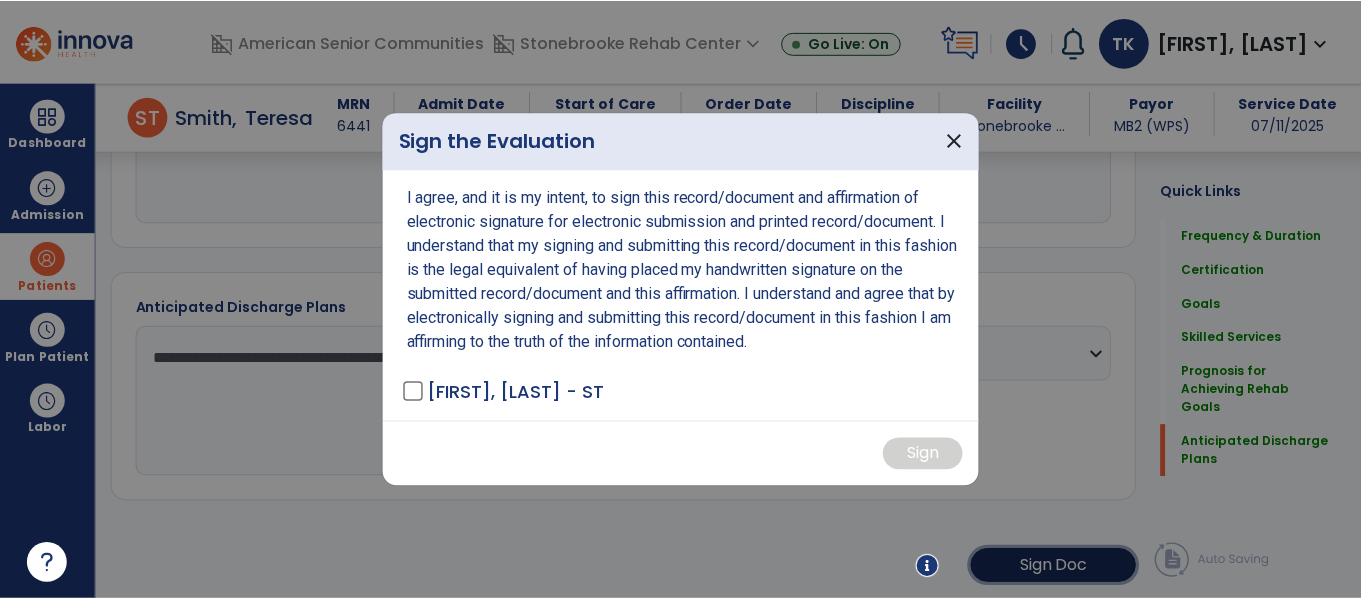 scroll, scrollTop: 1527, scrollLeft: 0, axis: vertical 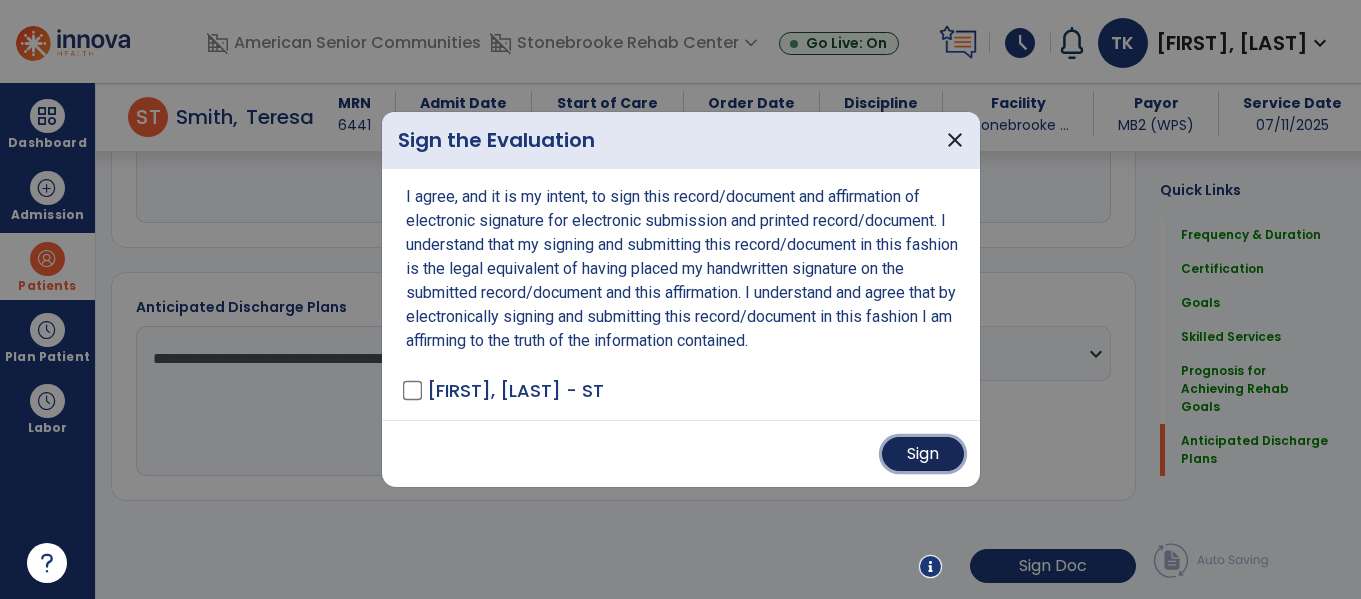 click on "Sign" at bounding box center (923, 454) 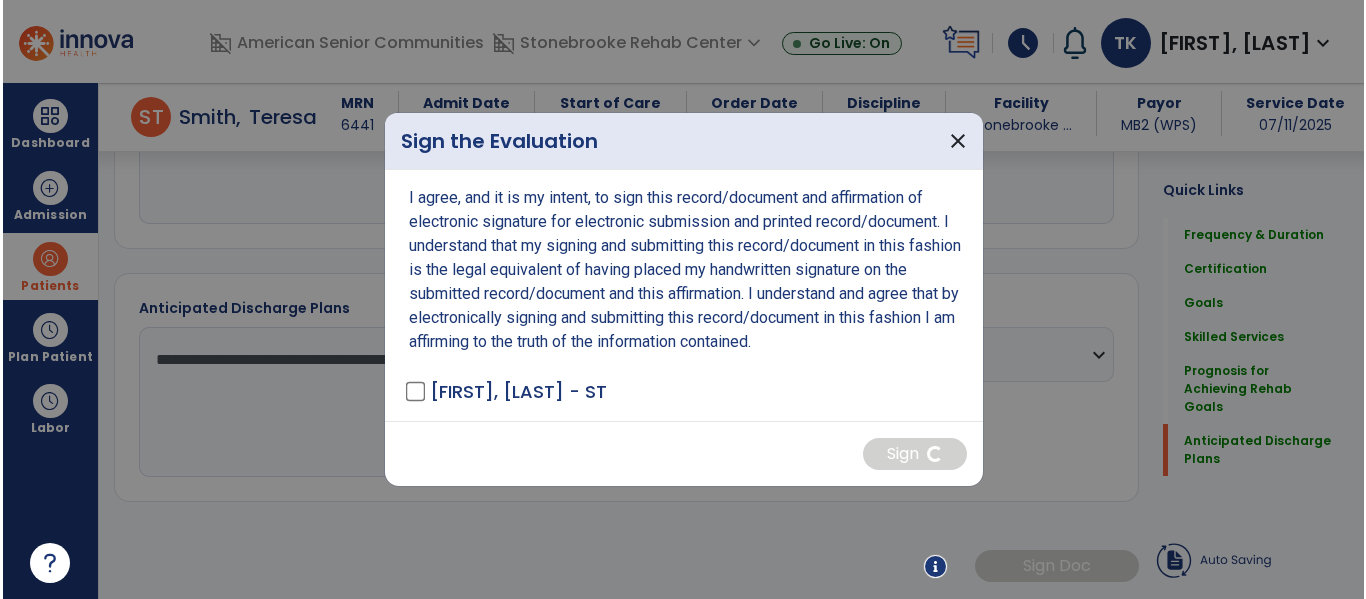 scroll, scrollTop: 1526, scrollLeft: 0, axis: vertical 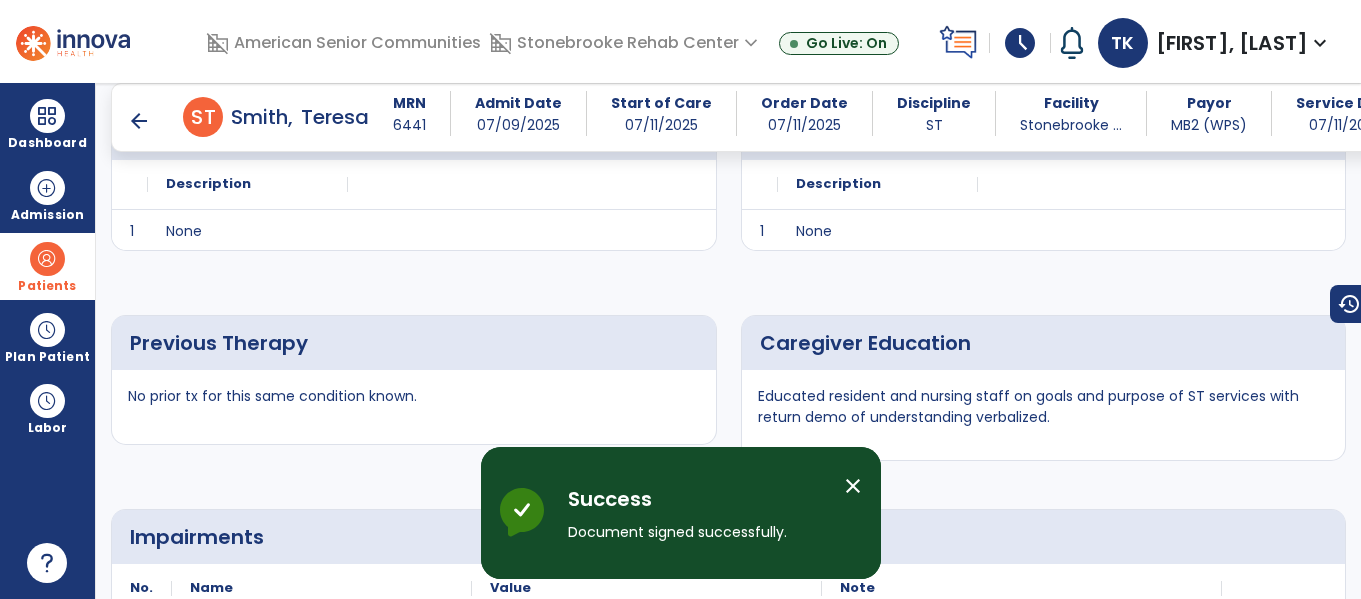 click on "close" at bounding box center (853, 486) 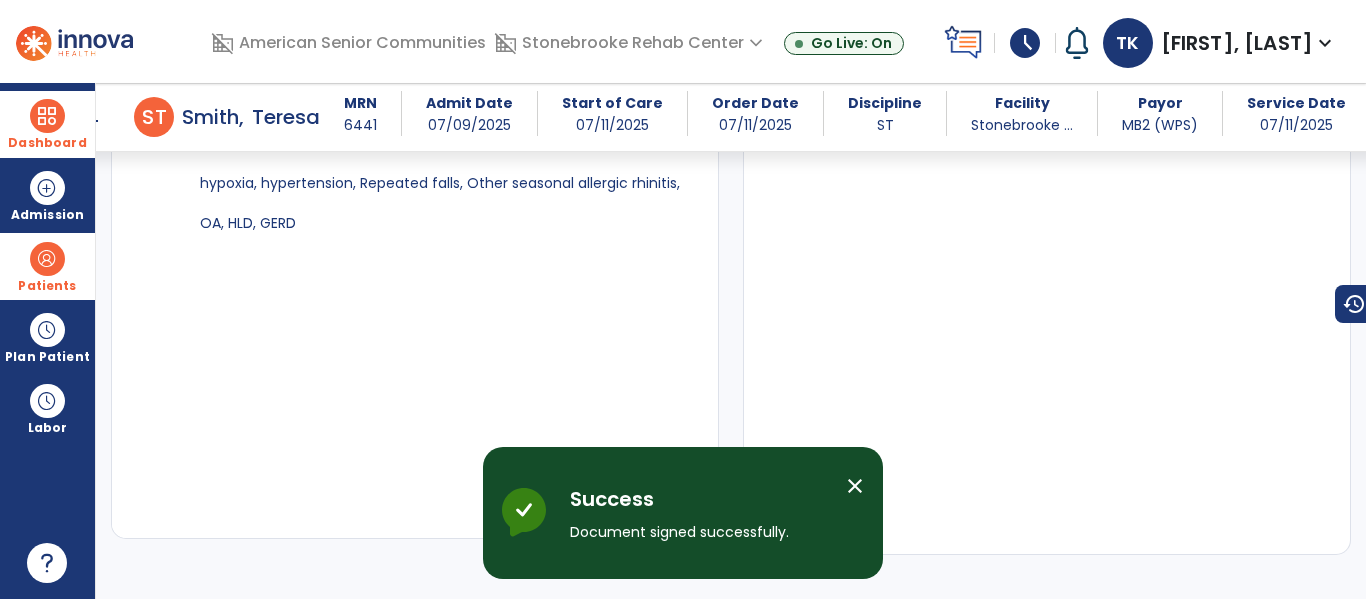 scroll, scrollTop: 1905, scrollLeft: 0, axis: vertical 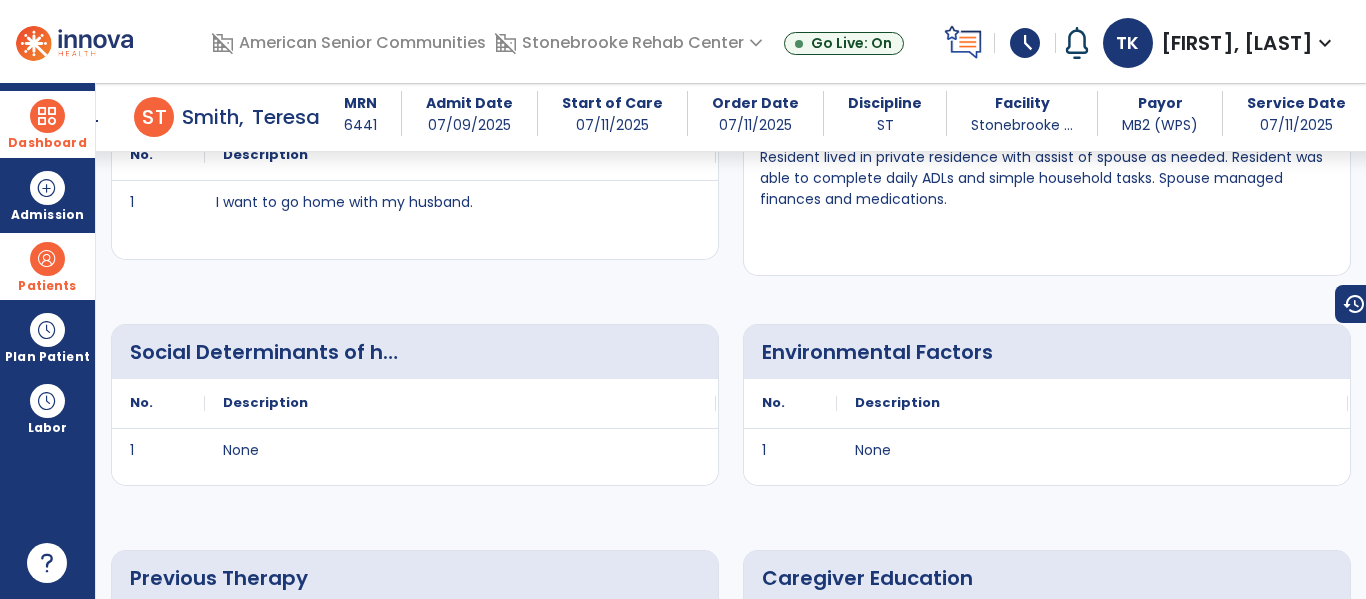 click at bounding box center [47, 116] 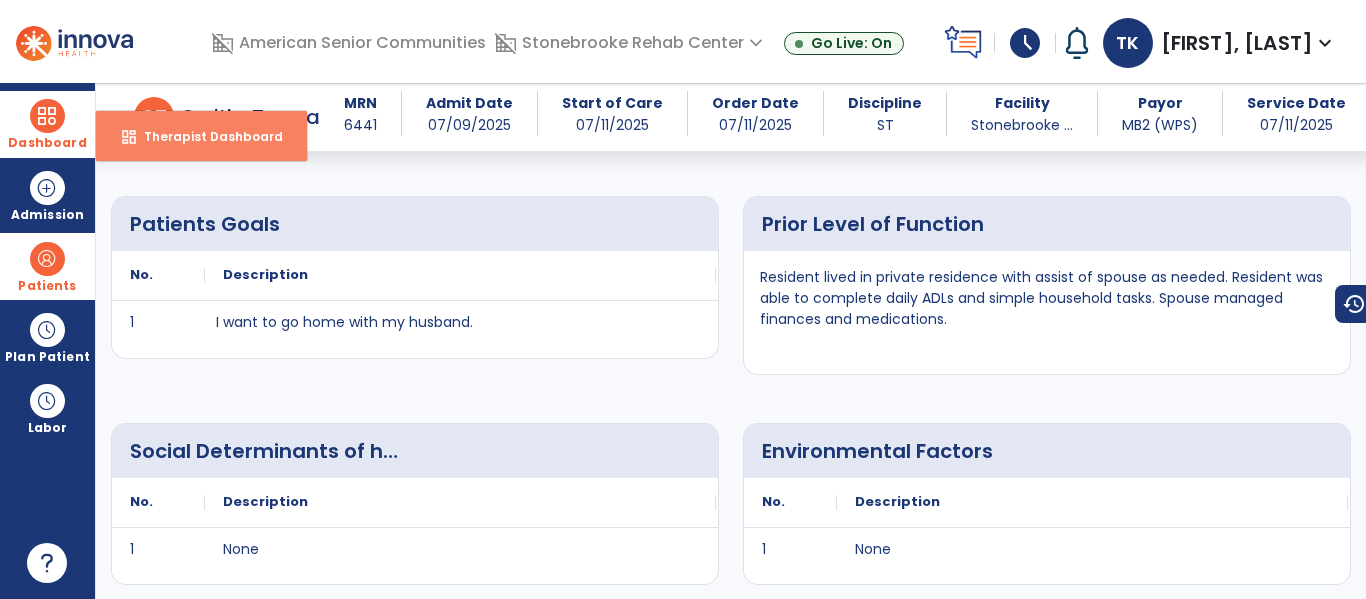 click on "Therapist Dashboard" at bounding box center [205, 136] 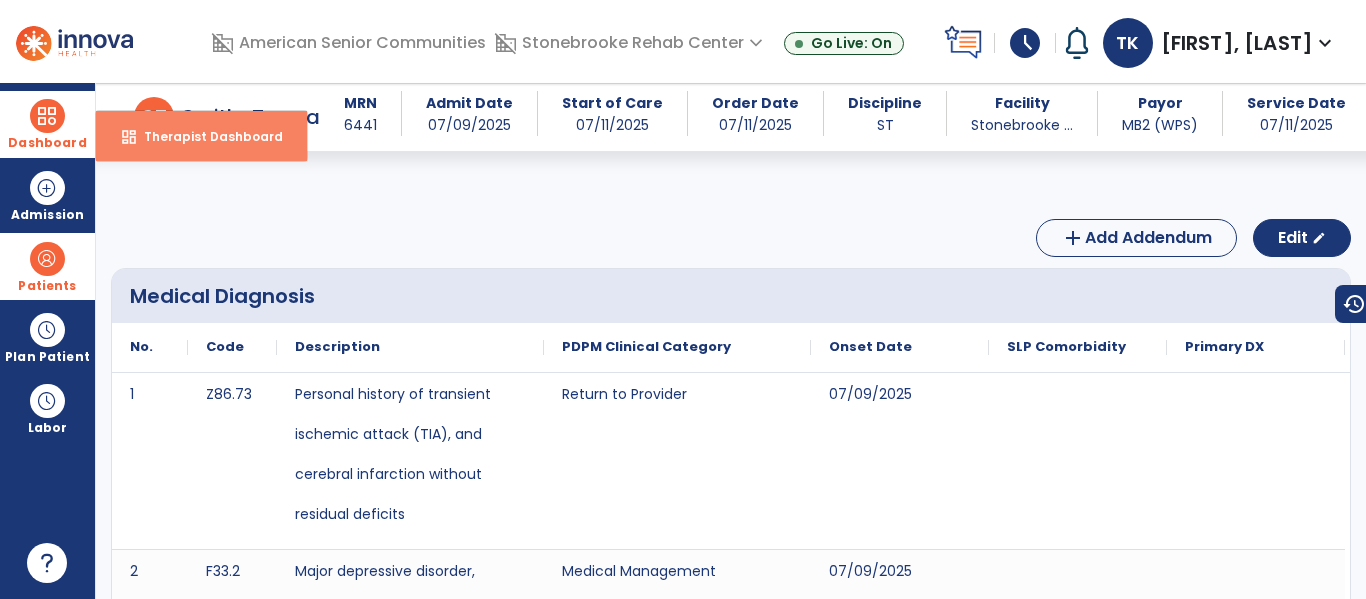select on "****" 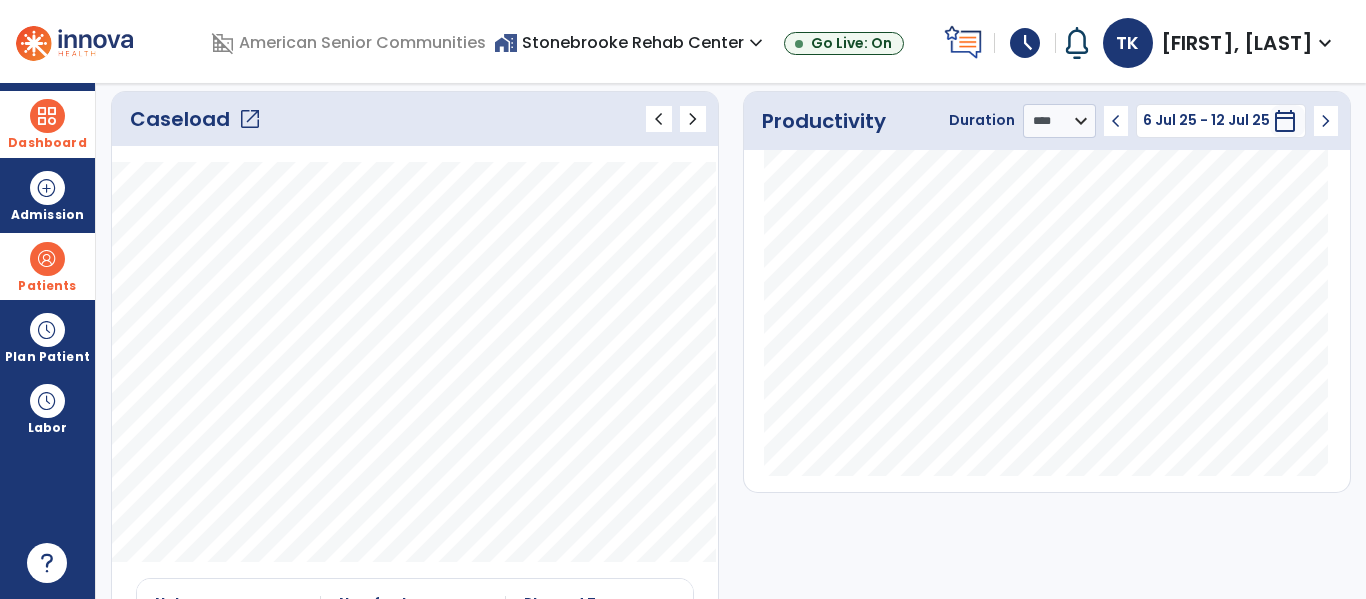scroll, scrollTop: 0, scrollLeft: 0, axis: both 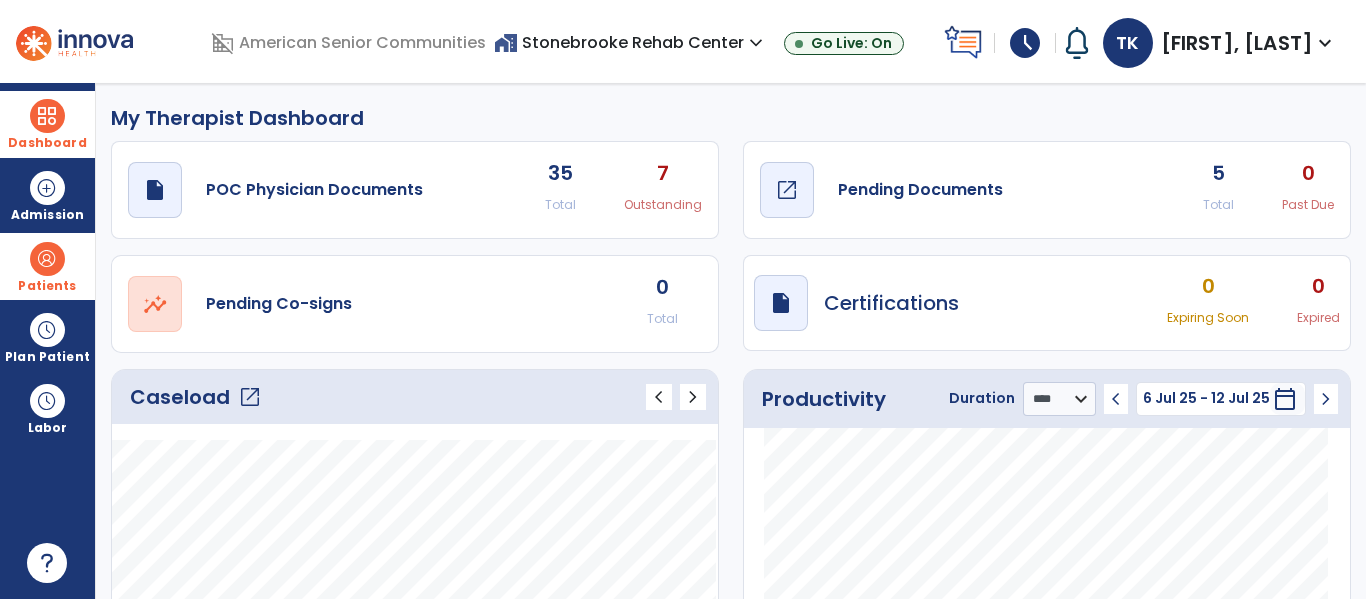 click on "Pending Documents" 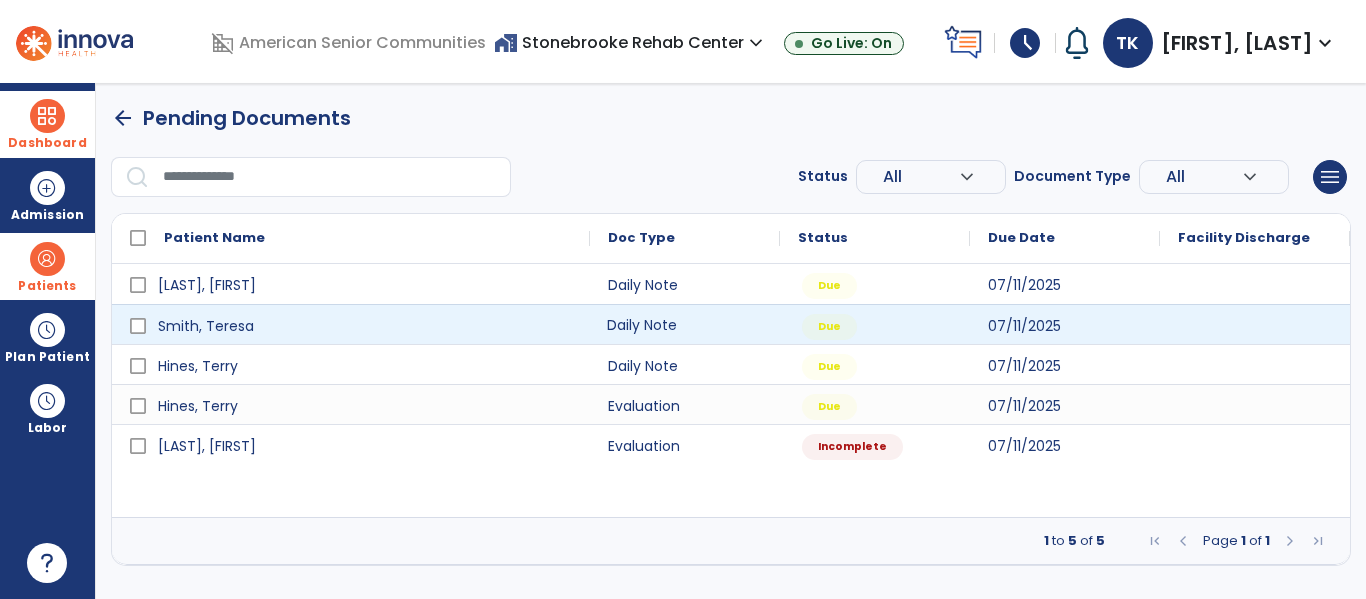 click on "Daily Note" at bounding box center (685, 324) 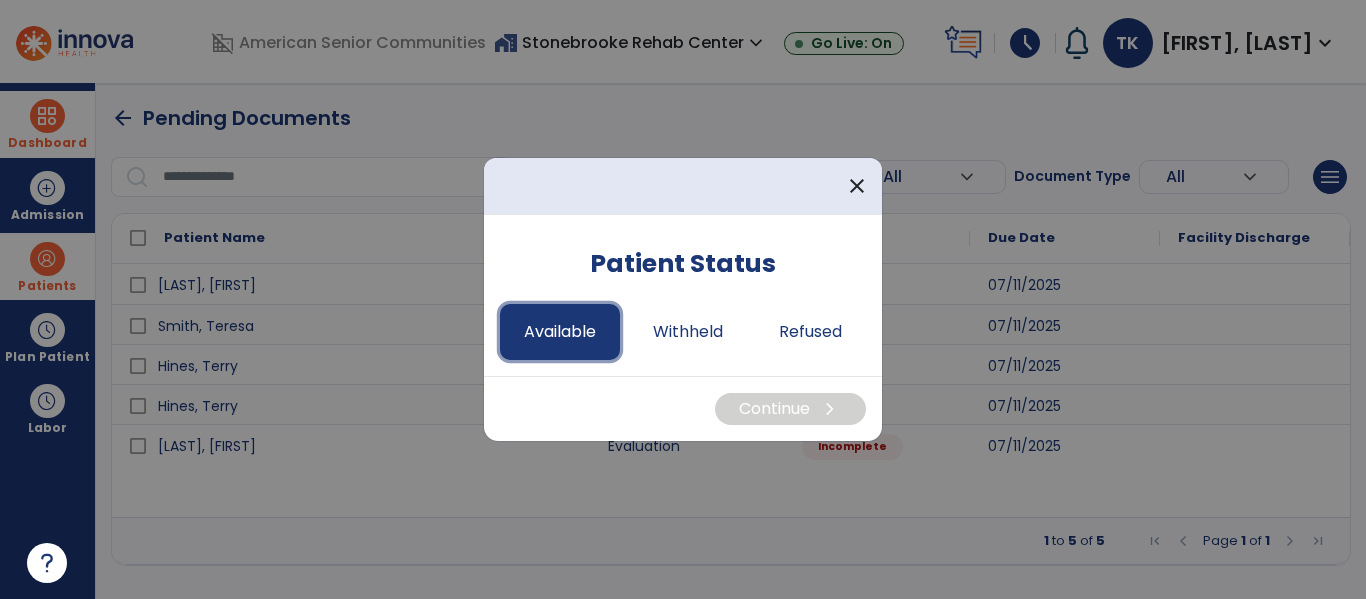 click on "Available" at bounding box center [560, 332] 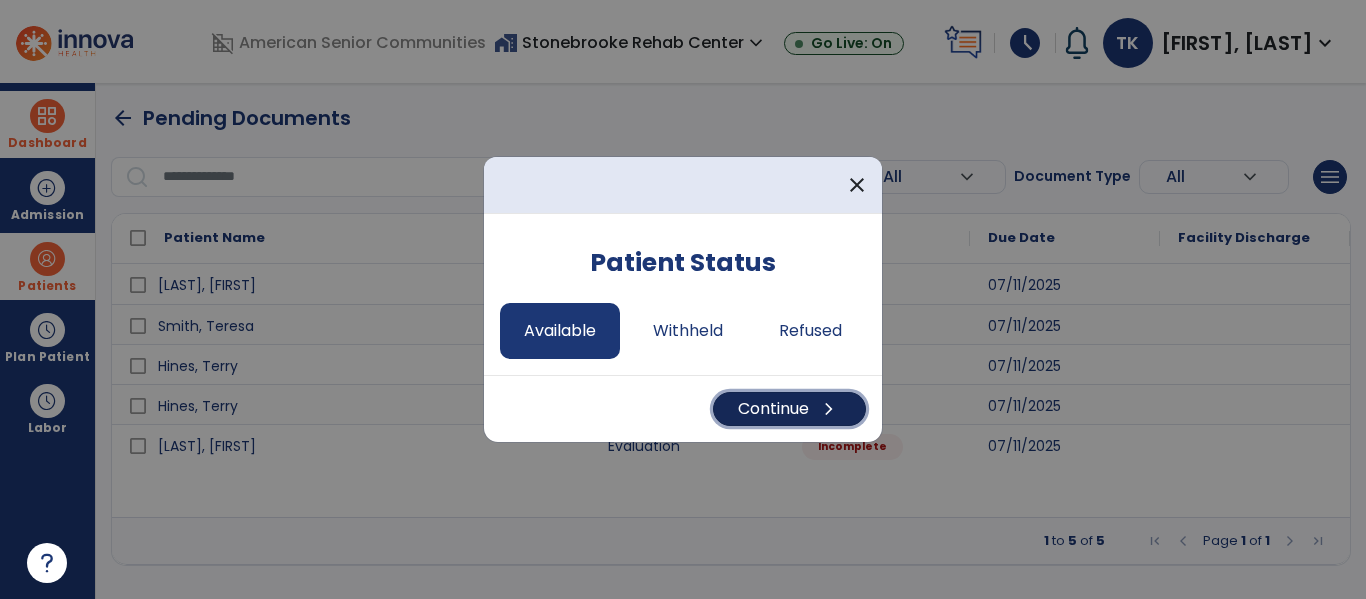 click on "Continue   chevron_right" at bounding box center (789, 409) 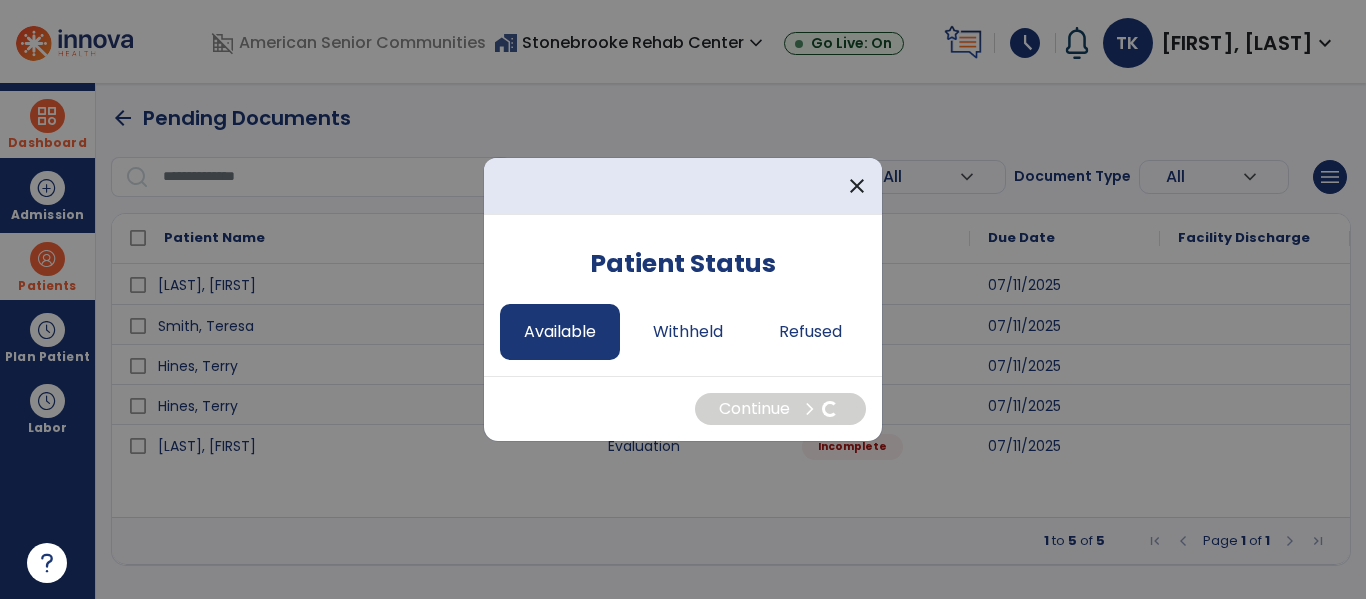 select on "*" 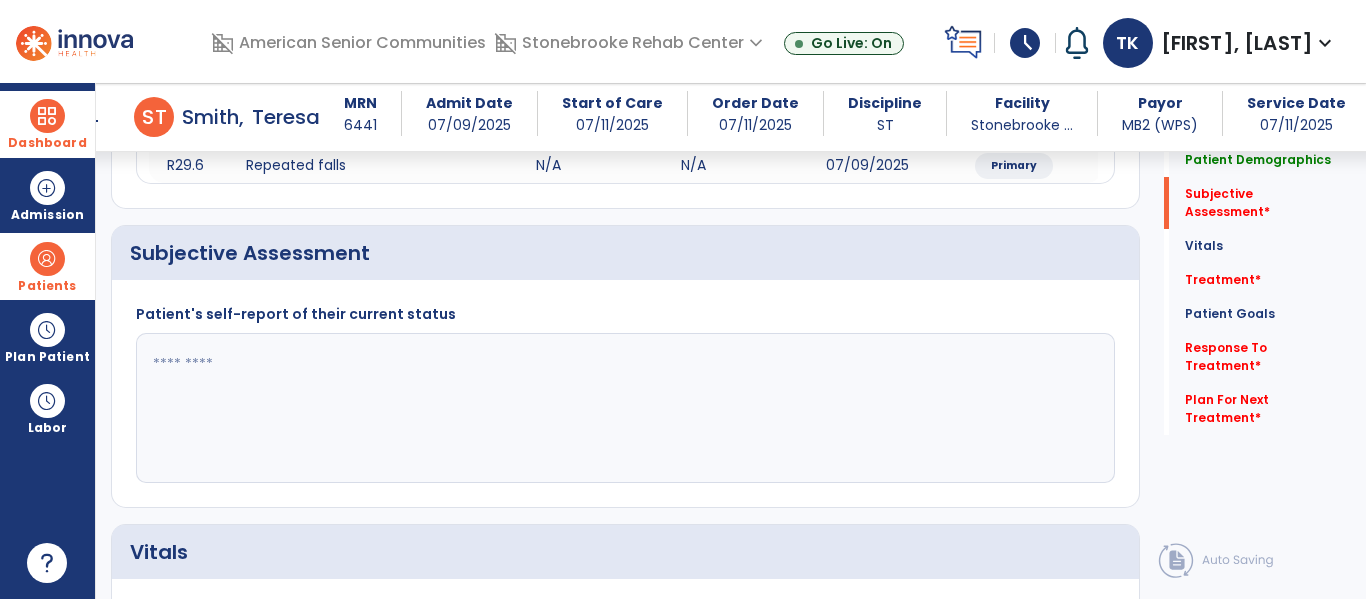 scroll, scrollTop: 425, scrollLeft: 0, axis: vertical 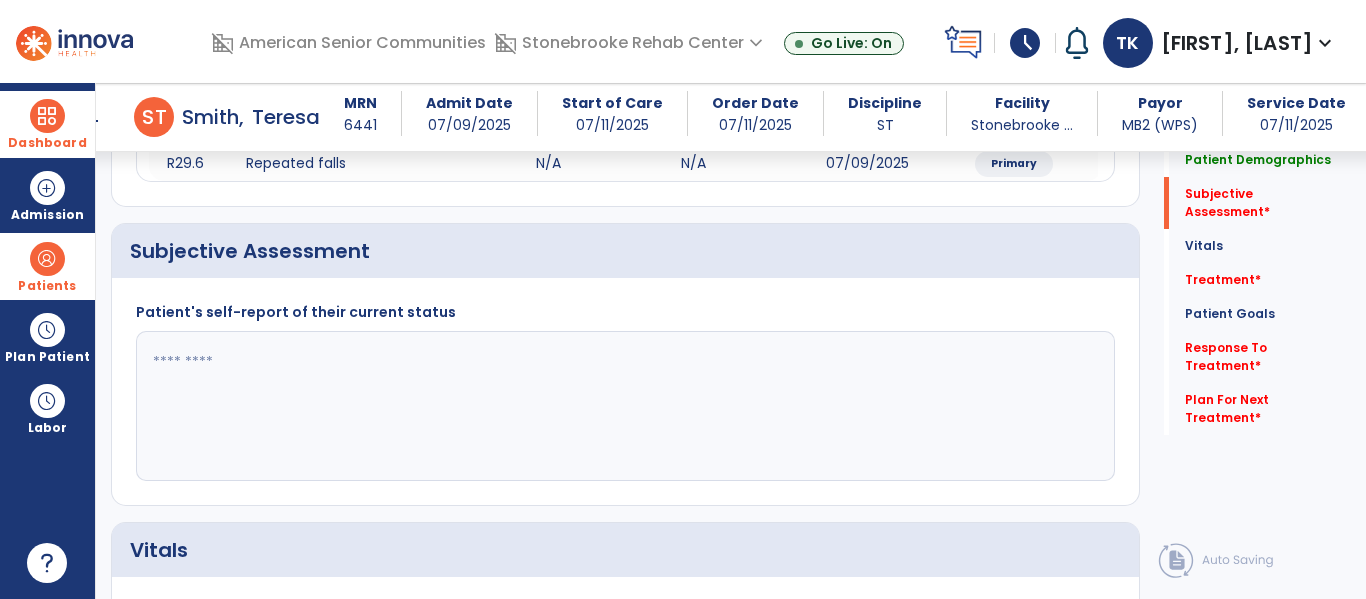 click 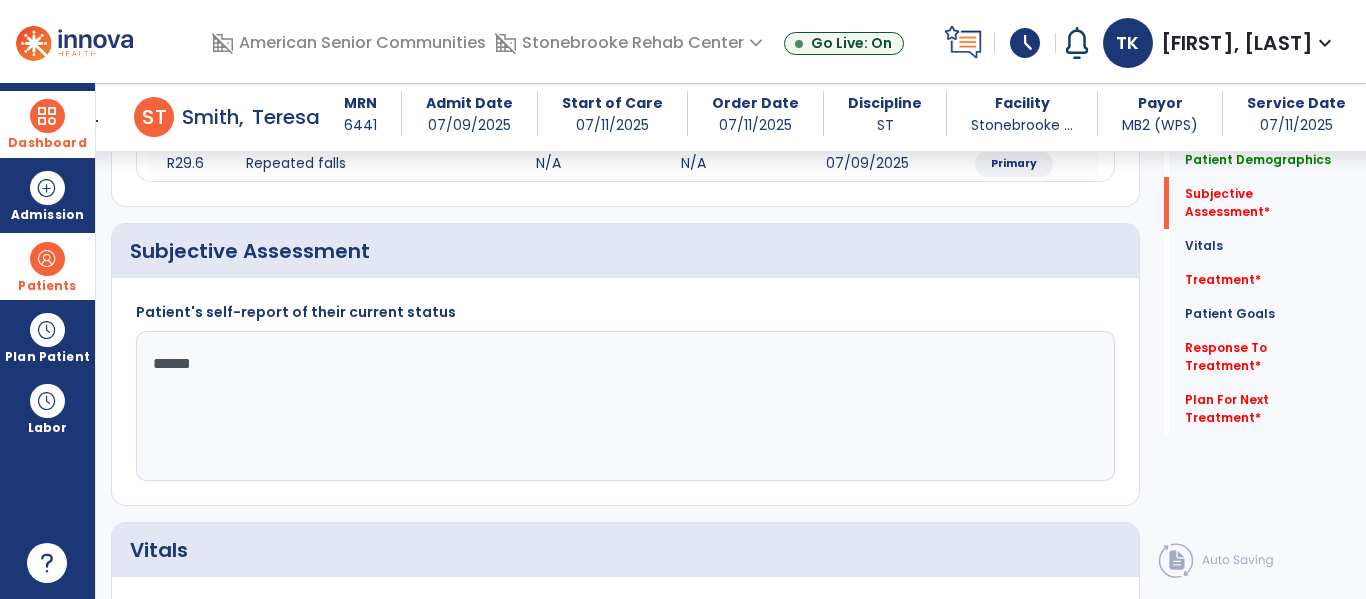 type on "*******" 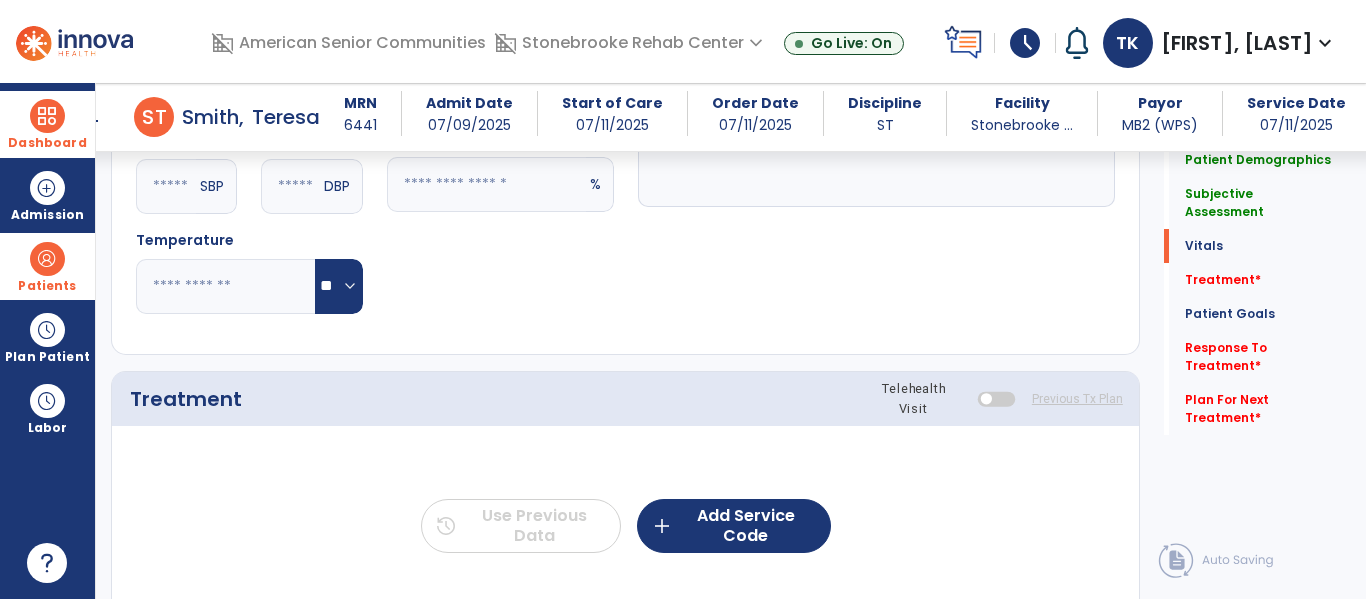 scroll, scrollTop: 1028, scrollLeft: 0, axis: vertical 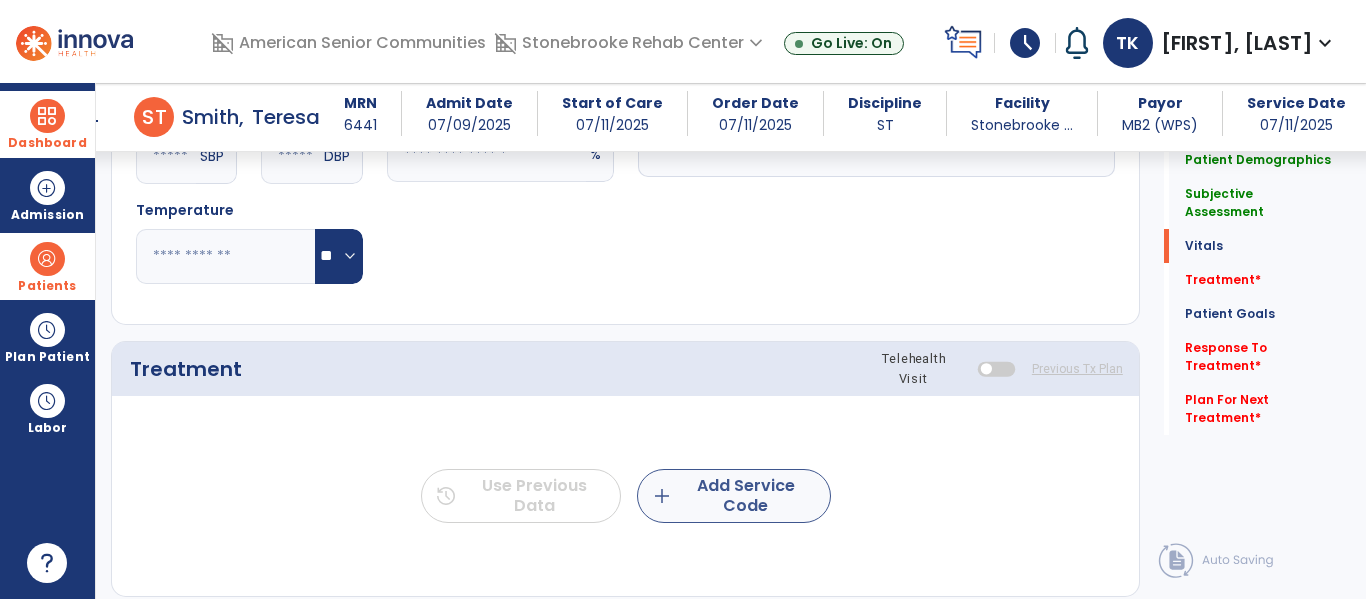 type on "**********" 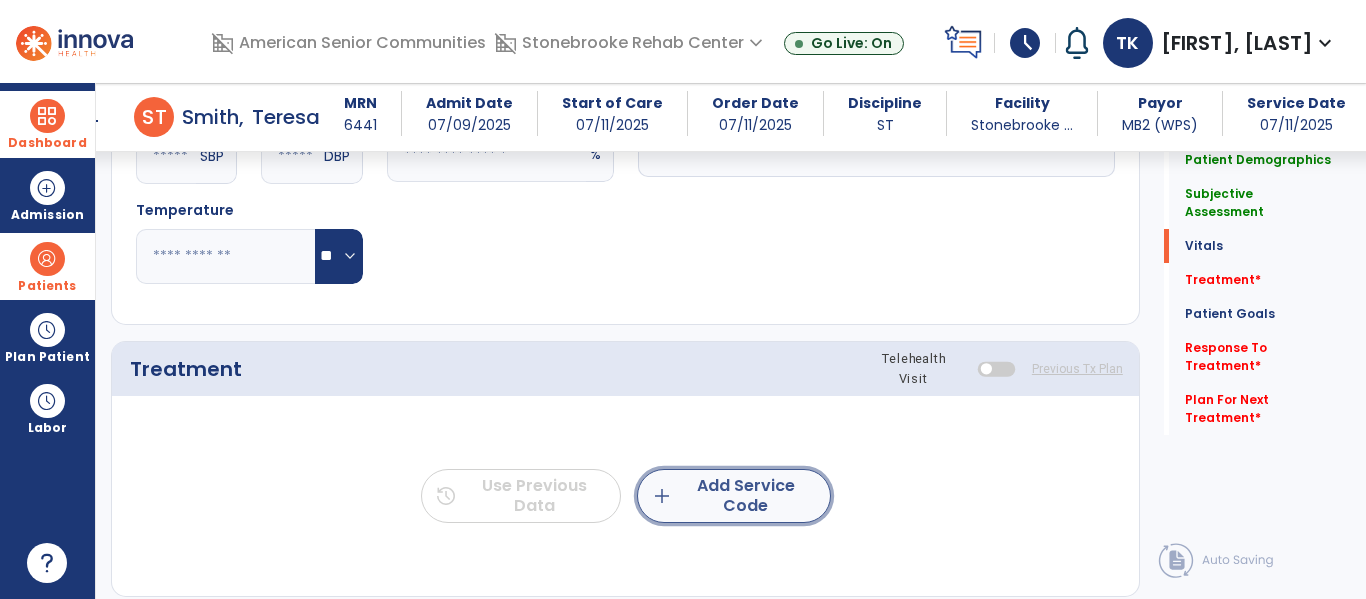 click on "add  Add Service Code" 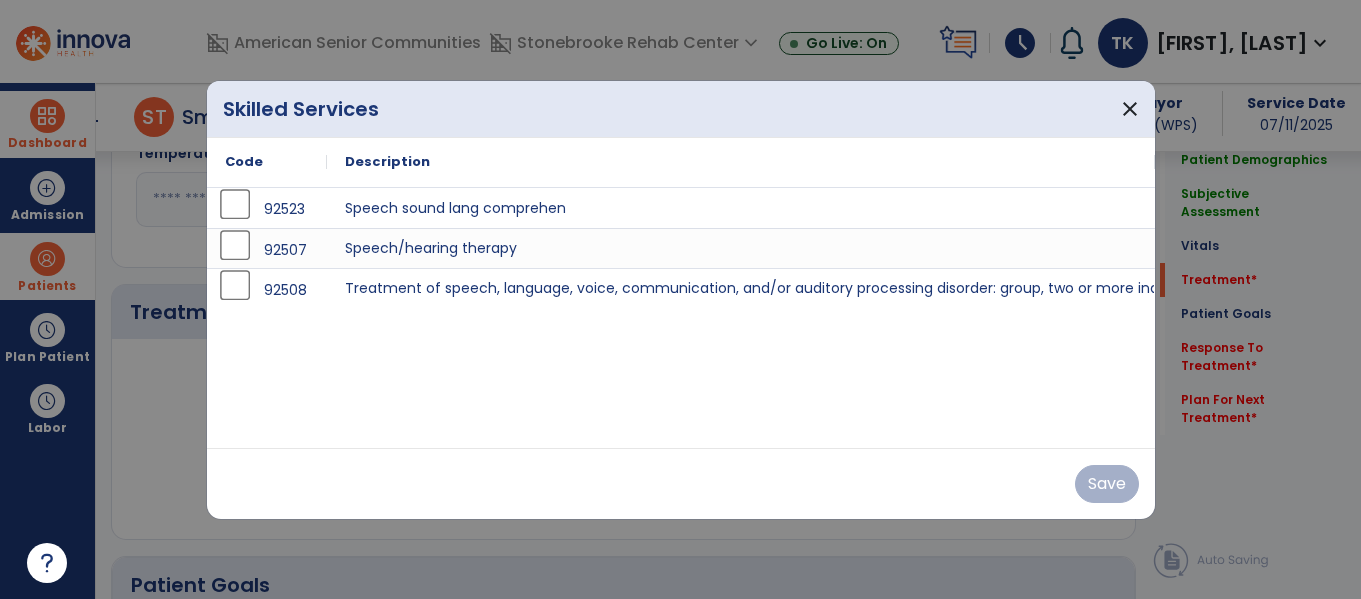 scroll, scrollTop: 1090, scrollLeft: 0, axis: vertical 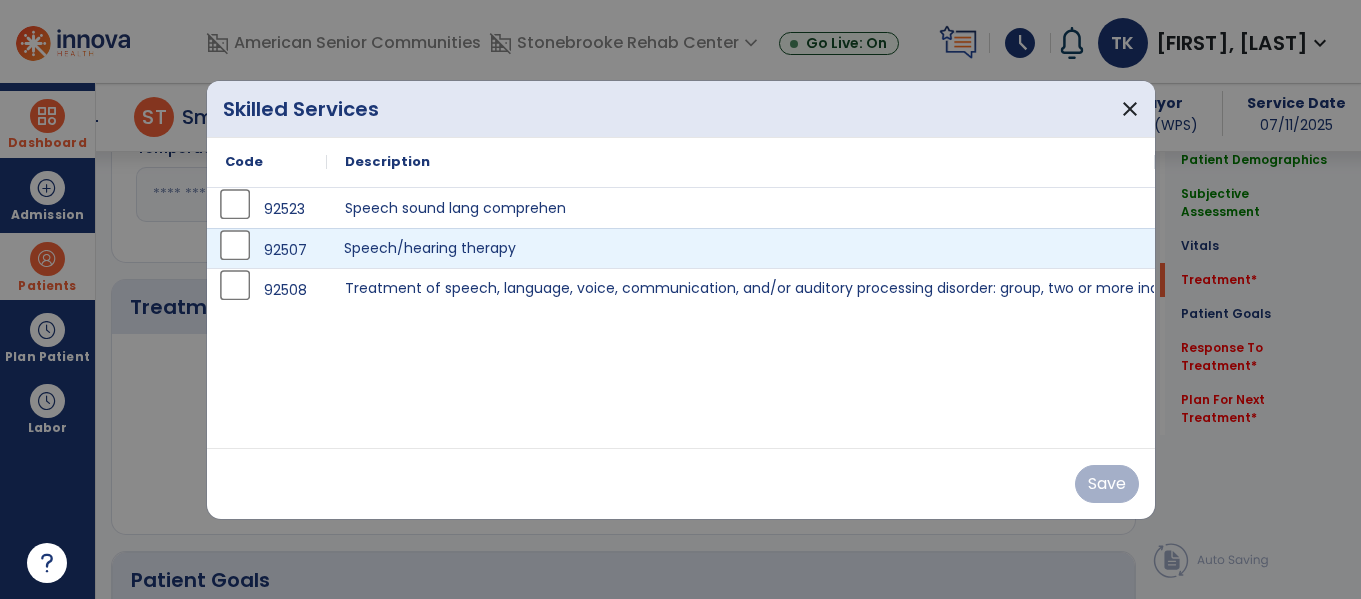 click on "Speech/hearing therapy" at bounding box center (741, 248) 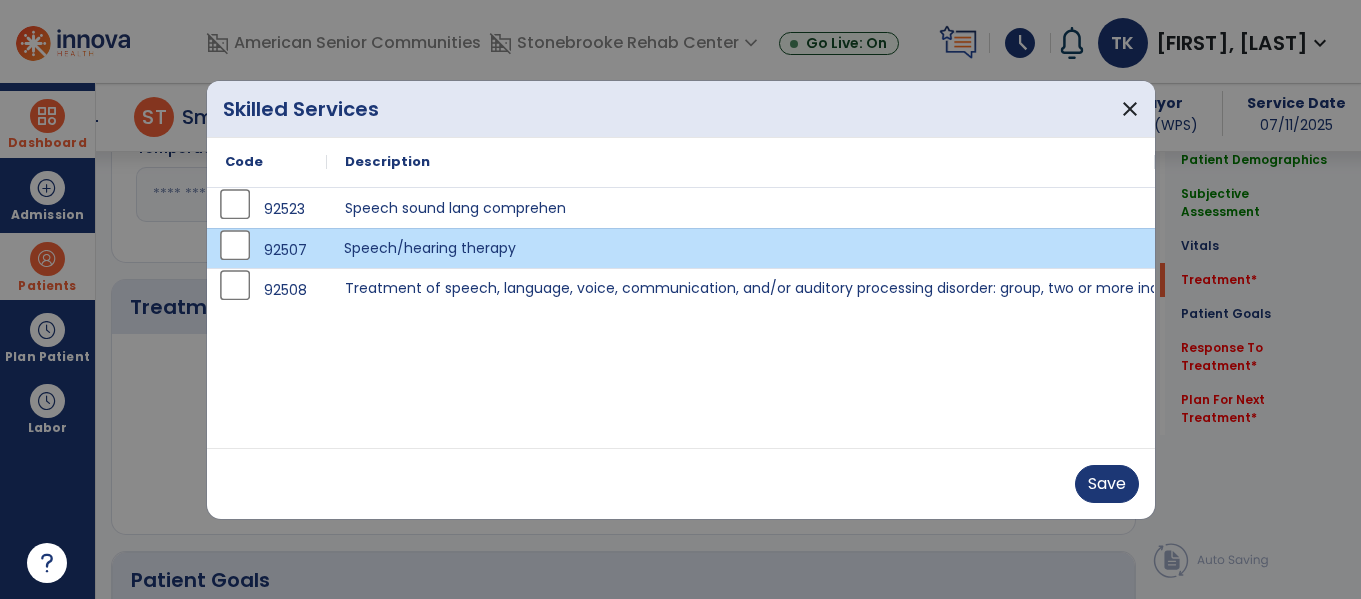 click on "Speech/hearing therapy" at bounding box center [741, 248] 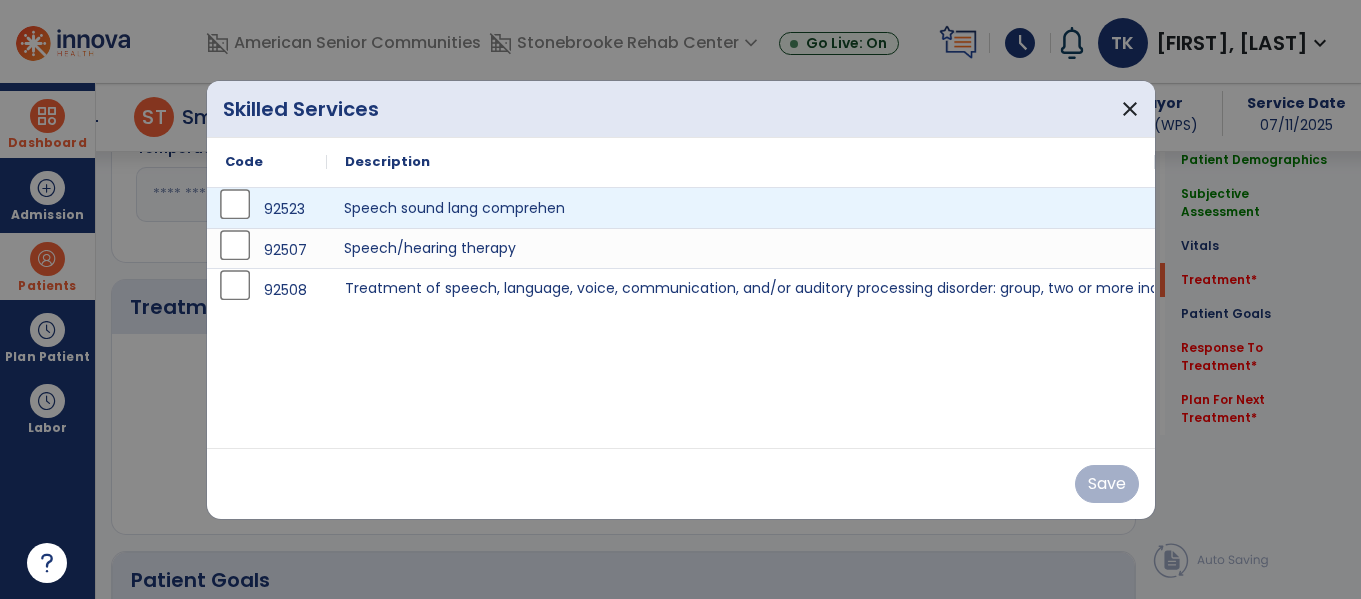 click on "Speech sound lang comprehen" at bounding box center [741, 208] 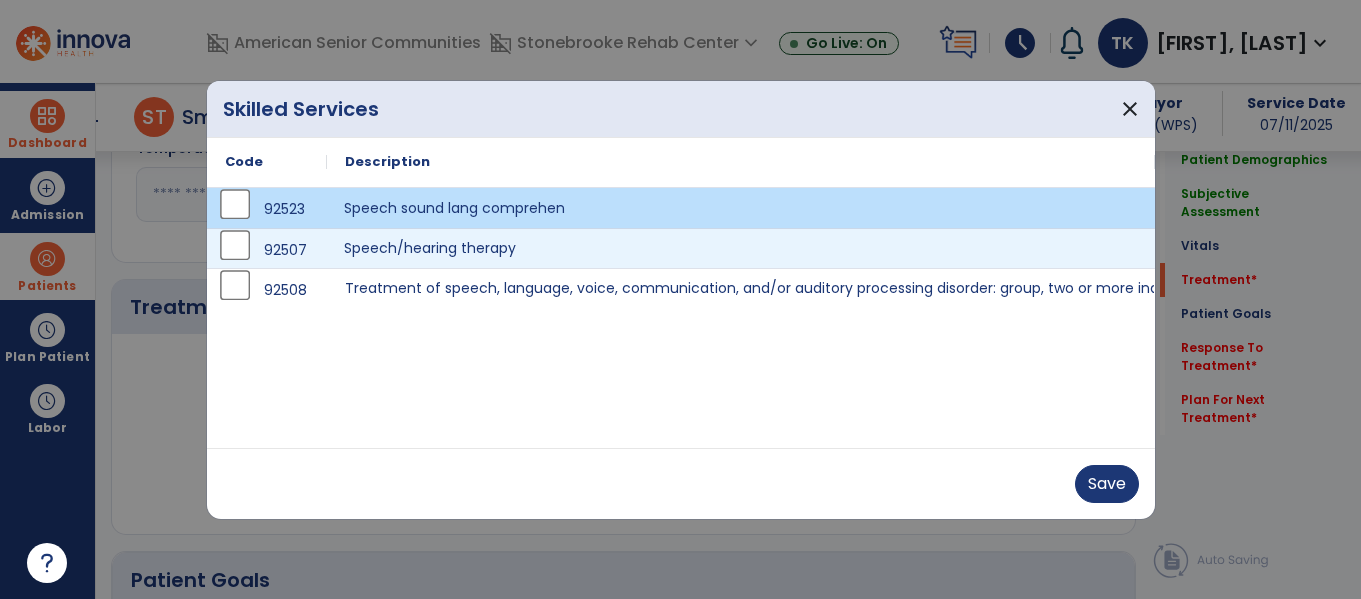 click on "Speech/hearing therapy" at bounding box center (741, 248) 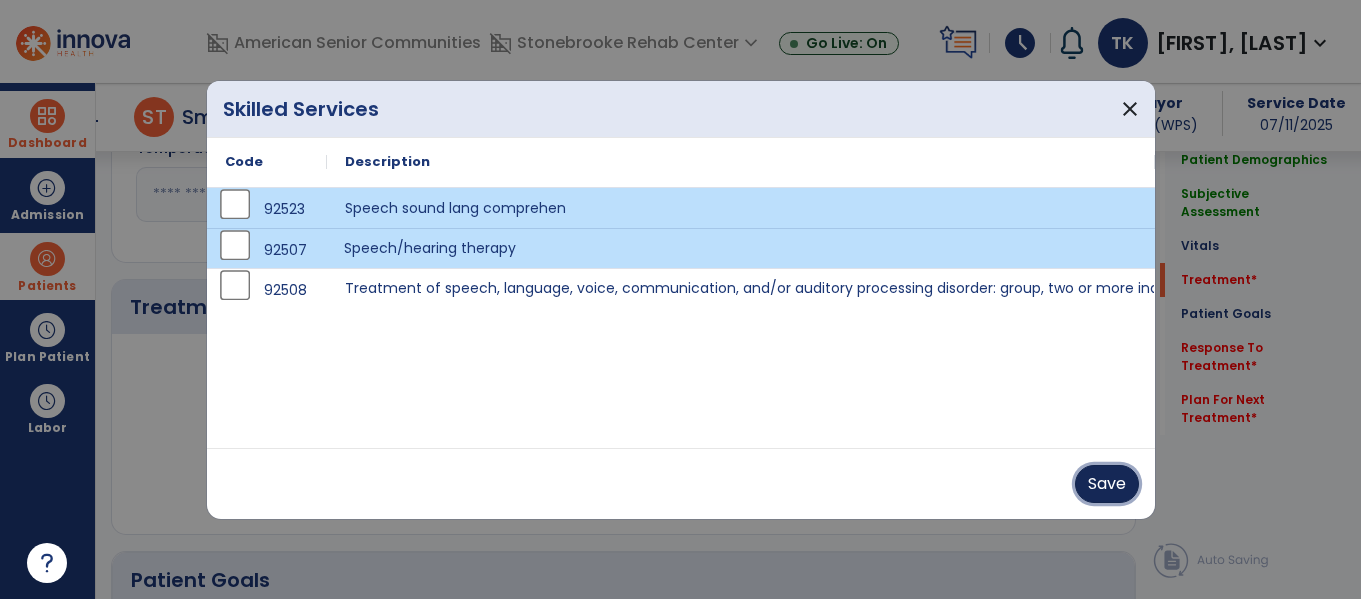 click on "Save" at bounding box center (1107, 484) 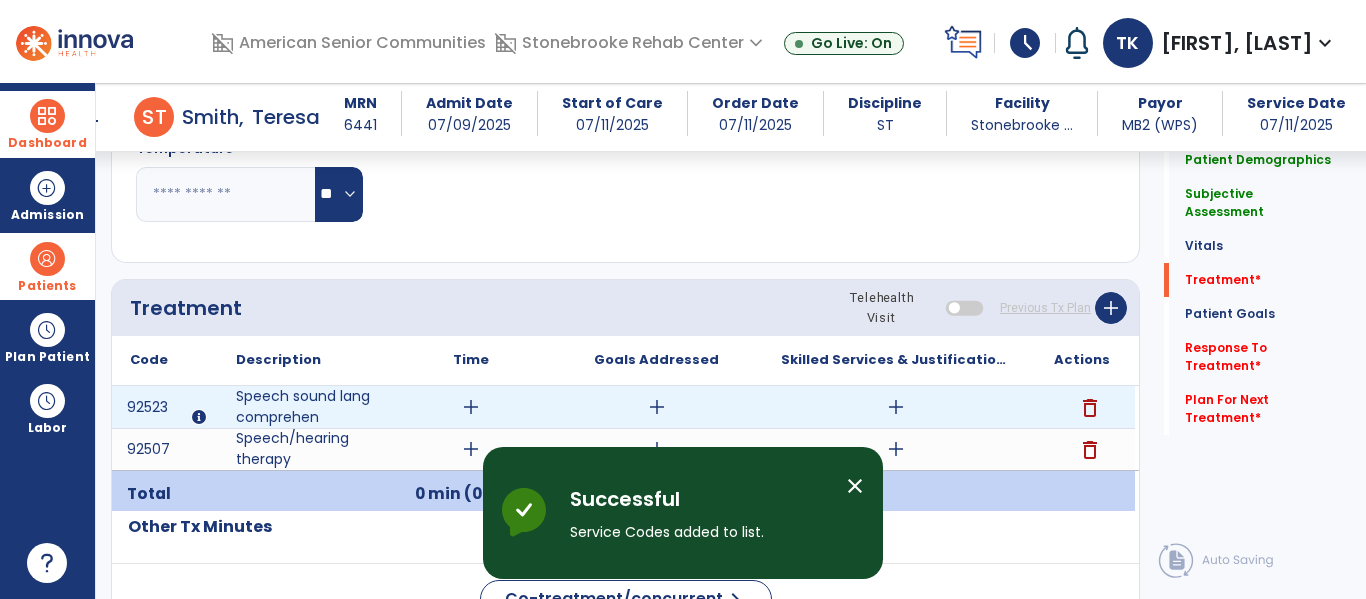 click on "add" at bounding box center (471, 407) 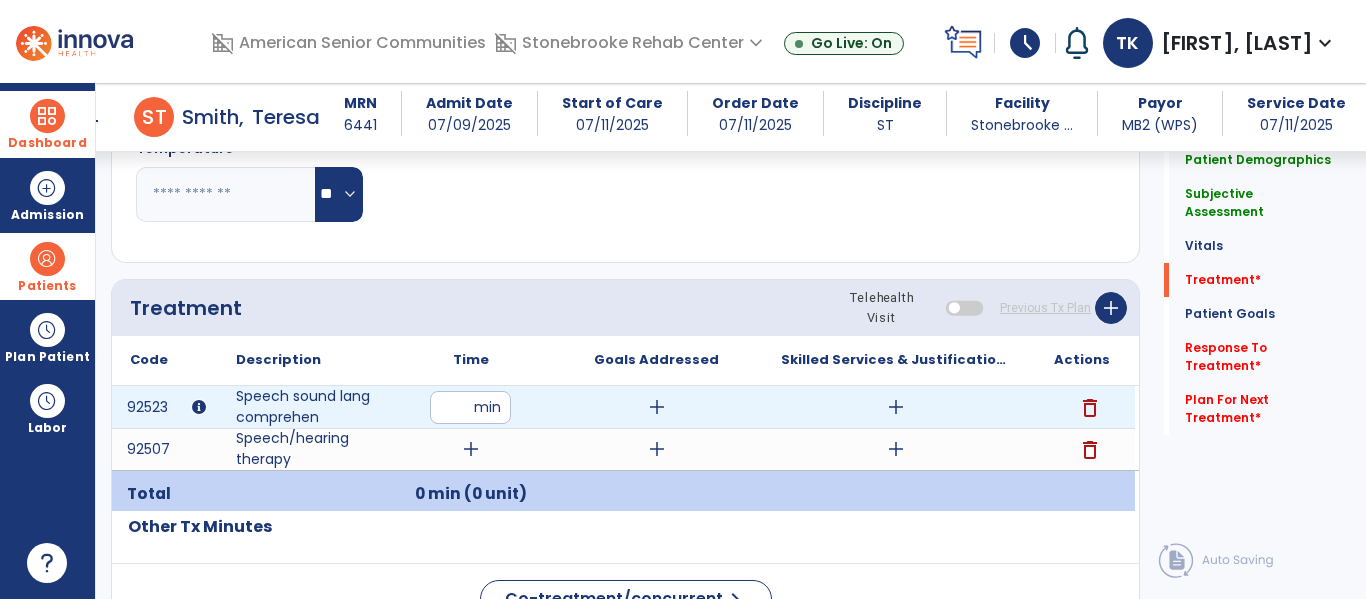 type on "**" 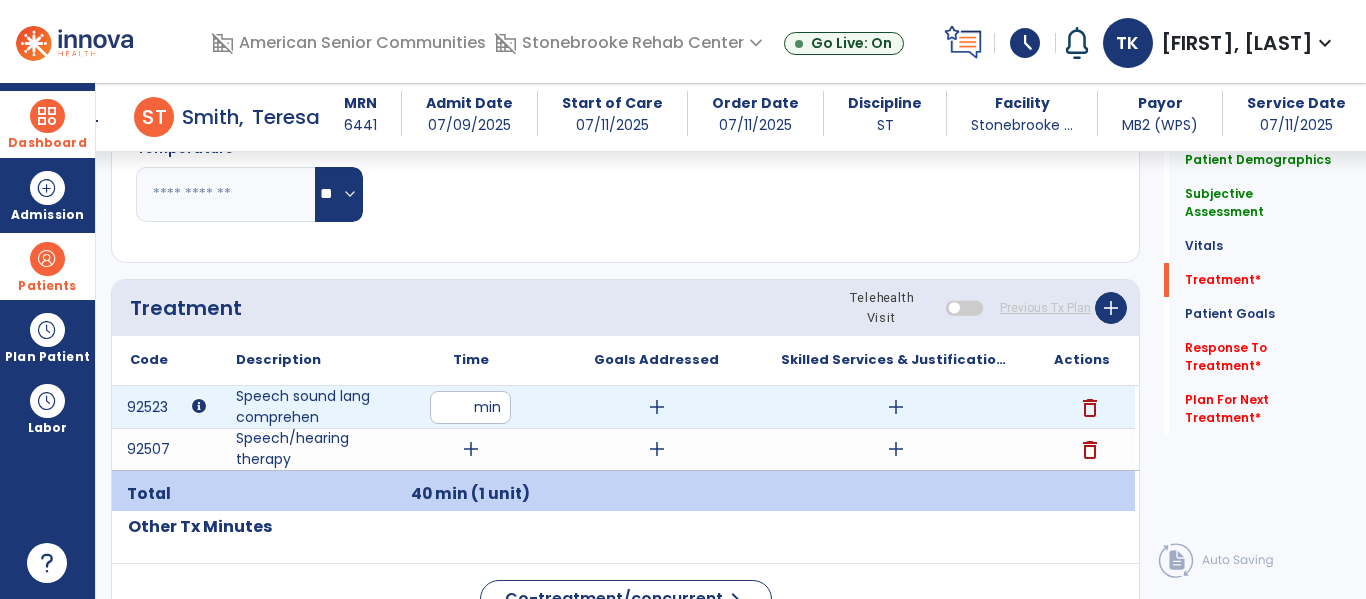 click on "add" at bounding box center [657, 407] 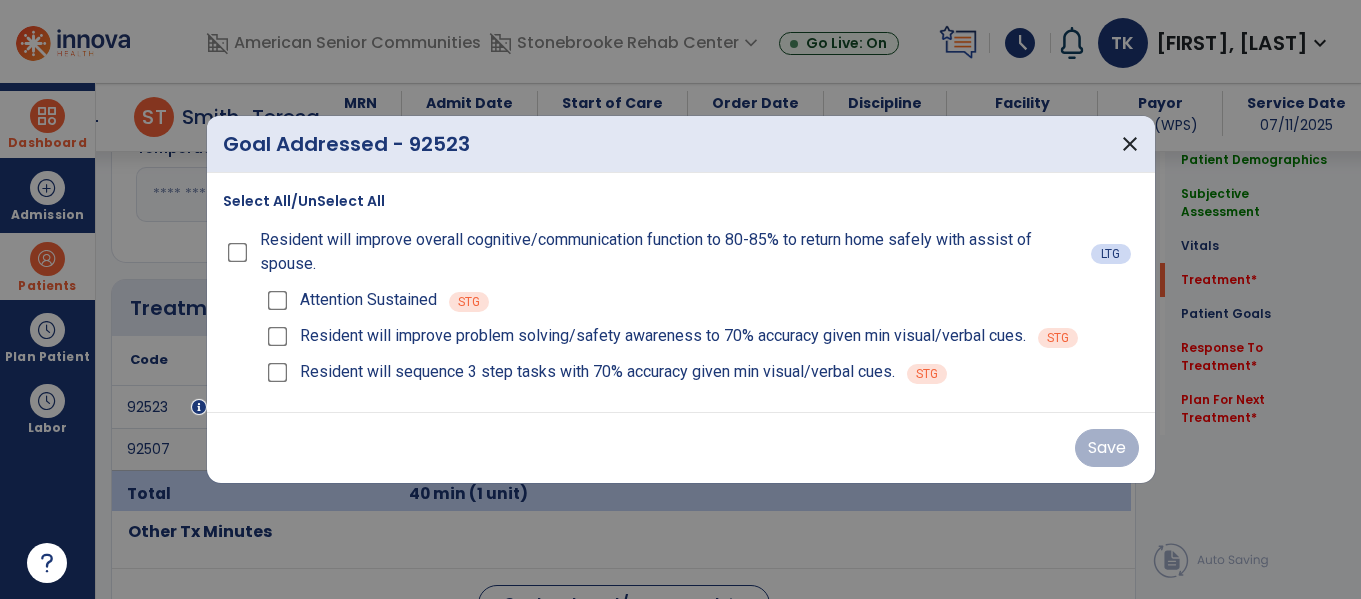 scroll, scrollTop: 1090, scrollLeft: 0, axis: vertical 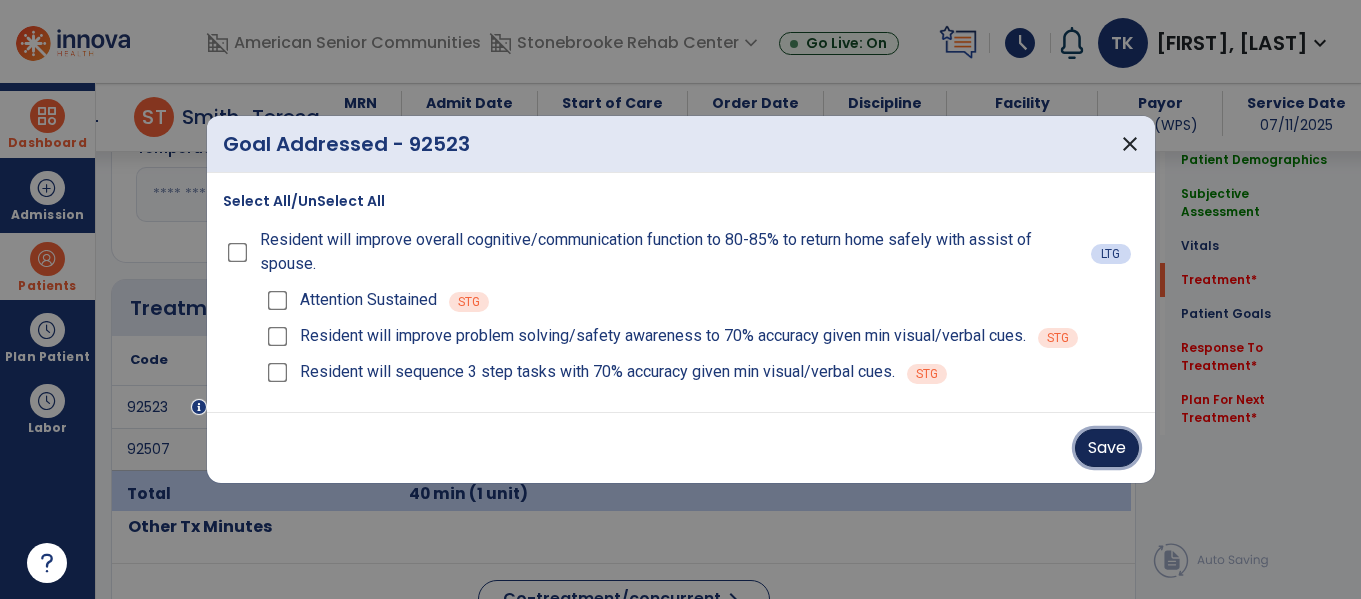 click on "Save" at bounding box center [1107, 448] 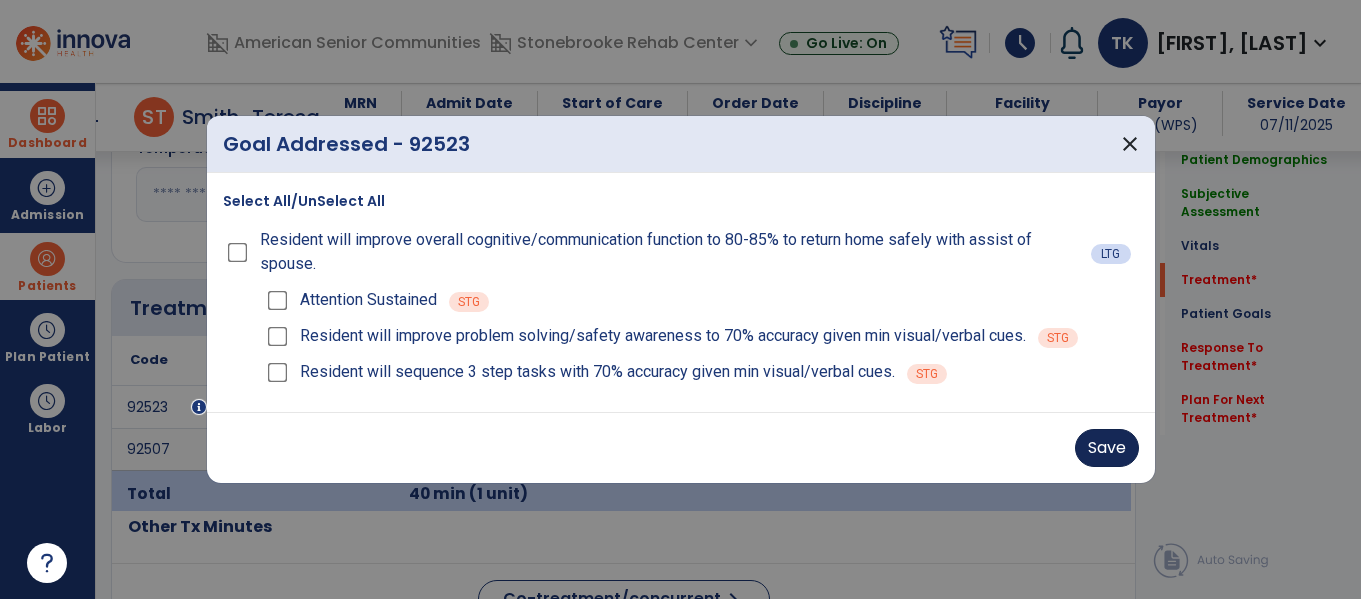click on "Save" at bounding box center (681, 448) 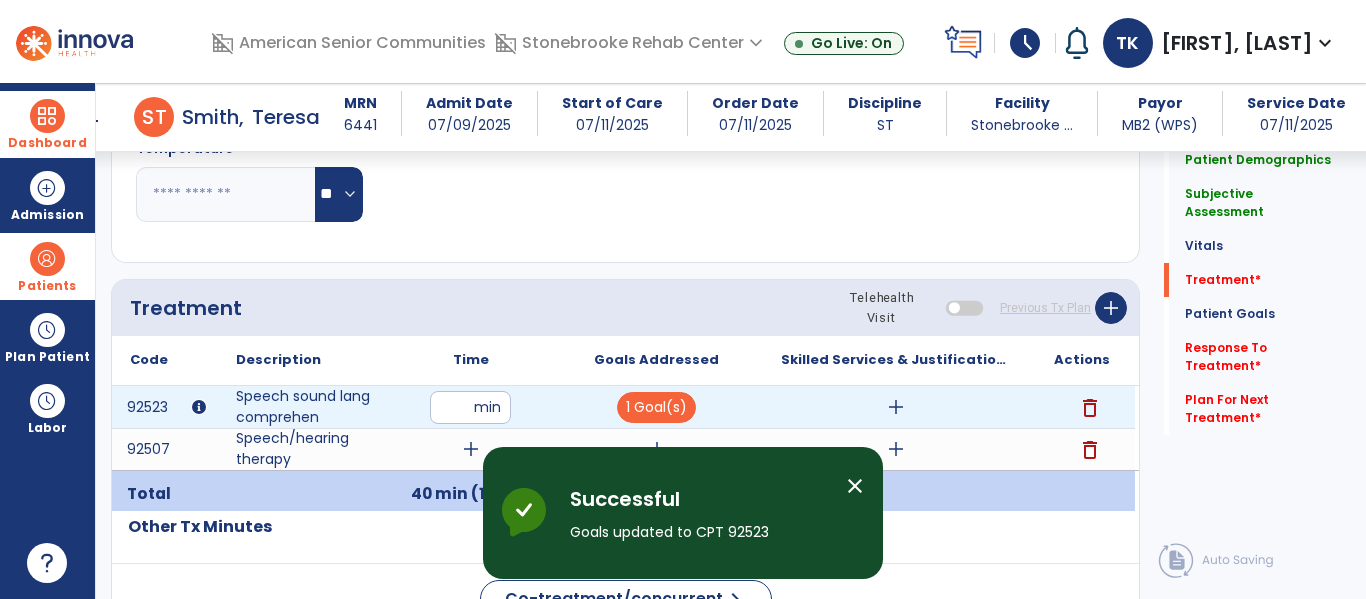 click on "add" at bounding box center (896, 407) 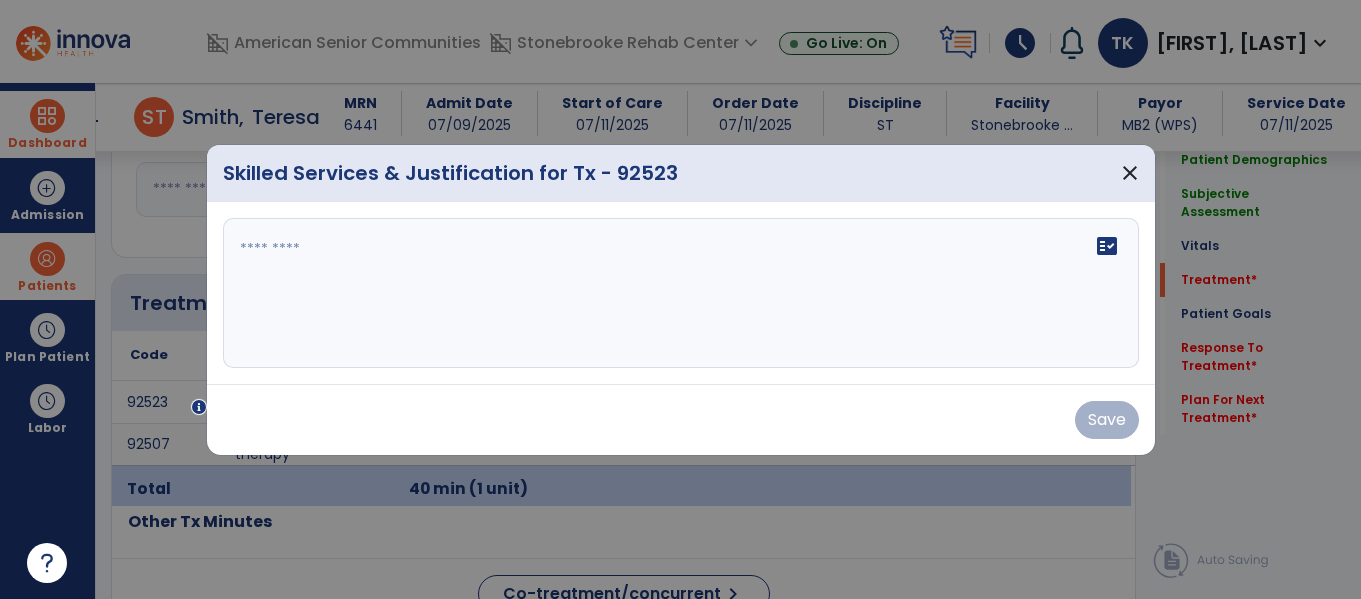 scroll, scrollTop: 1090, scrollLeft: 0, axis: vertical 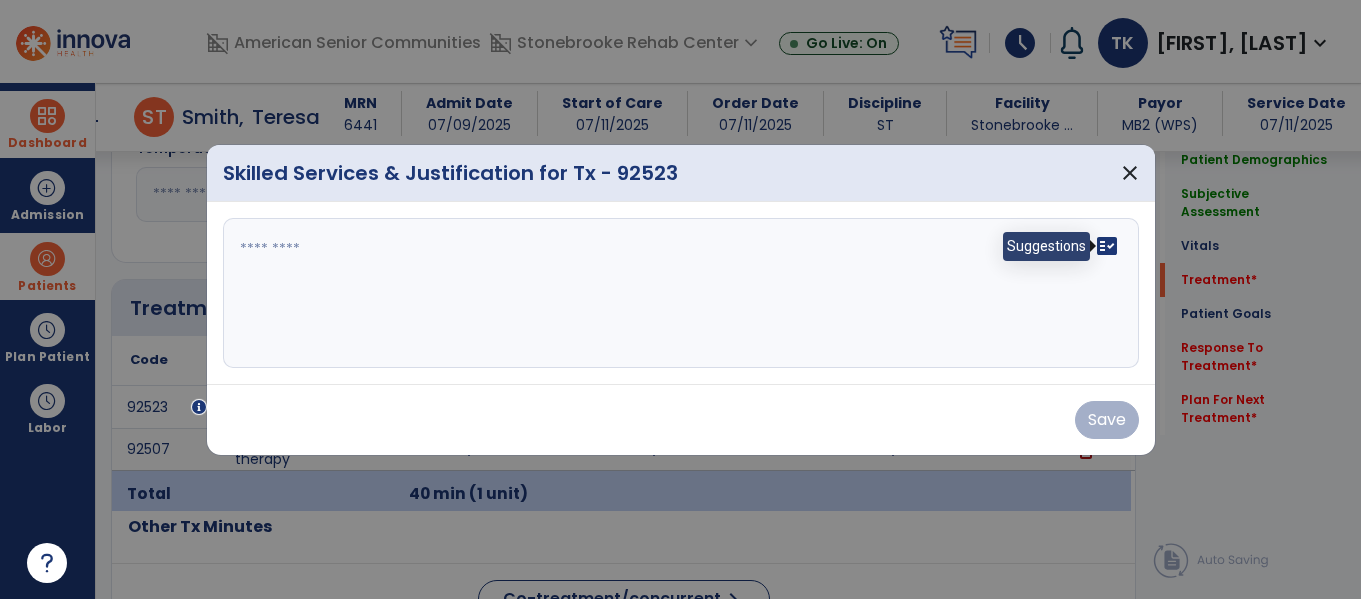 click on "fact_check" at bounding box center [1107, 246] 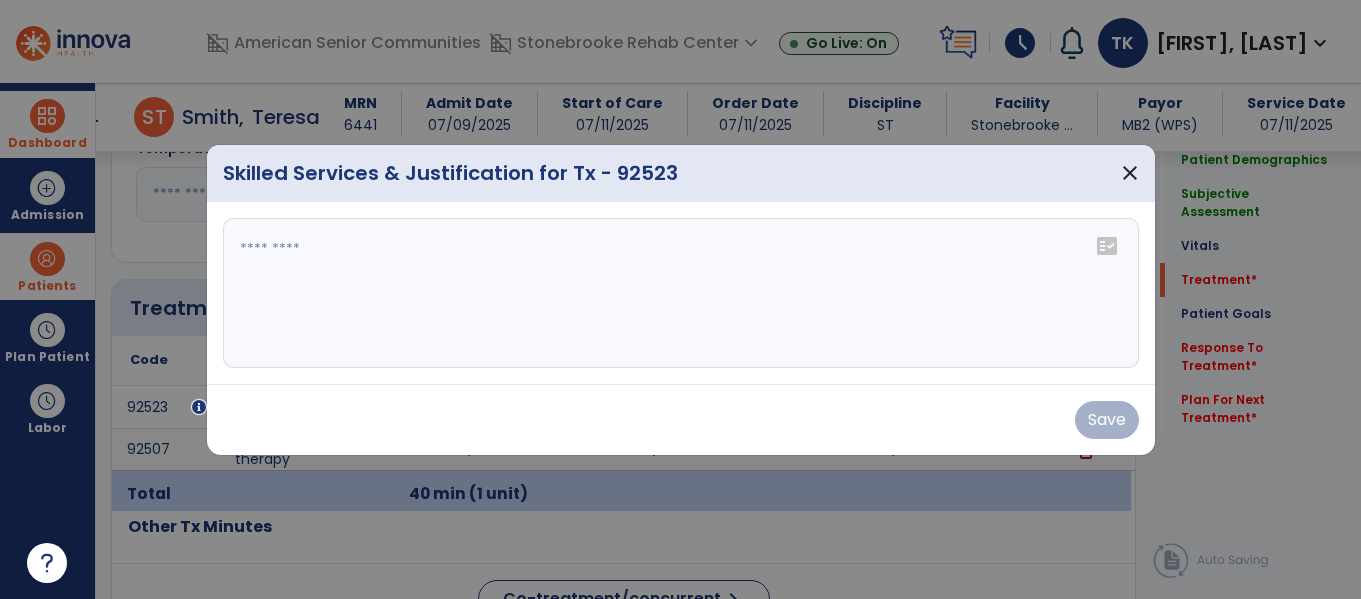 click on "fact_check" at bounding box center (1107, 246) 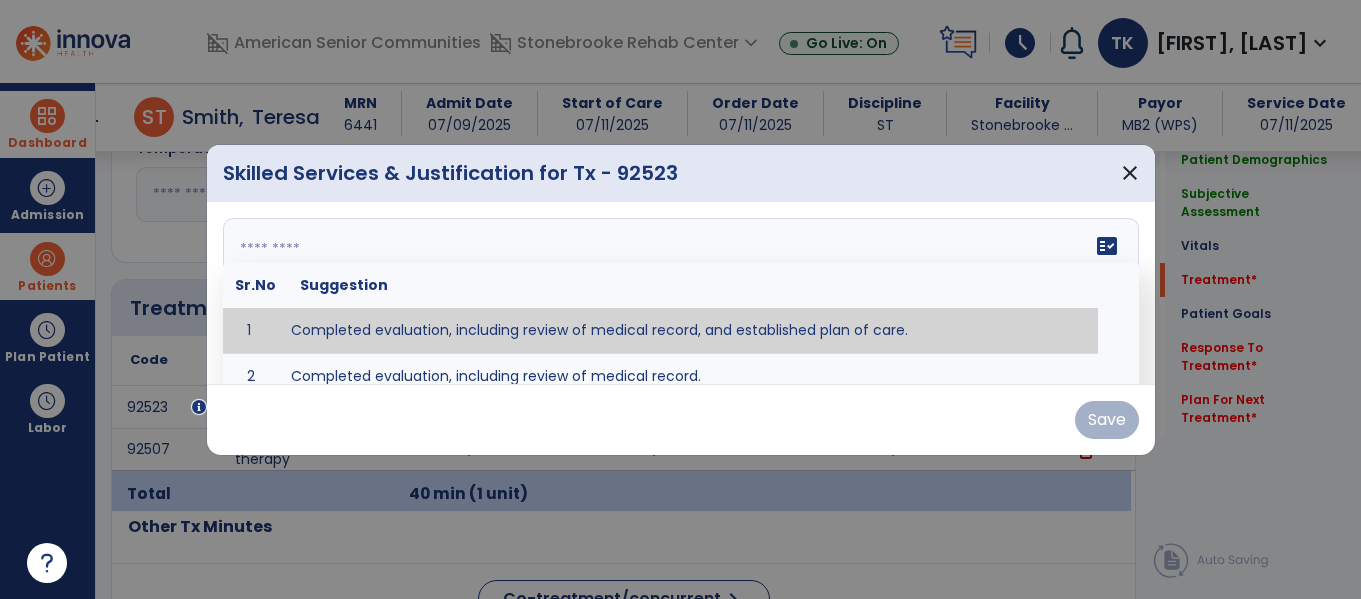type on "**********" 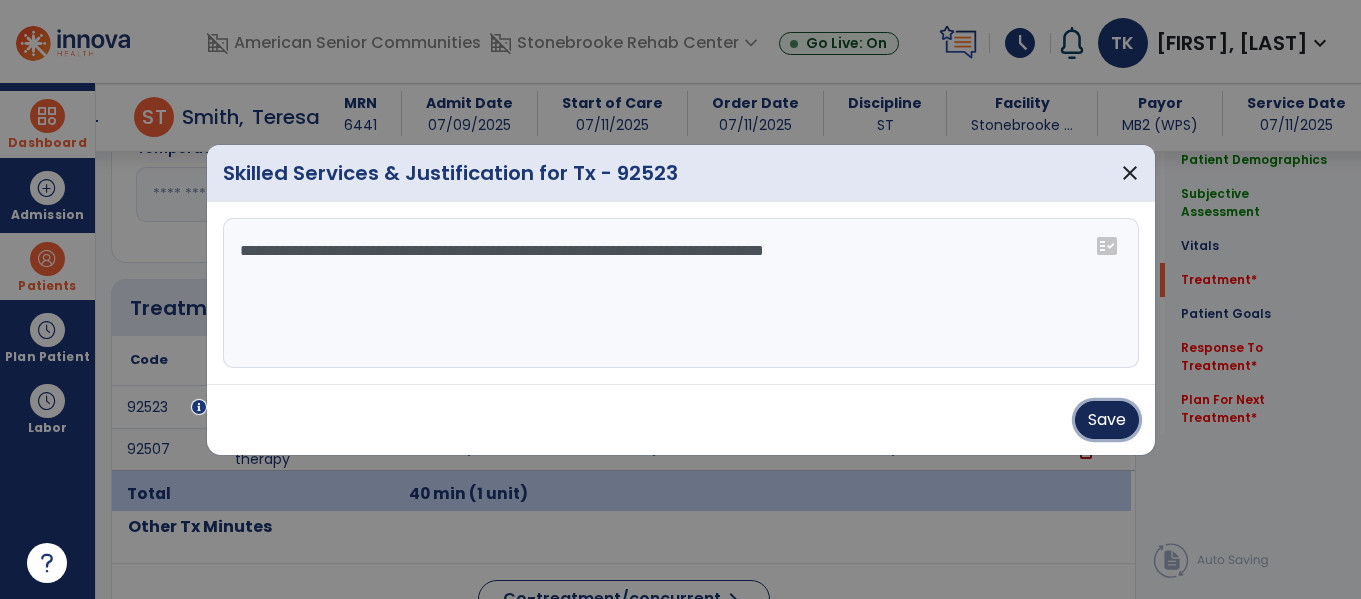 click on "Save" at bounding box center (1107, 420) 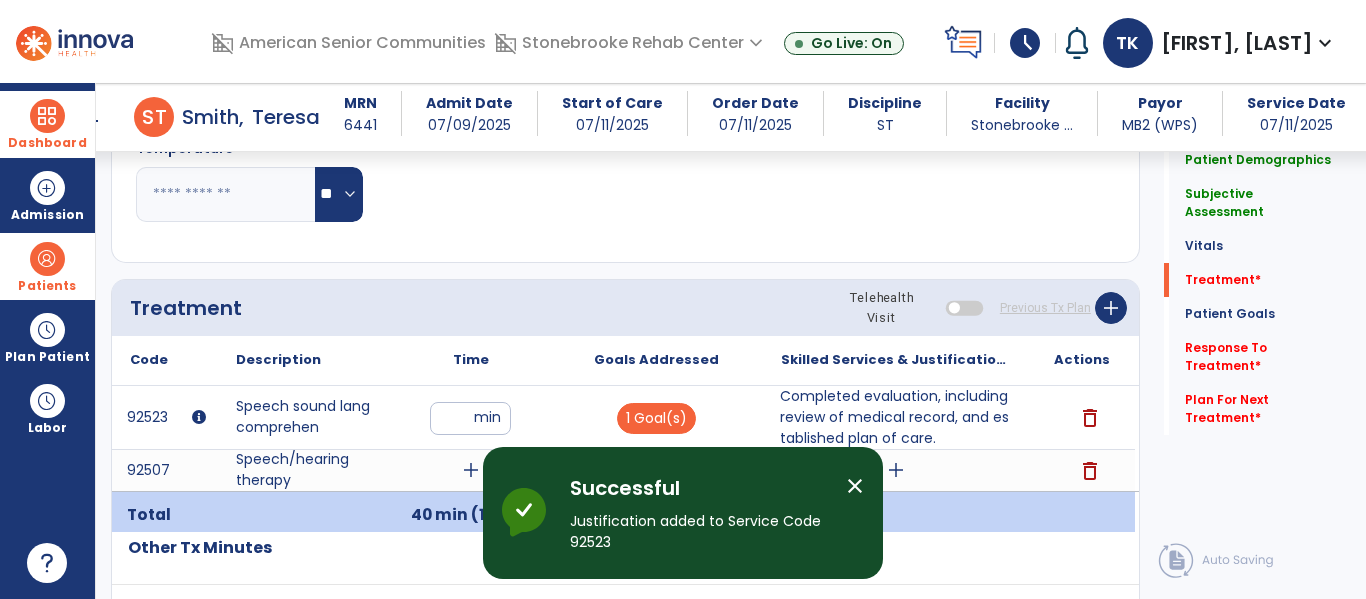 click on "close" at bounding box center [855, 486] 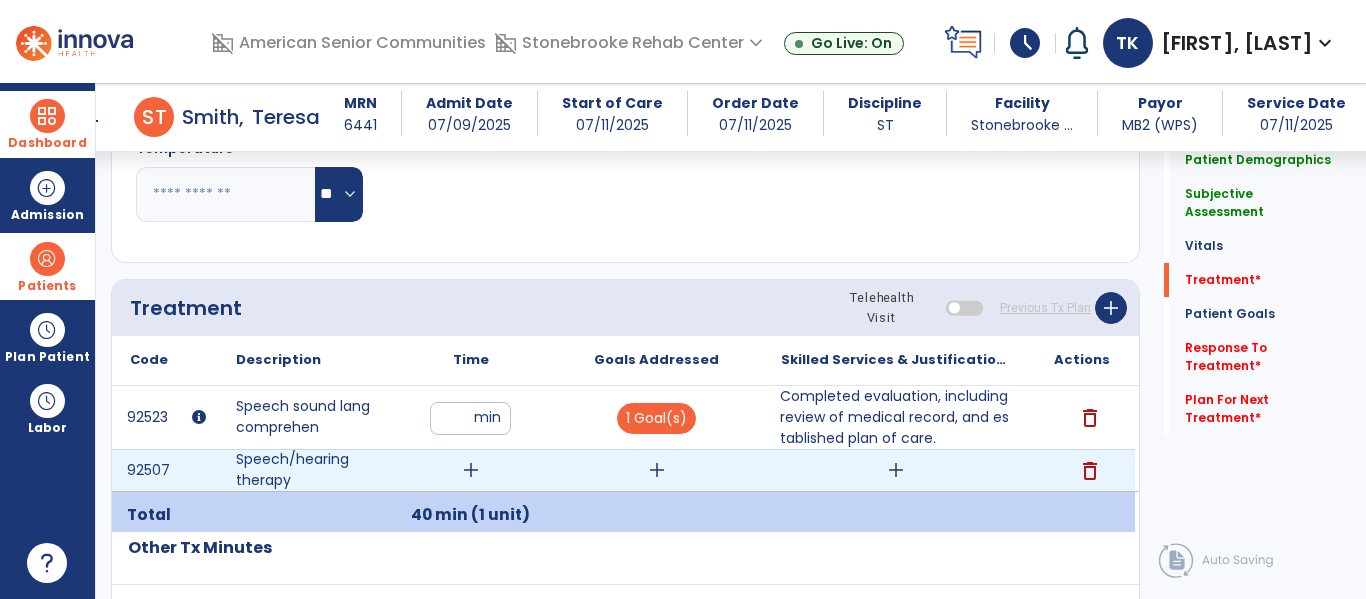 click on "add" at bounding box center [471, 470] 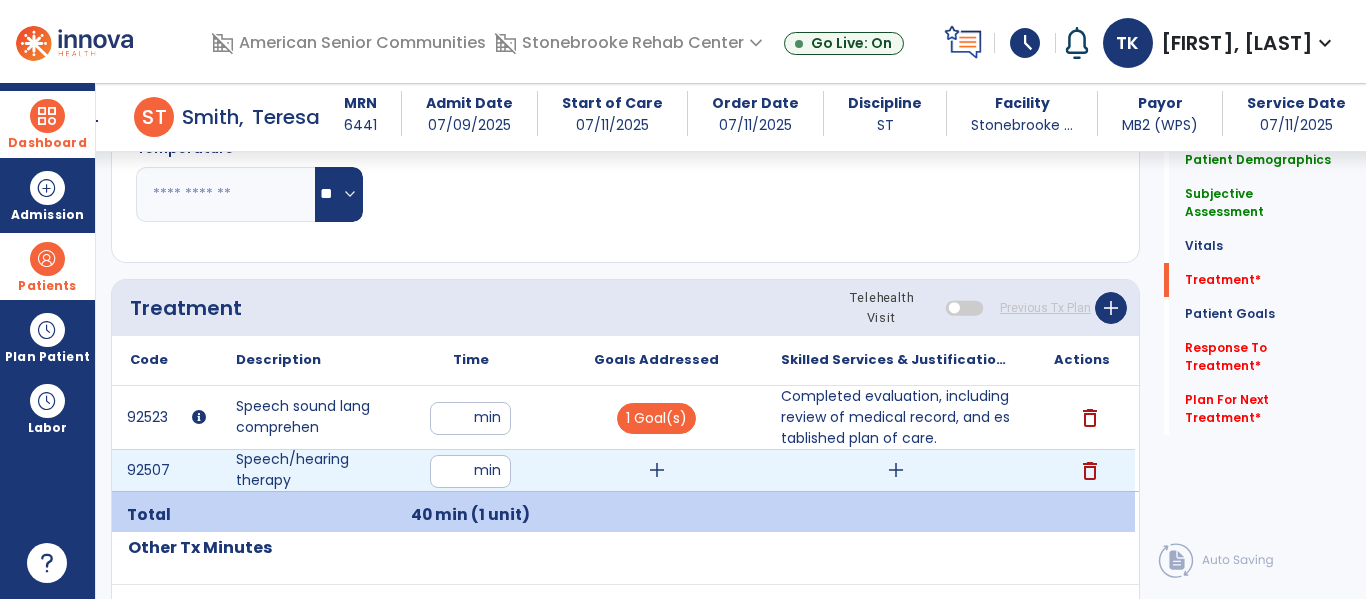 type on "**" 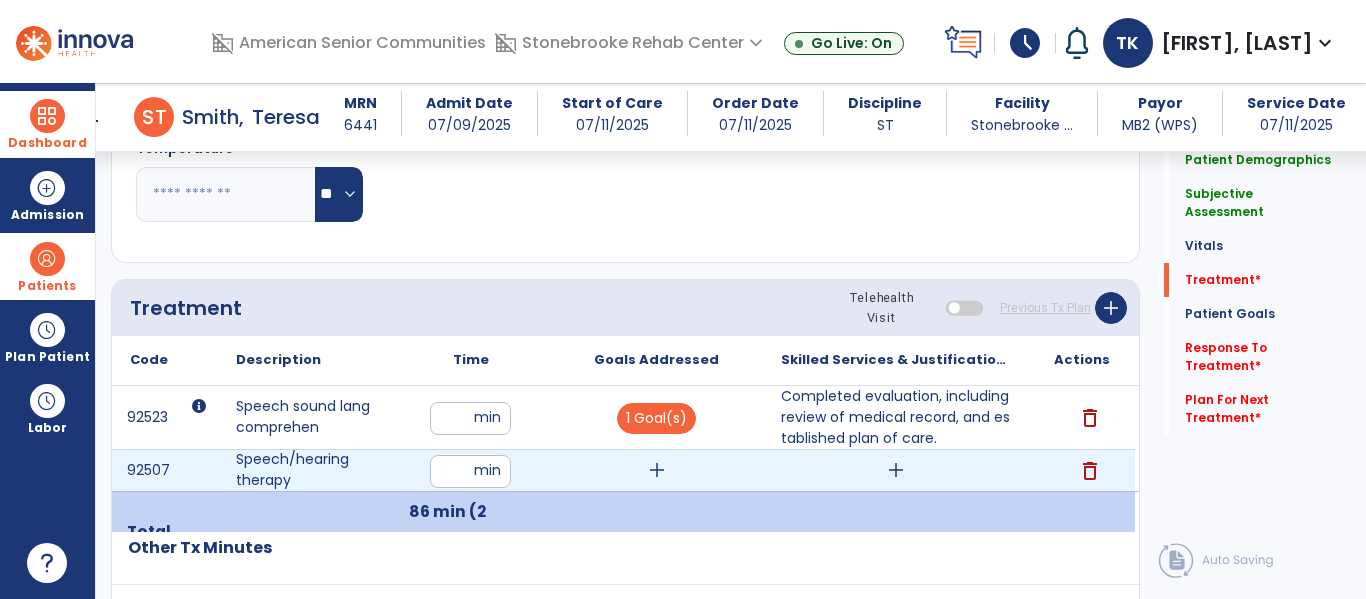 click on "add" at bounding box center (657, 470) 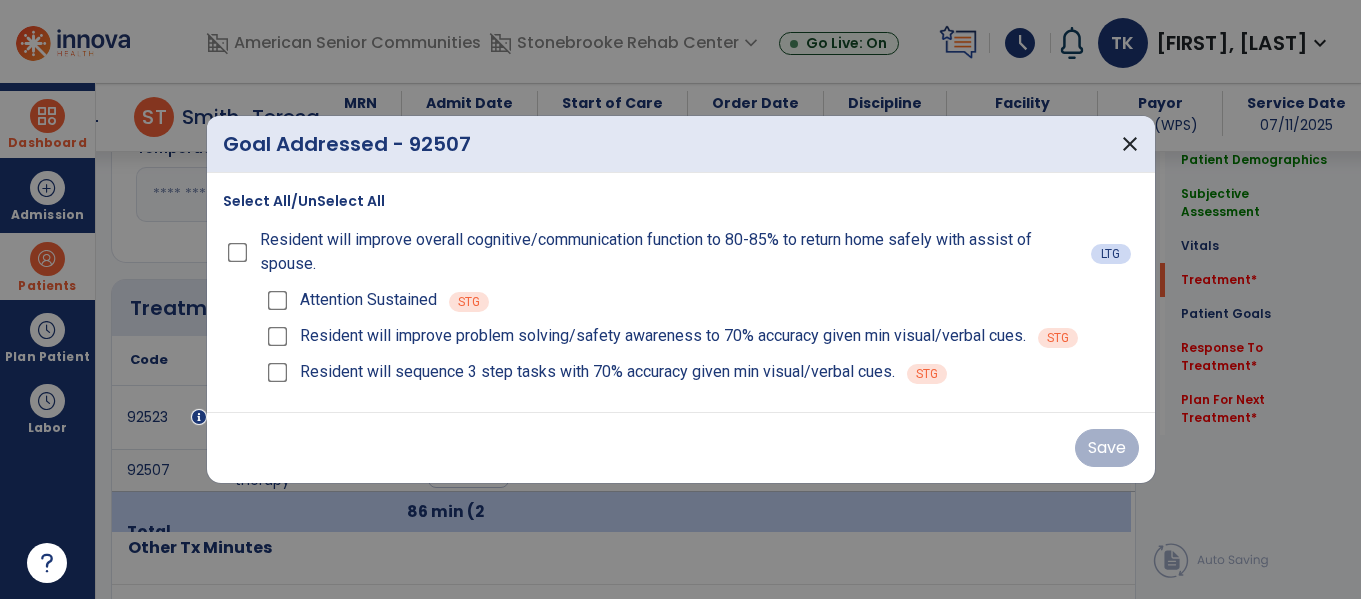 scroll, scrollTop: 1090, scrollLeft: 0, axis: vertical 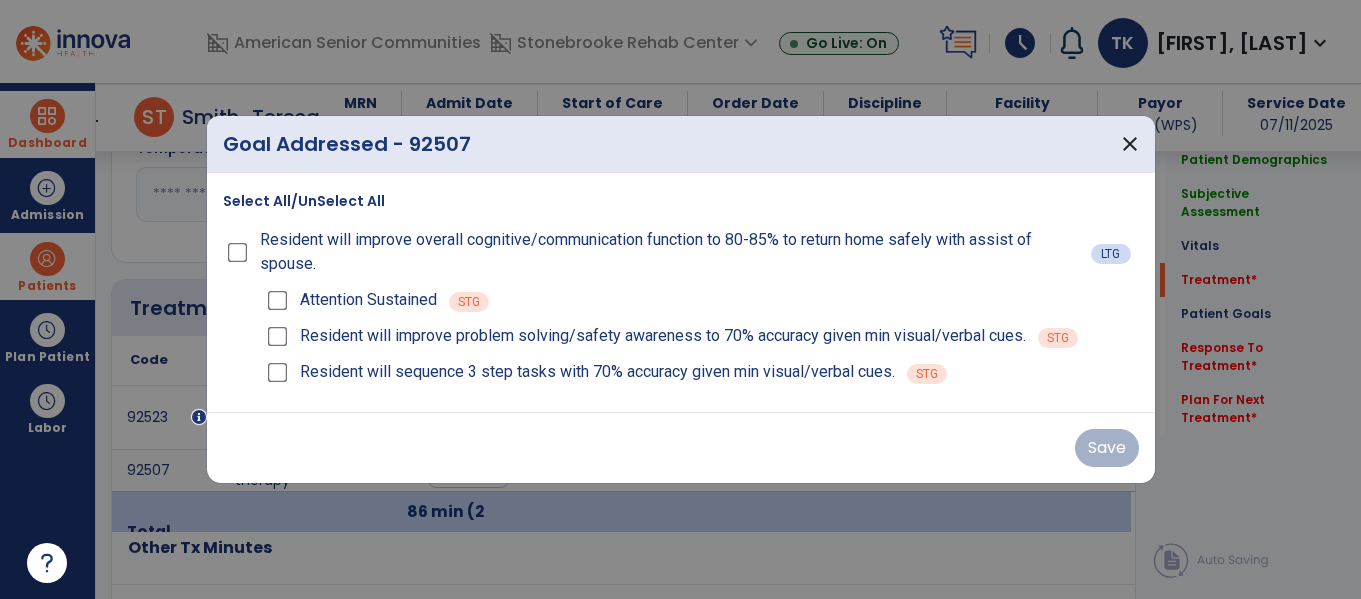 click on "Attention  Sustained" at bounding box center (368, 300) 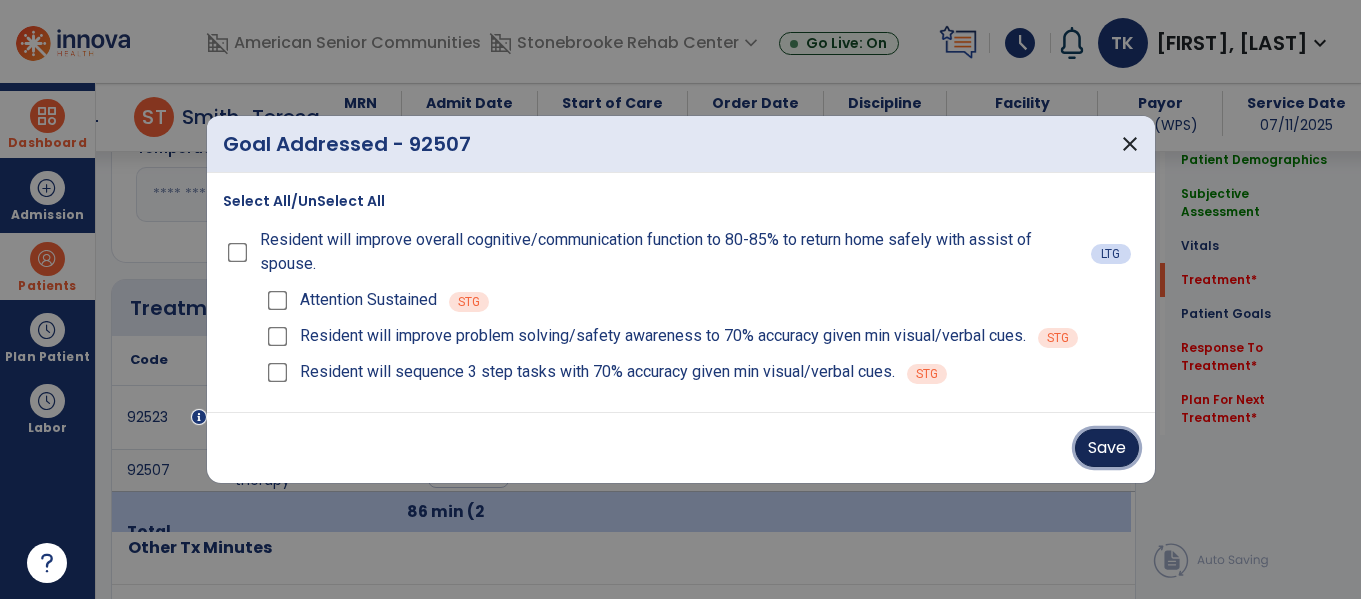 click on "Save" at bounding box center (1107, 448) 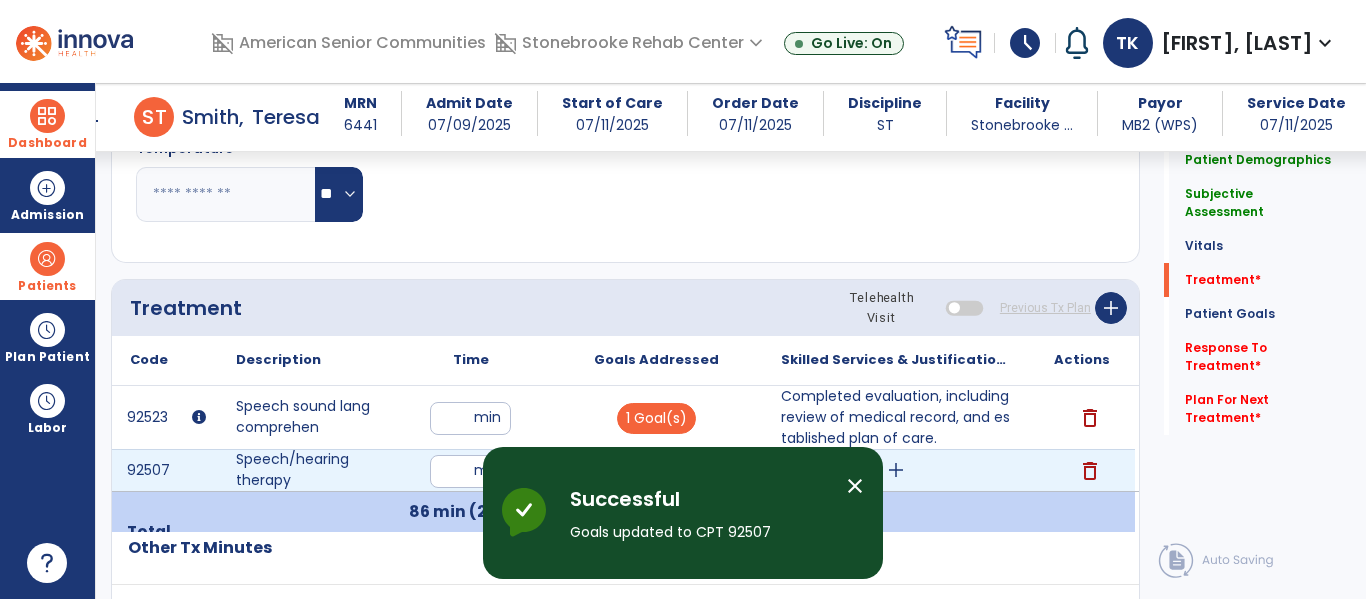 click on "add" at bounding box center [896, 470] 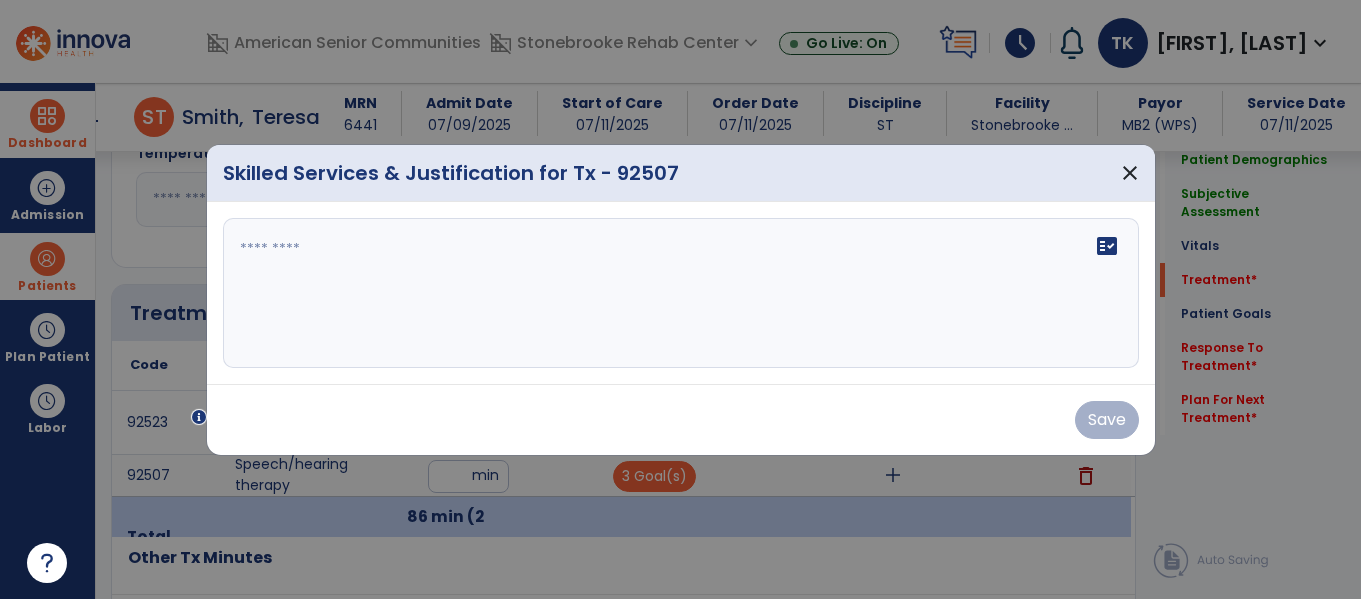 scroll, scrollTop: 1090, scrollLeft: 0, axis: vertical 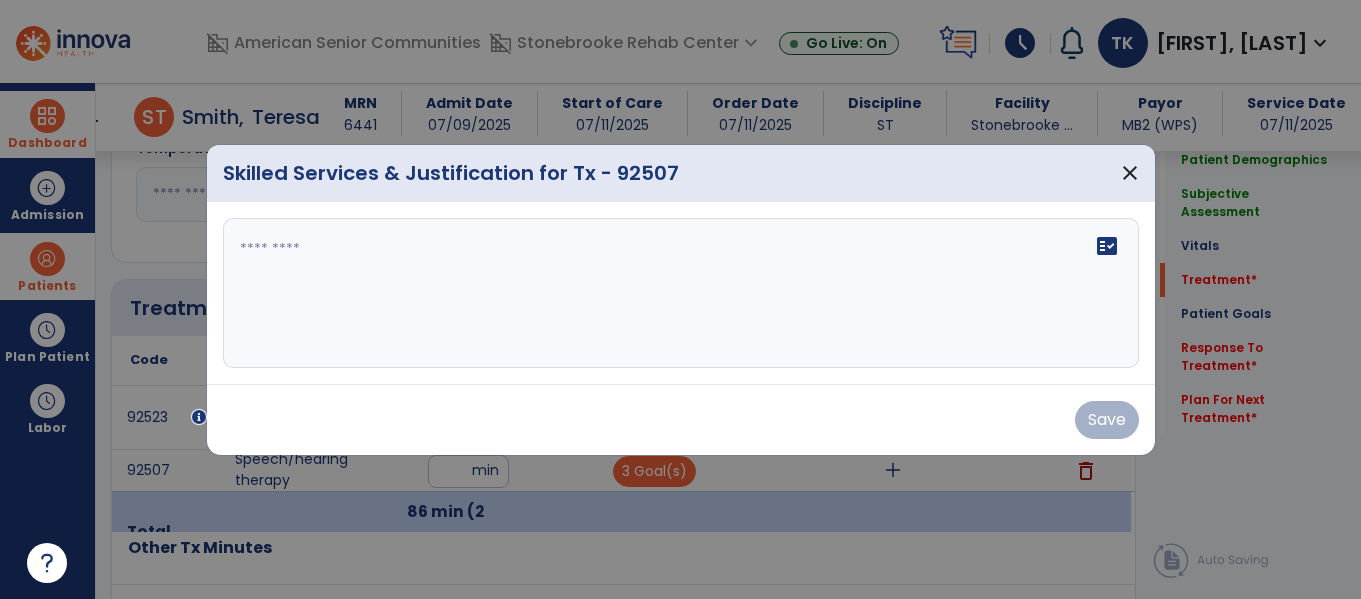 click on "fact_check" at bounding box center [681, 293] 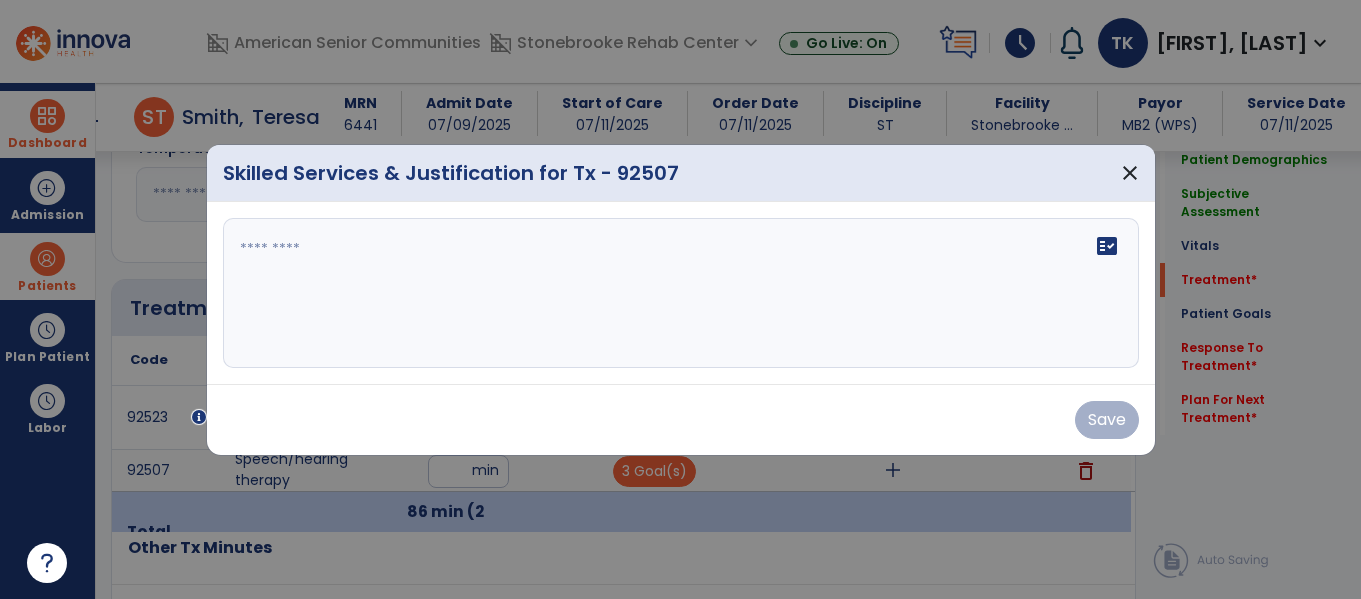 click on "fact_check" at bounding box center [681, 293] 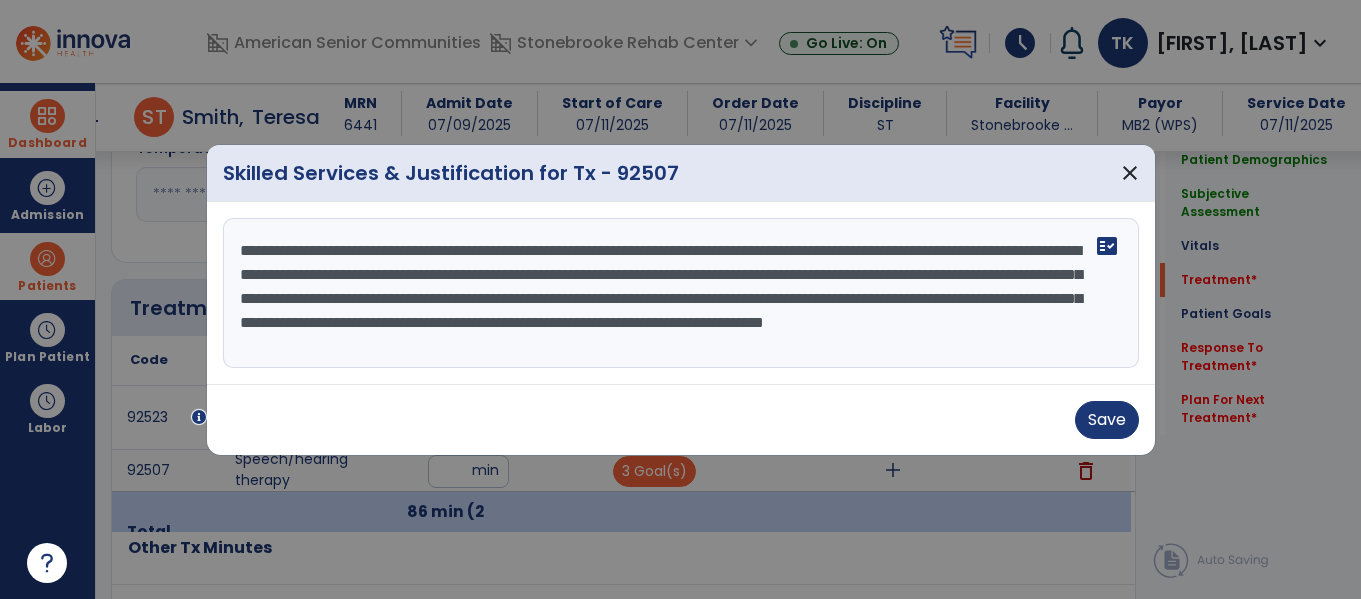 scroll, scrollTop: 16, scrollLeft: 0, axis: vertical 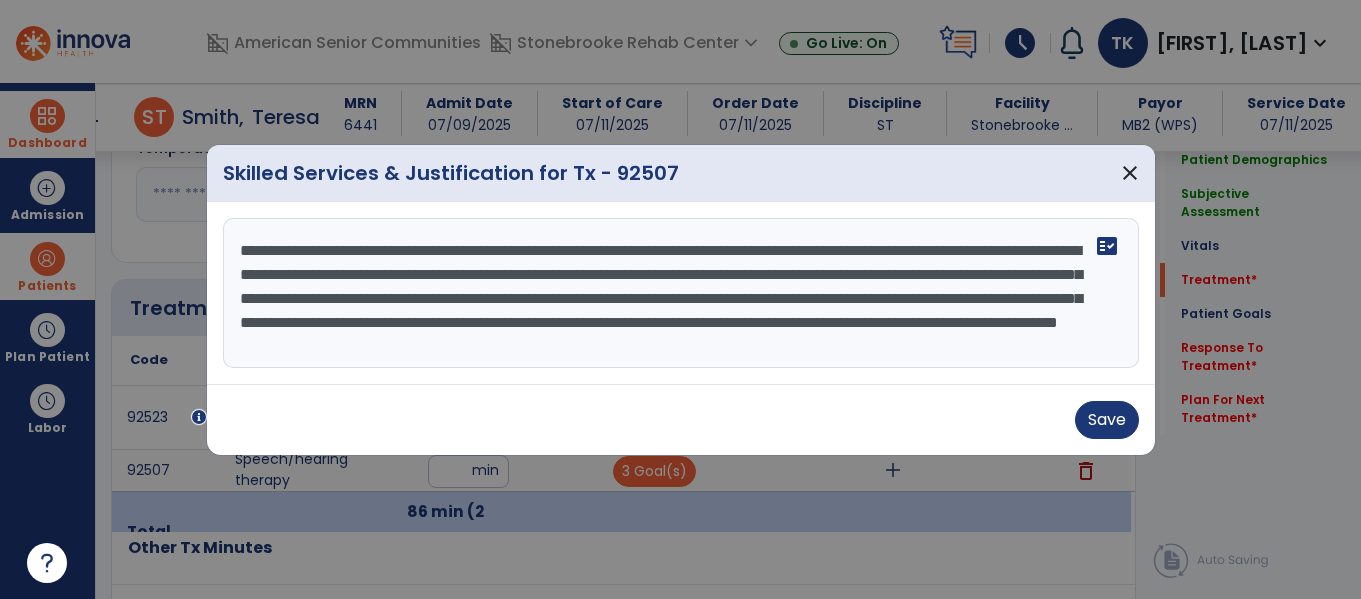 type on "**********" 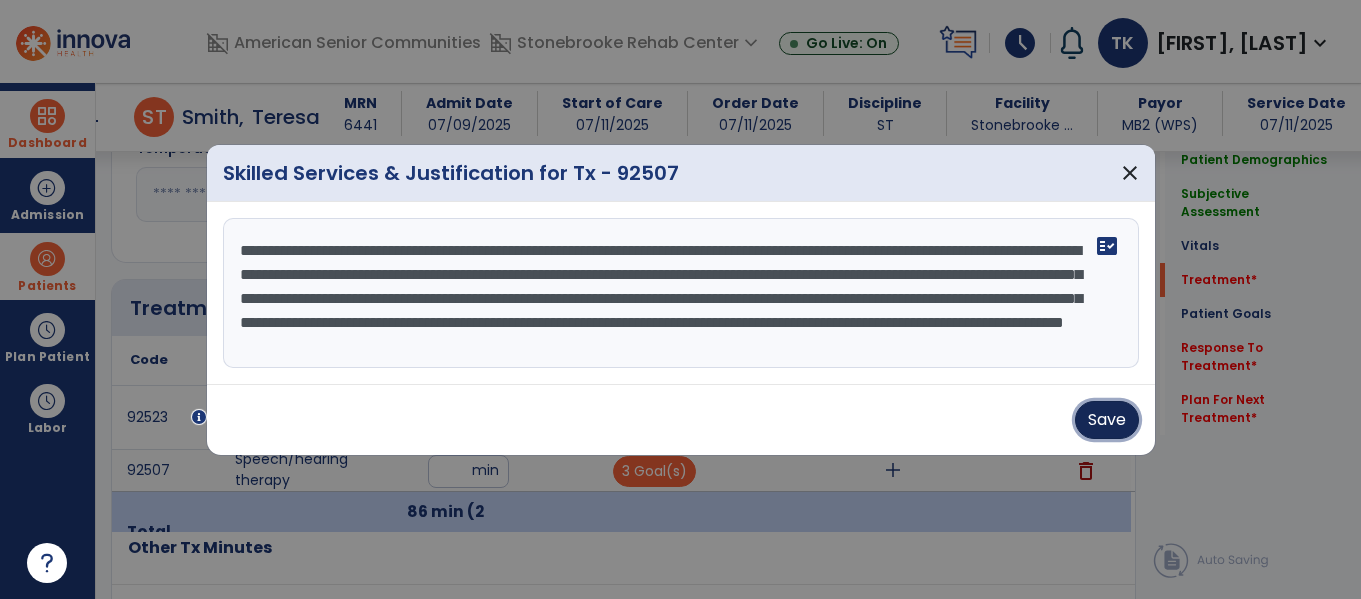click on "Save" at bounding box center (1107, 420) 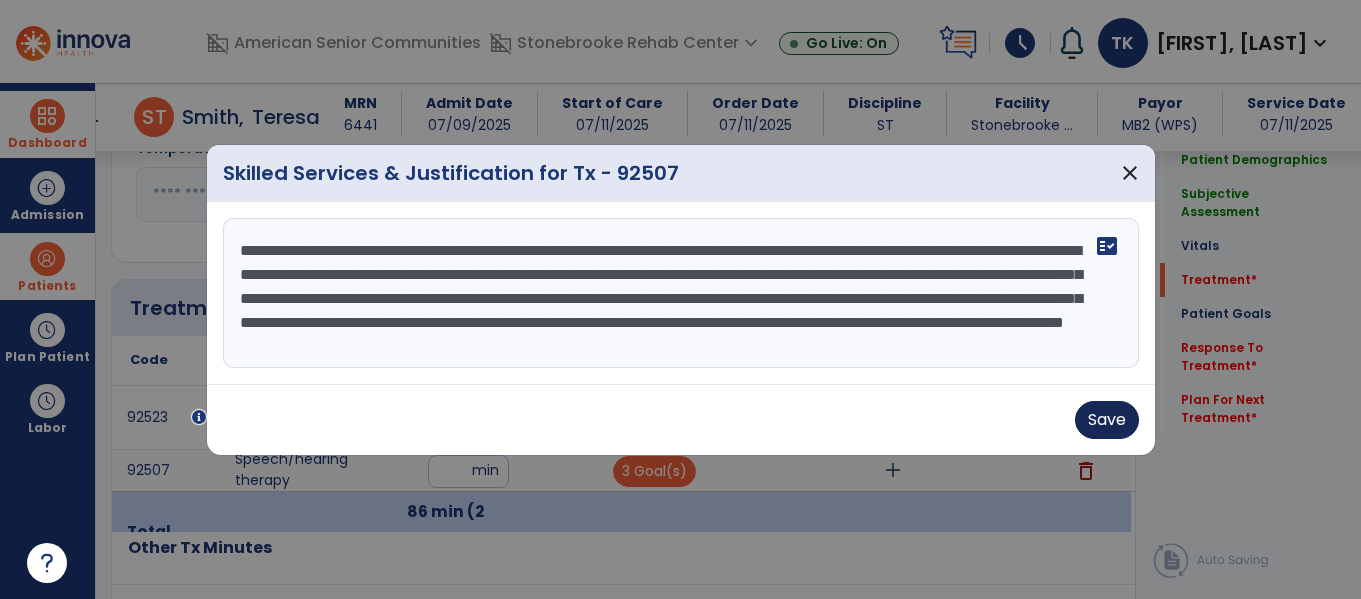 click on "Save" at bounding box center [681, 420] 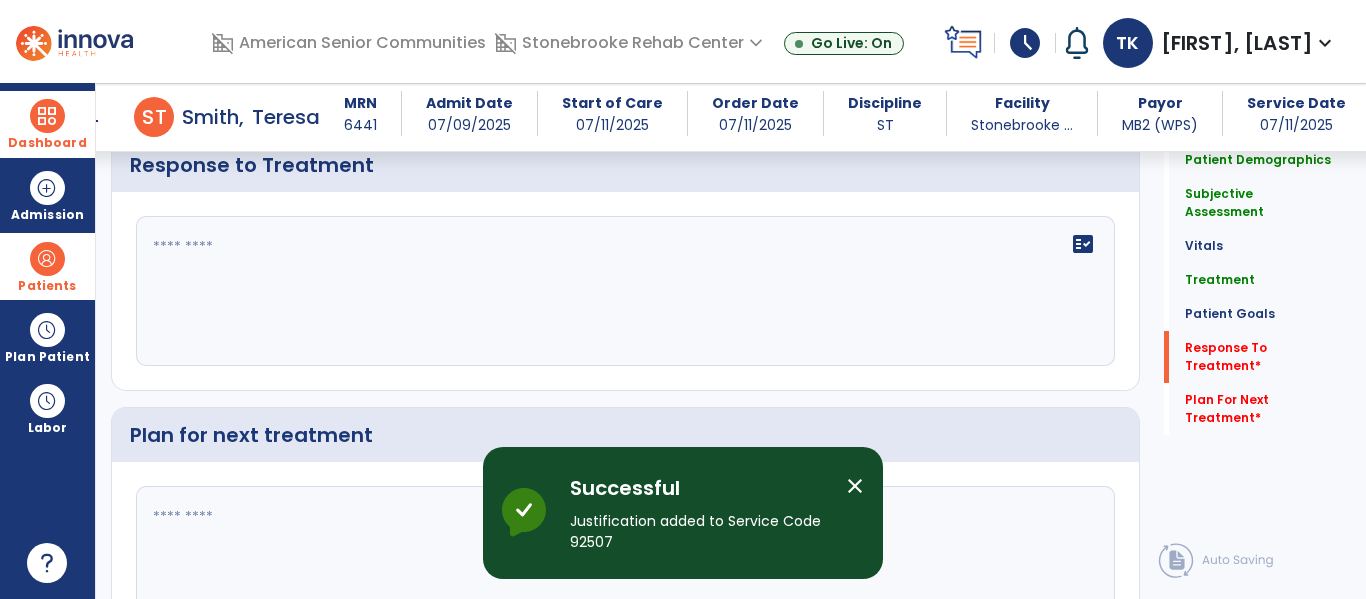 scroll, scrollTop: 2409, scrollLeft: 0, axis: vertical 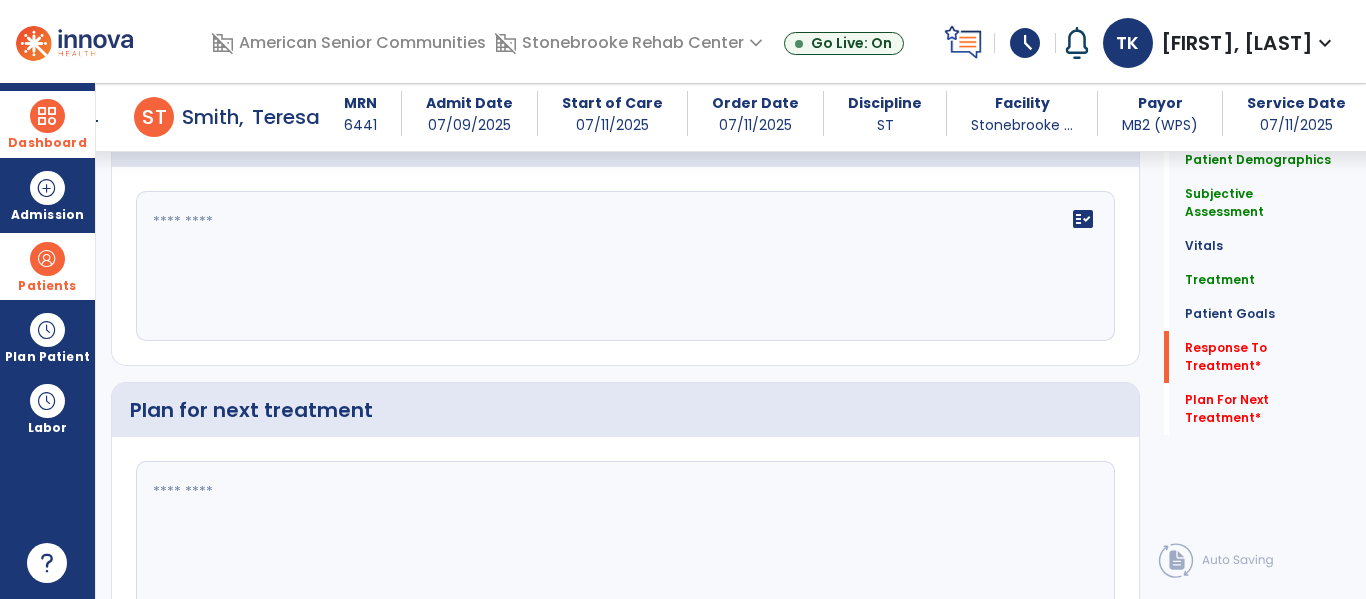 click on "fact_check" 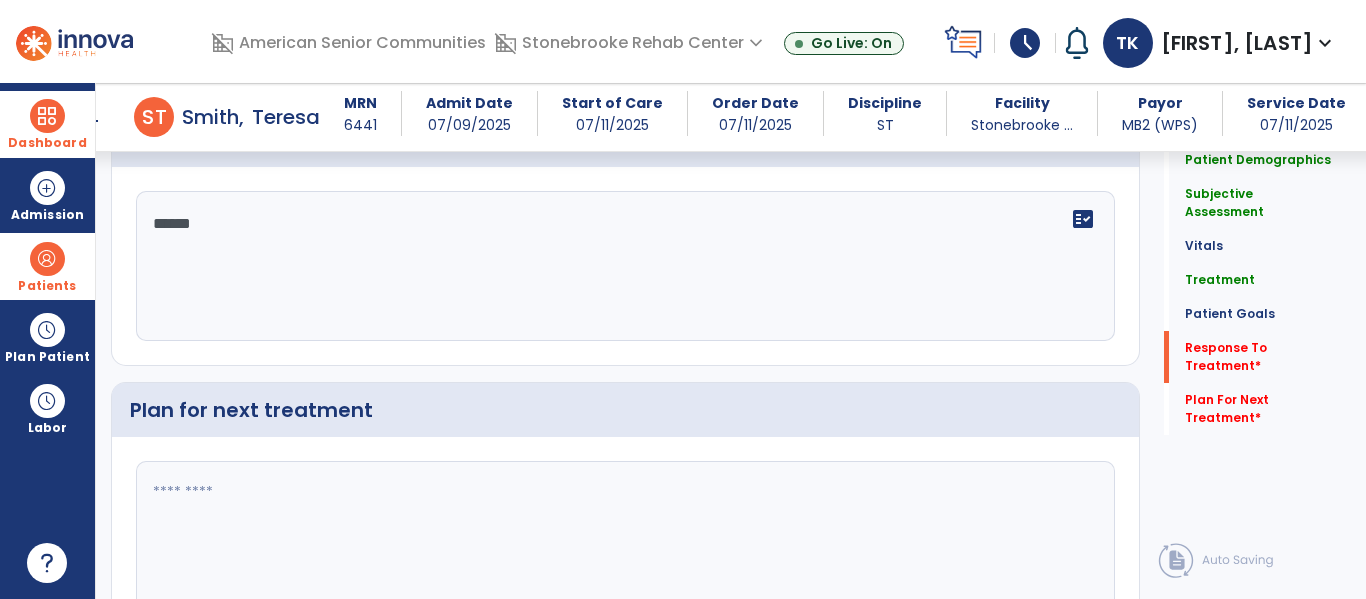 type on "*******" 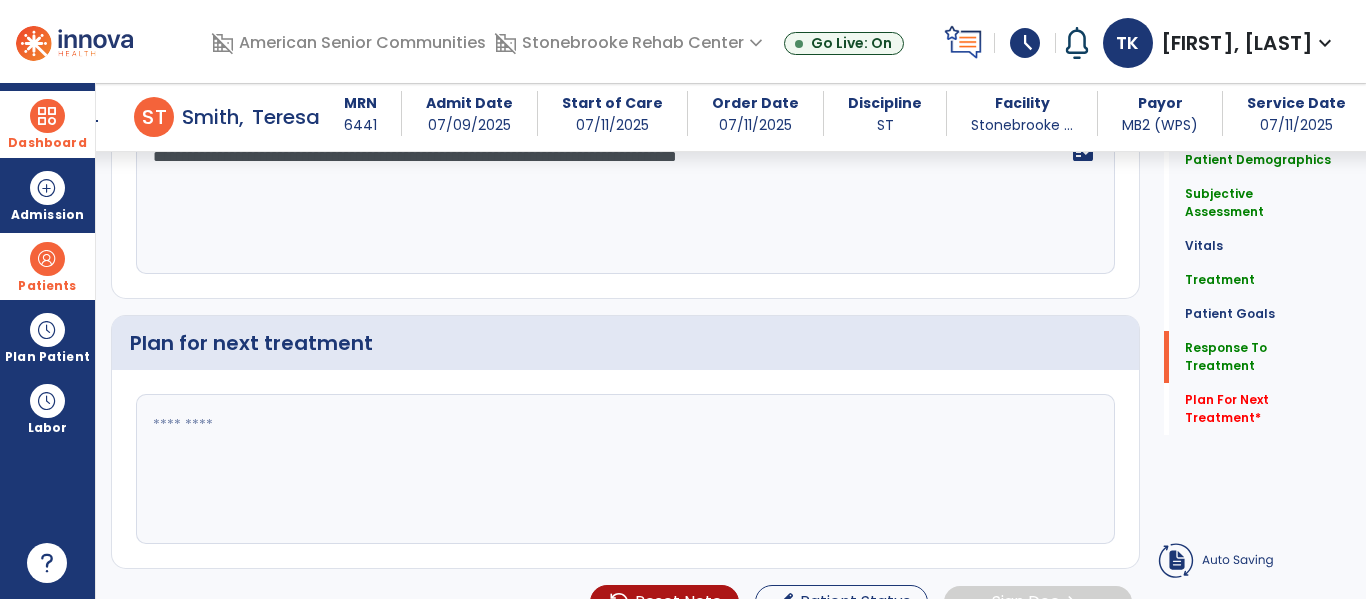 type on "**********" 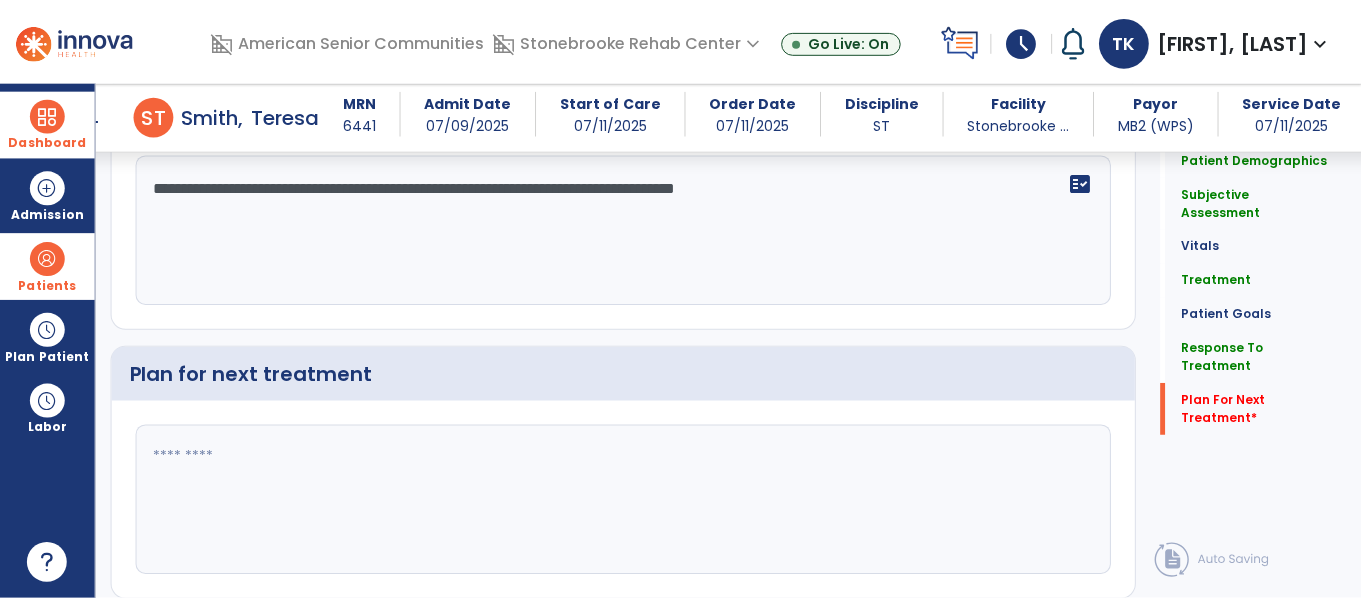 scroll, scrollTop: 2512, scrollLeft: 0, axis: vertical 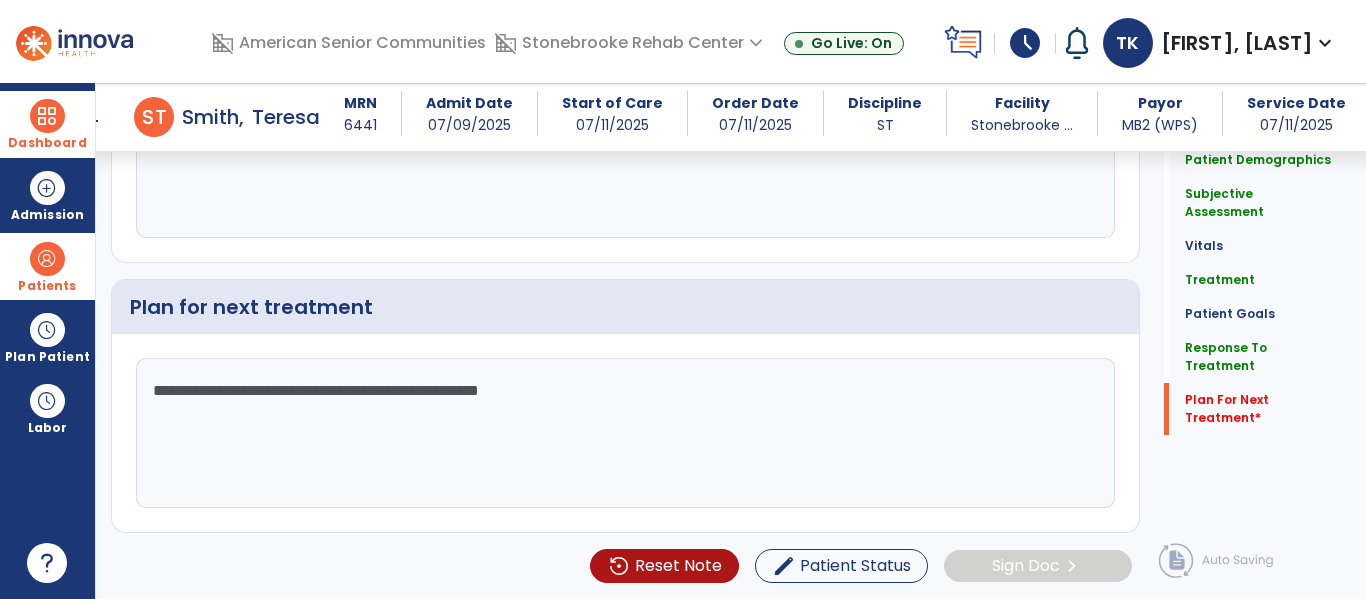 type on "**********" 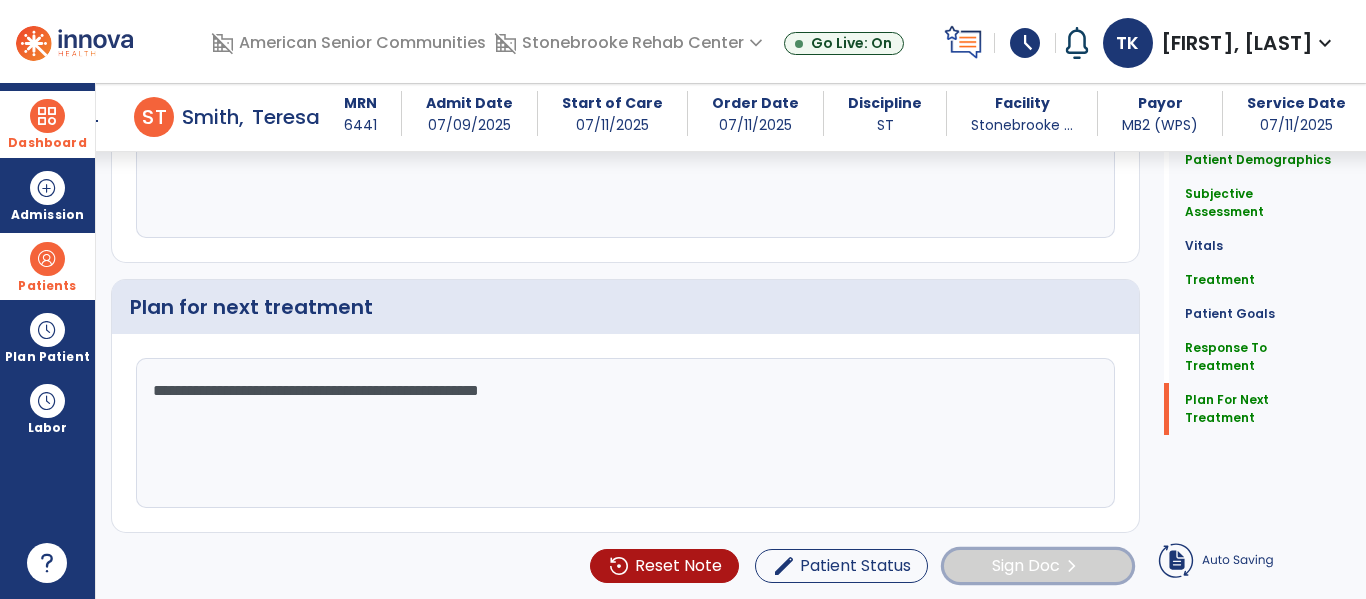click on "Sign Doc" 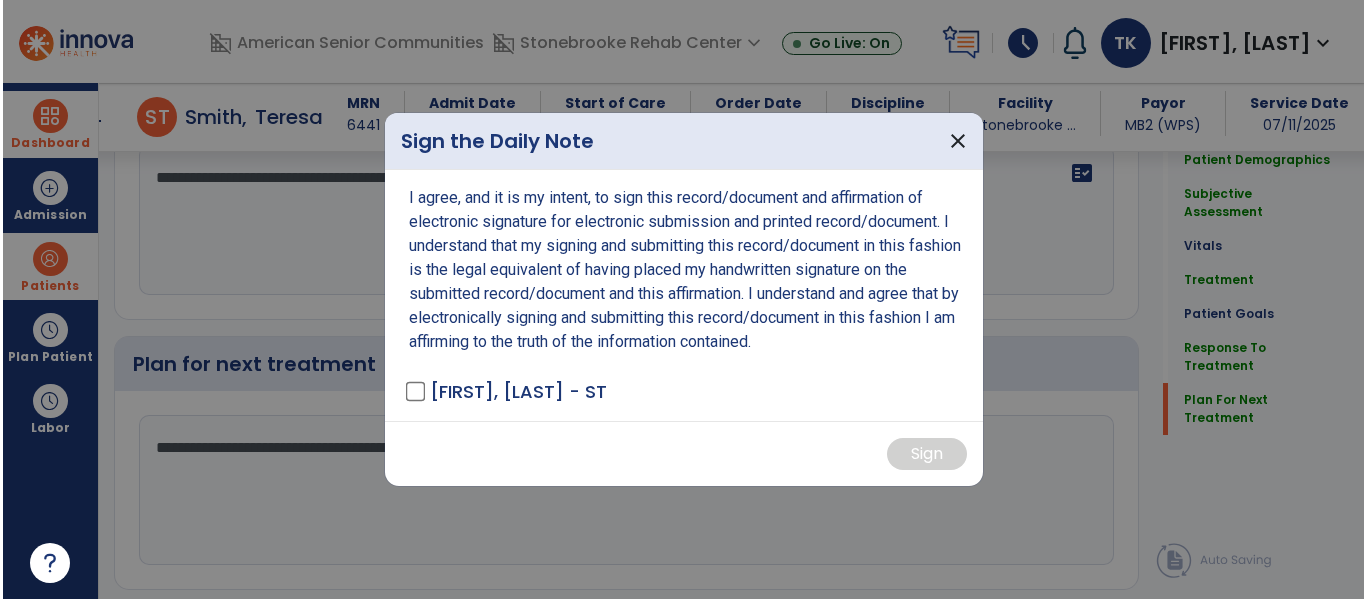 scroll, scrollTop: 2512, scrollLeft: 0, axis: vertical 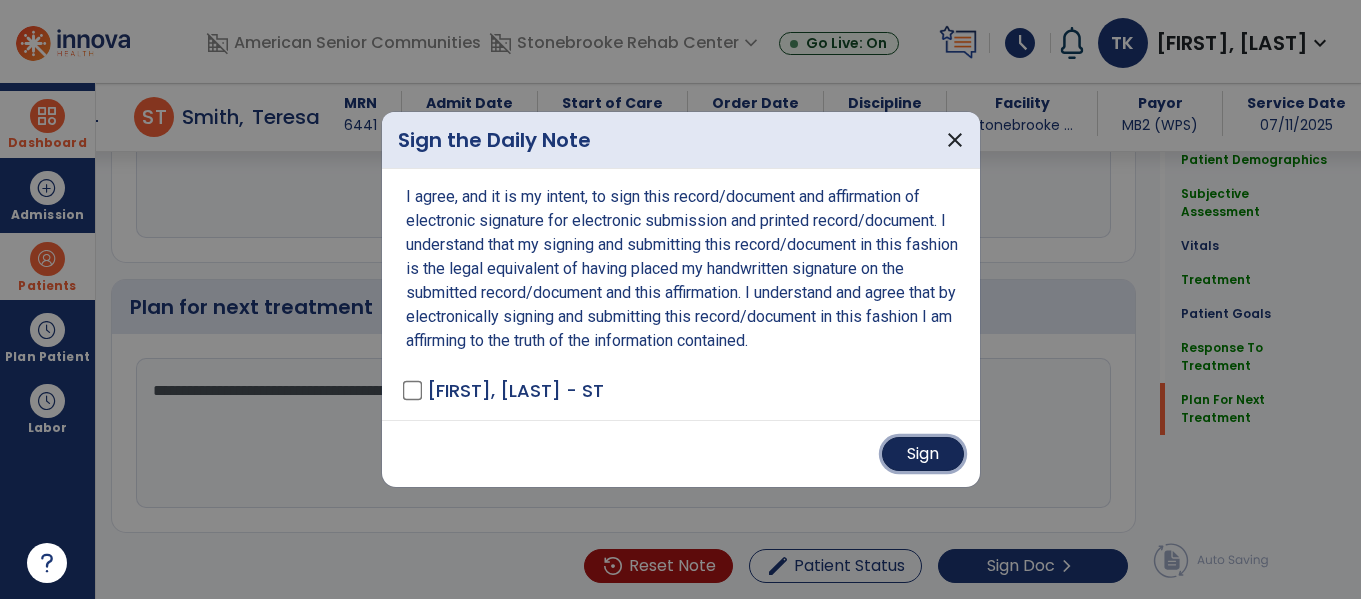 click on "Sign" at bounding box center (923, 454) 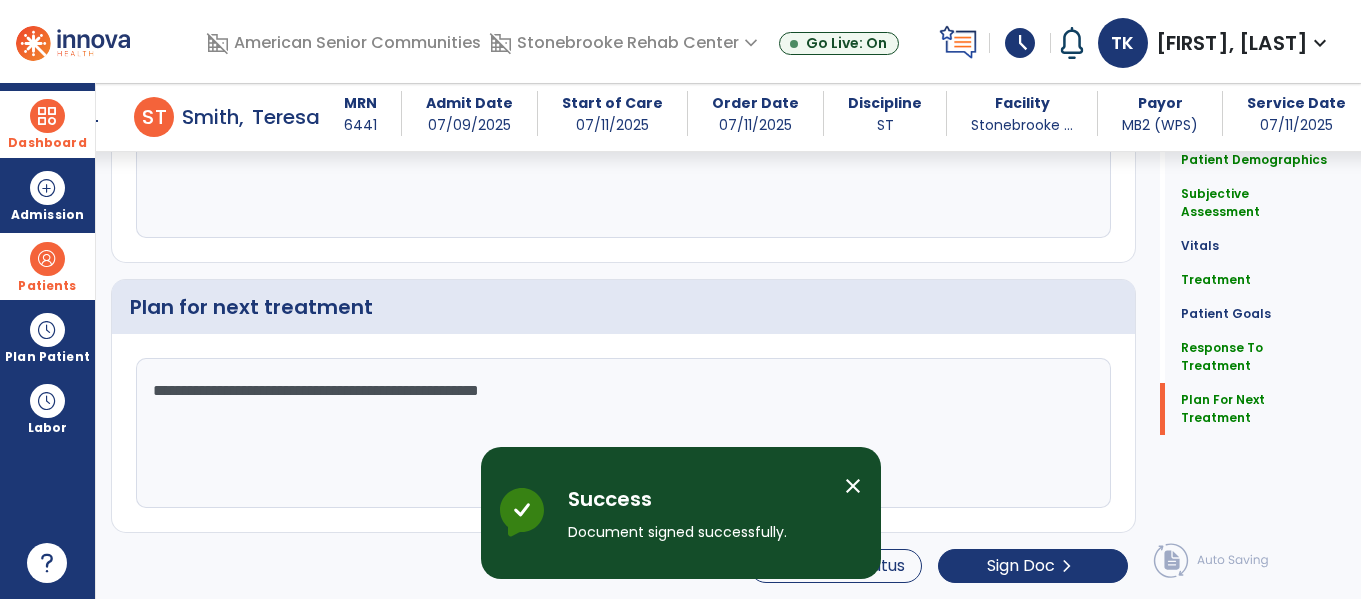 click on "Success Document signed successfully.  close   Innova Health  Success" at bounding box center (681, 513) 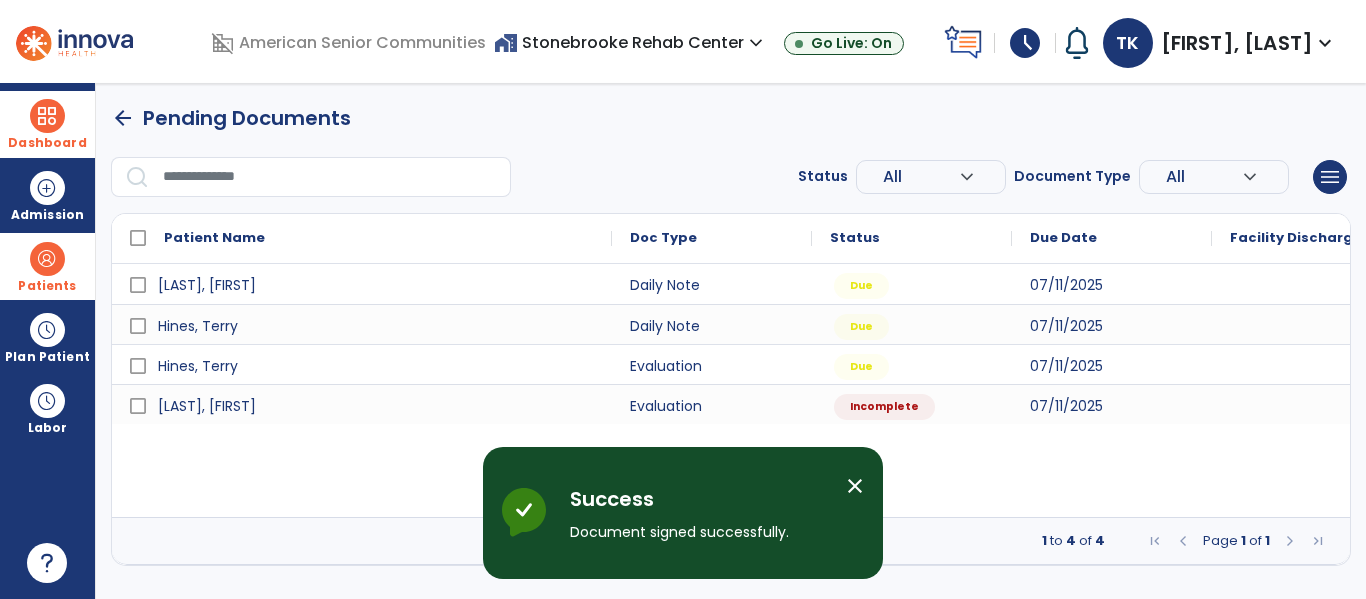 scroll, scrollTop: 0, scrollLeft: 0, axis: both 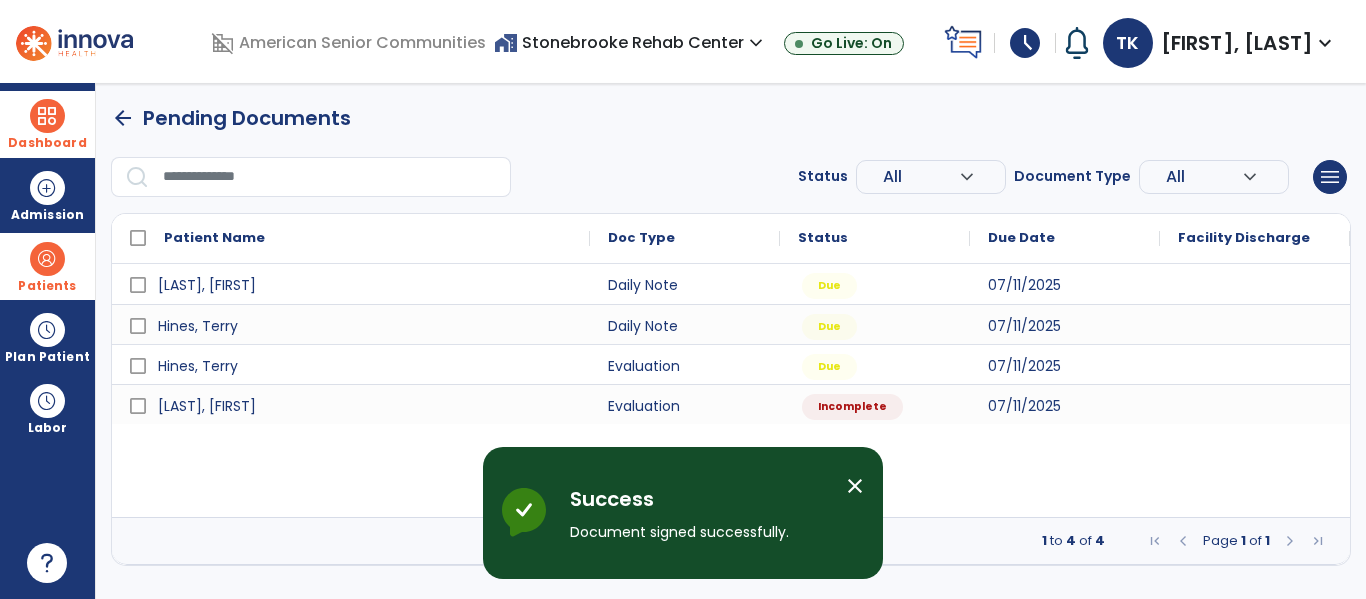 click on "close" at bounding box center [855, 486] 